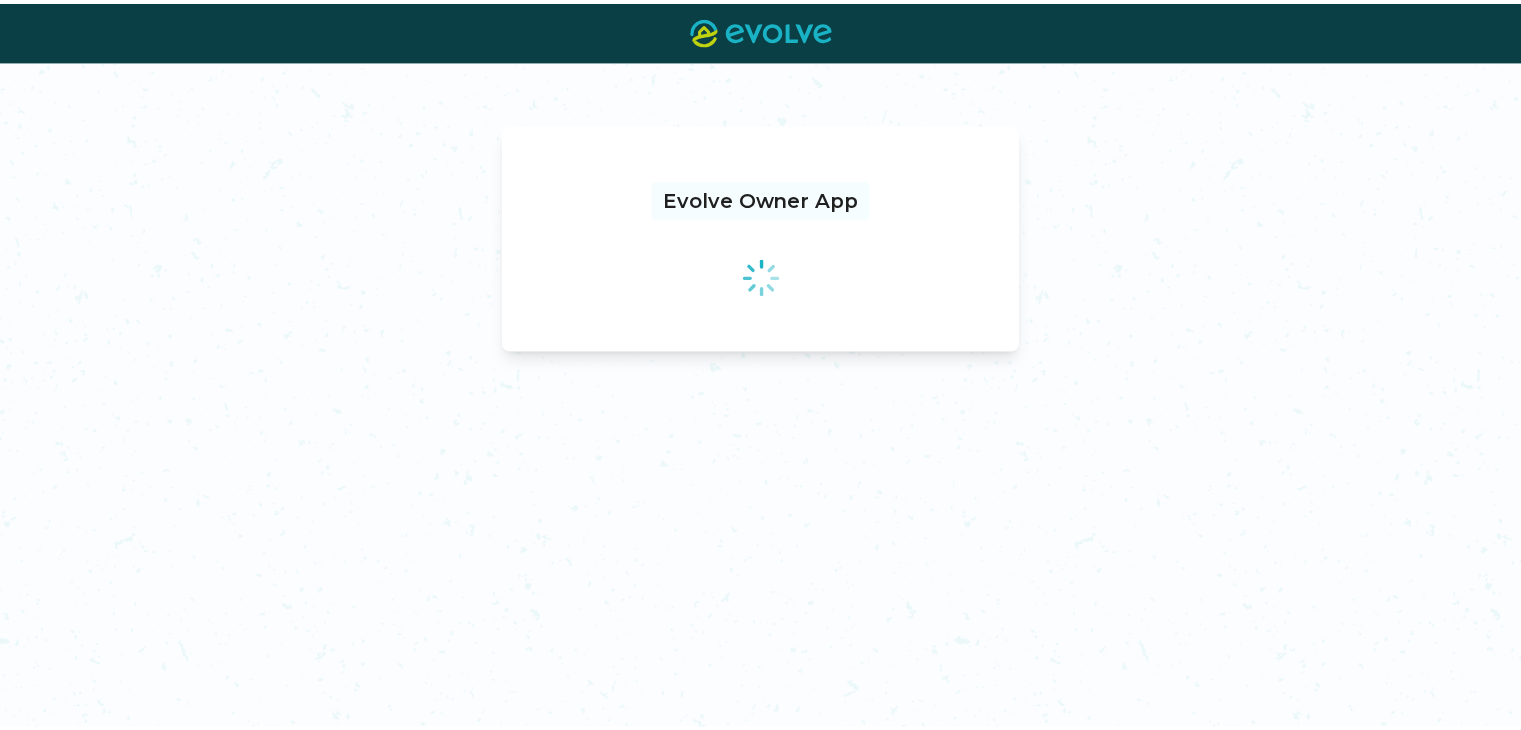 scroll, scrollTop: 0, scrollLeft: 0, axis: both 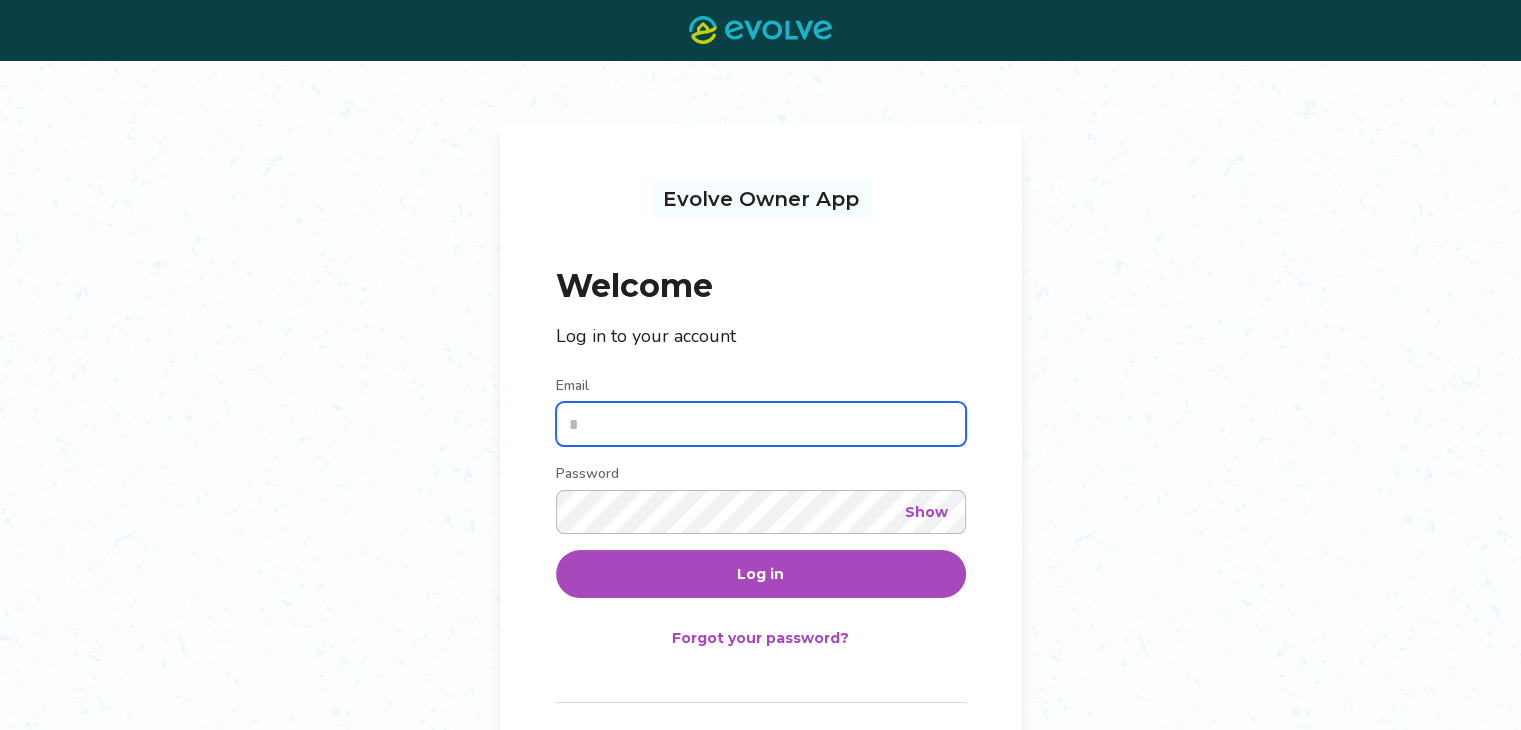type on "**********" 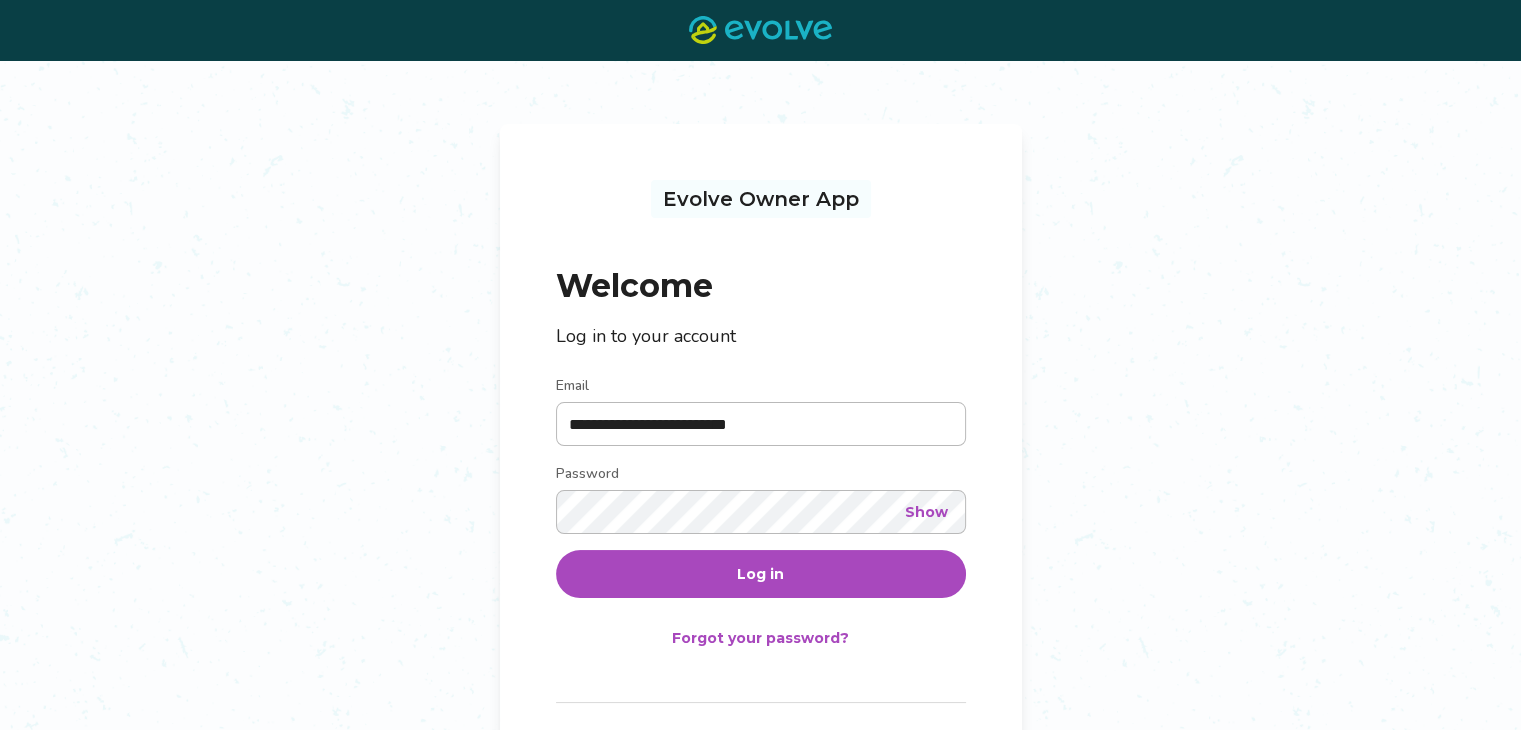 click on "Log in" at bounding box center (761, 574) 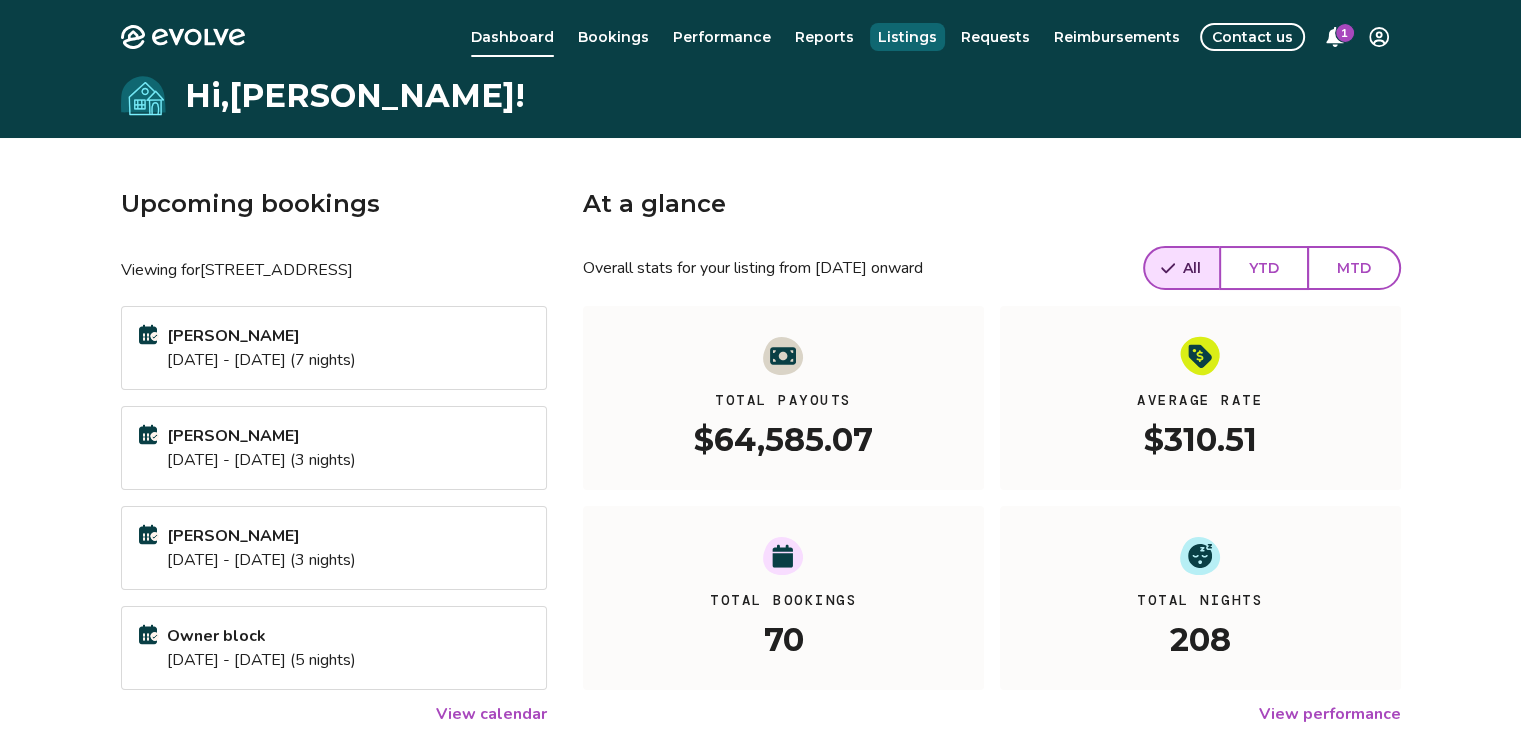 click on "Listings" at bounding box center (907, 37) 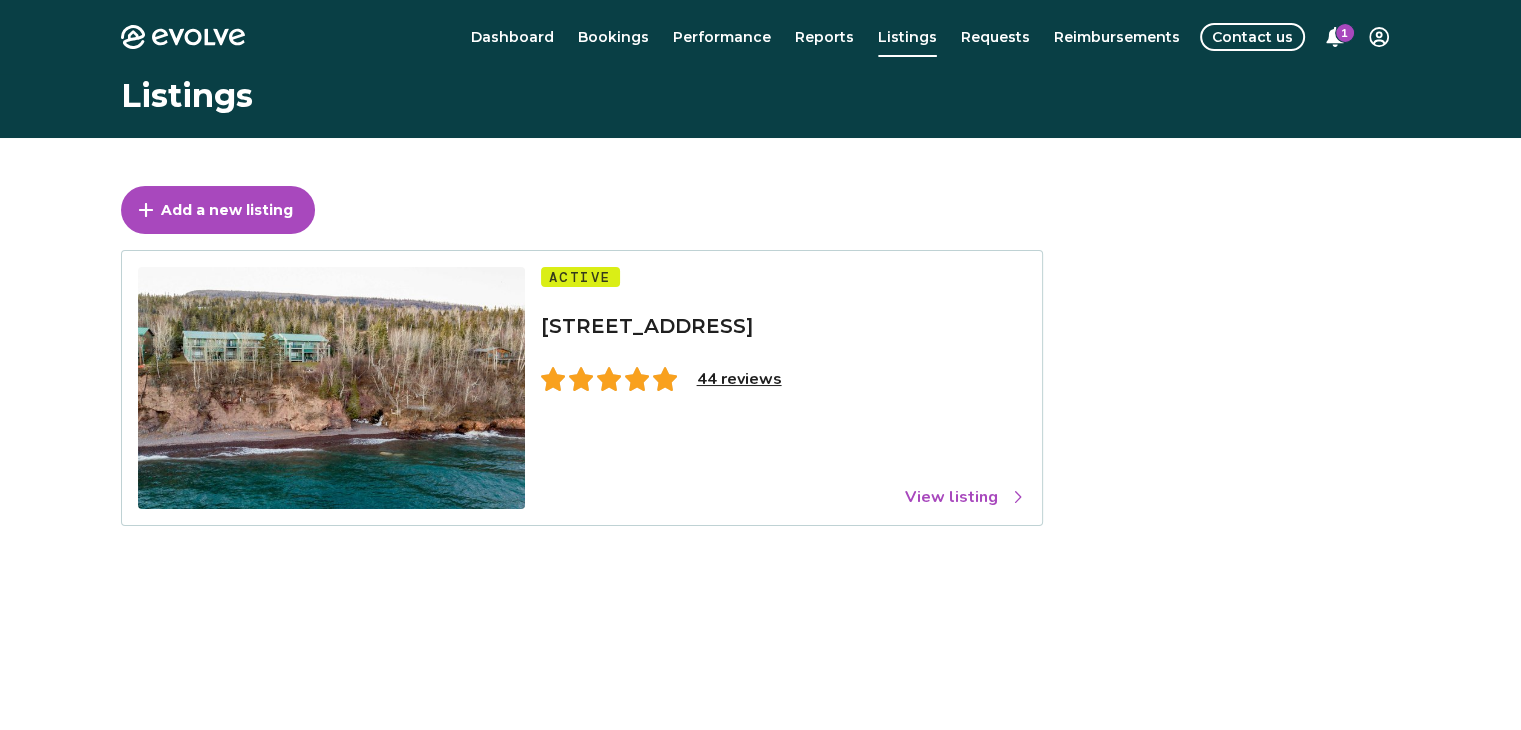 click on "View listing" at bounding box center (965, 497) 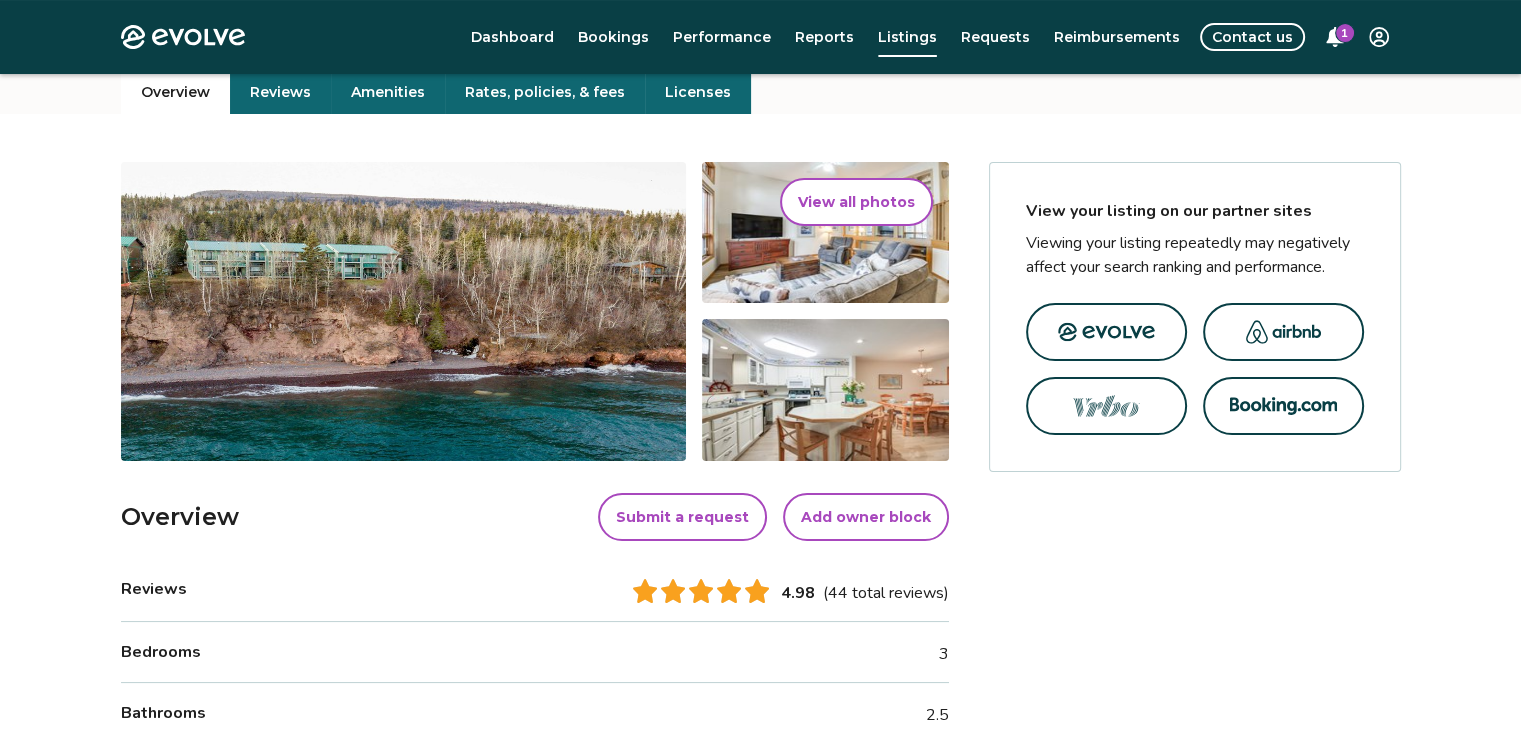 scroll, scrollTop: 200, scrollLeft: 0, axis: vertical 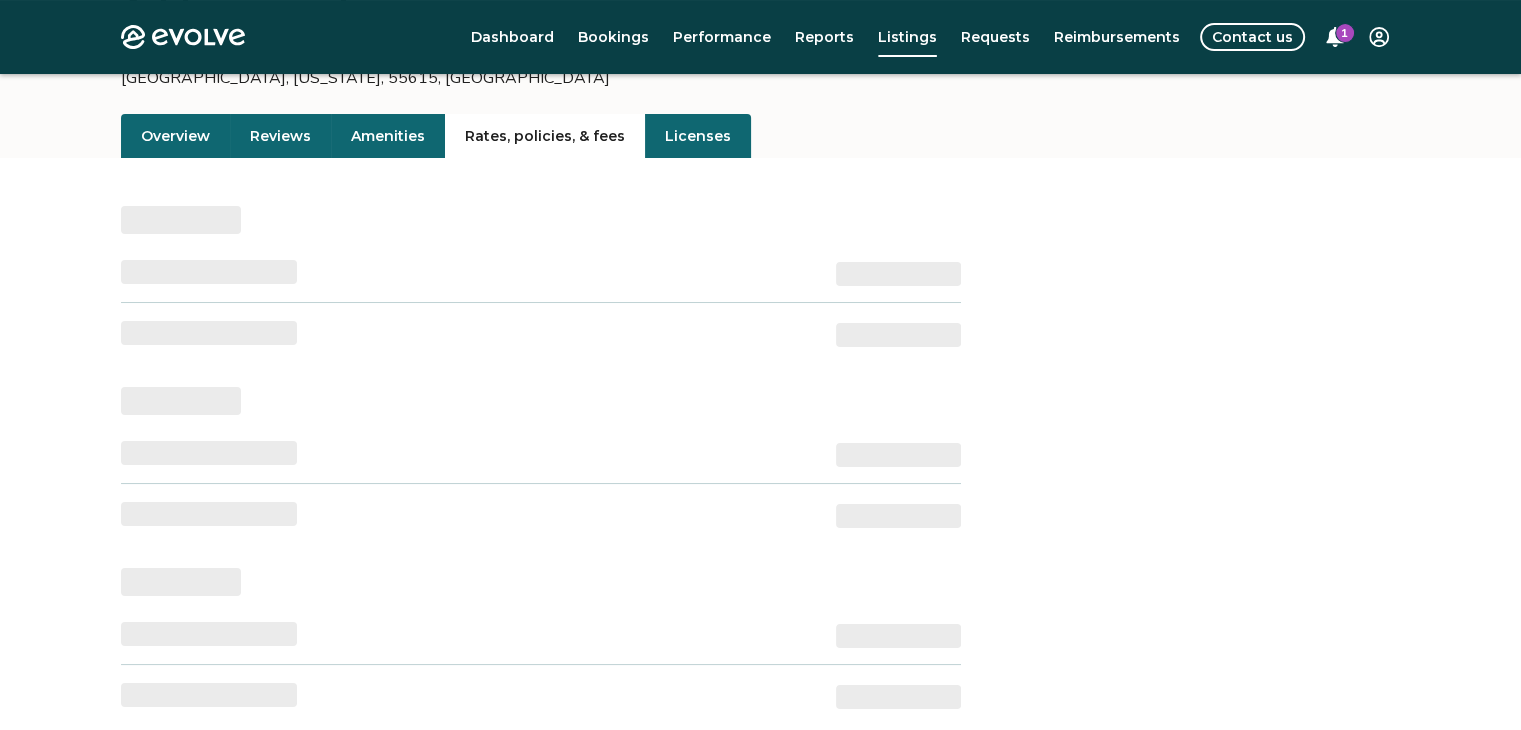 click on "Rates, policies, & fees" at bounding box center (545, 136) 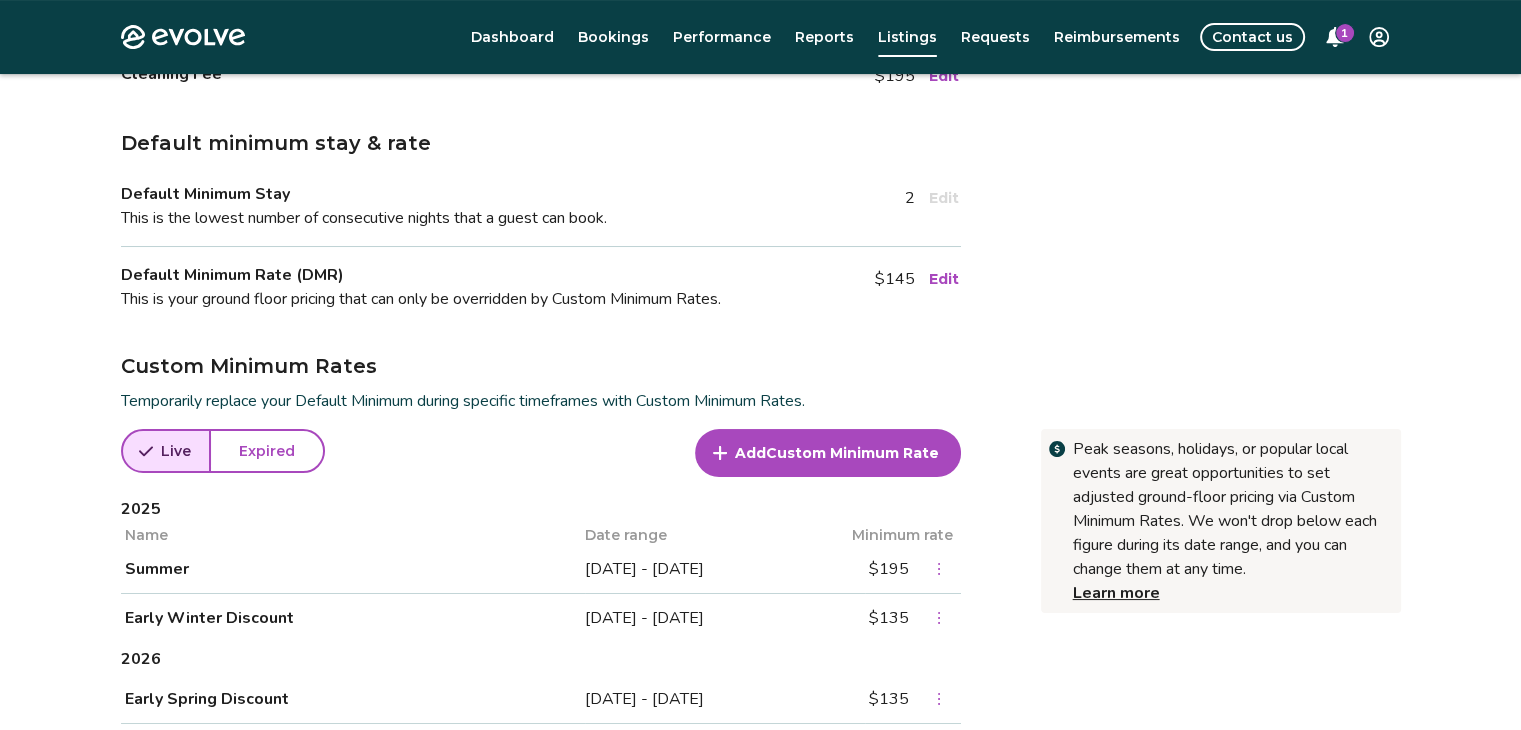 scroll, scrollTop: 500, scrollLeft: 0, axis: vertical 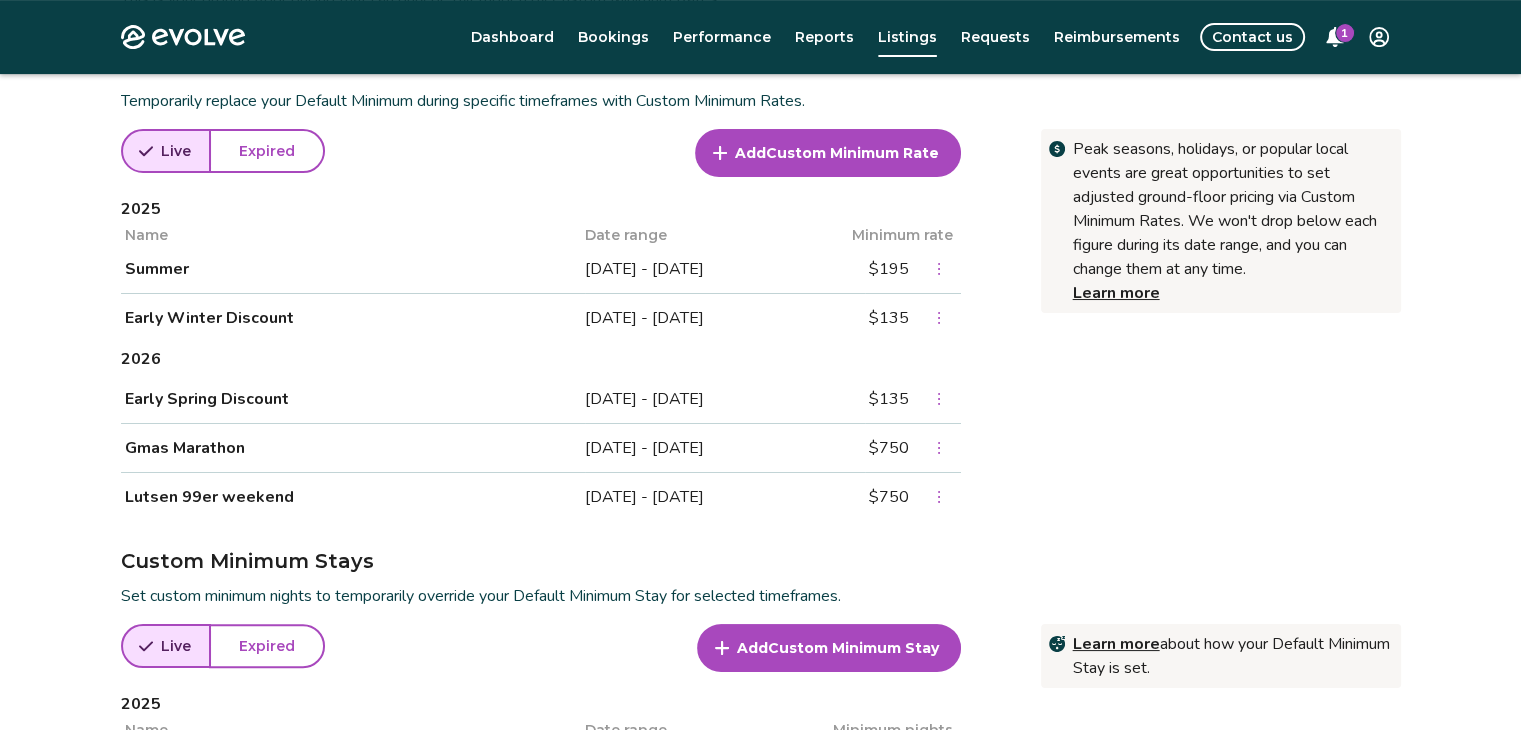 click on "Custom Minimum Rate" at bounding box center (852, 153) 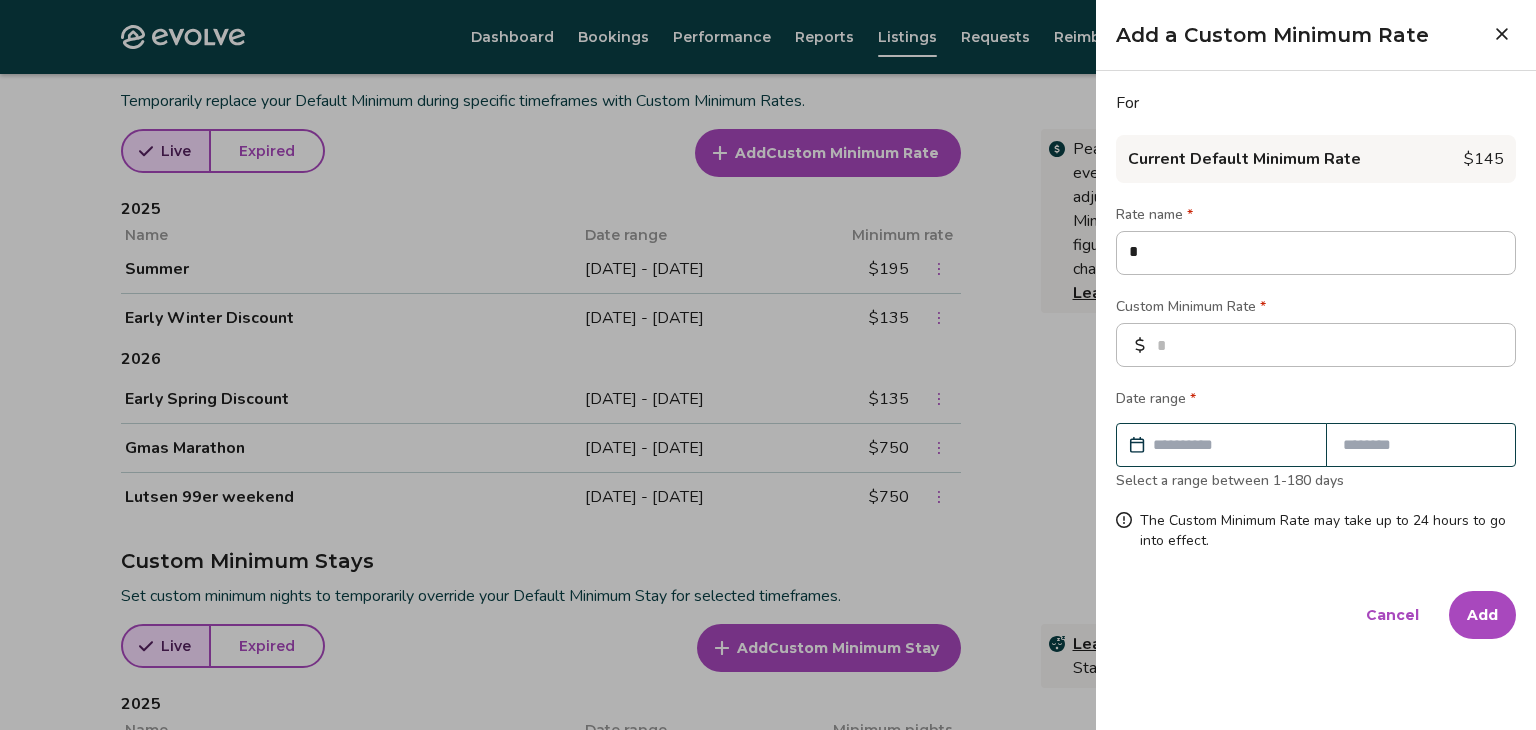 type on "*" 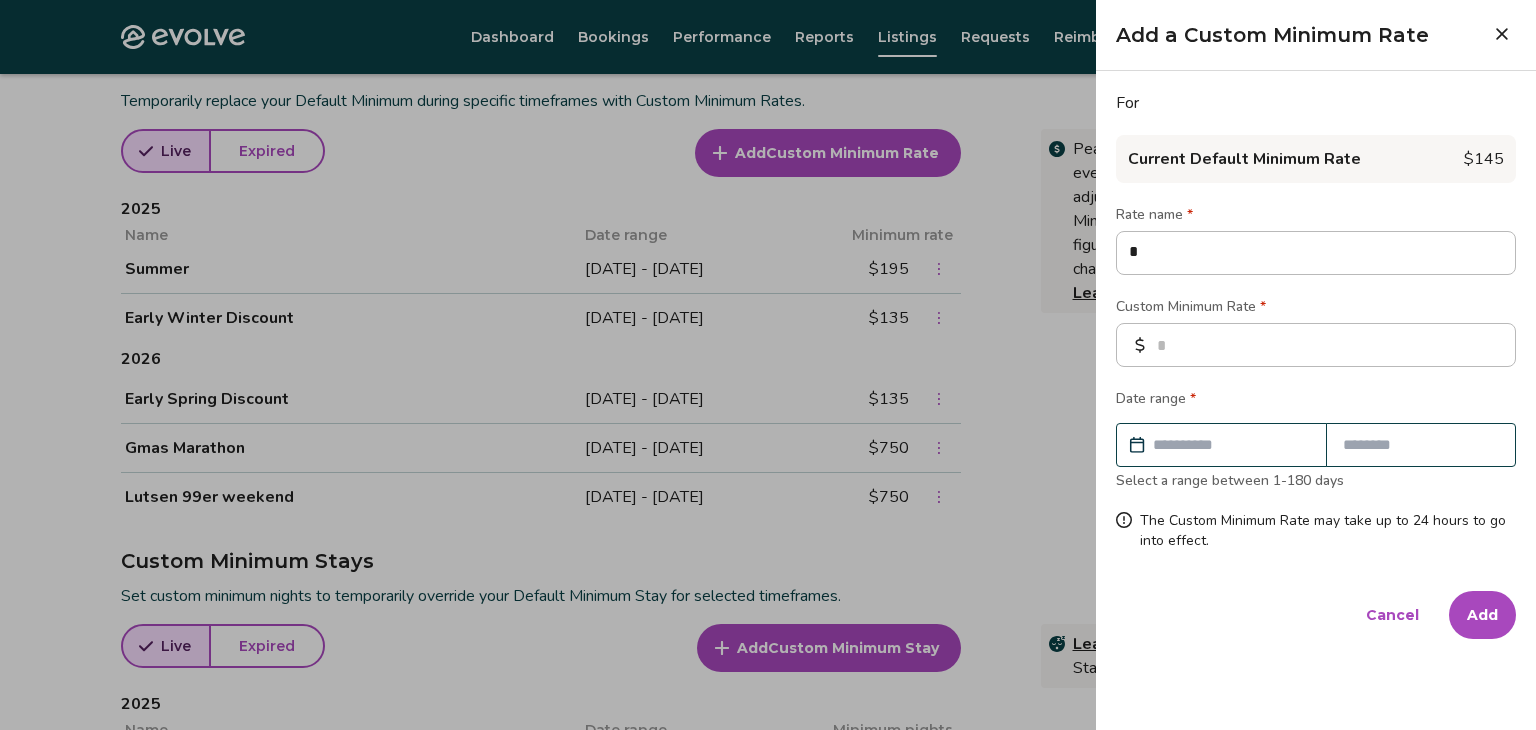type on "*" 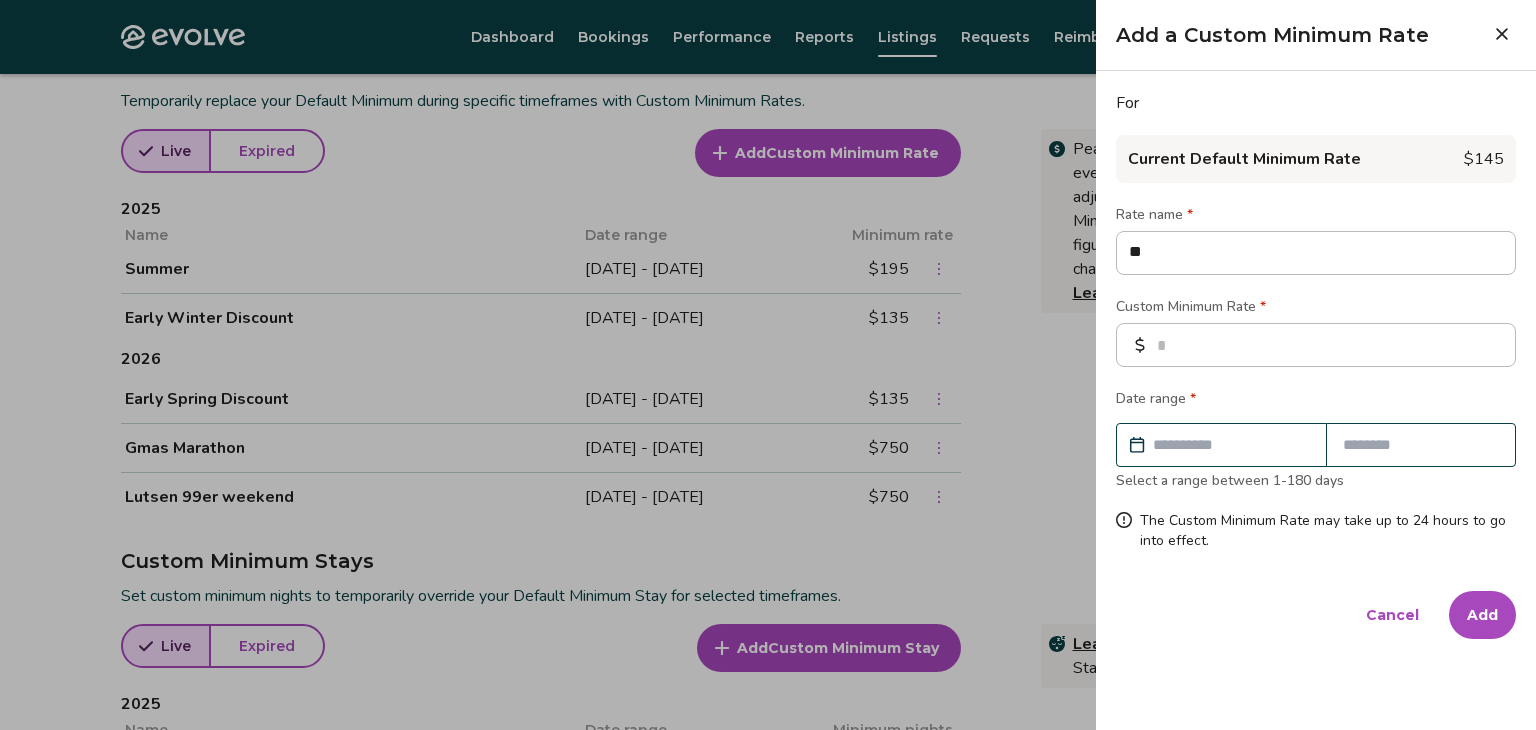 type on "***" 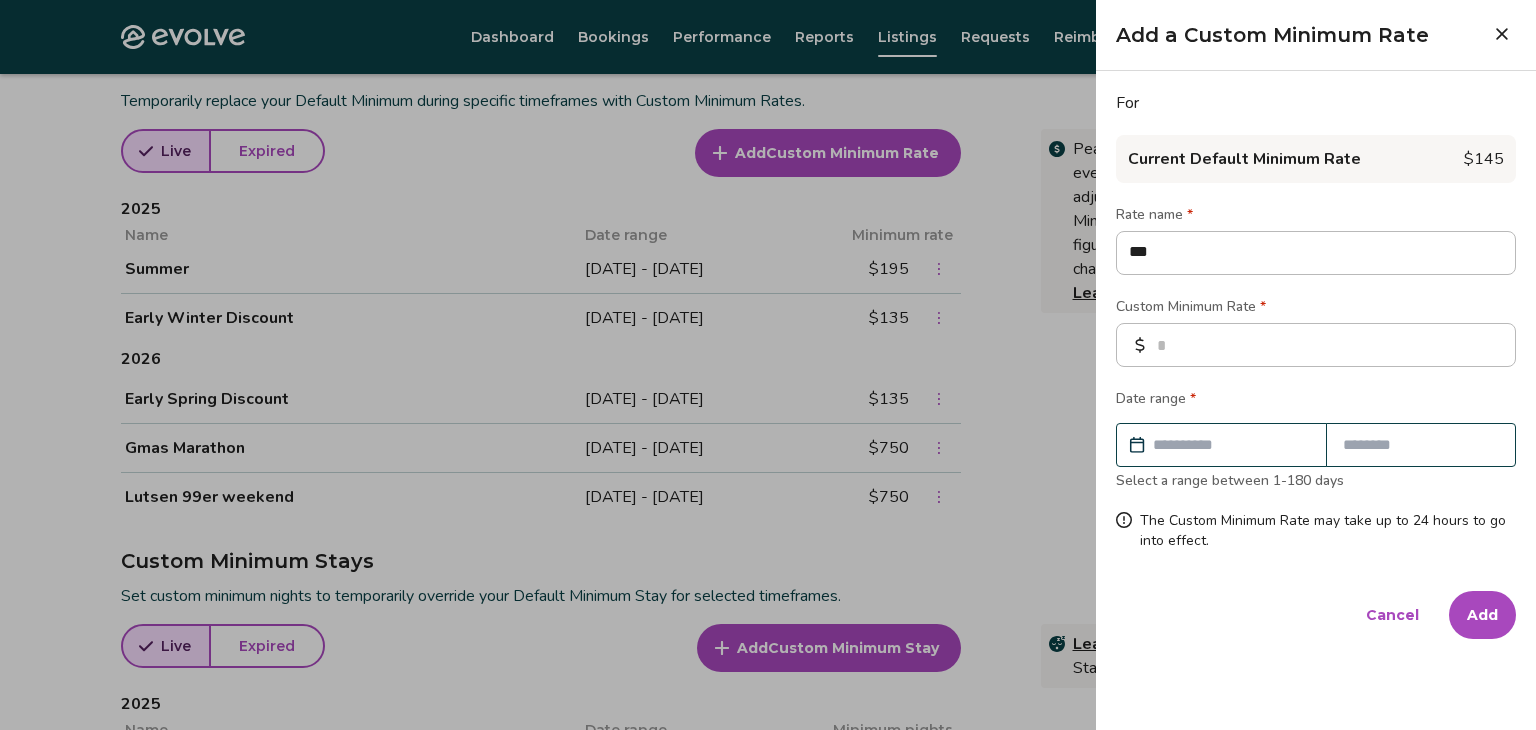 type on "****" 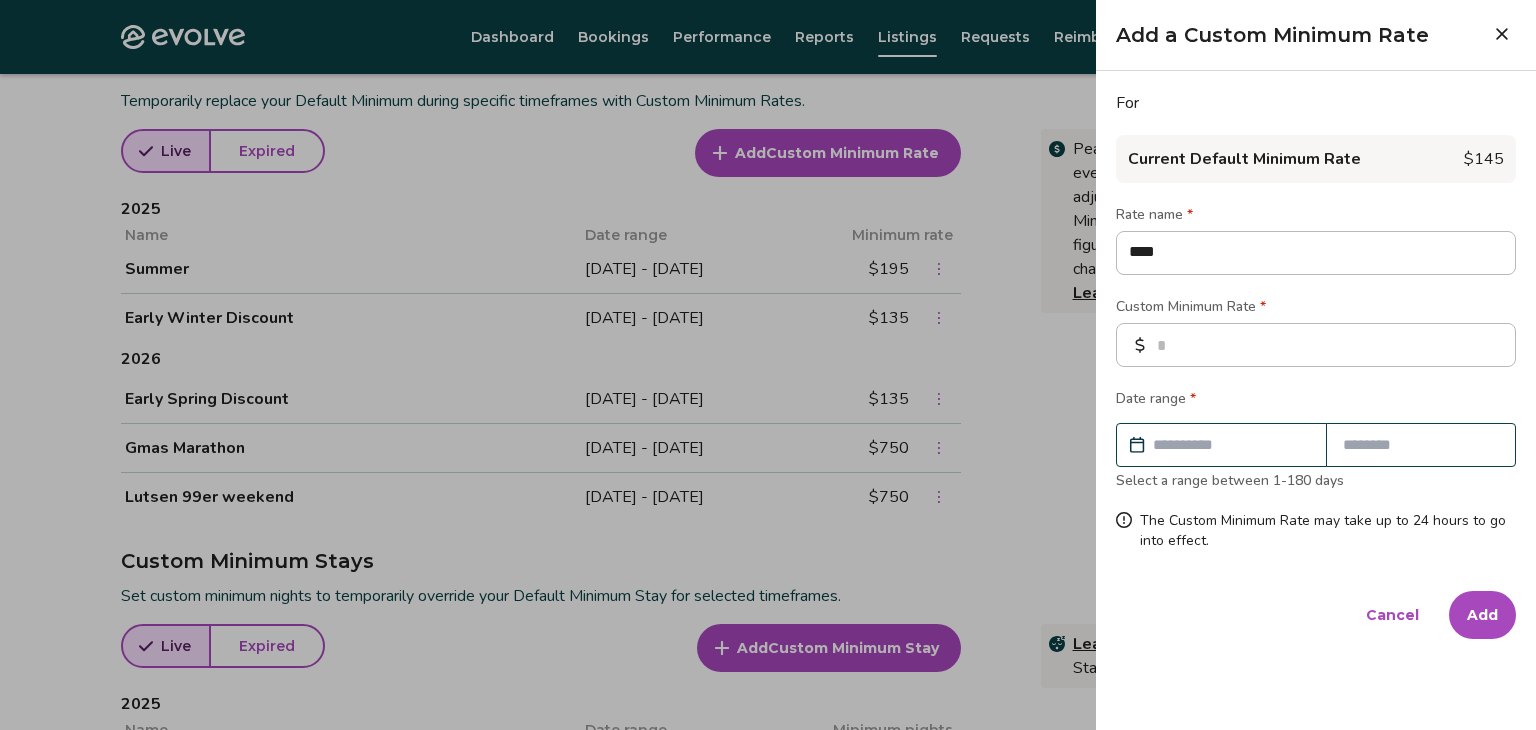 type on "*****" 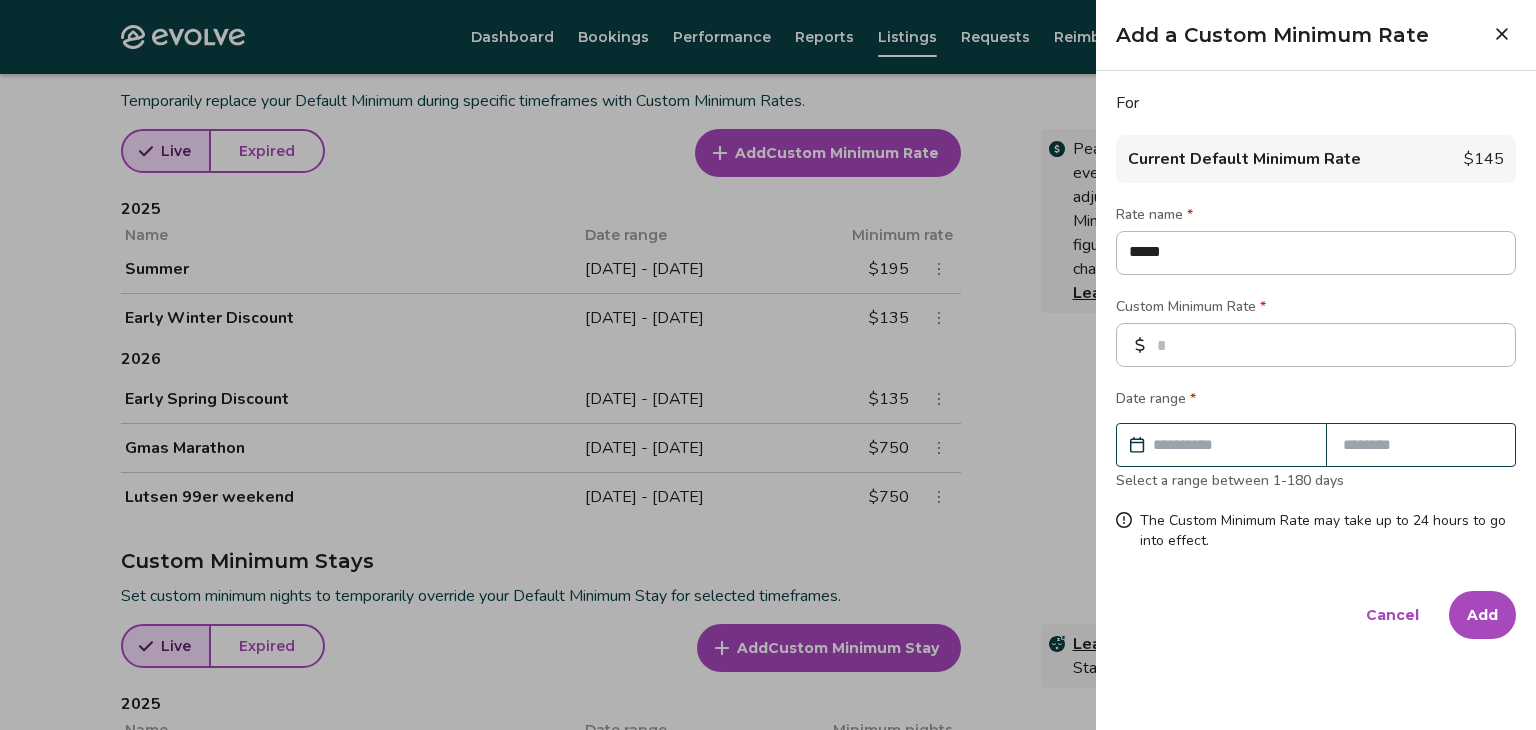 type on "******" 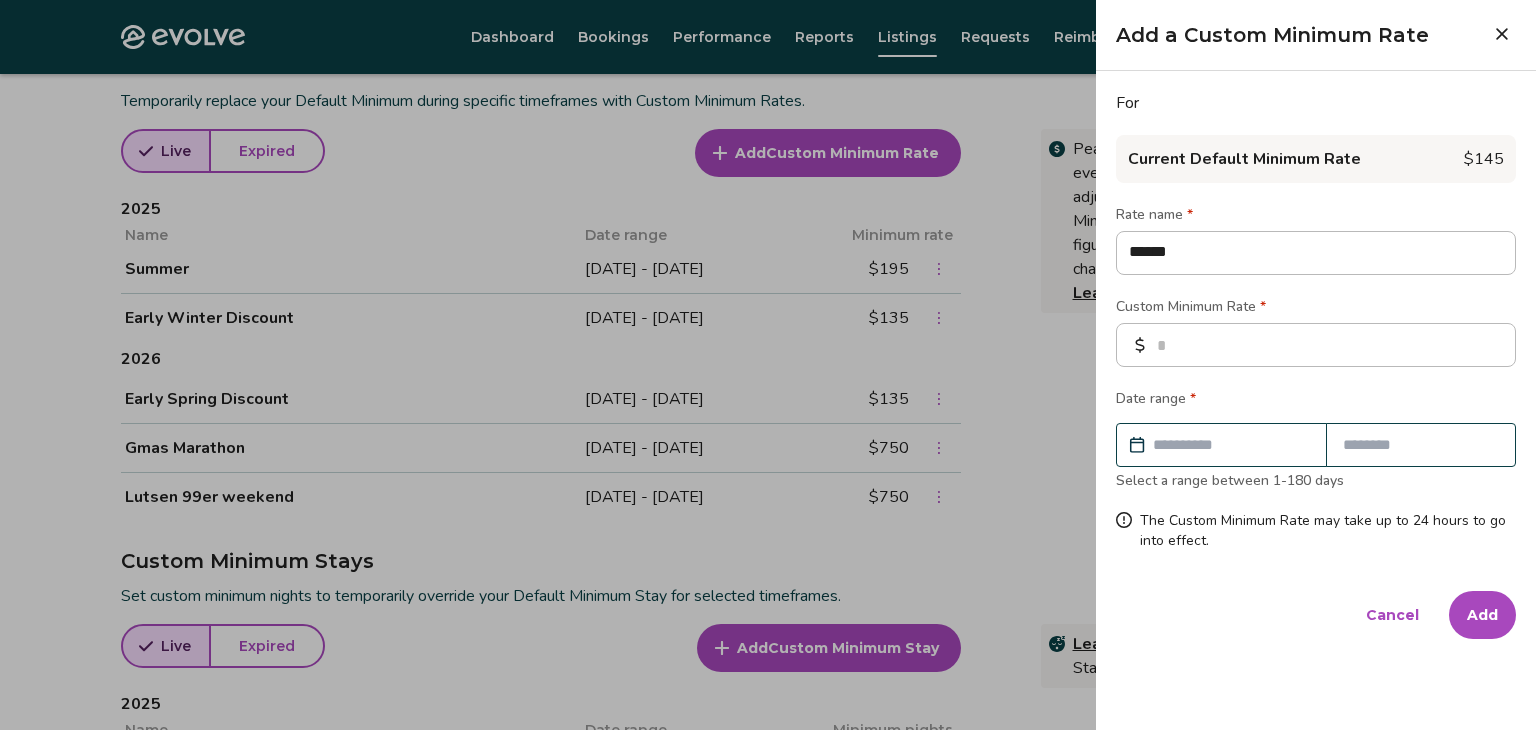type on "******" 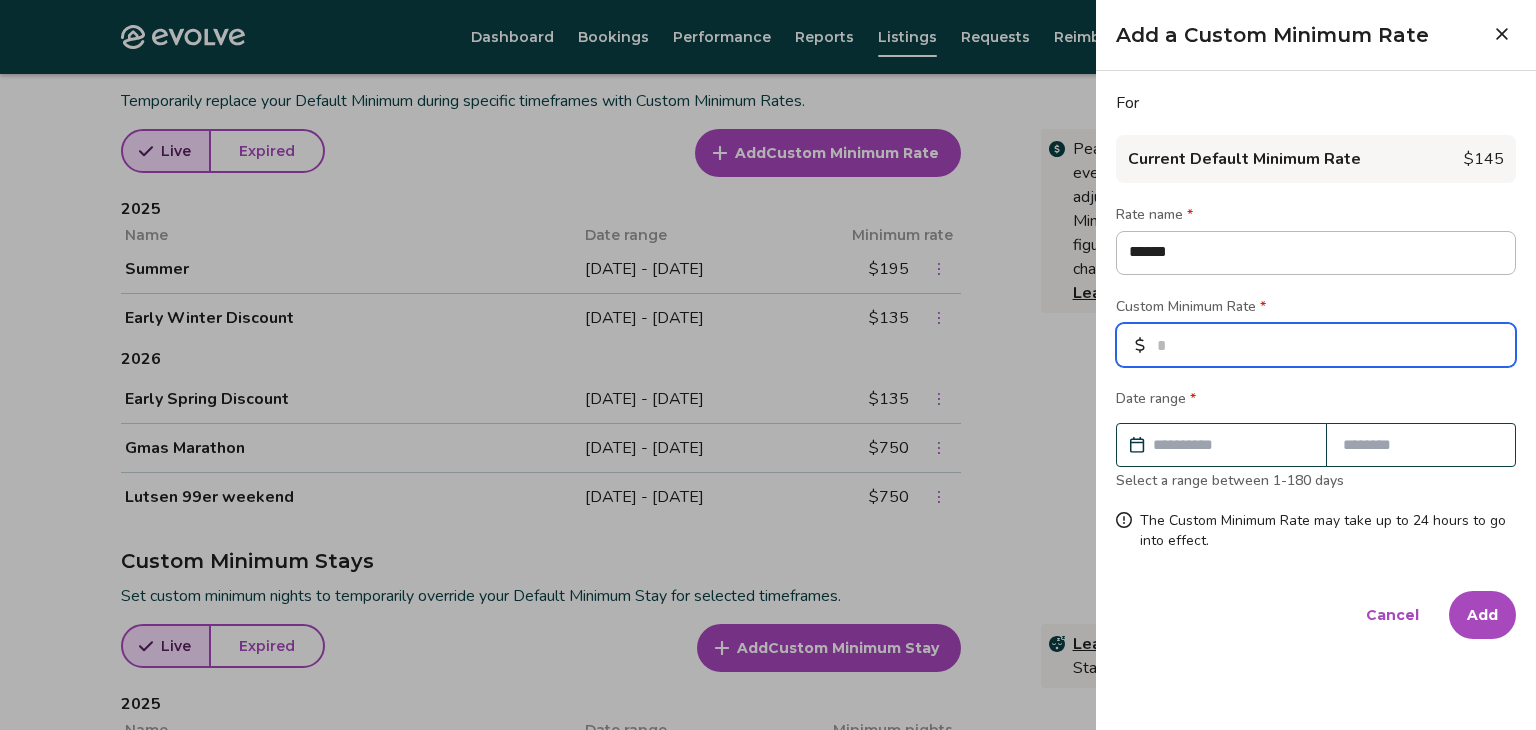 click at bounding box center [1316, 345] 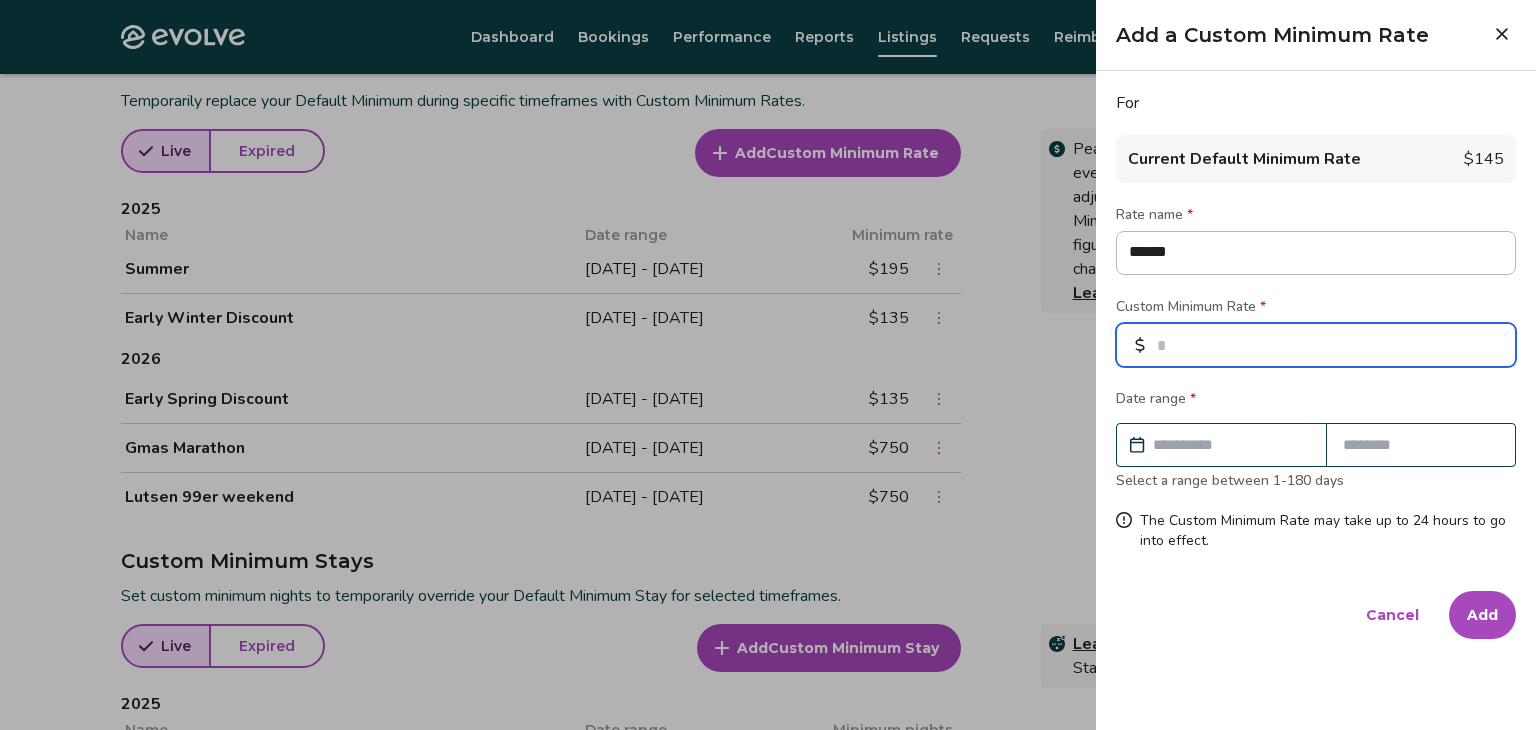 type on "*" 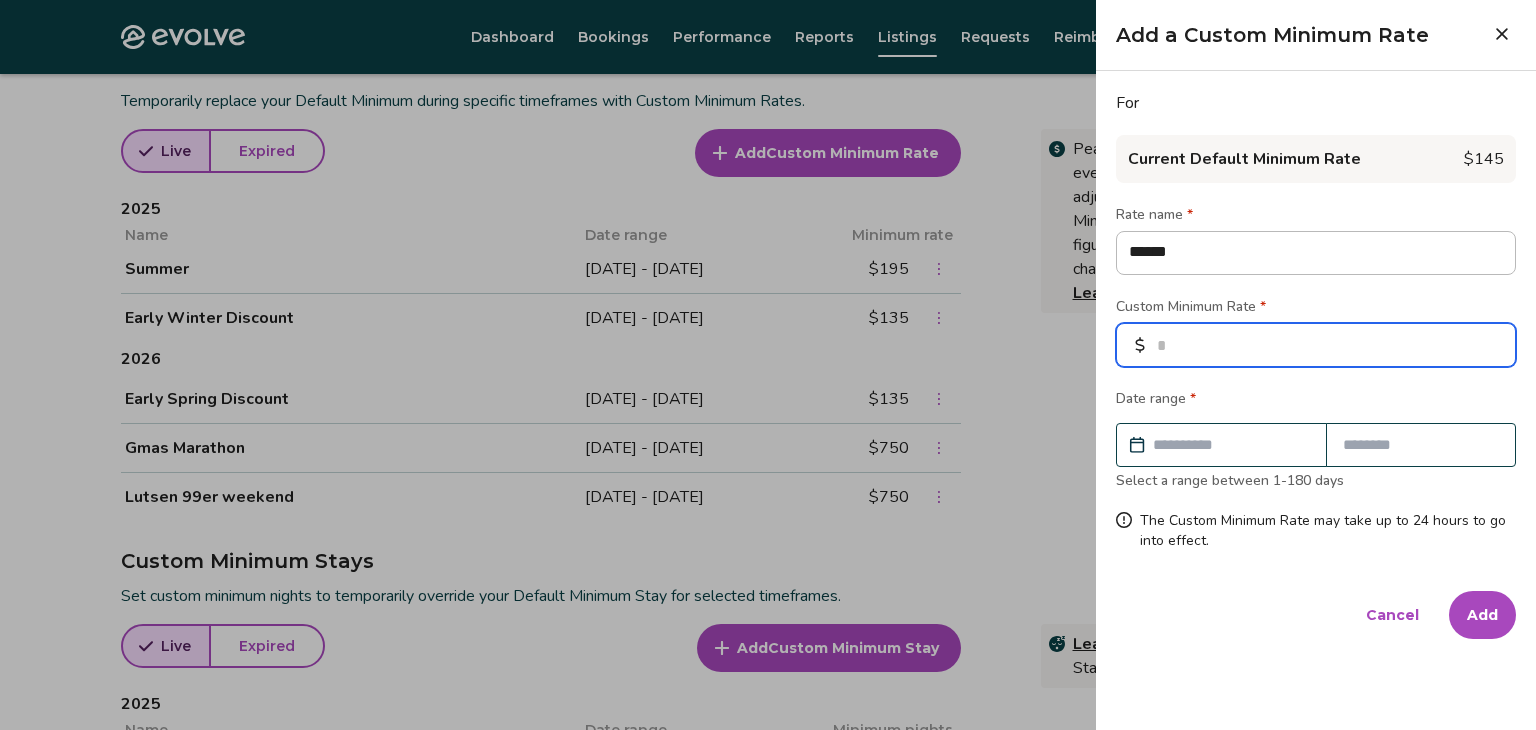 type on "*" 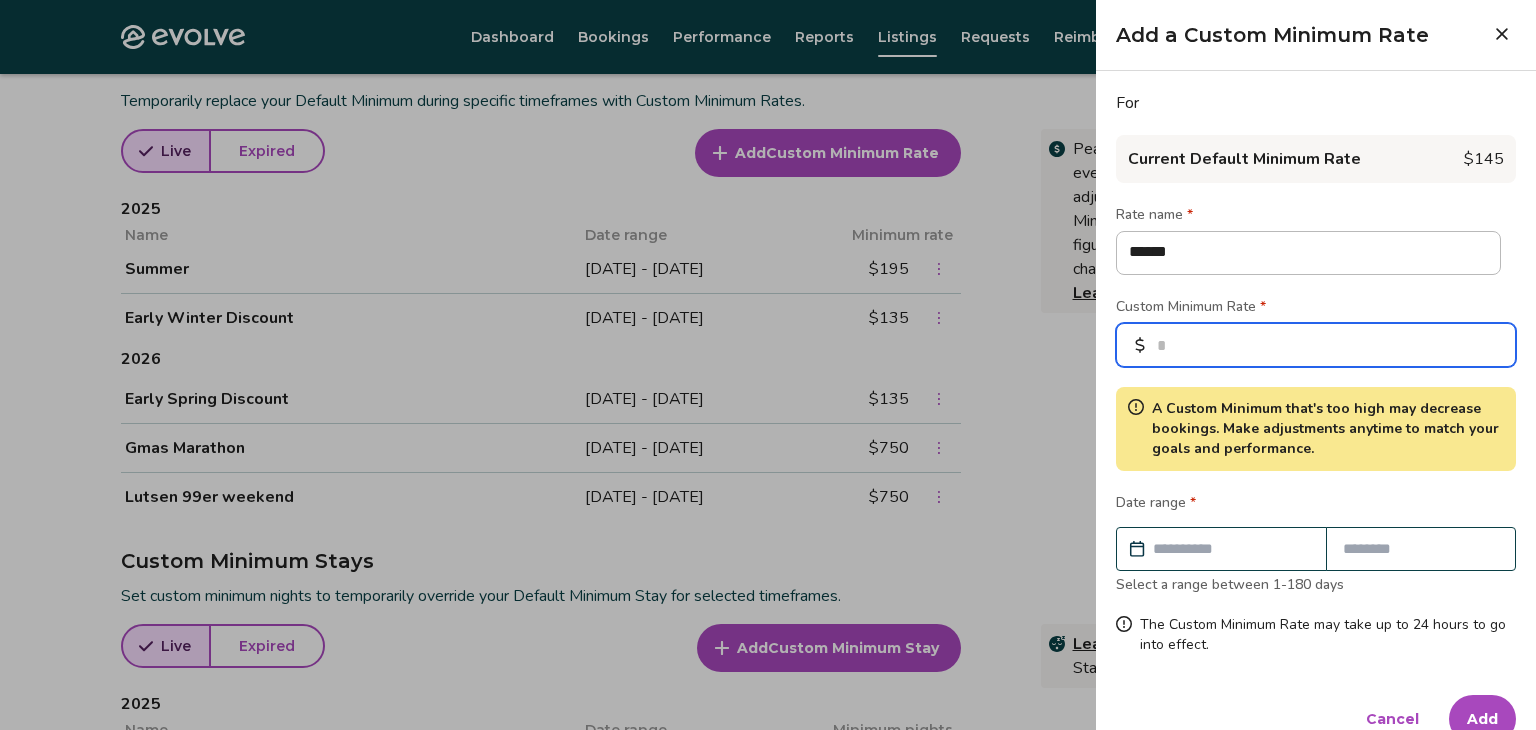 type on "***" 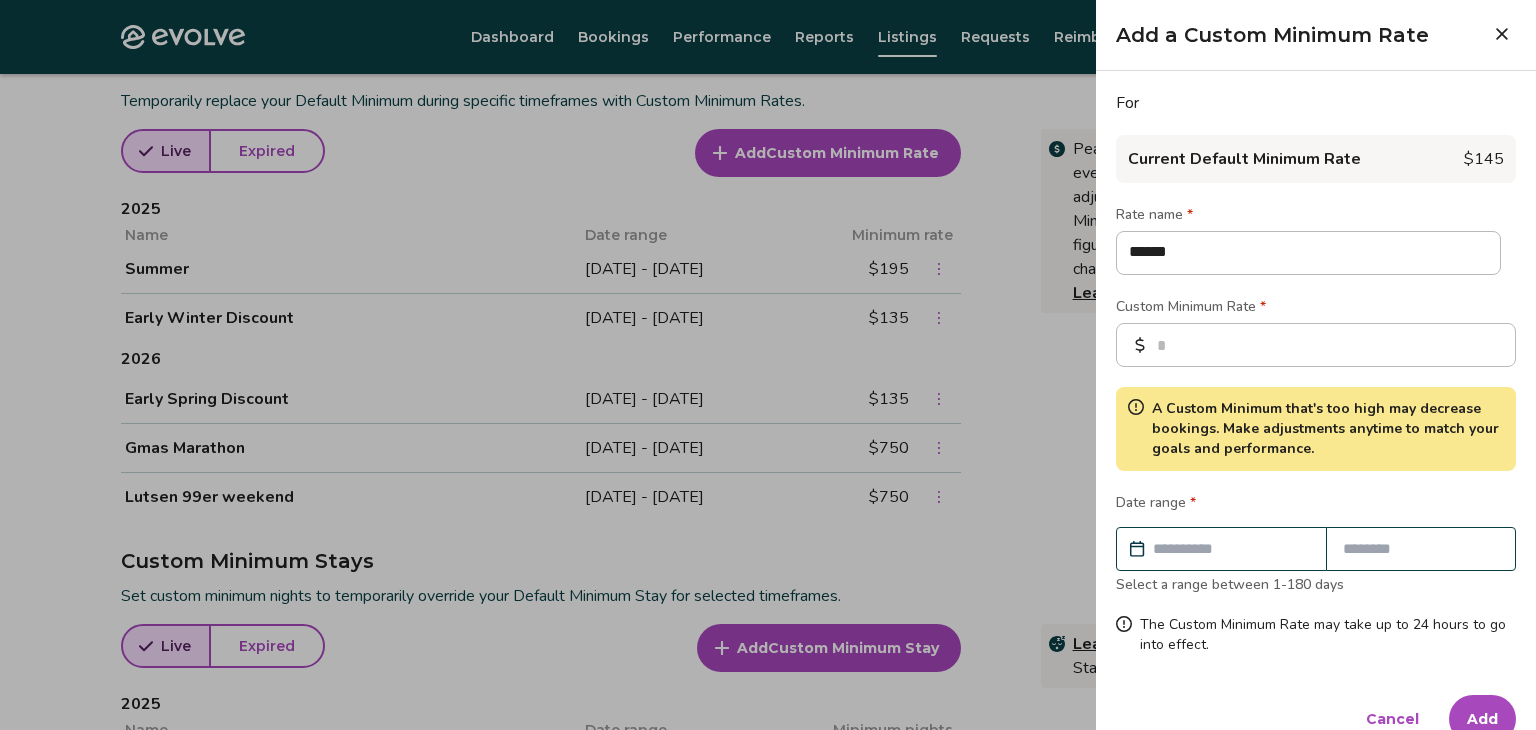 click at bounding box center [1231, 549] 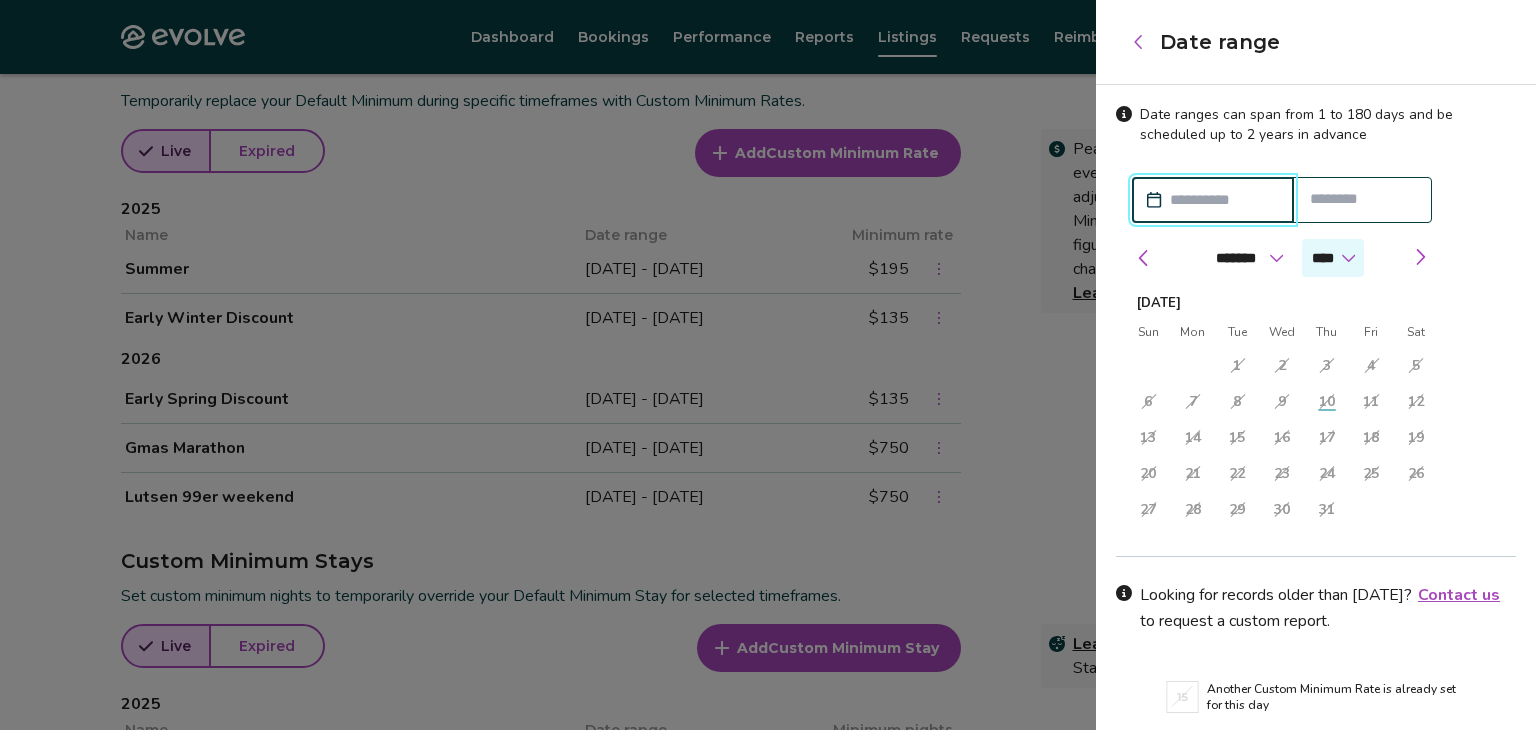 click on "**** **** ****" at bounding box center (1333, 258) 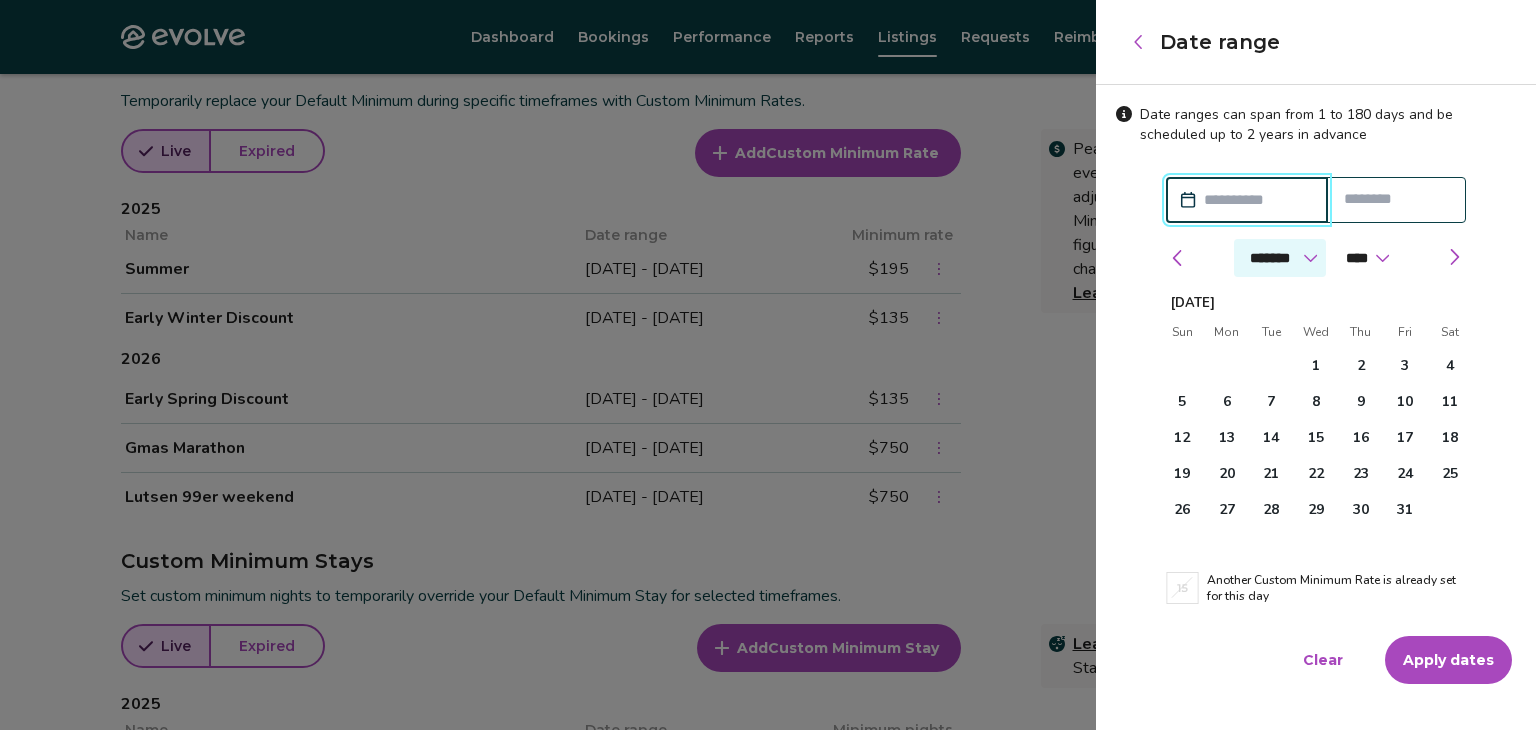 click on "******* ******** ***** ***** *** **** **** ****** ********* ******* ******** ********" at bounding box center [1280, 258] 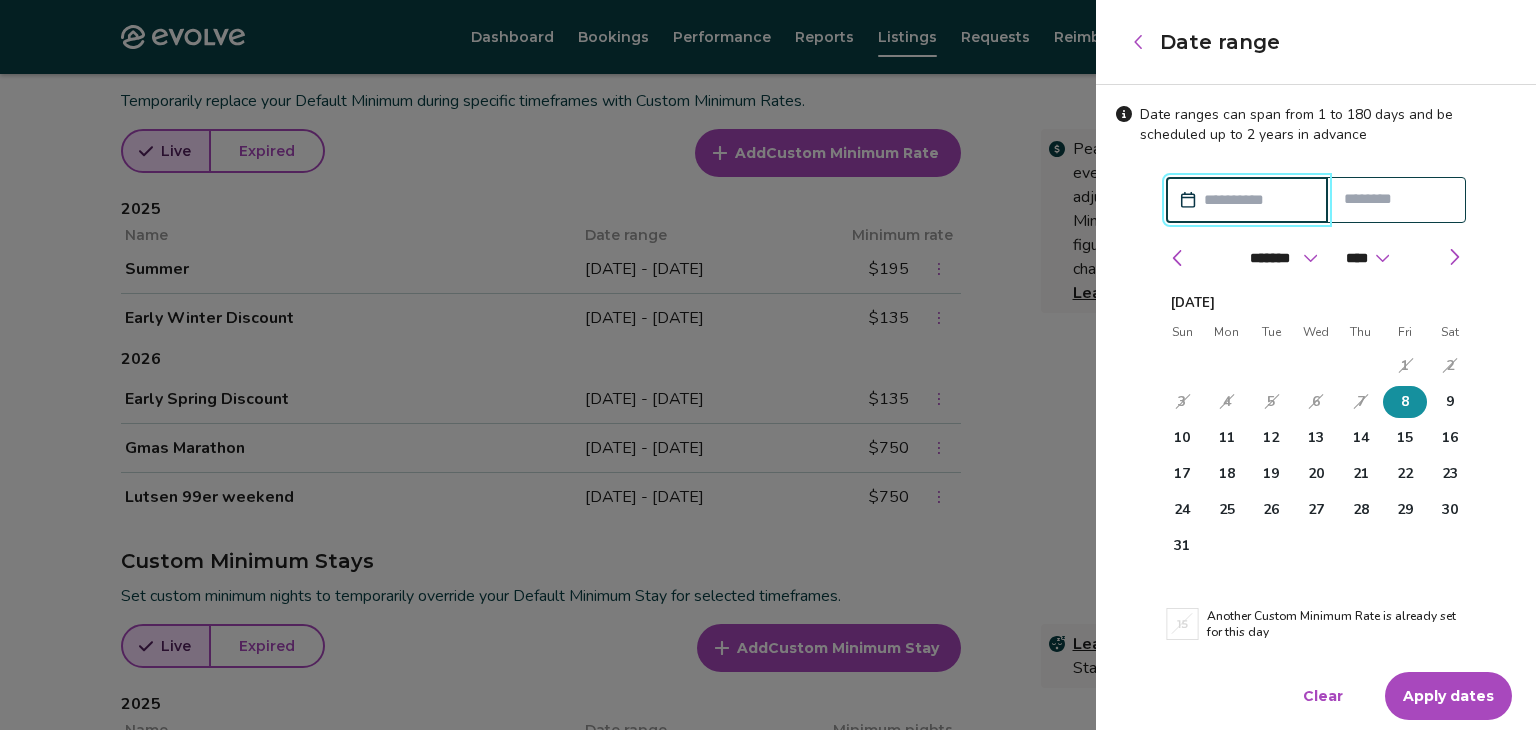 click on "8" at bounding box center [1405, 402] 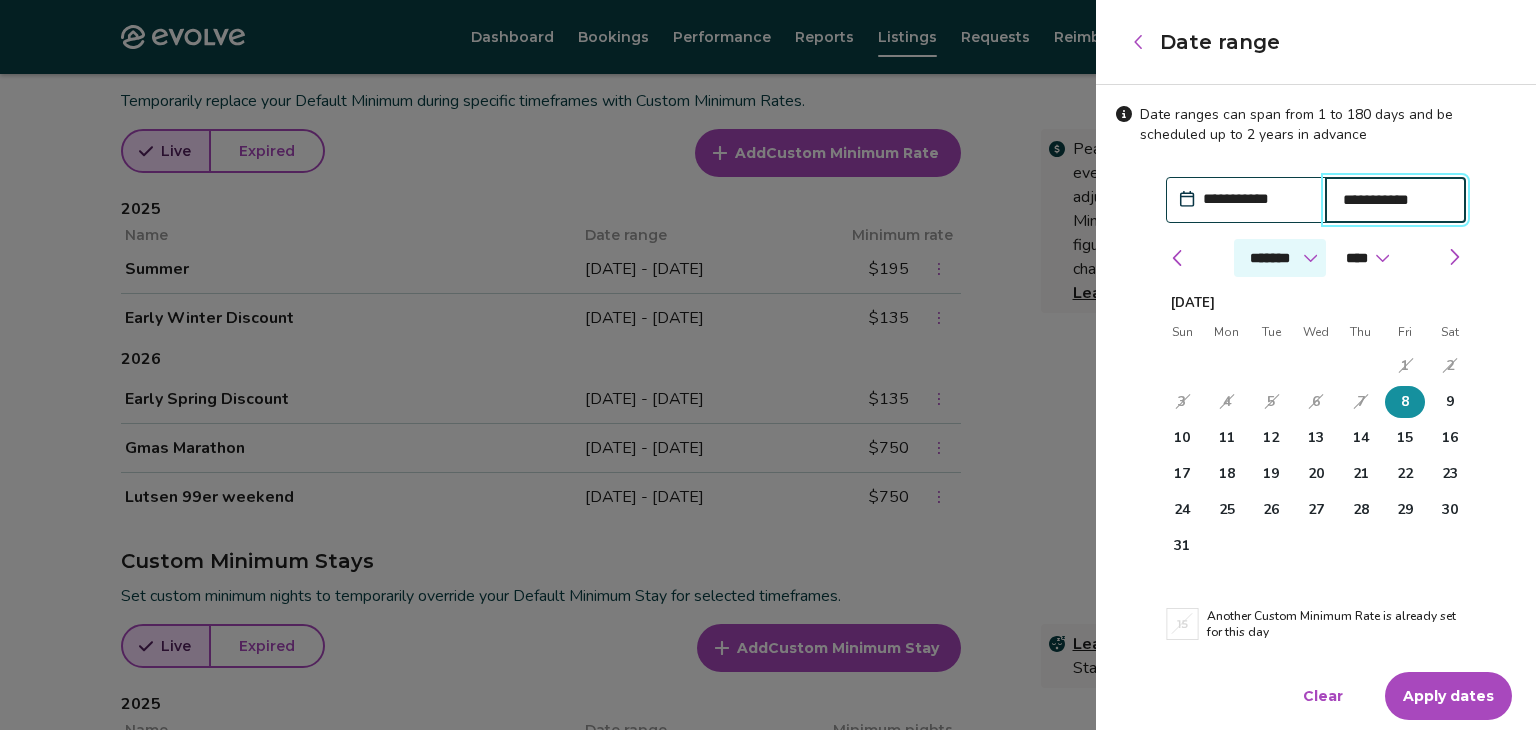 click on "******* ******** ***** ***** *** **** **** ****** ********* ******* ******** ********" at bounding box center (1280, 258) 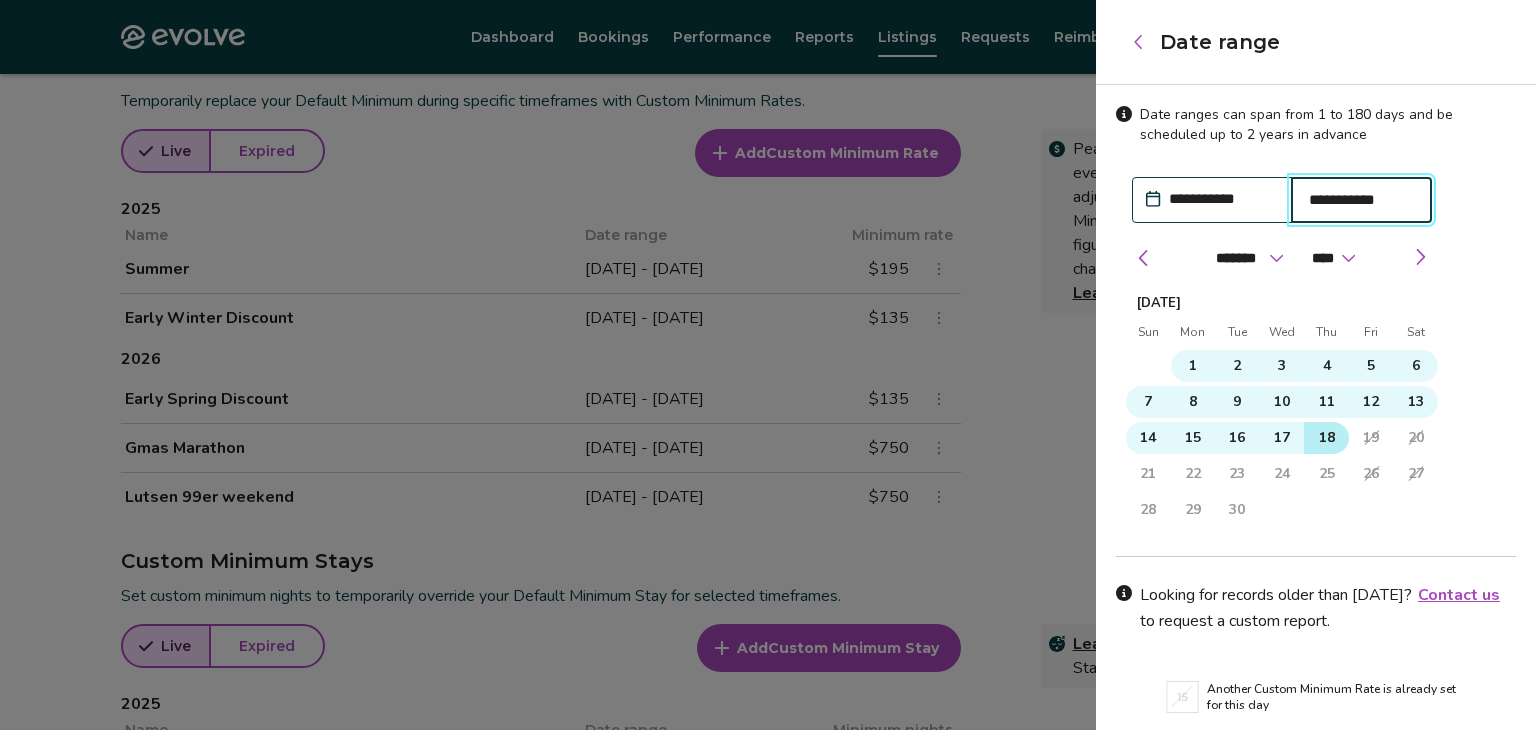 click on "18" at bounding box center (1327, 438) 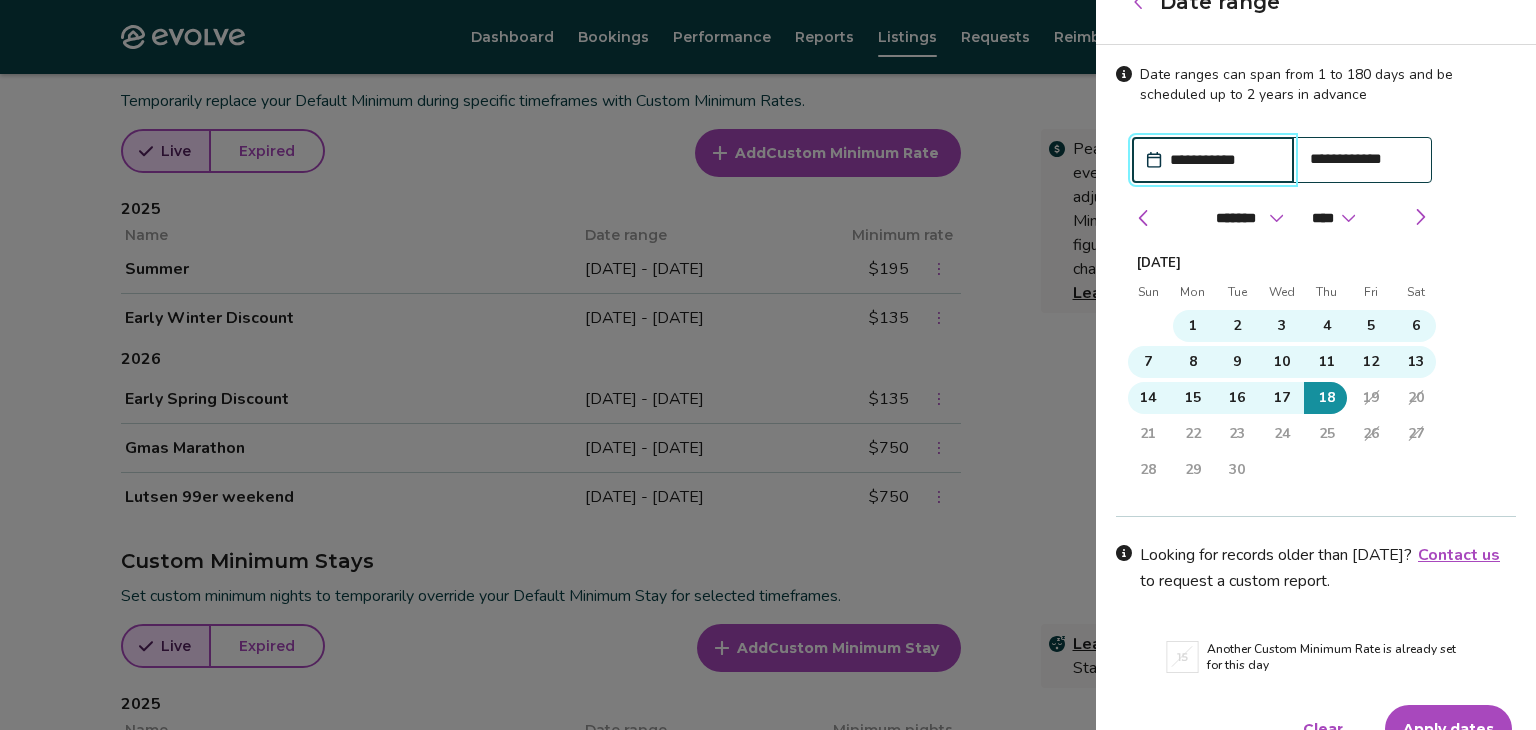 scroll, scrollTop: 72, scrollLeft: 0, axis: vertical 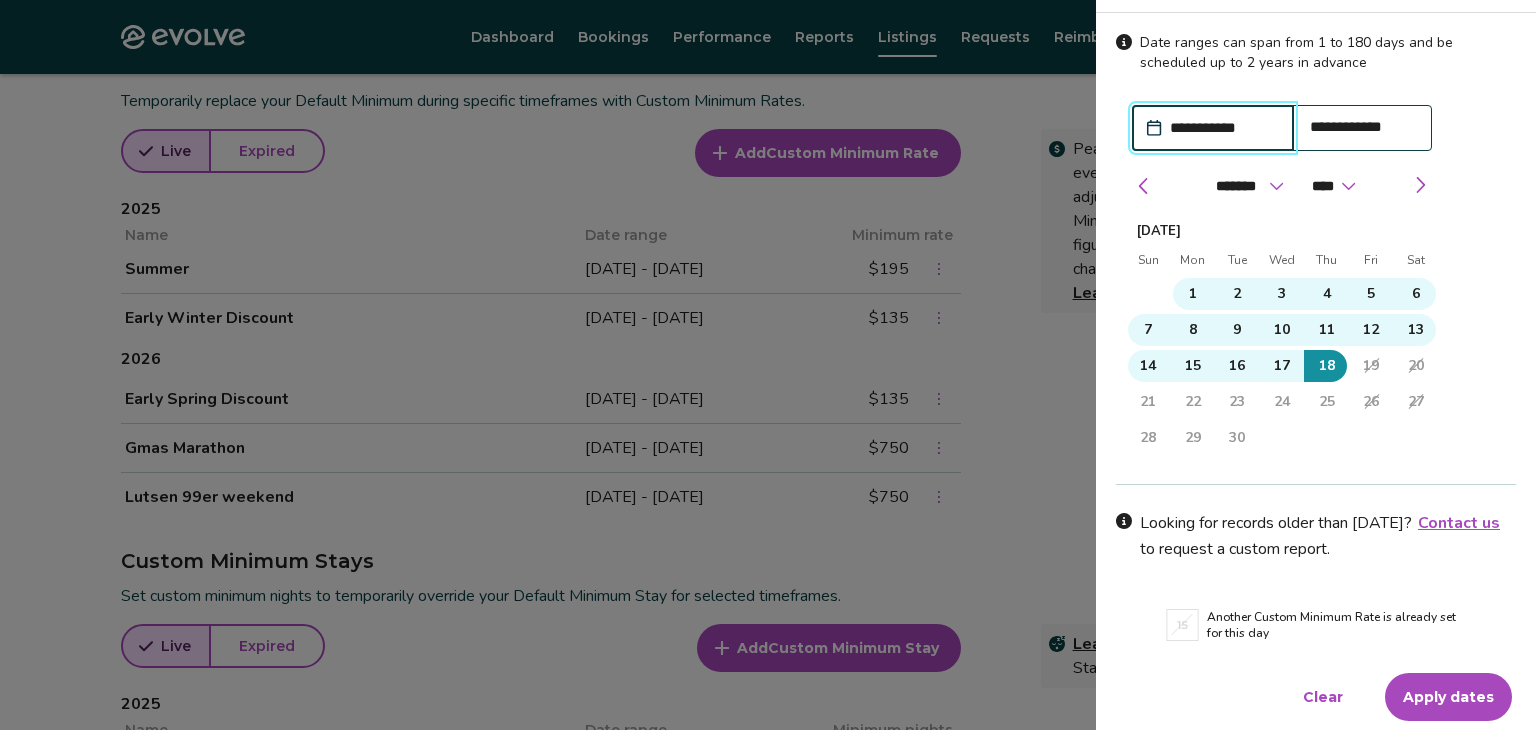 click on "Apply dates" at bounding box center [1448, 697] 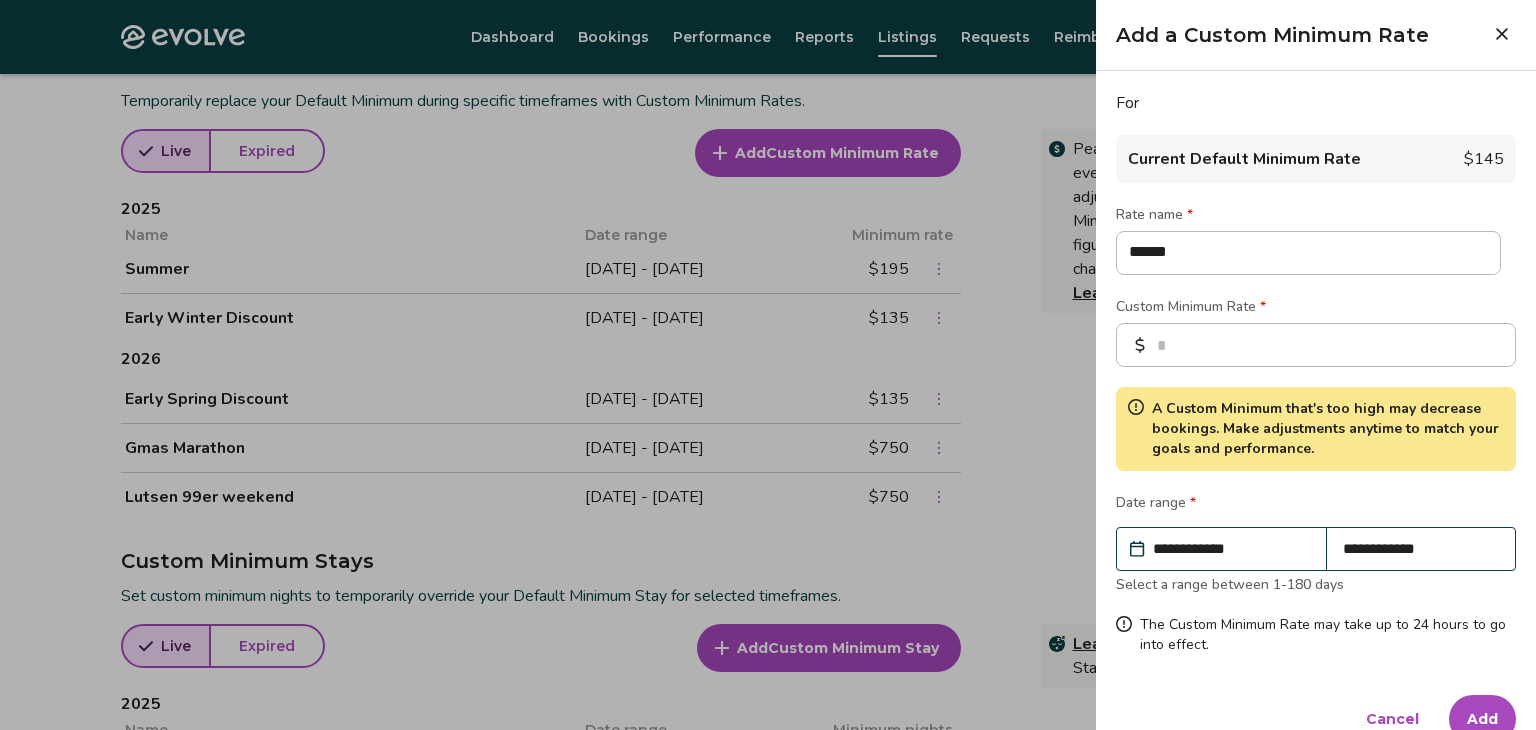 scroll, scrollTop: 32, scrollLeft: 0, axis: vertical 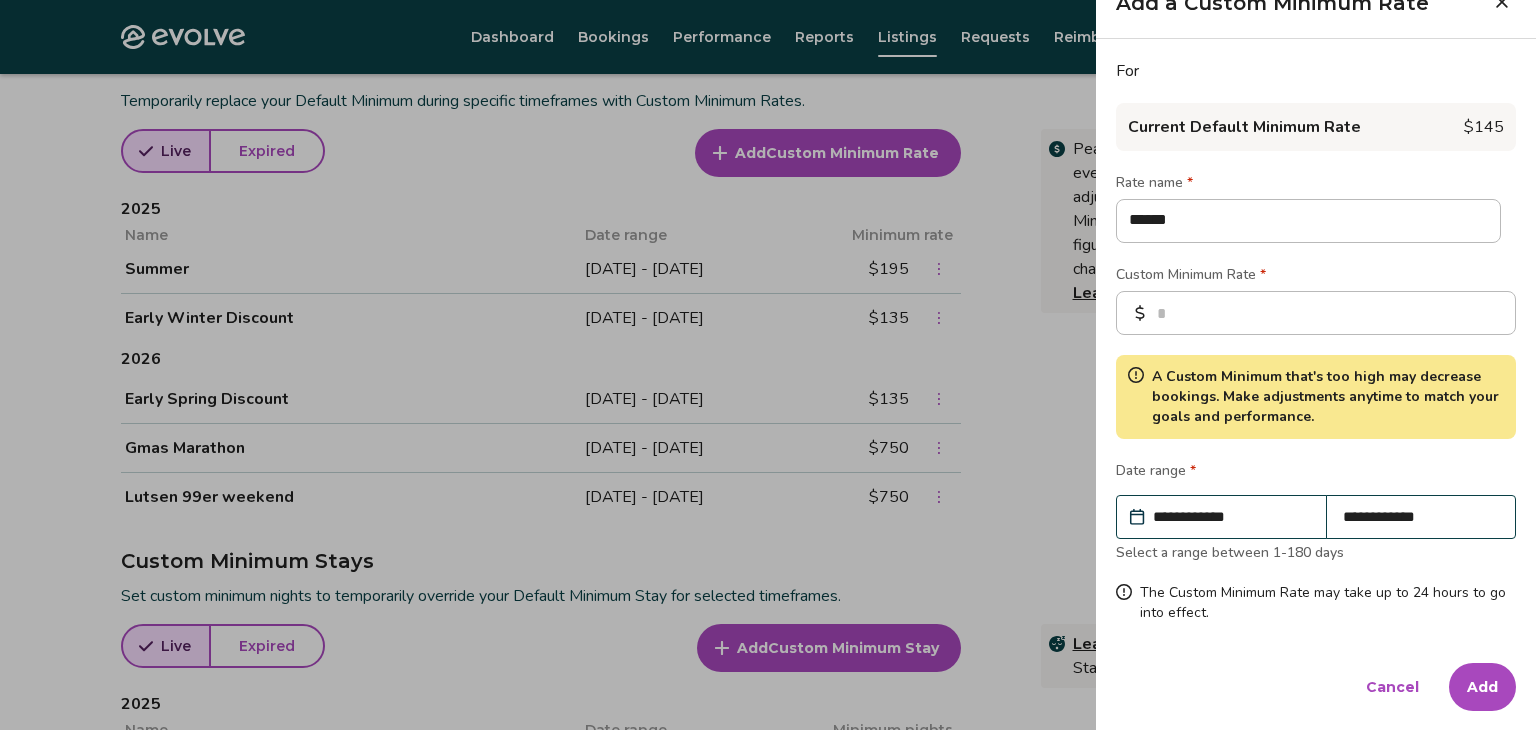 click on "Add" at bounding box center (1482, 687) 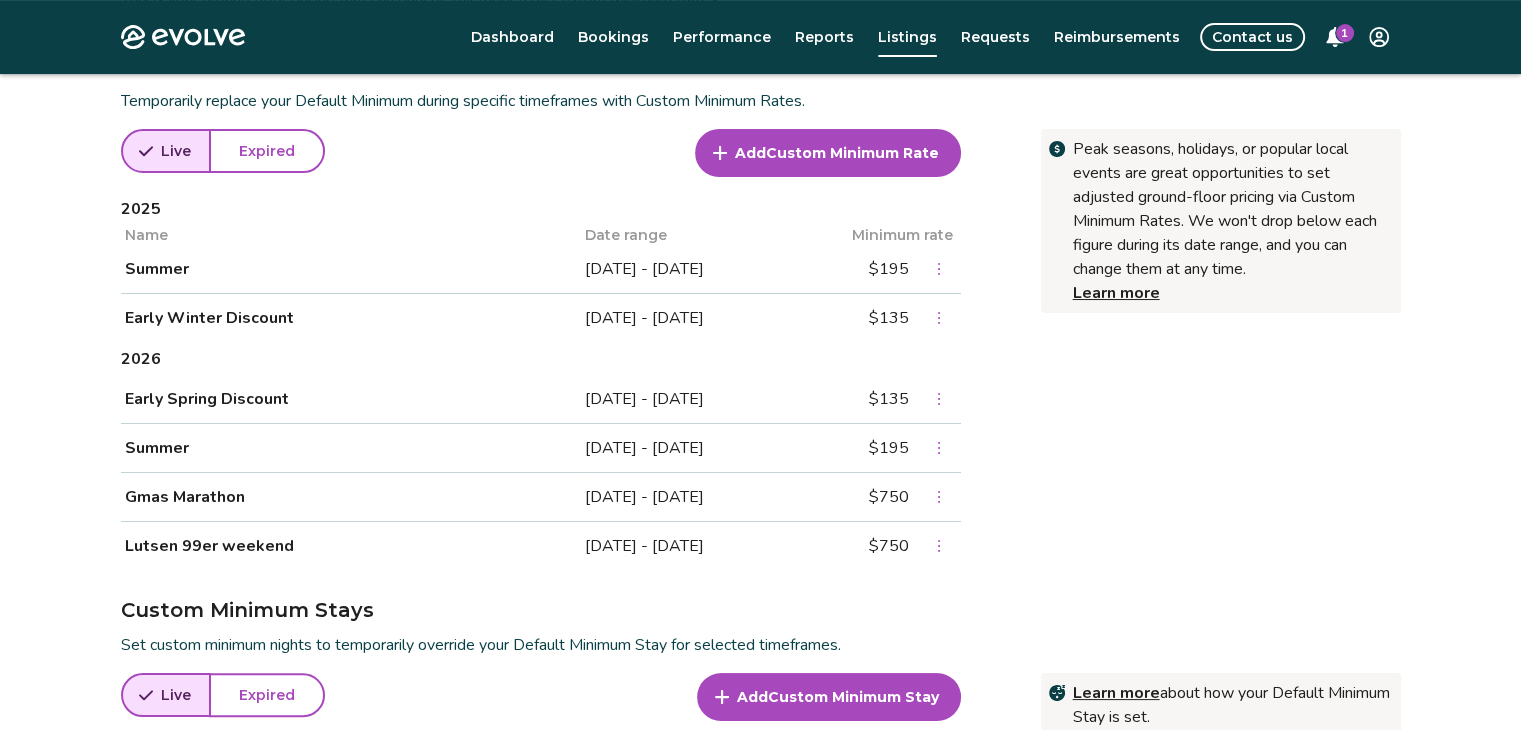 click on "Custom Minimum Rate" at bounding box center [852, 153] 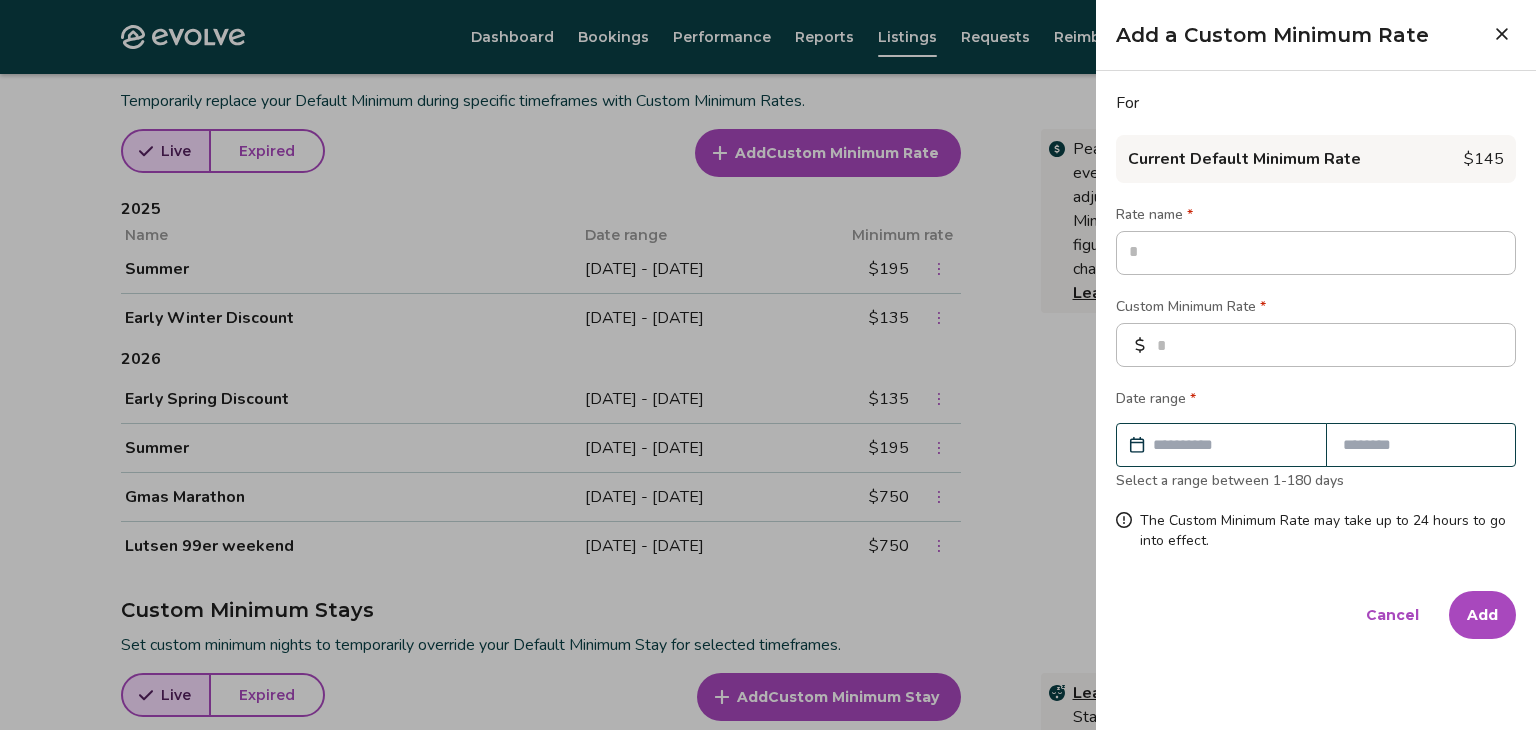 type on "*" 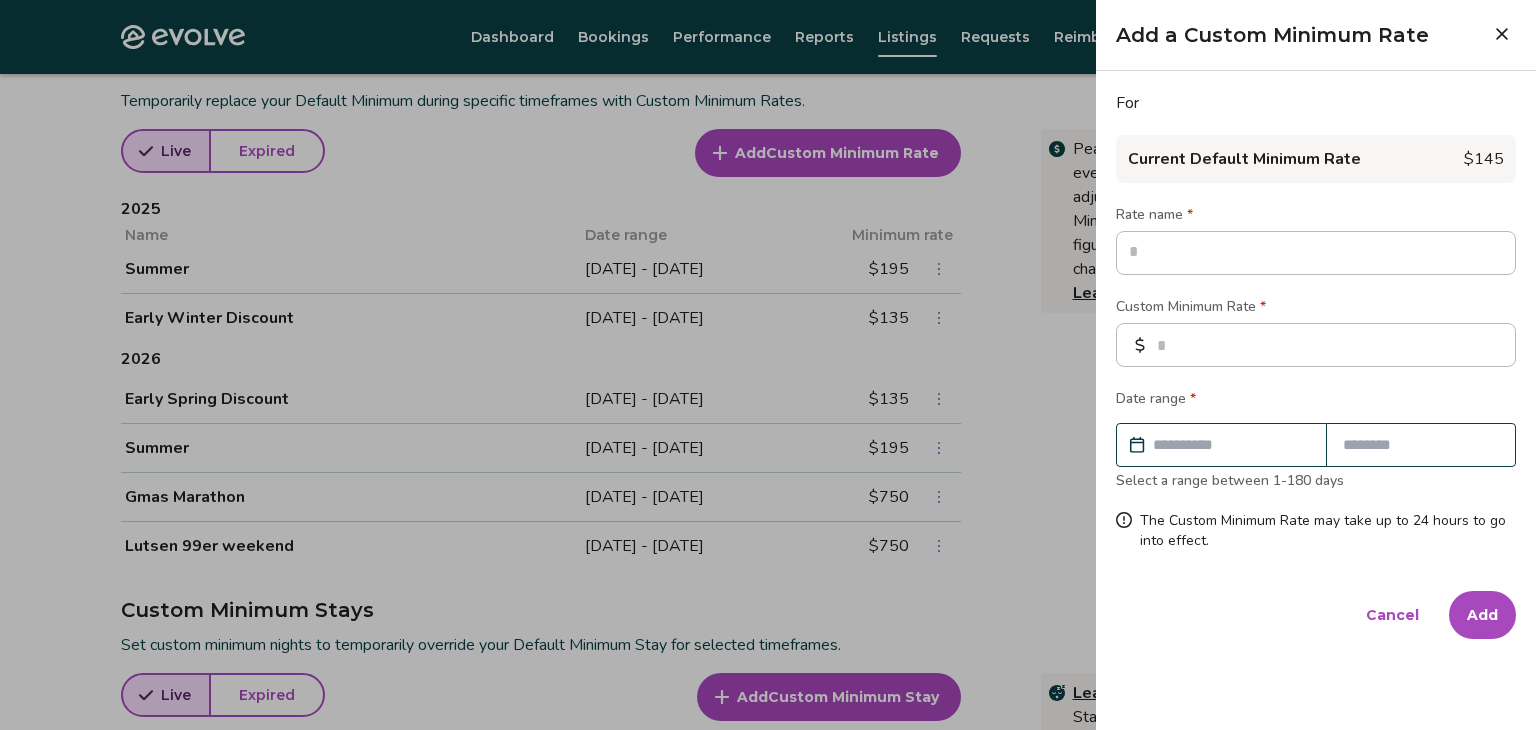 type on "*" 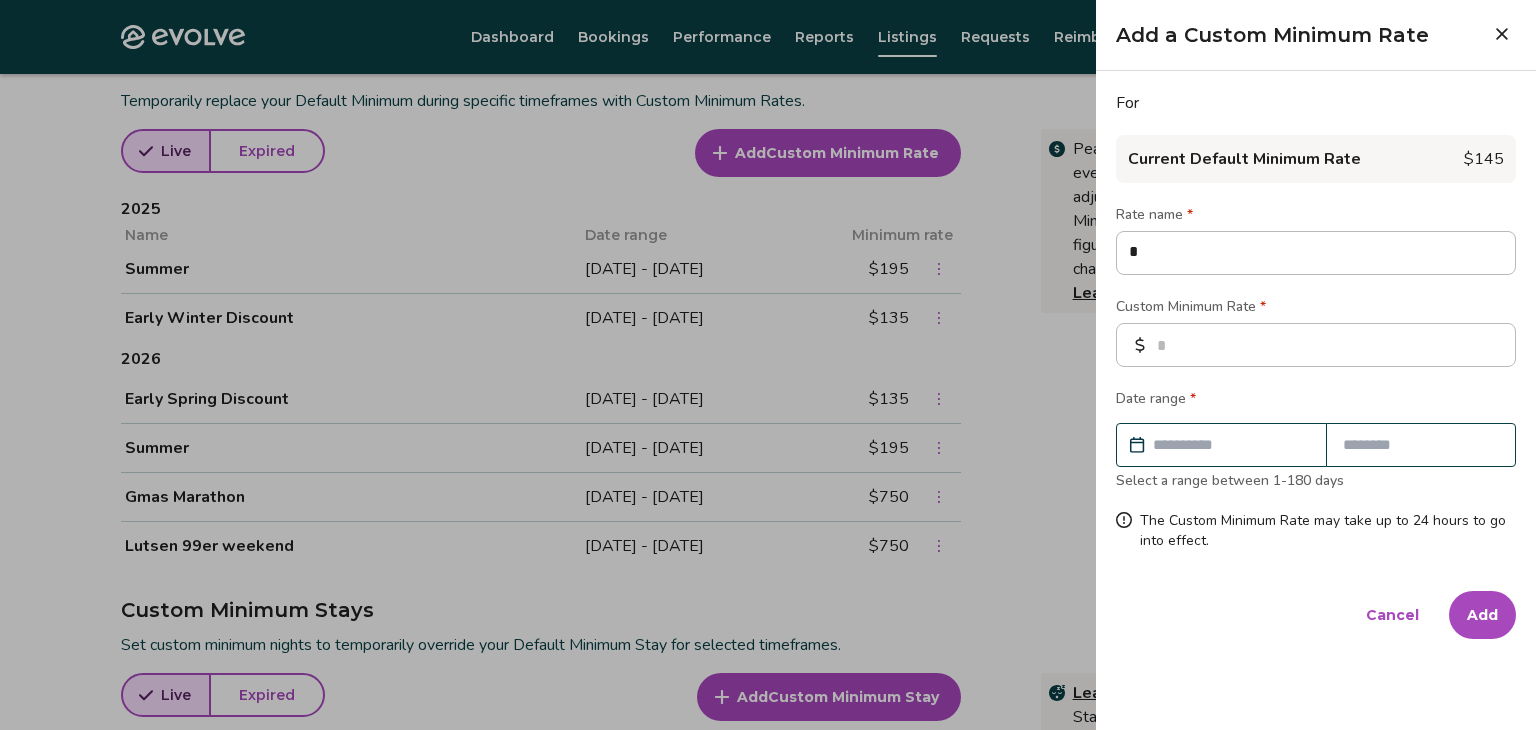 type on "*" 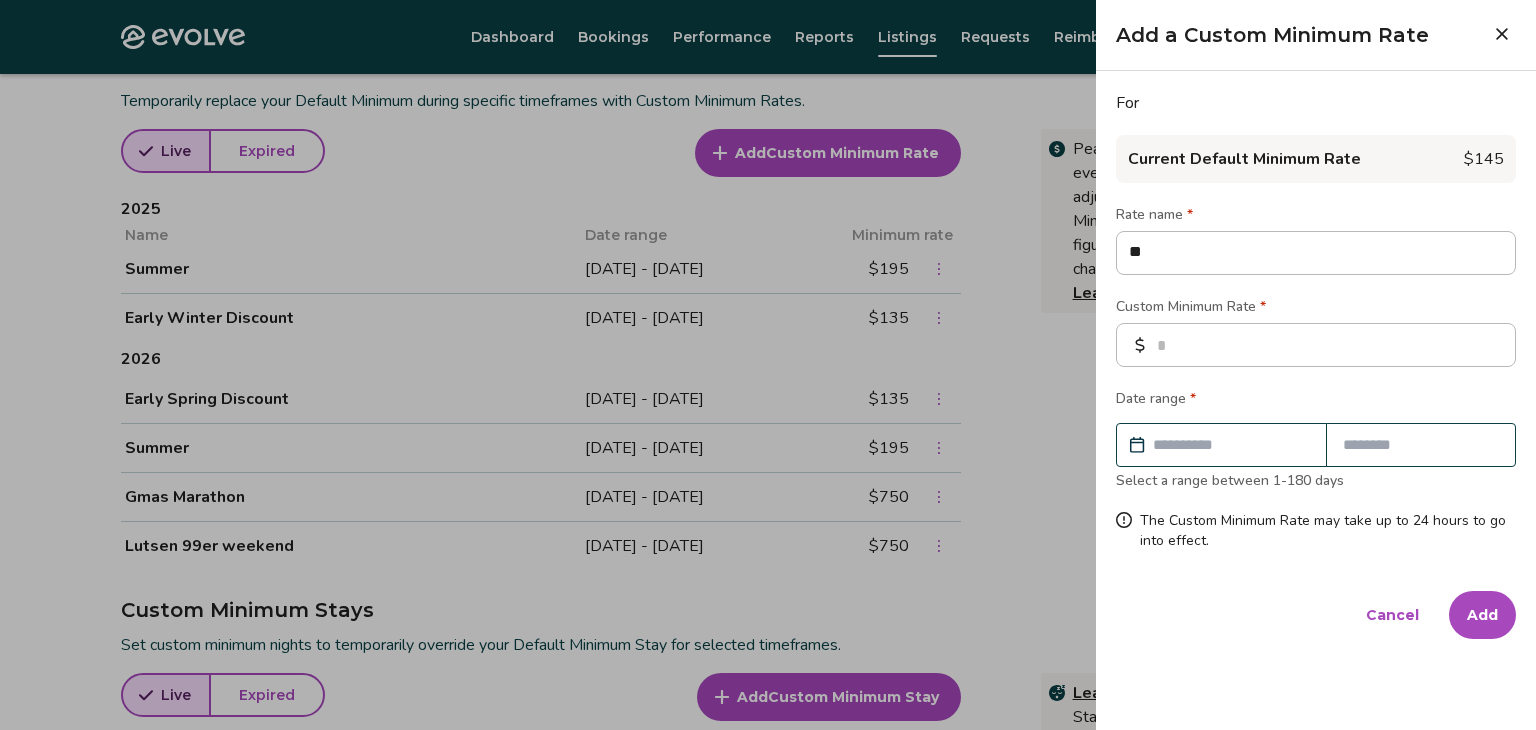 type on "*" 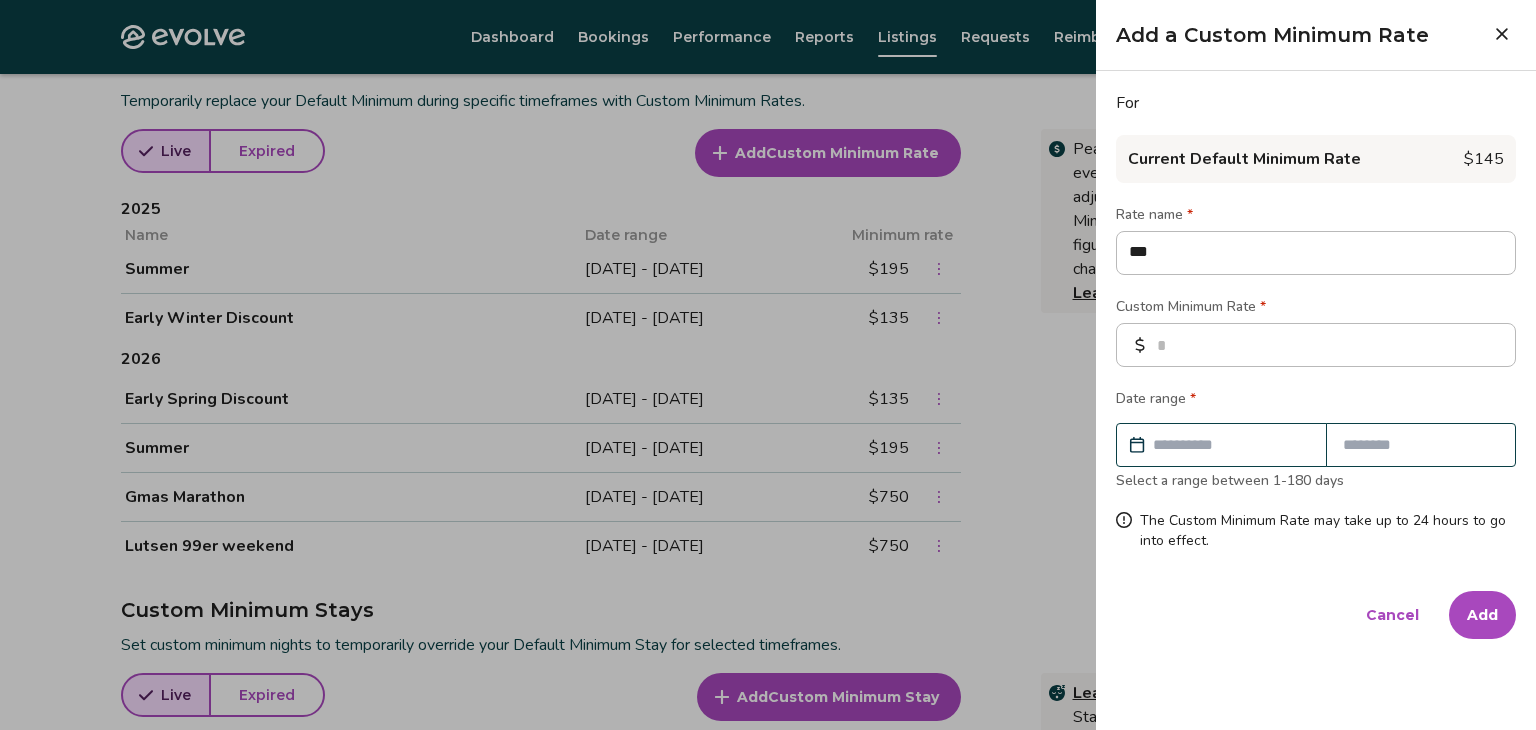 type on "*" 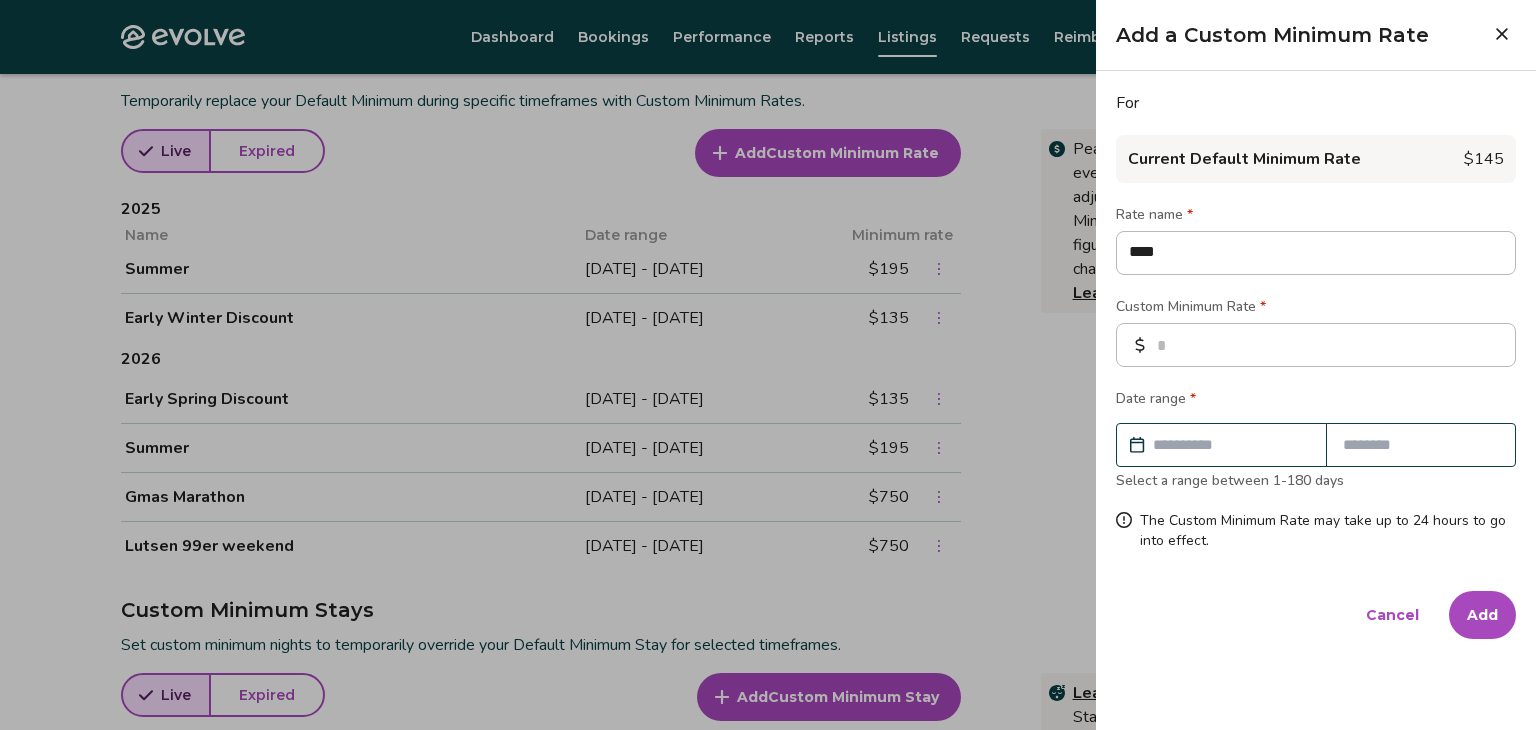 type on "*" 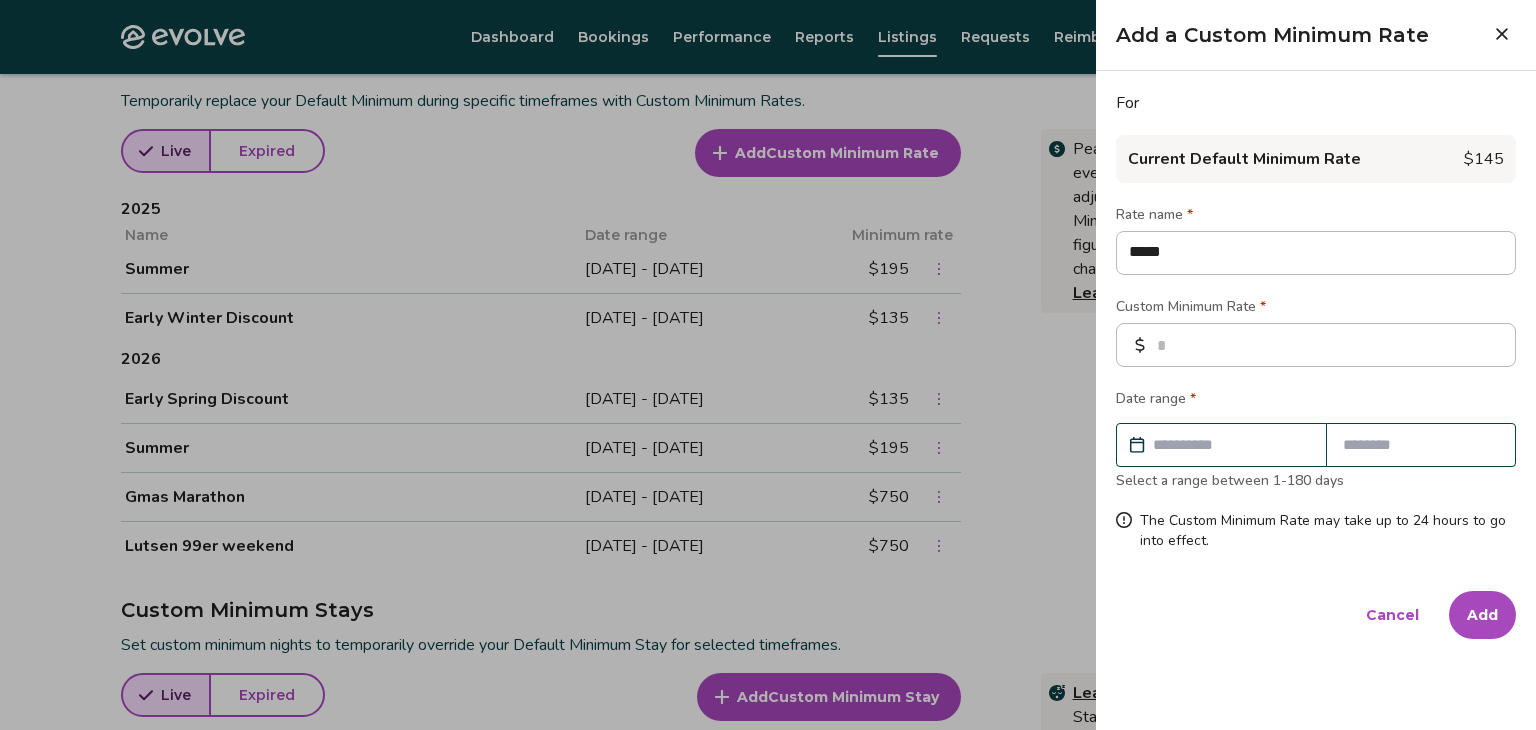 type on "*" 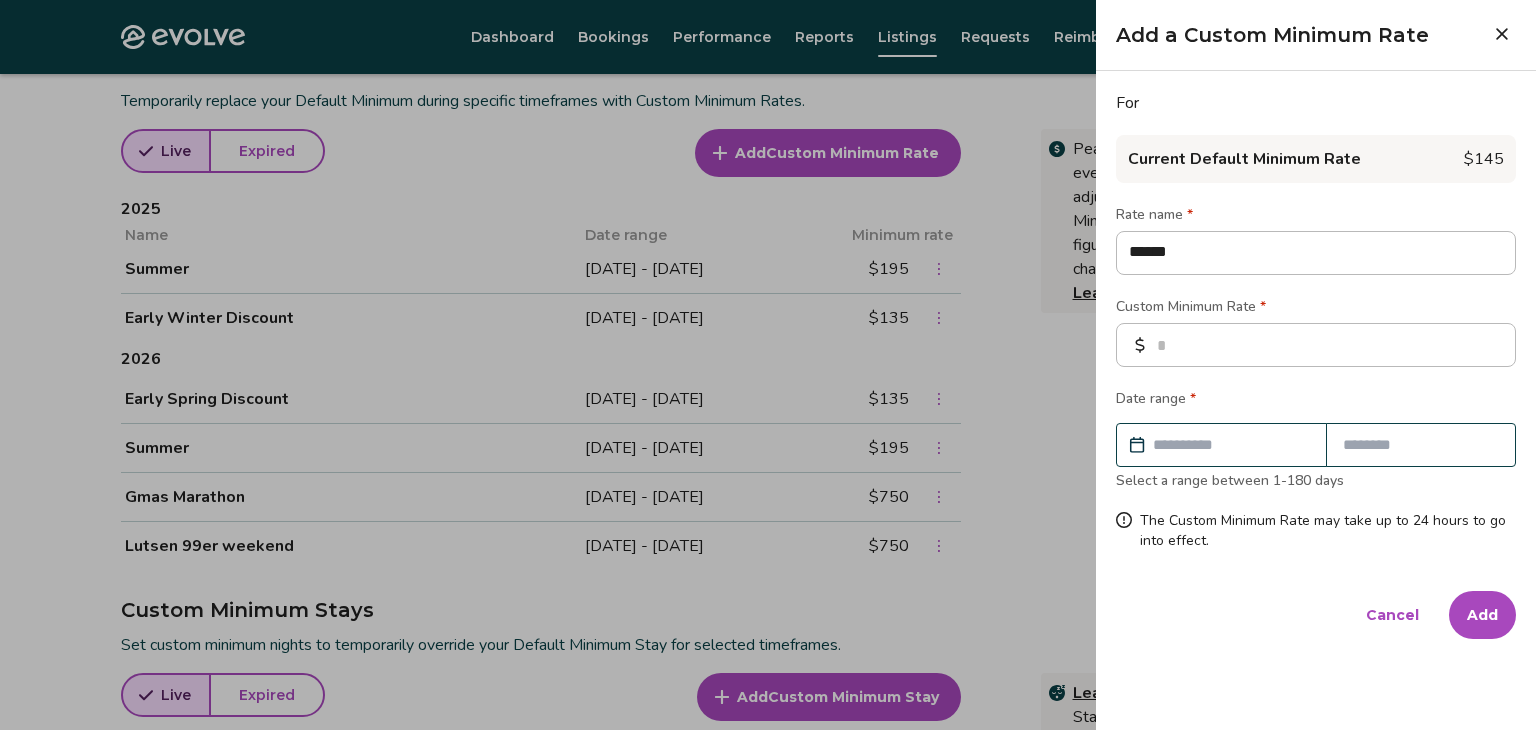 type on "*" 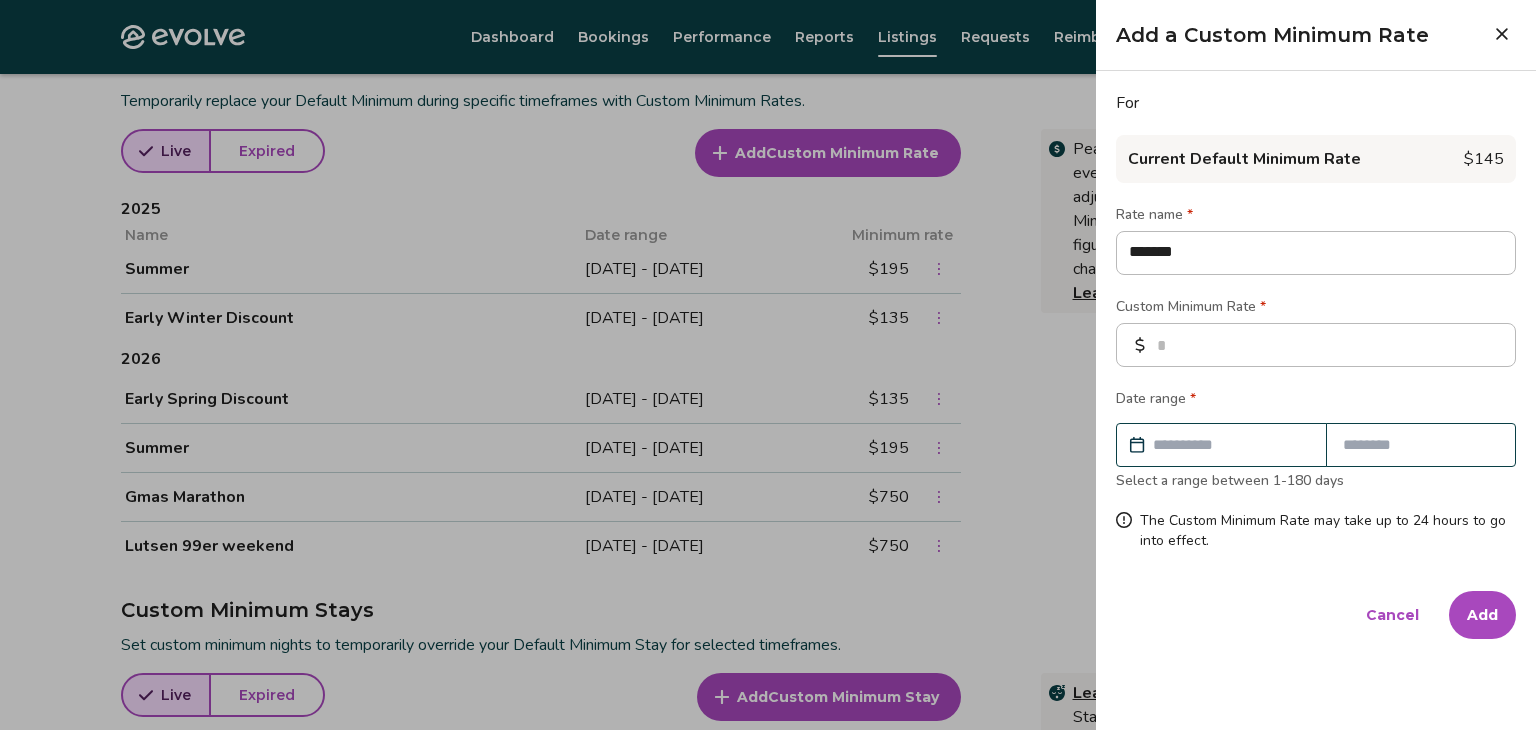 type on "*" 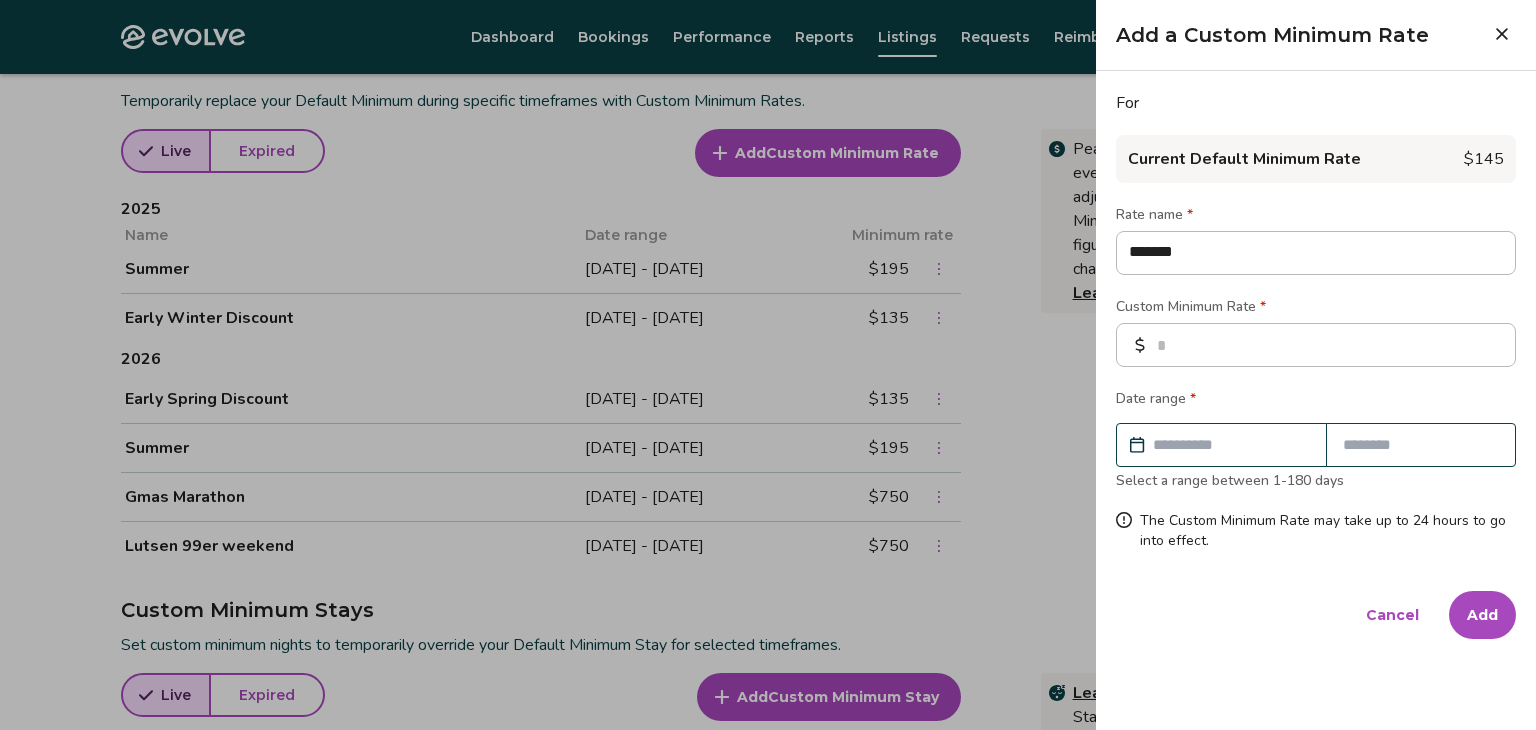 type on "********" 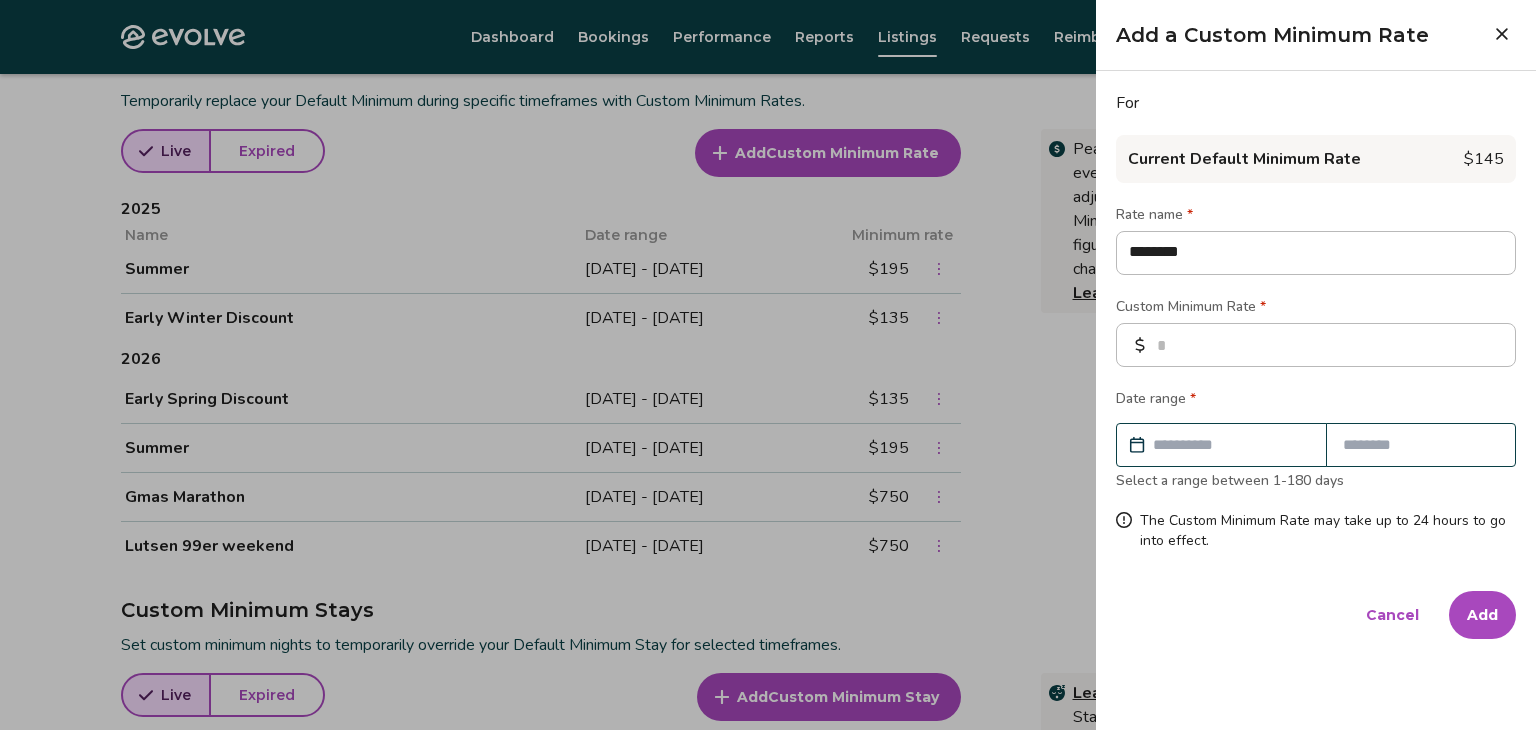 type on "*" 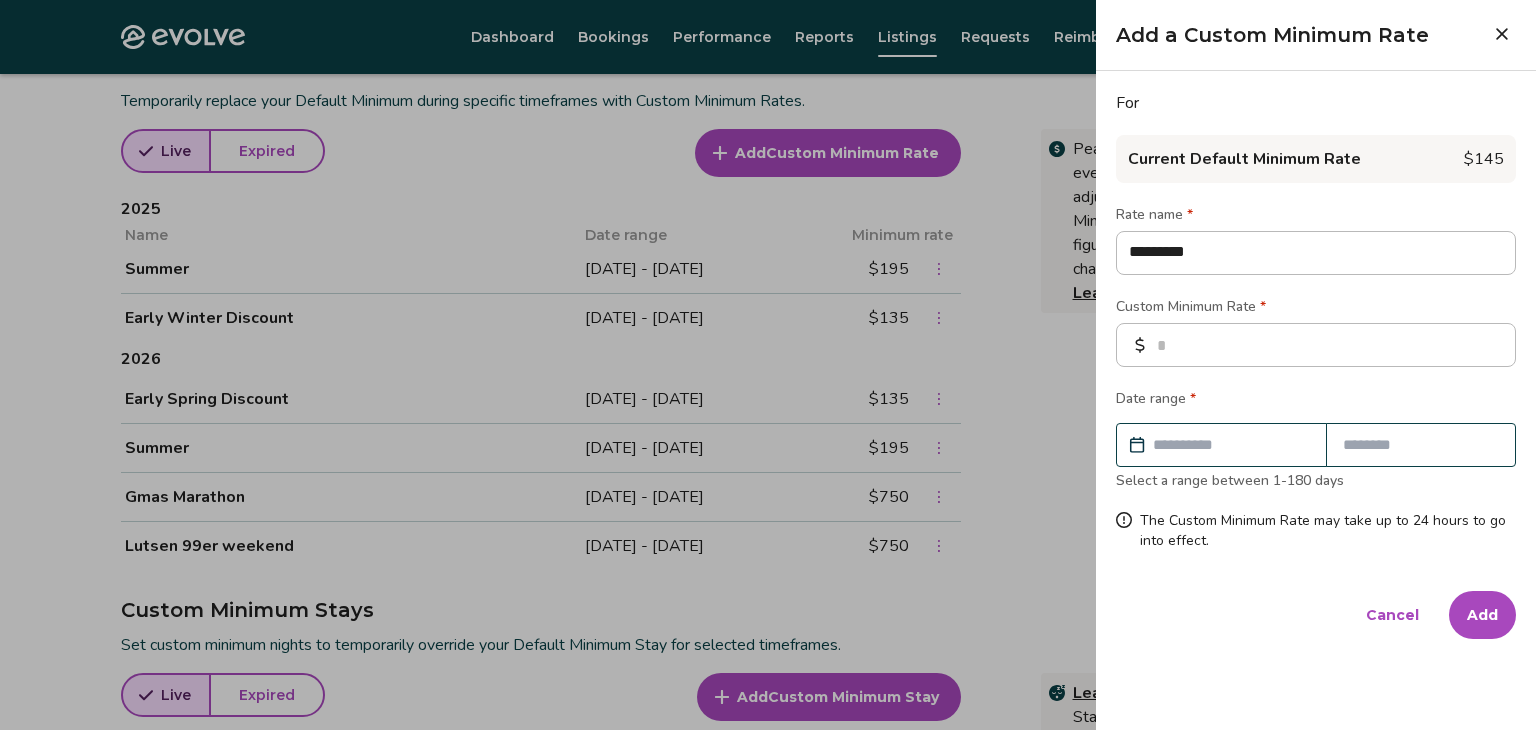 type on "*********" 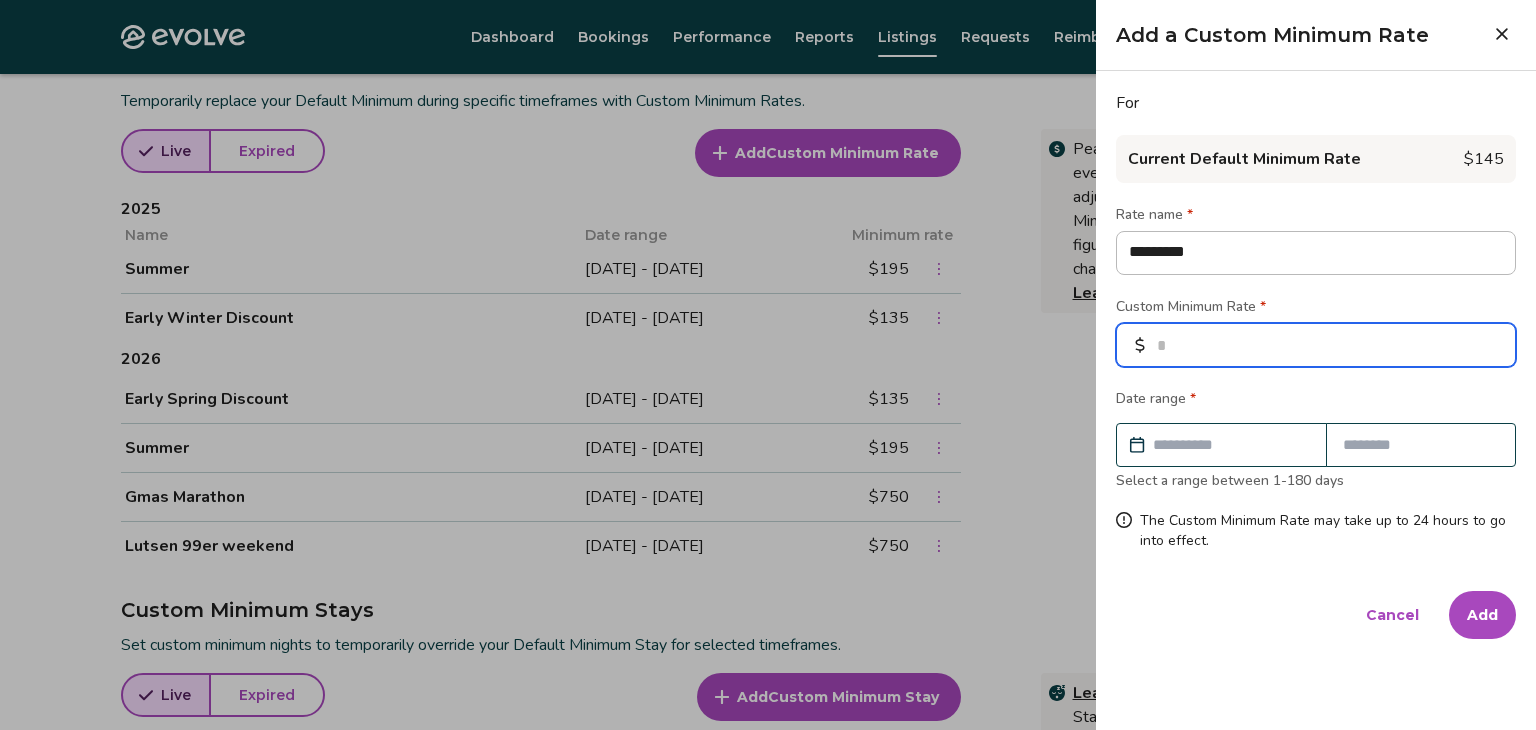 click at bounding box center [1316, 345] 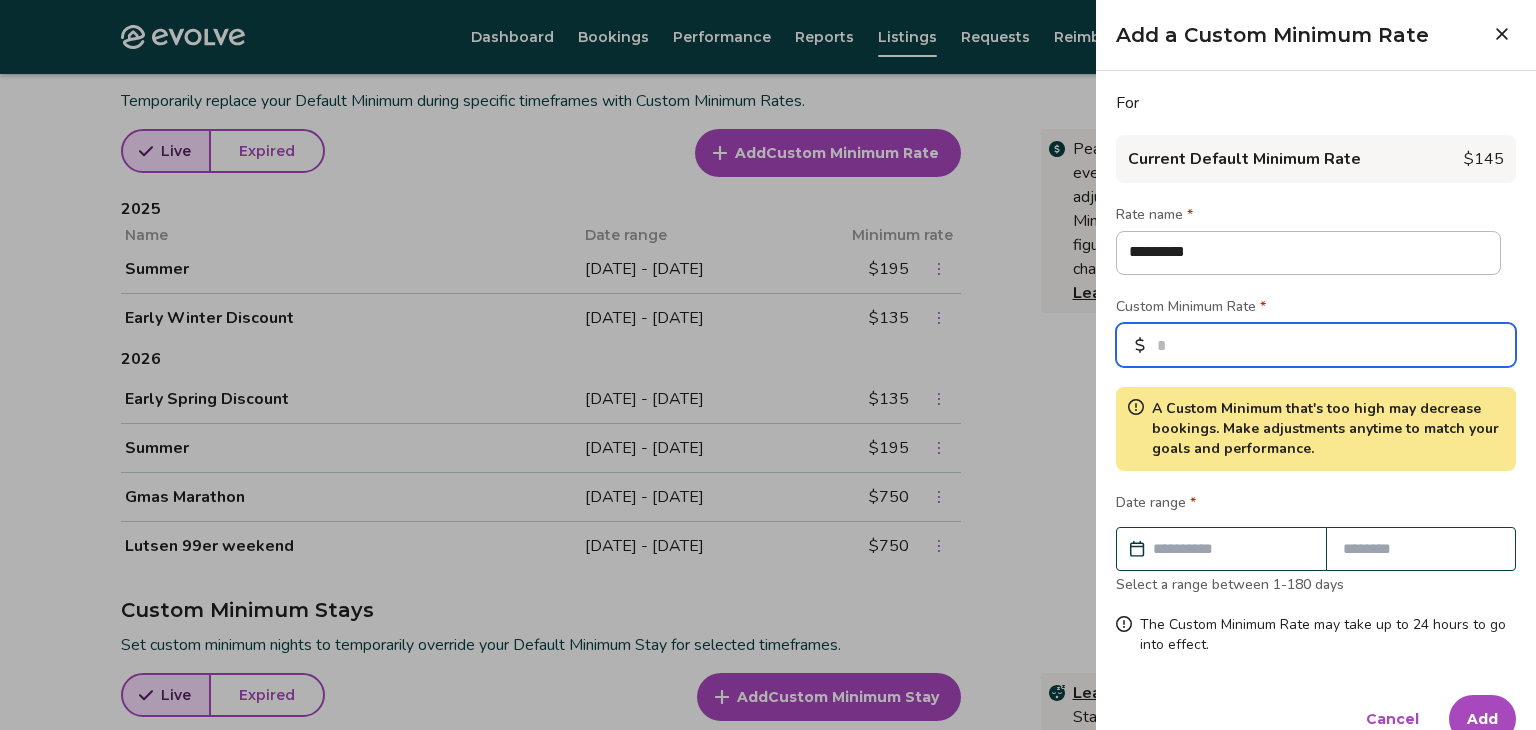 type on "***" 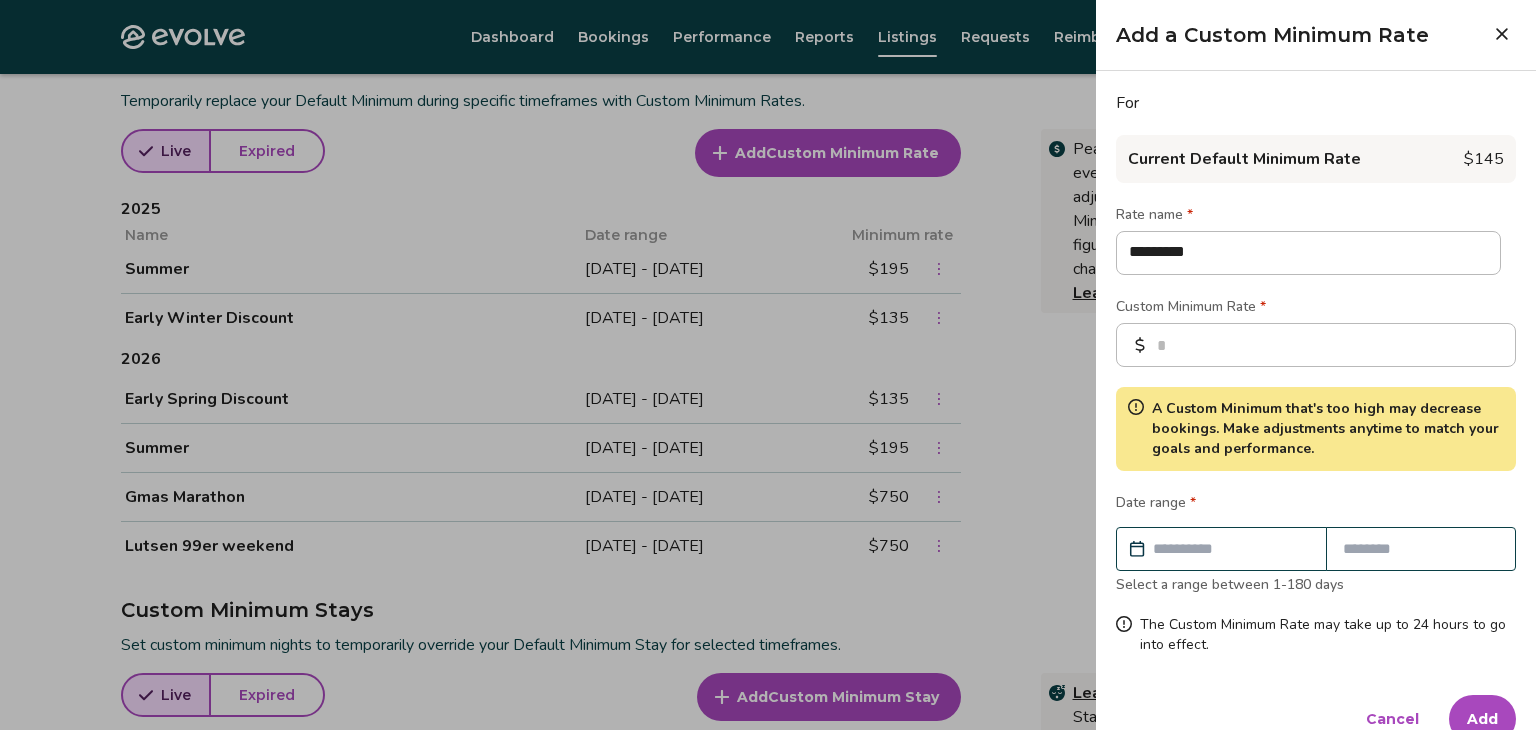 click at bounding box center [1231, 549] 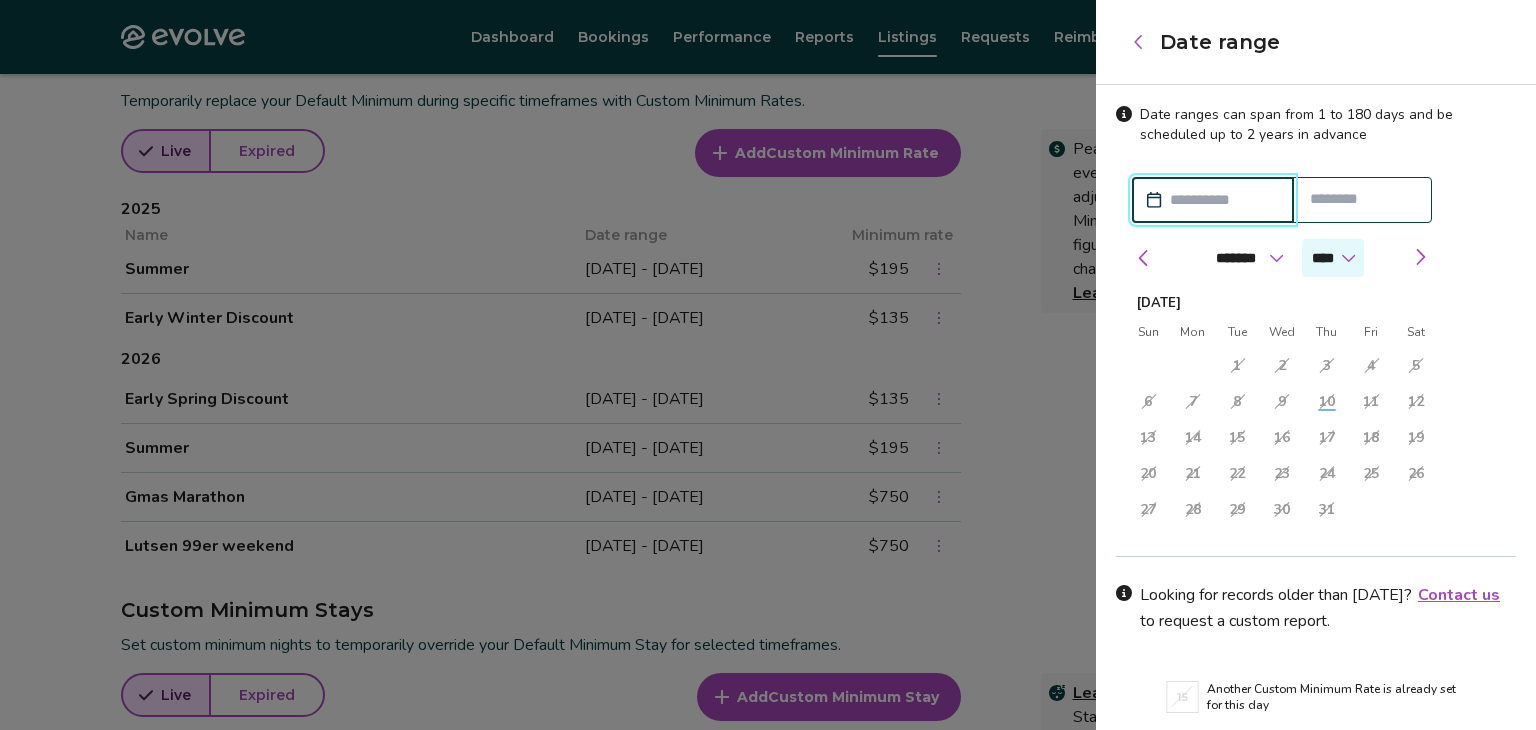 click on "**** **** ****" at bounding box center [1333, 258] 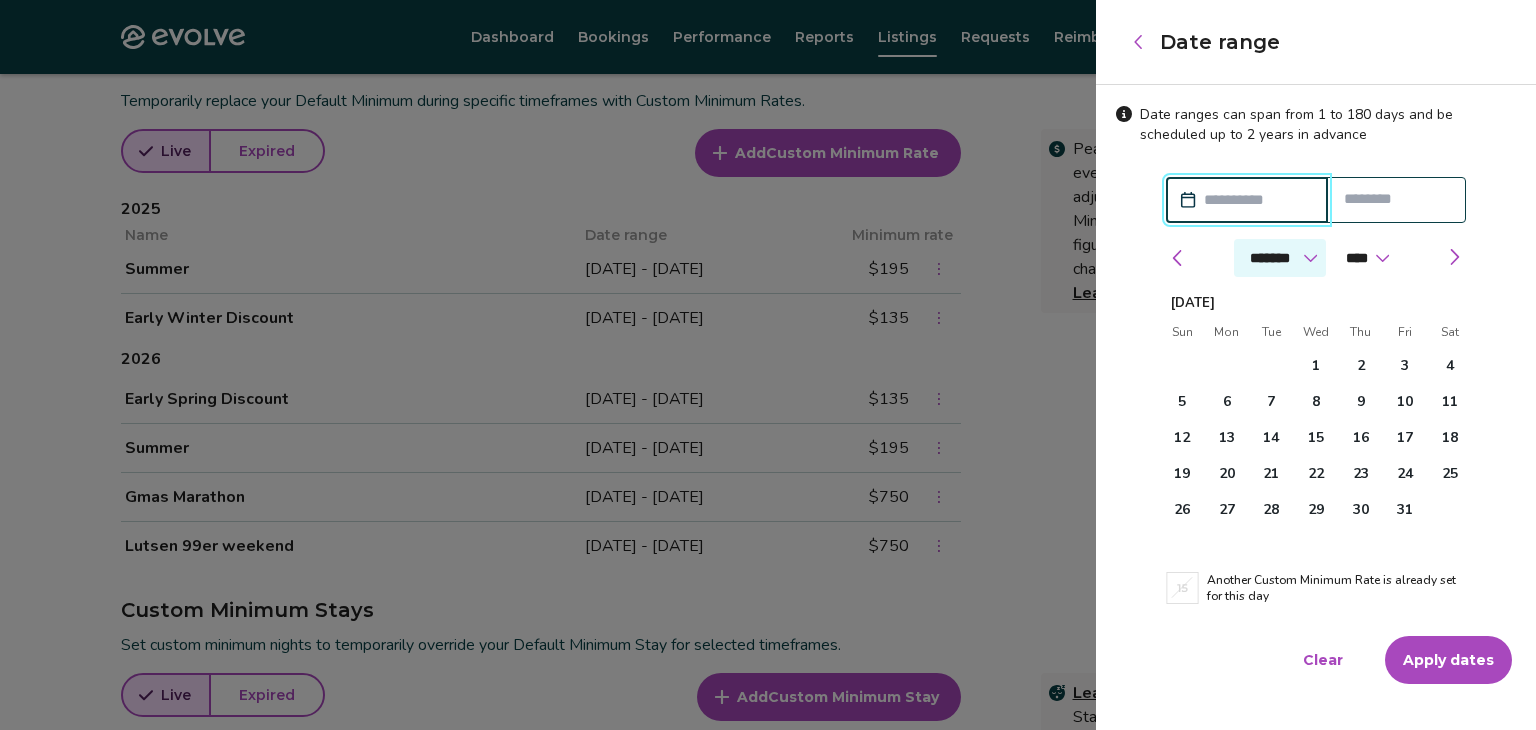 click on "******* ******** ***** ***** *** **** **** ****** ********* ******* ******** ********" at bounding box center [1280, 258] 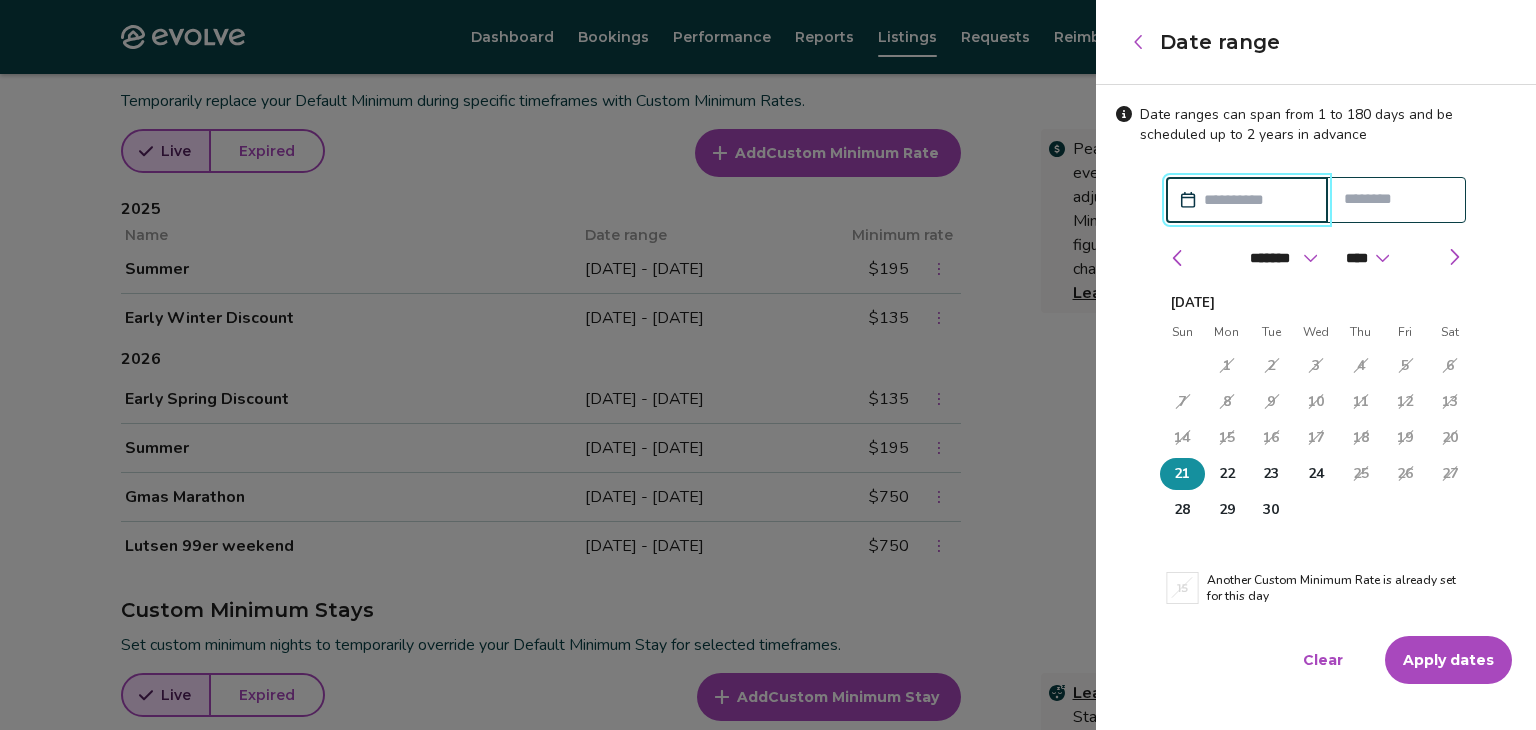 click on "21" at bounding box center [1182, 474] 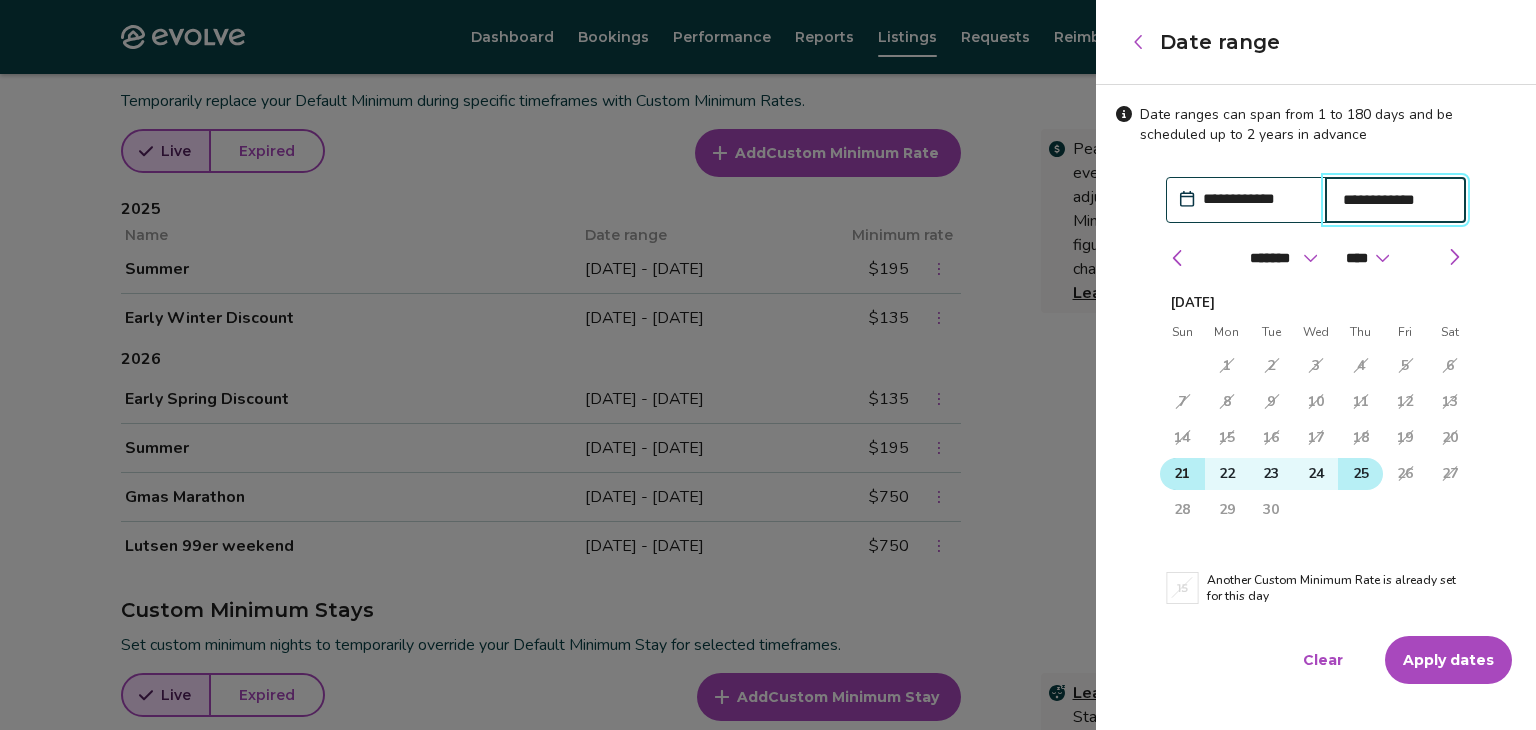click on "25" at bounding box center (1361, 474) 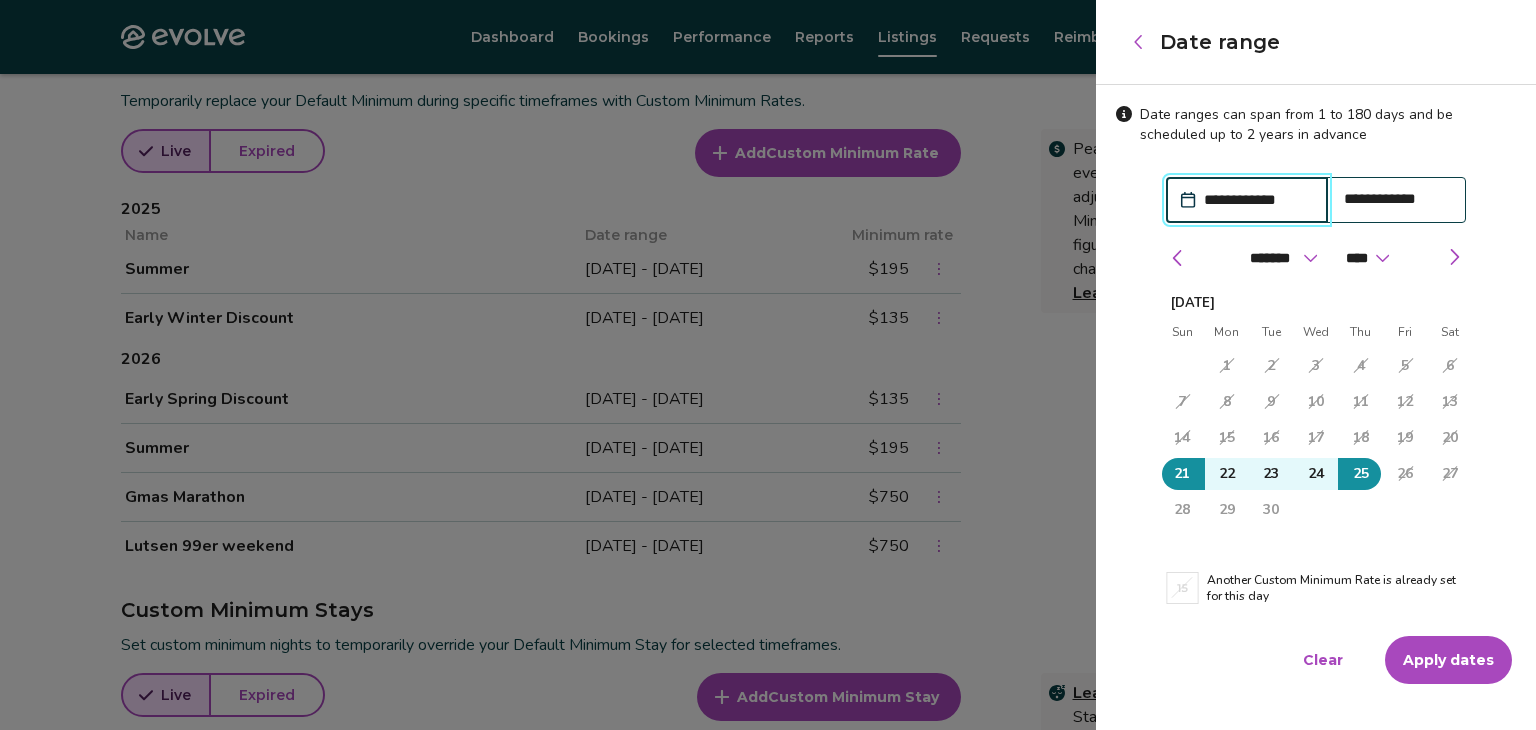 click on "Apply dates" at bounding box center [1448, 660] 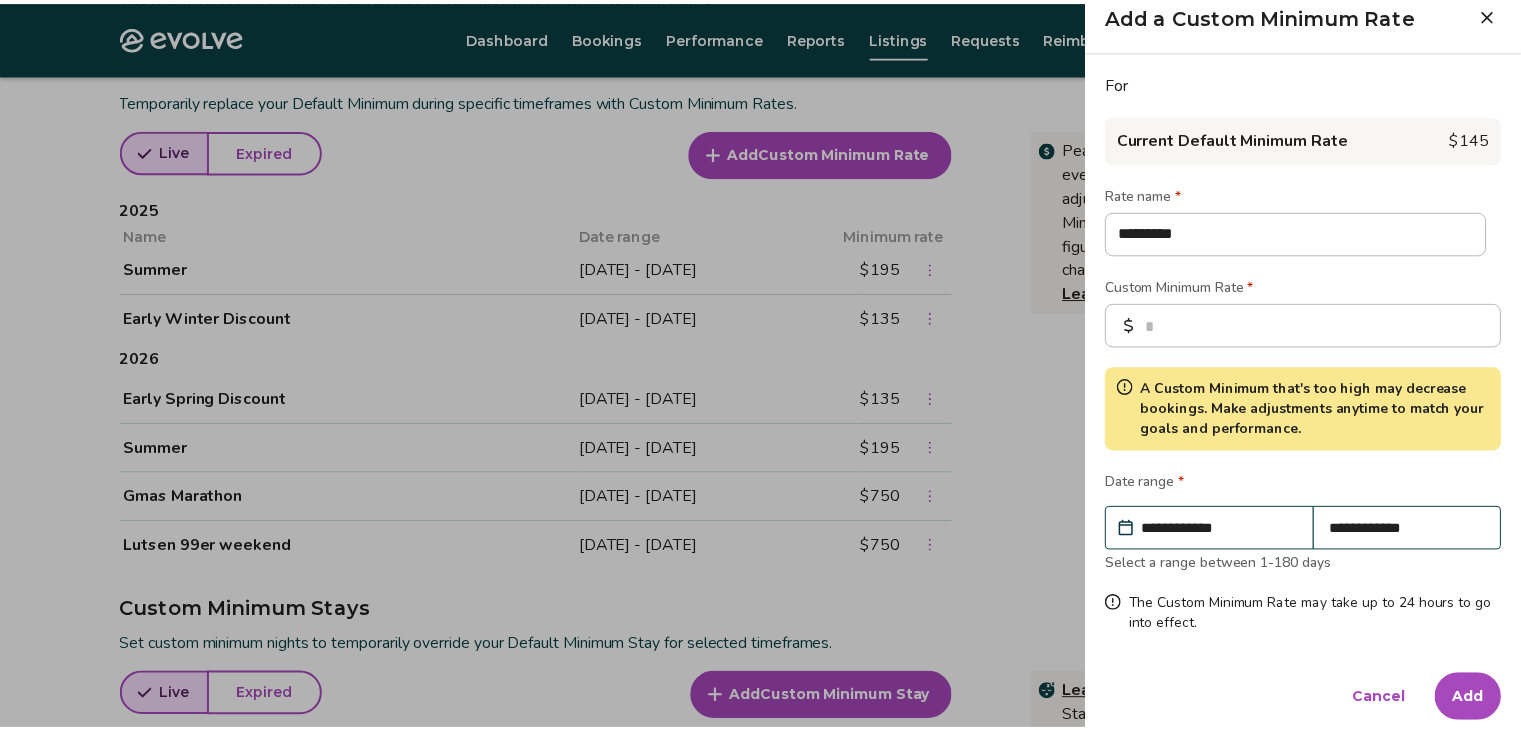 scroll, scrollTop: 32, scrollLeft: 0, axis: vertical 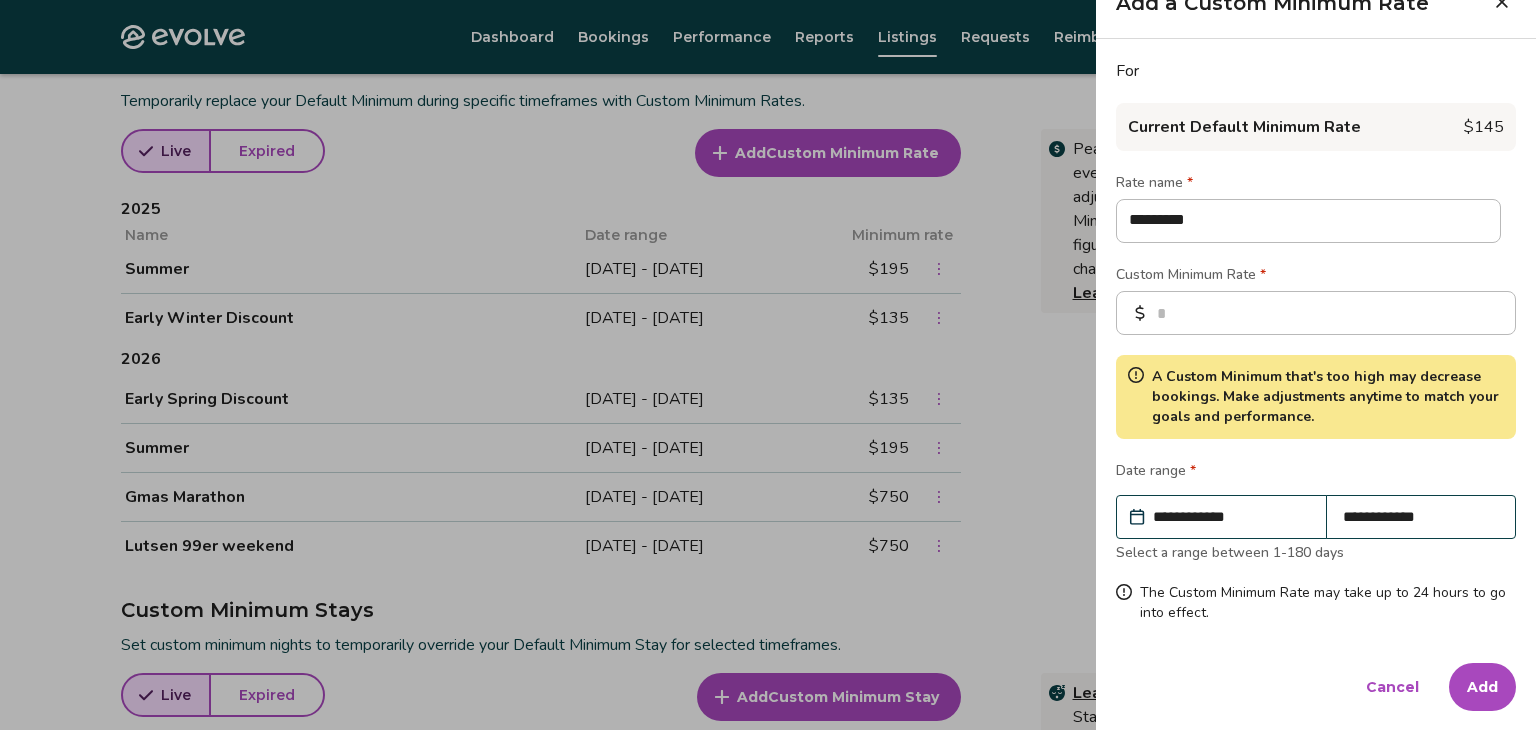 click on "Add" at bounding box center [1482, 687] 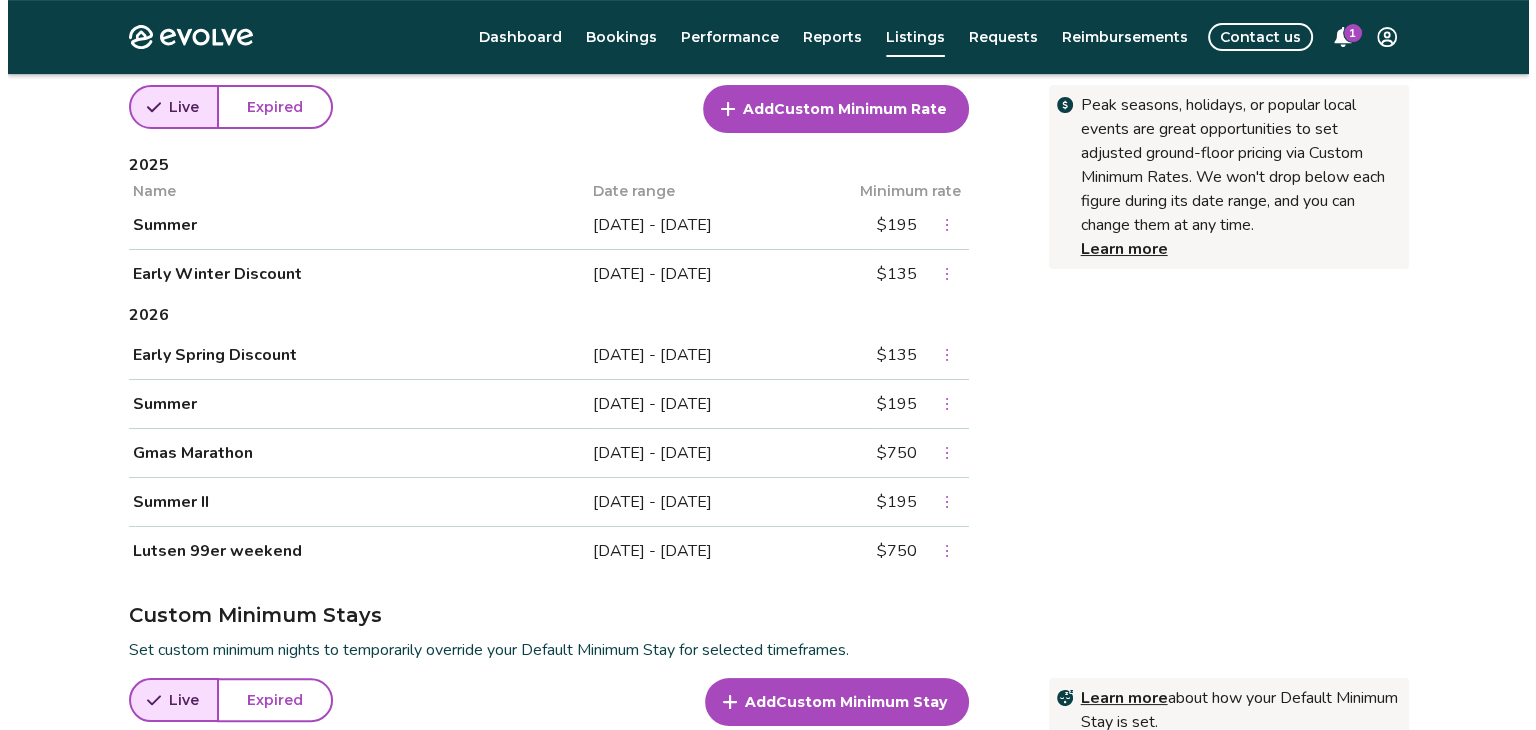 scroll, scrollTop: 700, scrollLeft: 0, axis: vertical 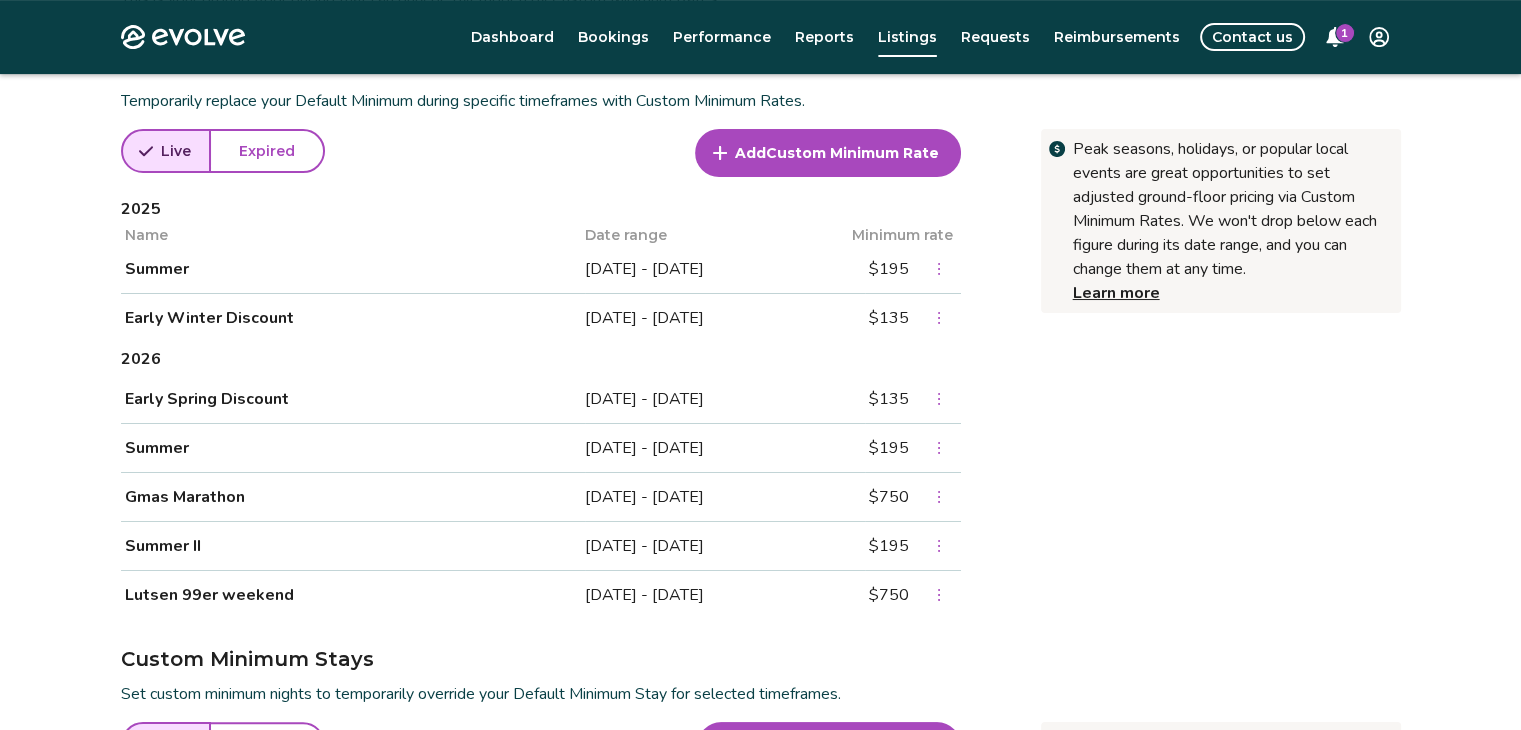 click on "Custom Minimum Rate" at bounding box center [852, 153] 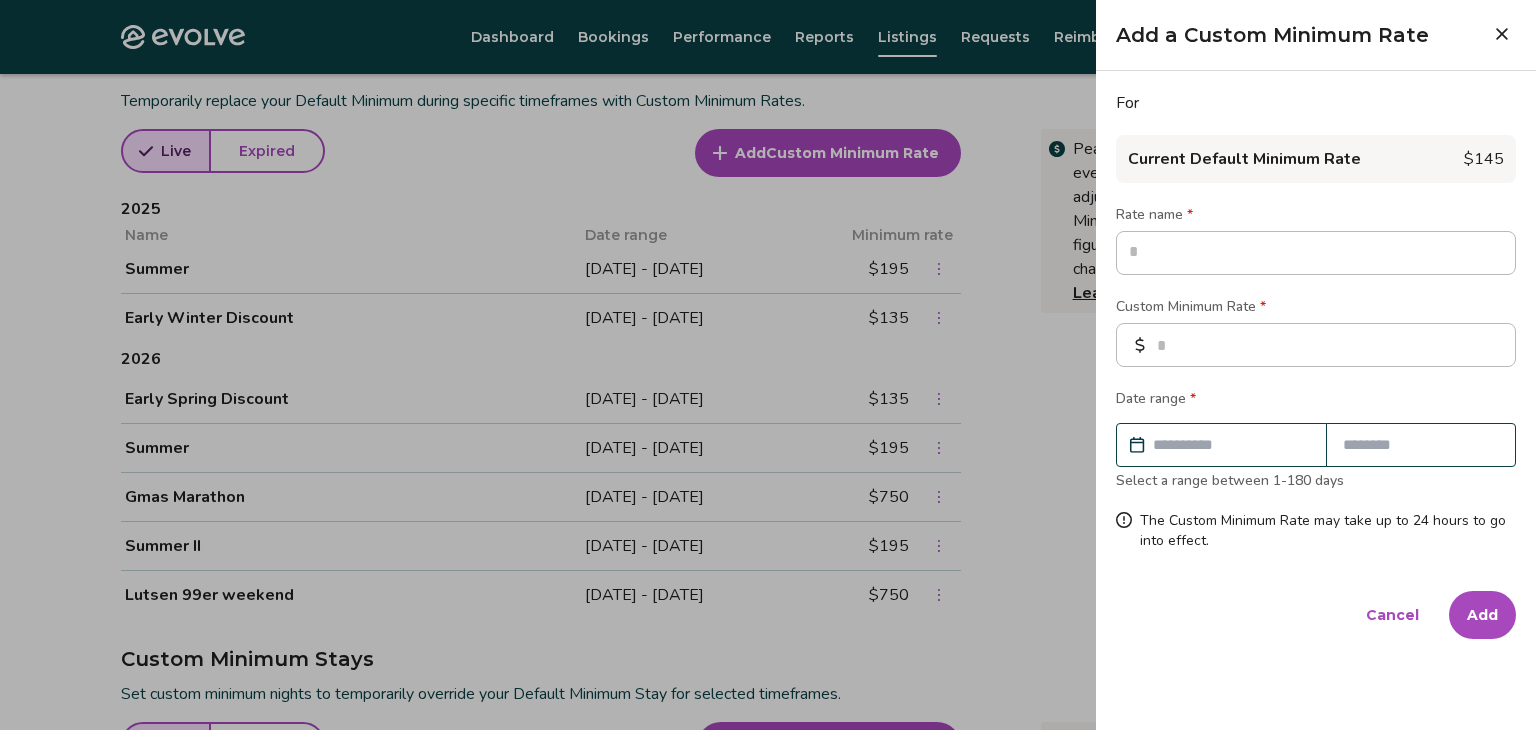 type on "*" 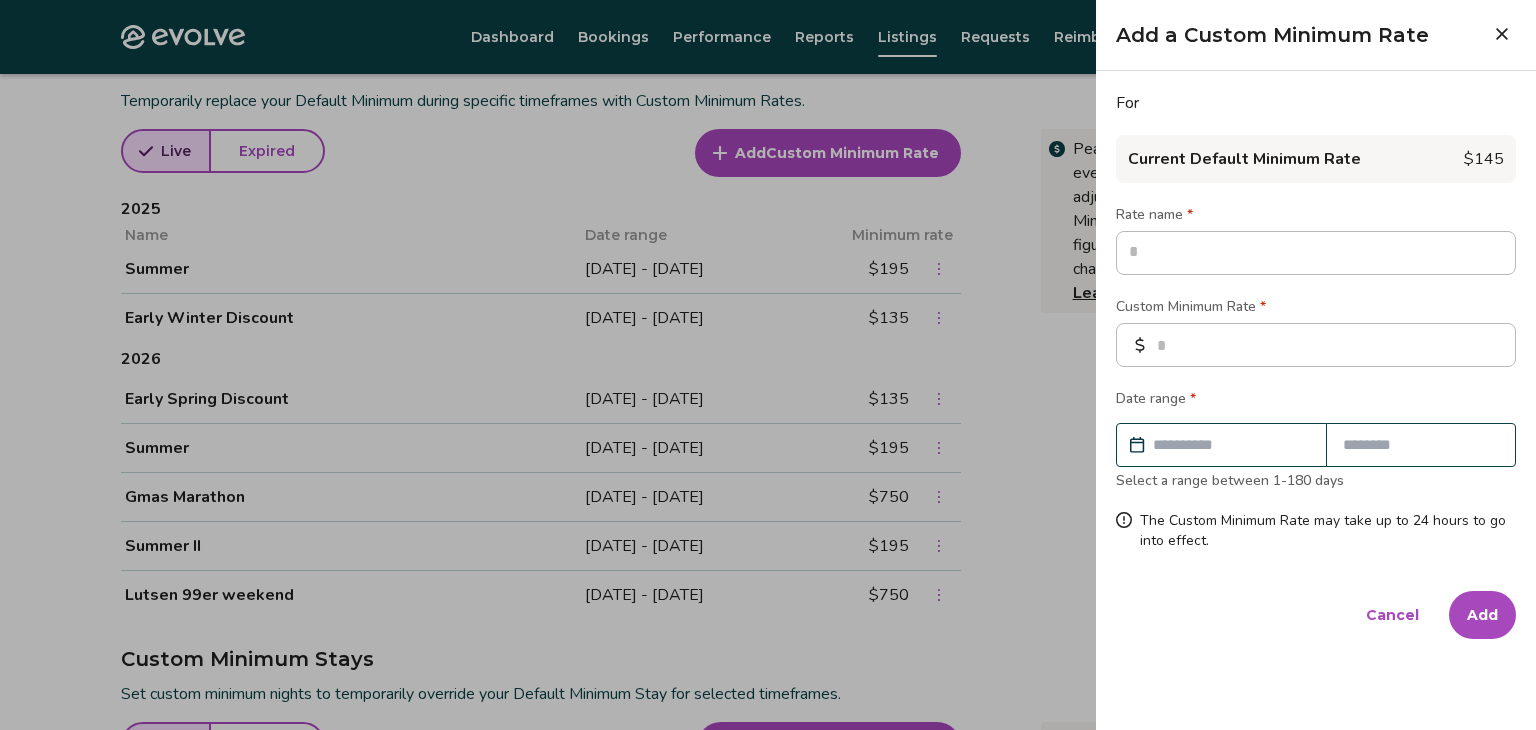 type on "*" 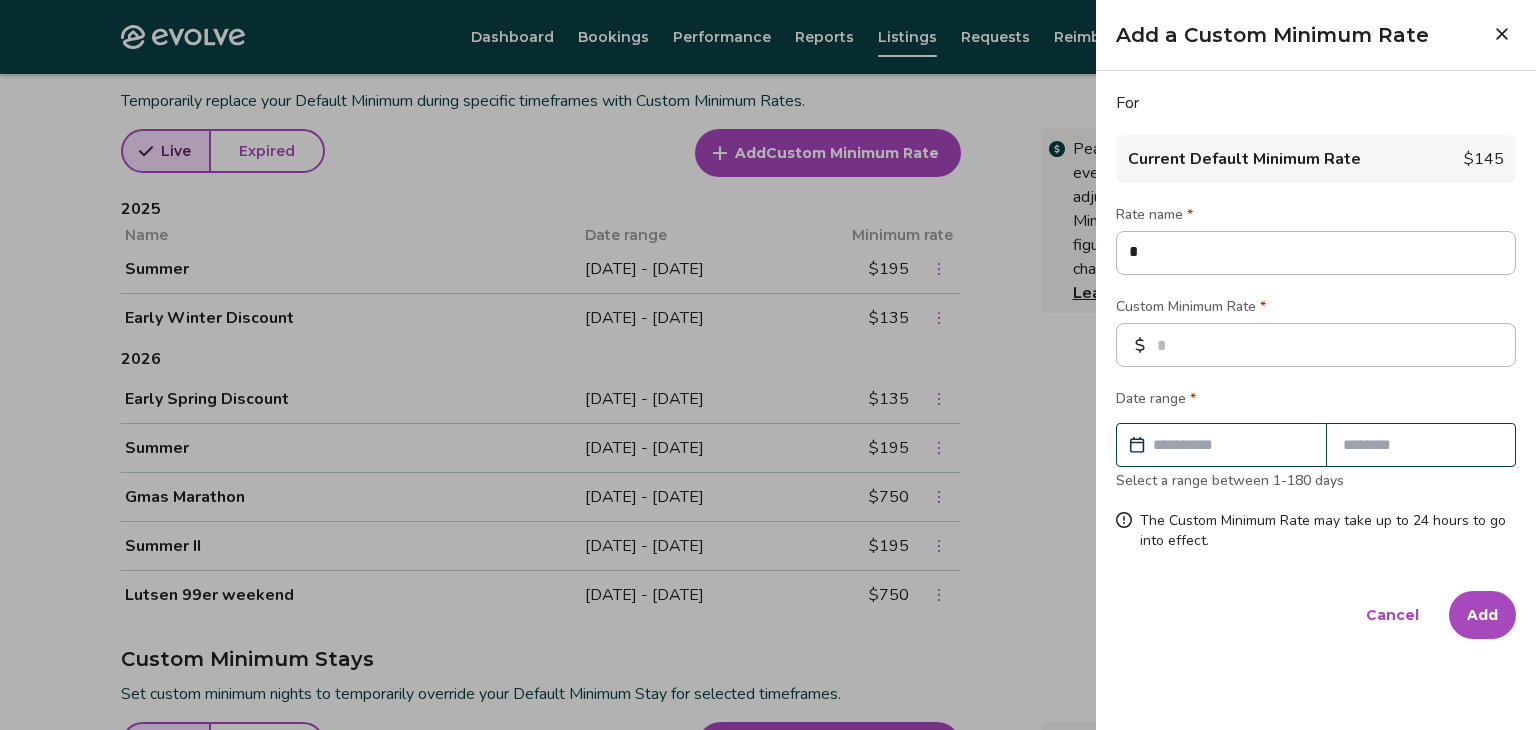 type on "*" 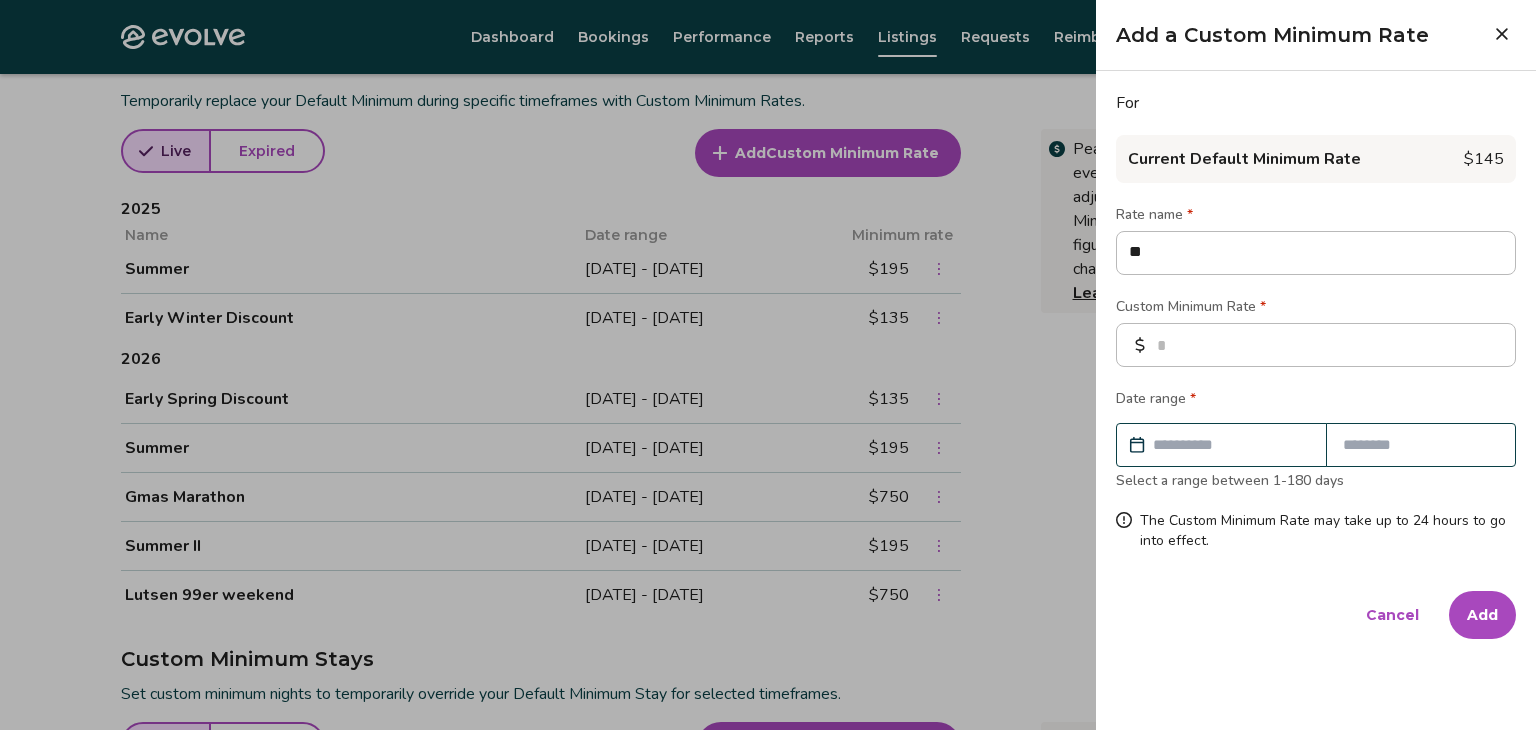 type on "*" 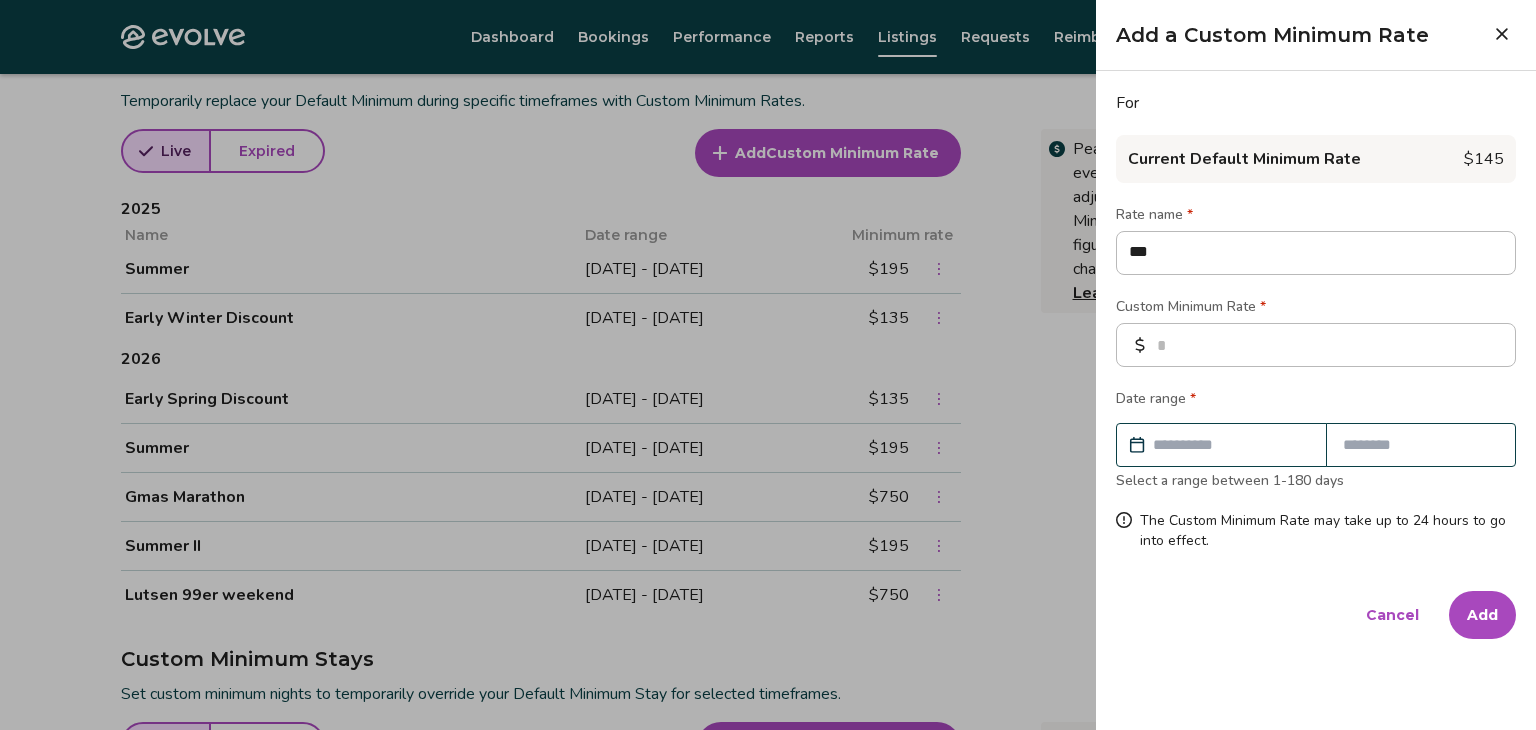 type on "*" 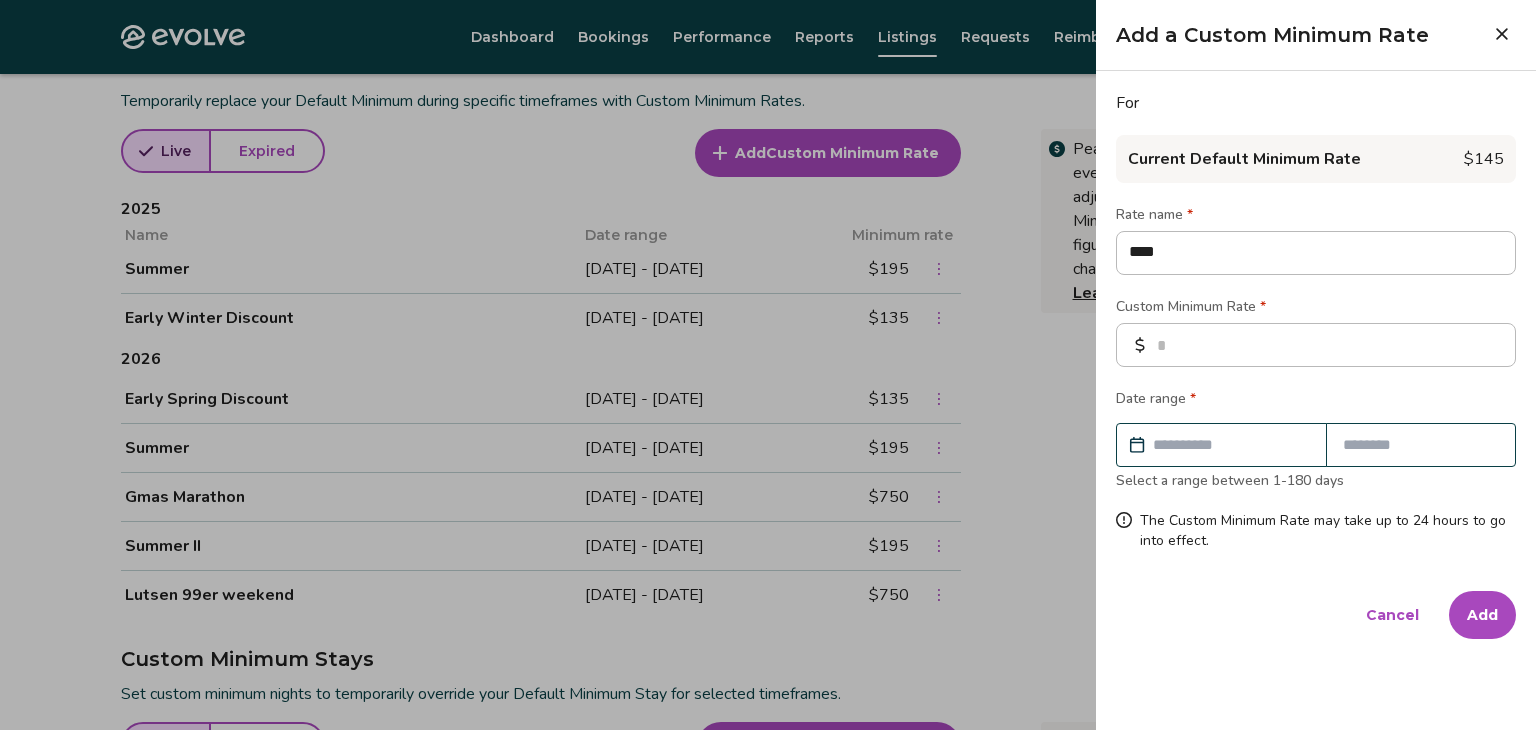 type on "*" 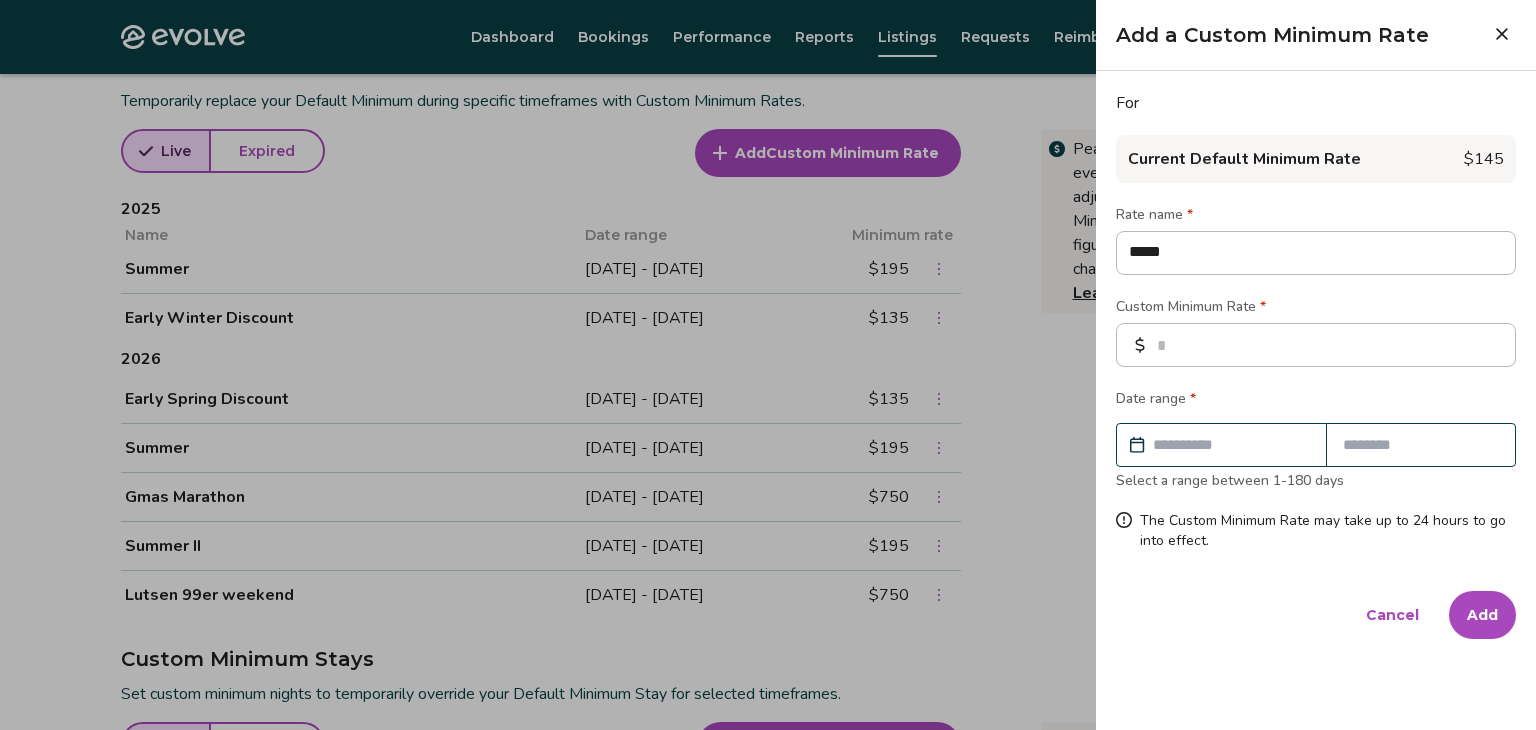 type on "*" 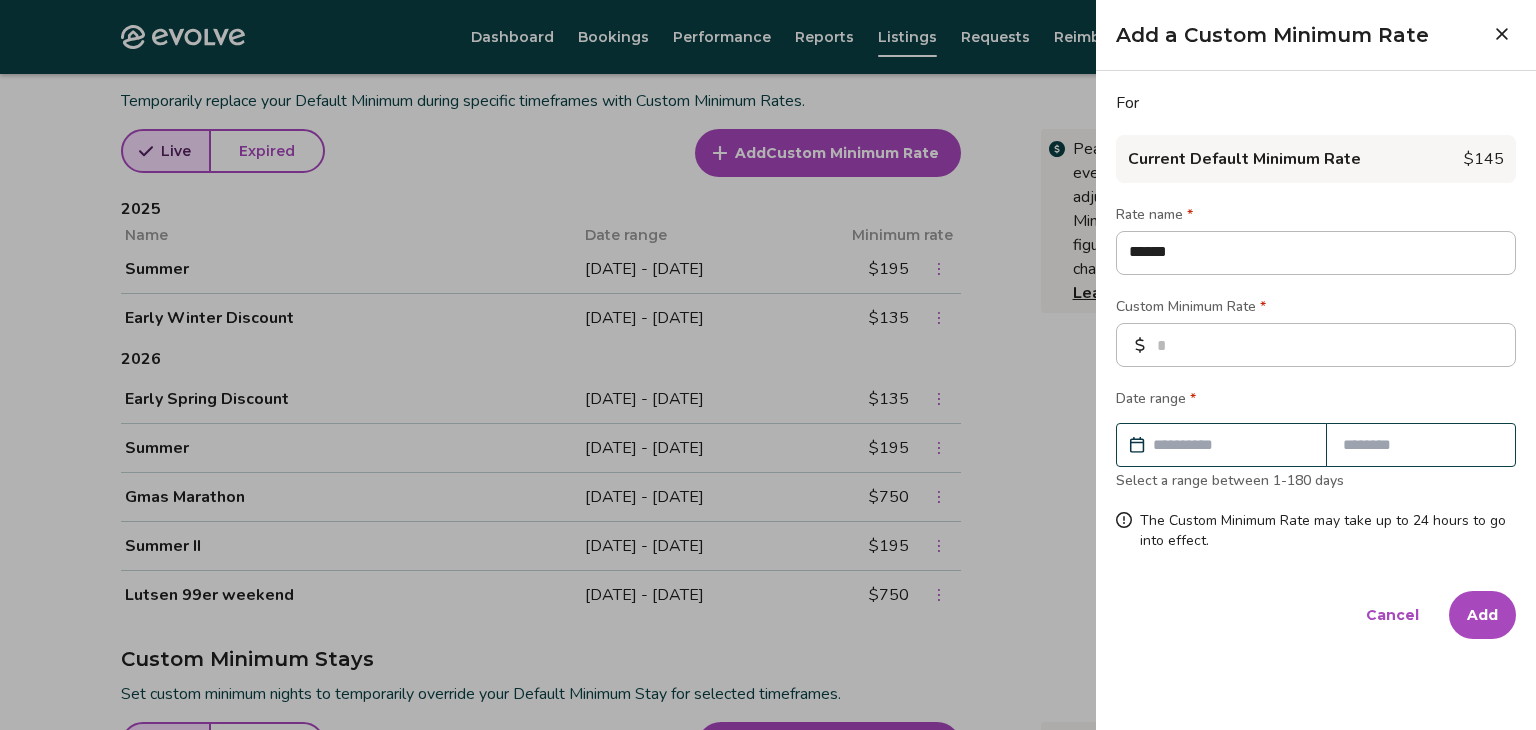 type on "*" 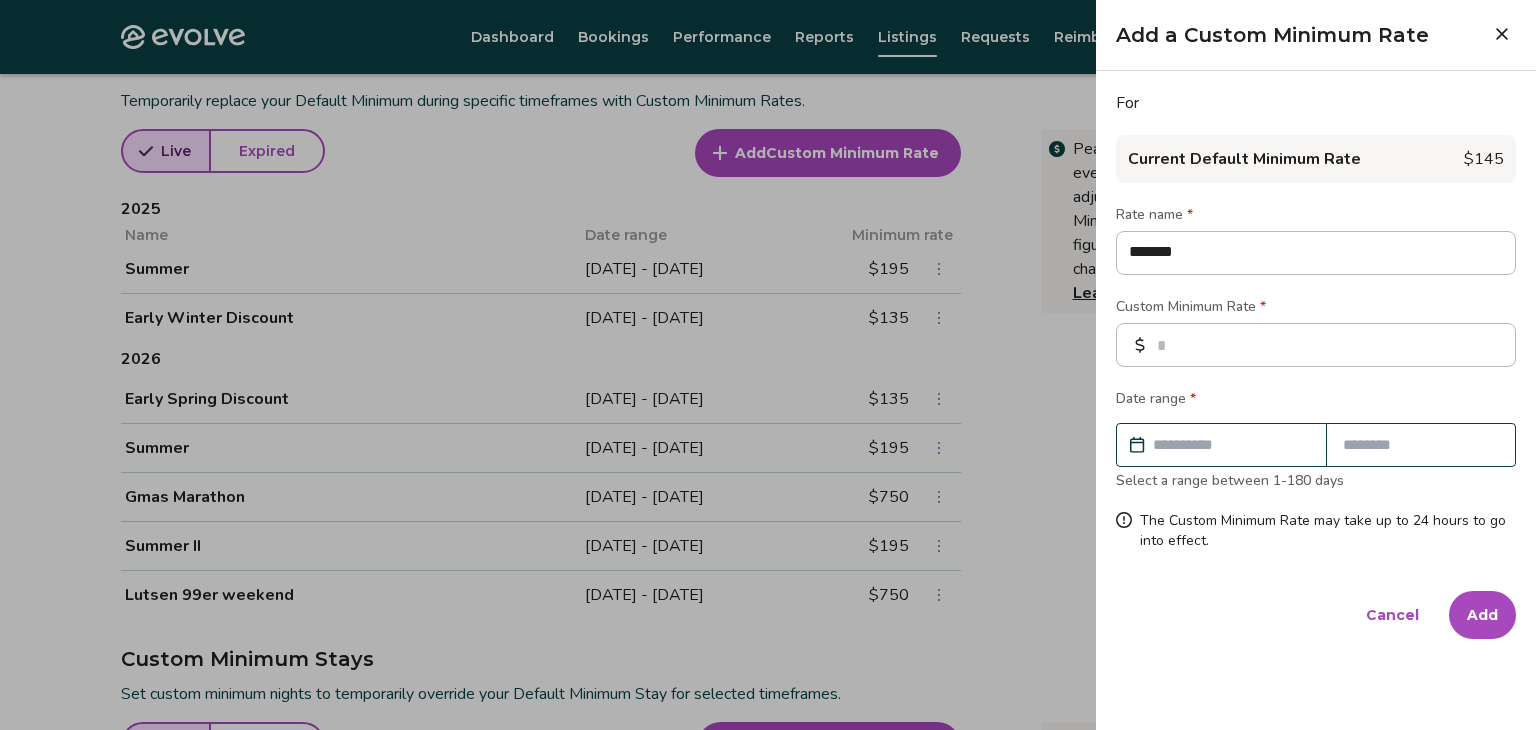 type on "*" 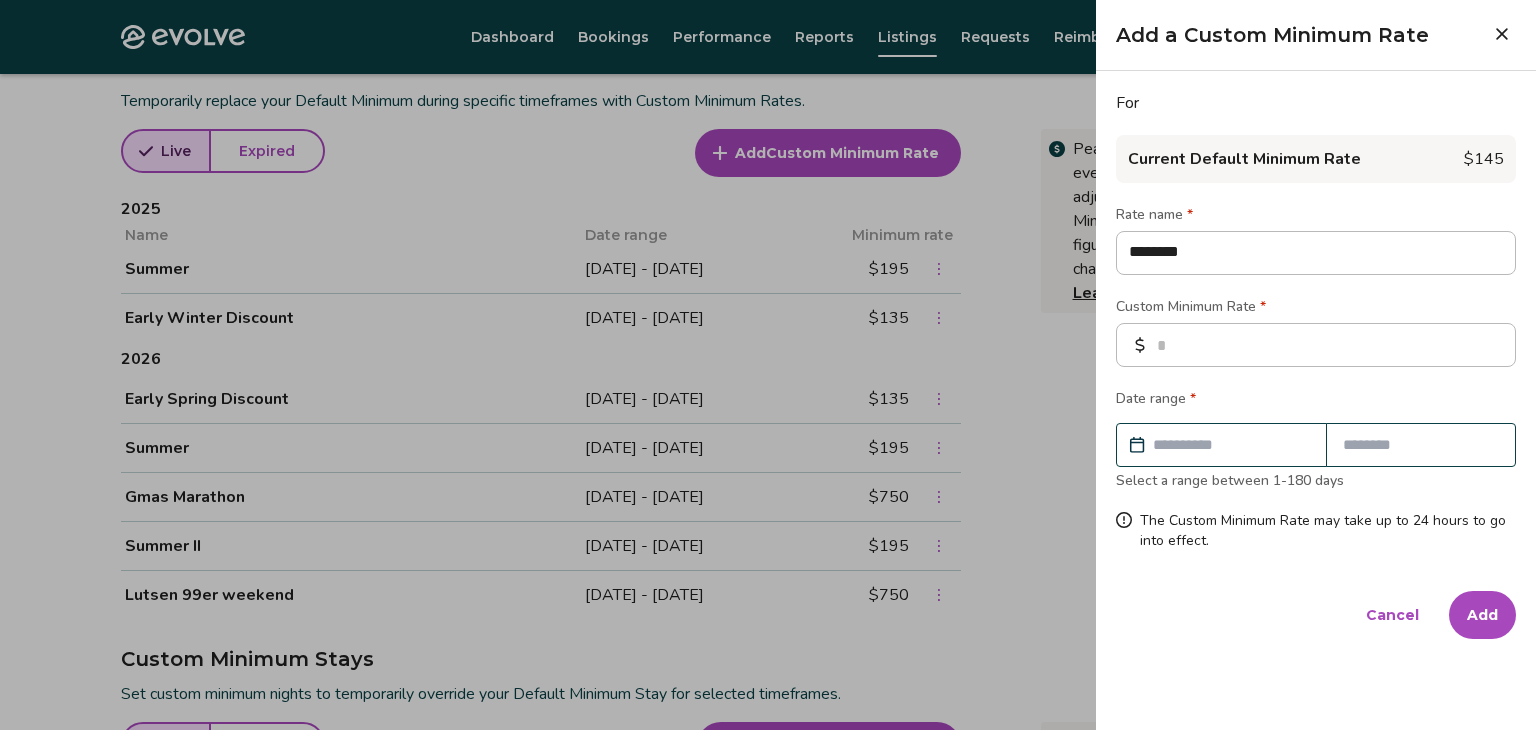 type on "*" 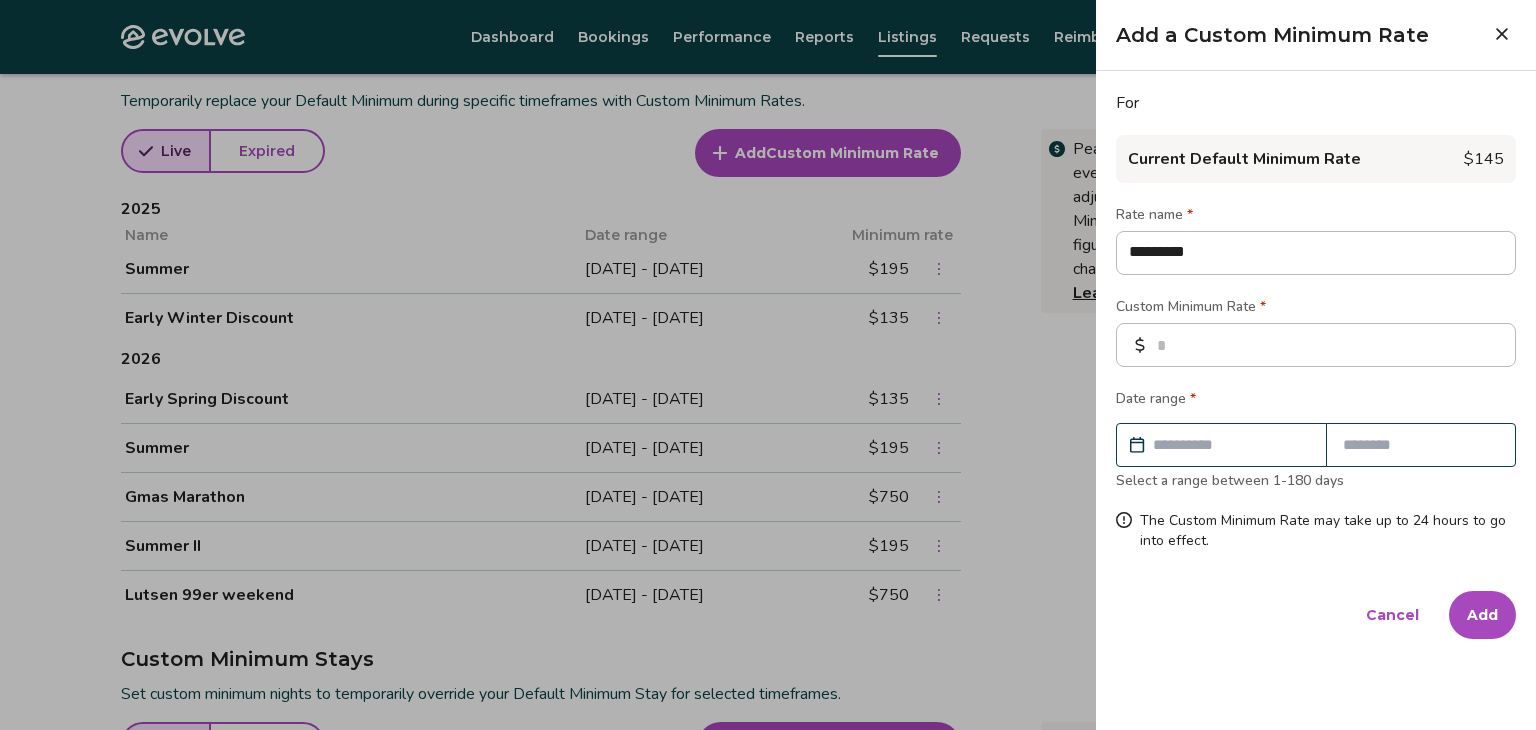 type on "*" 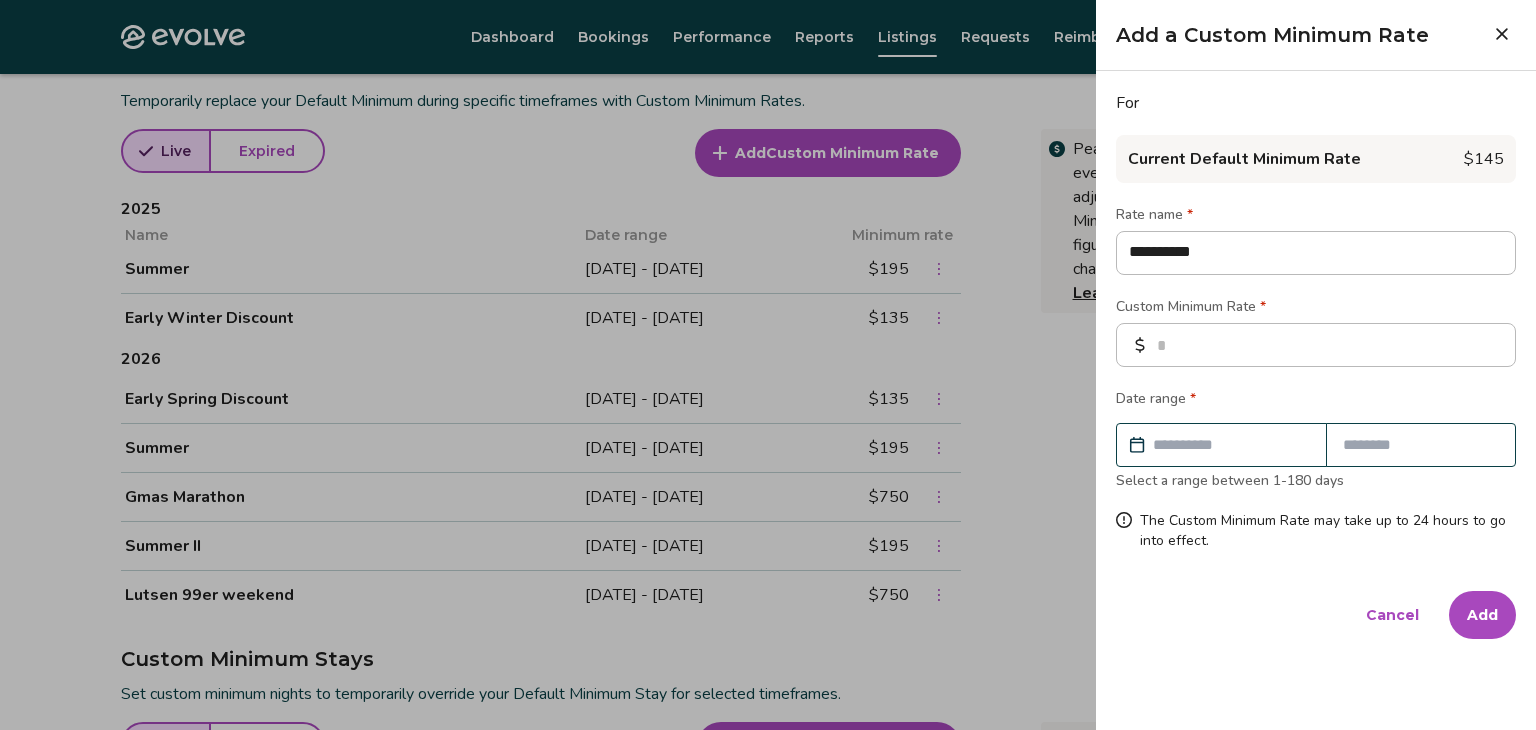 type on "**********" 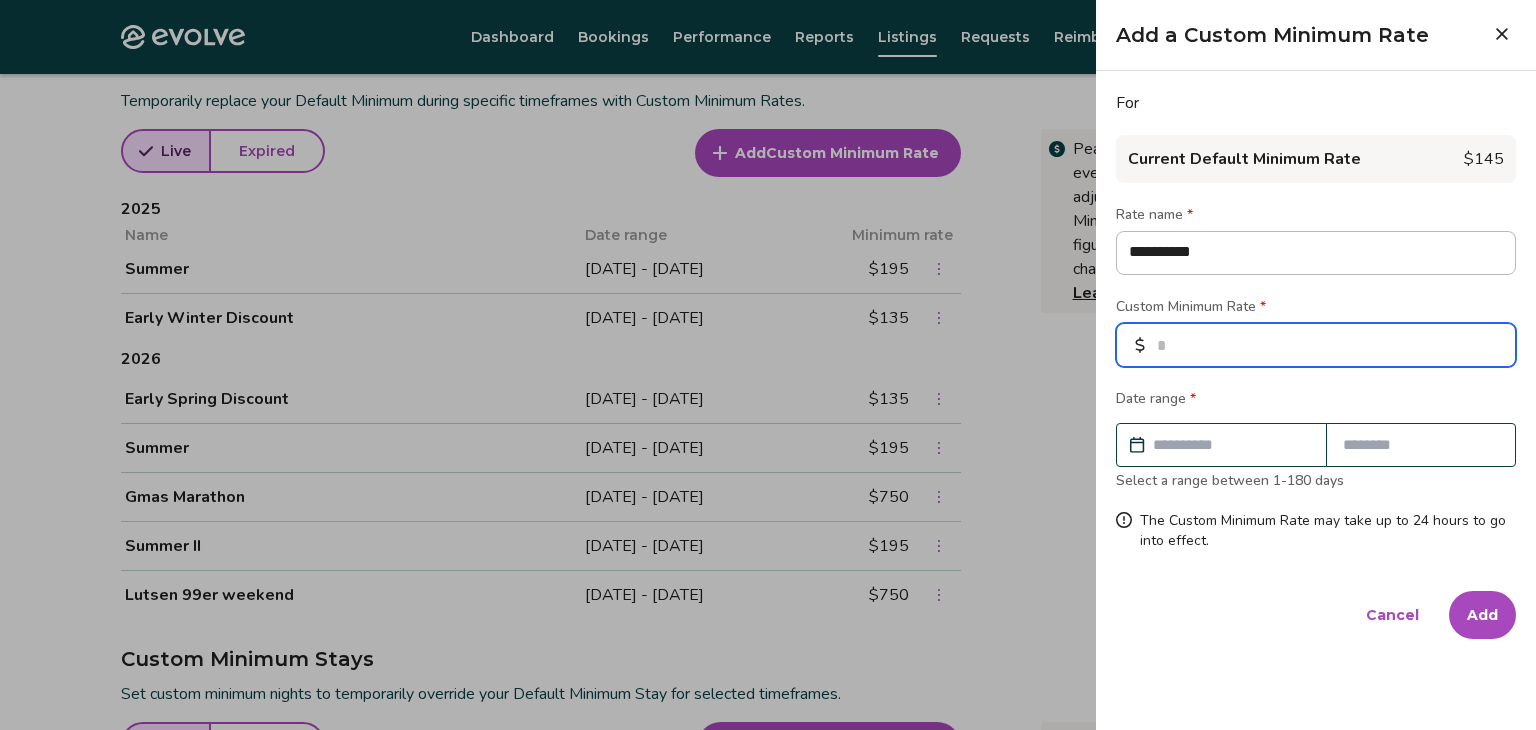 click at bounding box center [1316, 345] 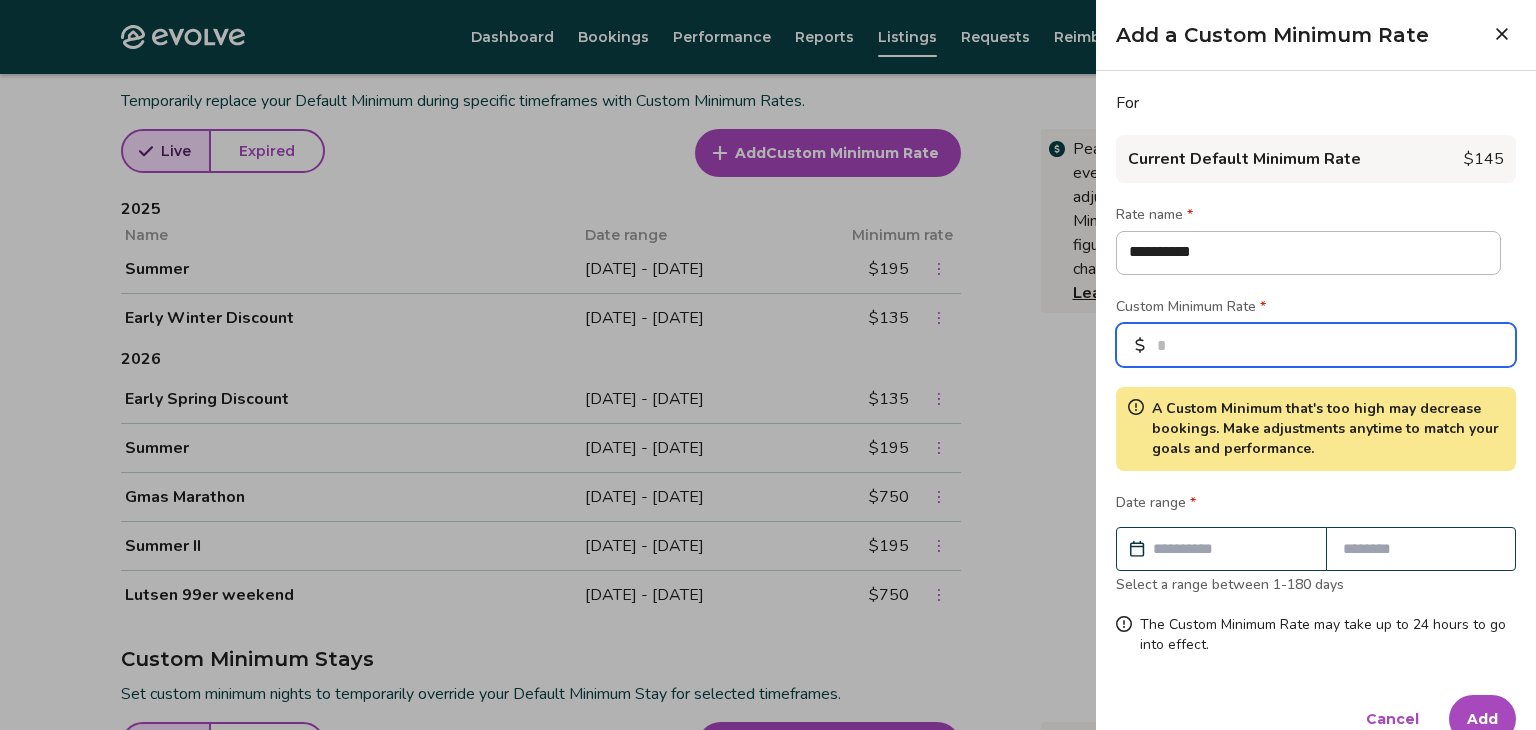 type on "***" 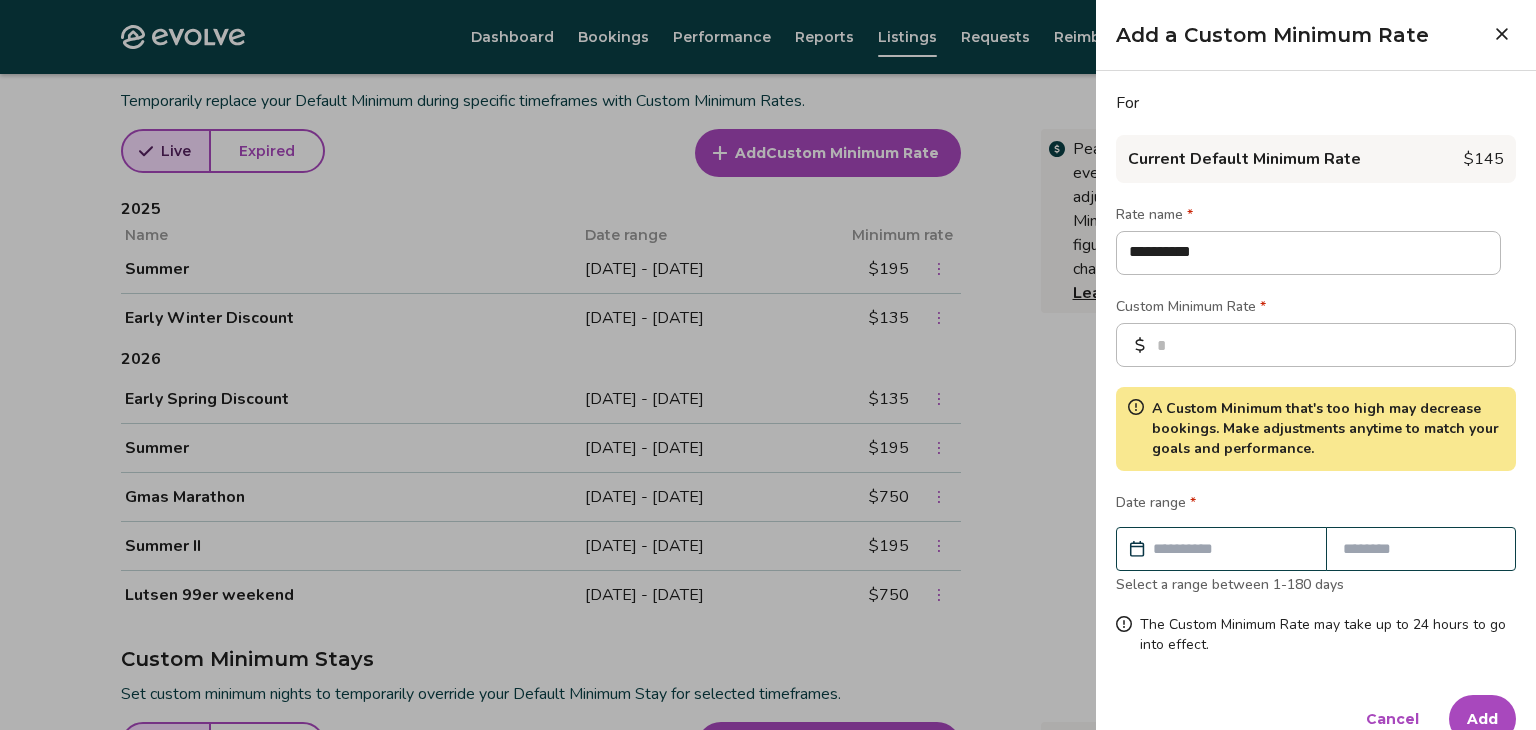 click at bounding box center [1231, 549] 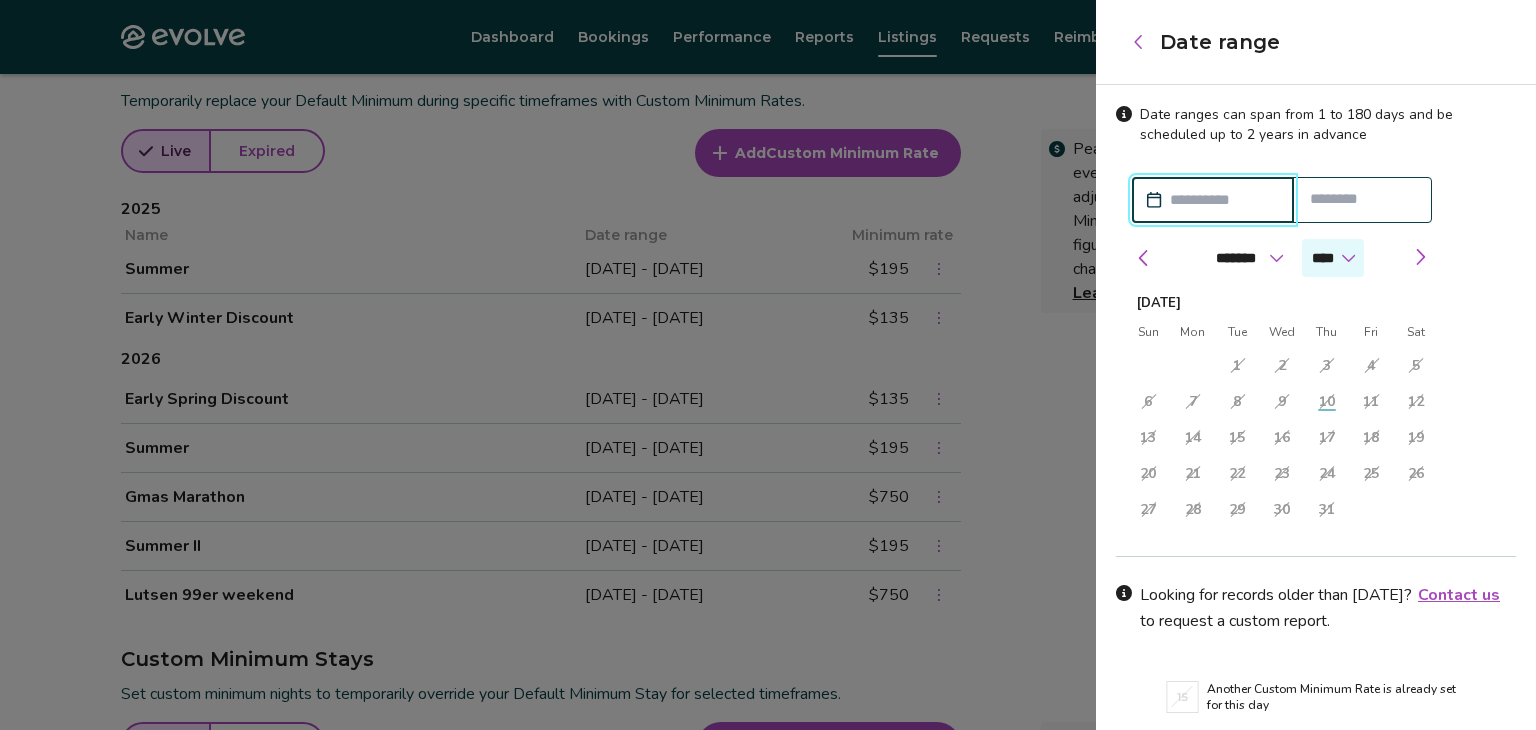 click on "**** **** ****" at bounding box center (1333, 258) 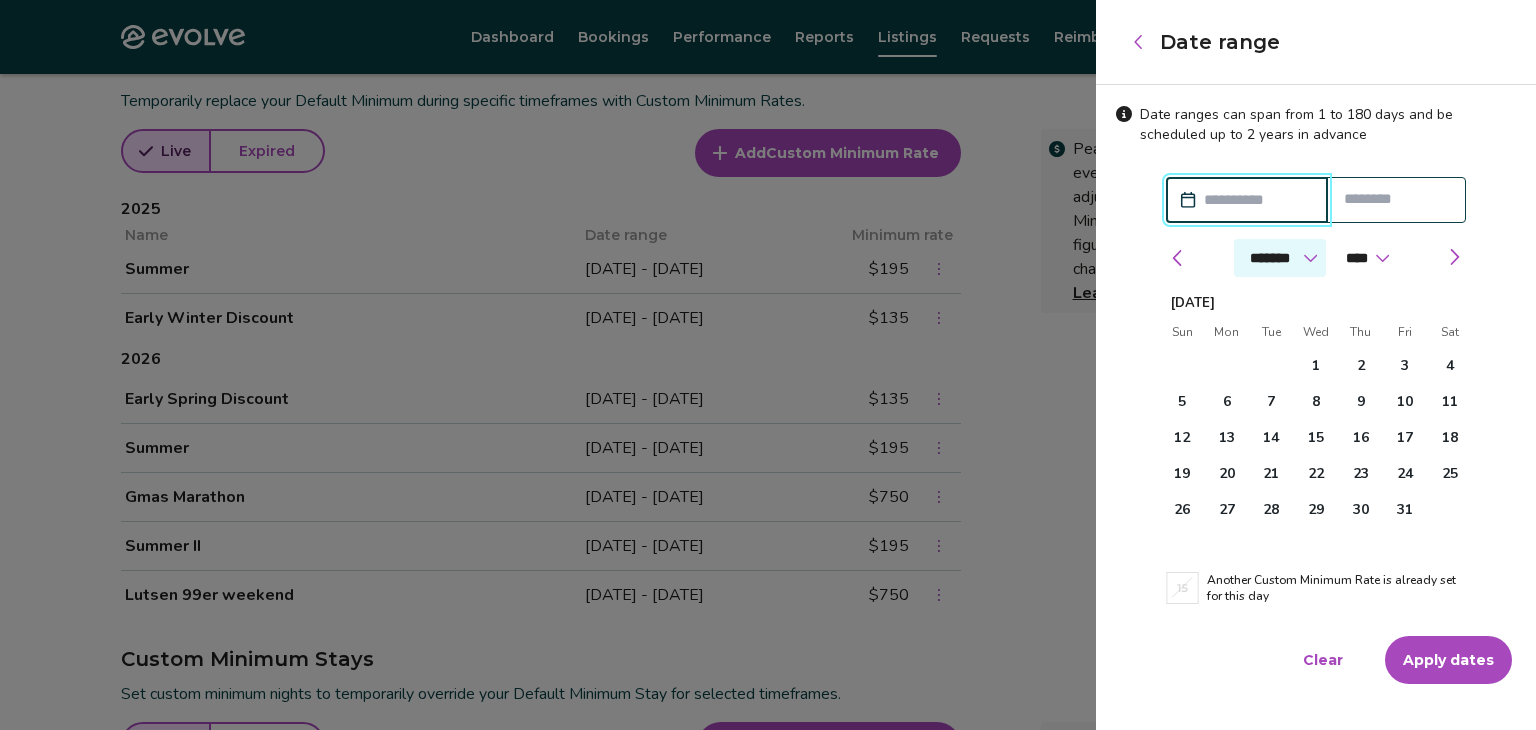 click on "******* ******** ***** ***** *** **** **** ****** ********* ******* ******** ********" at bounding box center [1280, 258] 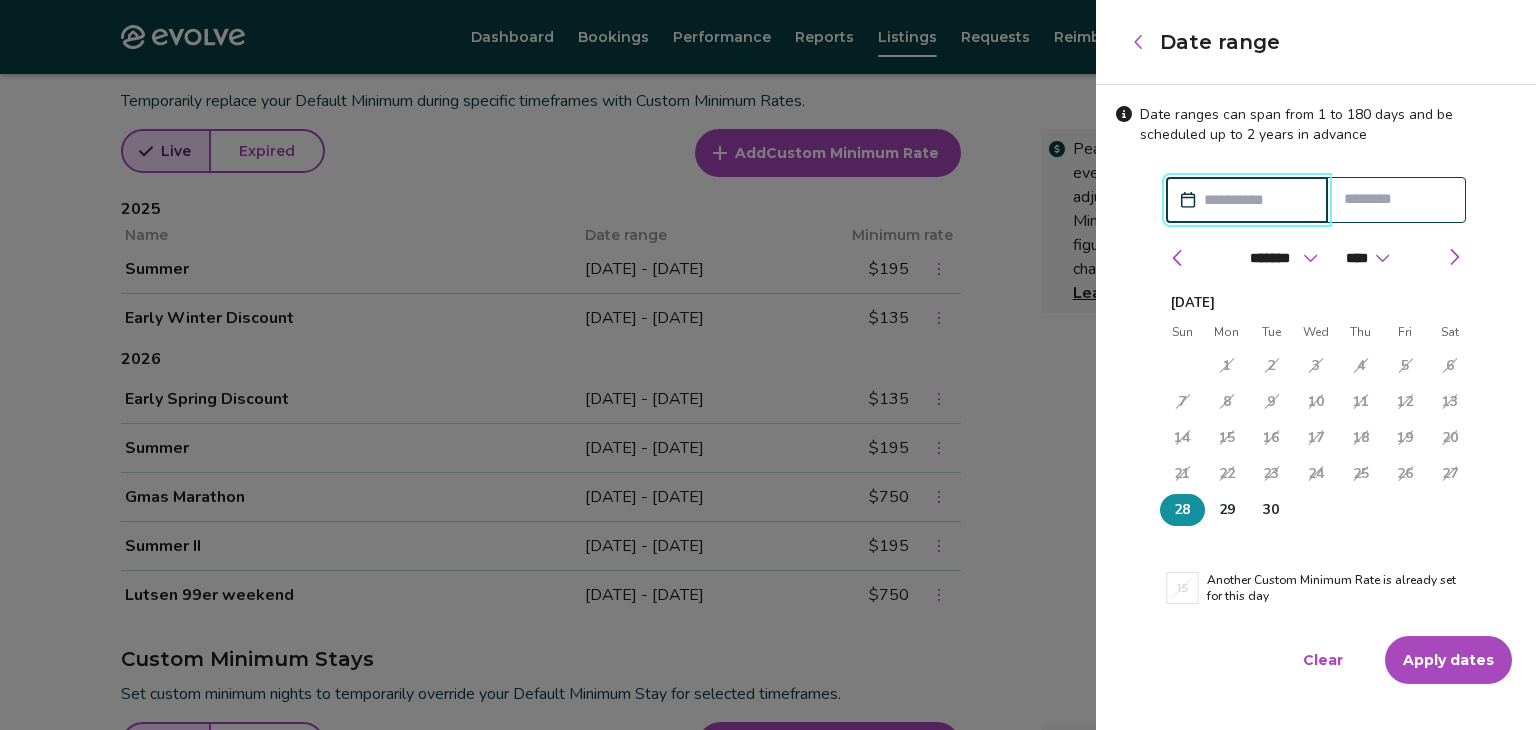 click on "28" at bounding box center [1182, 510] 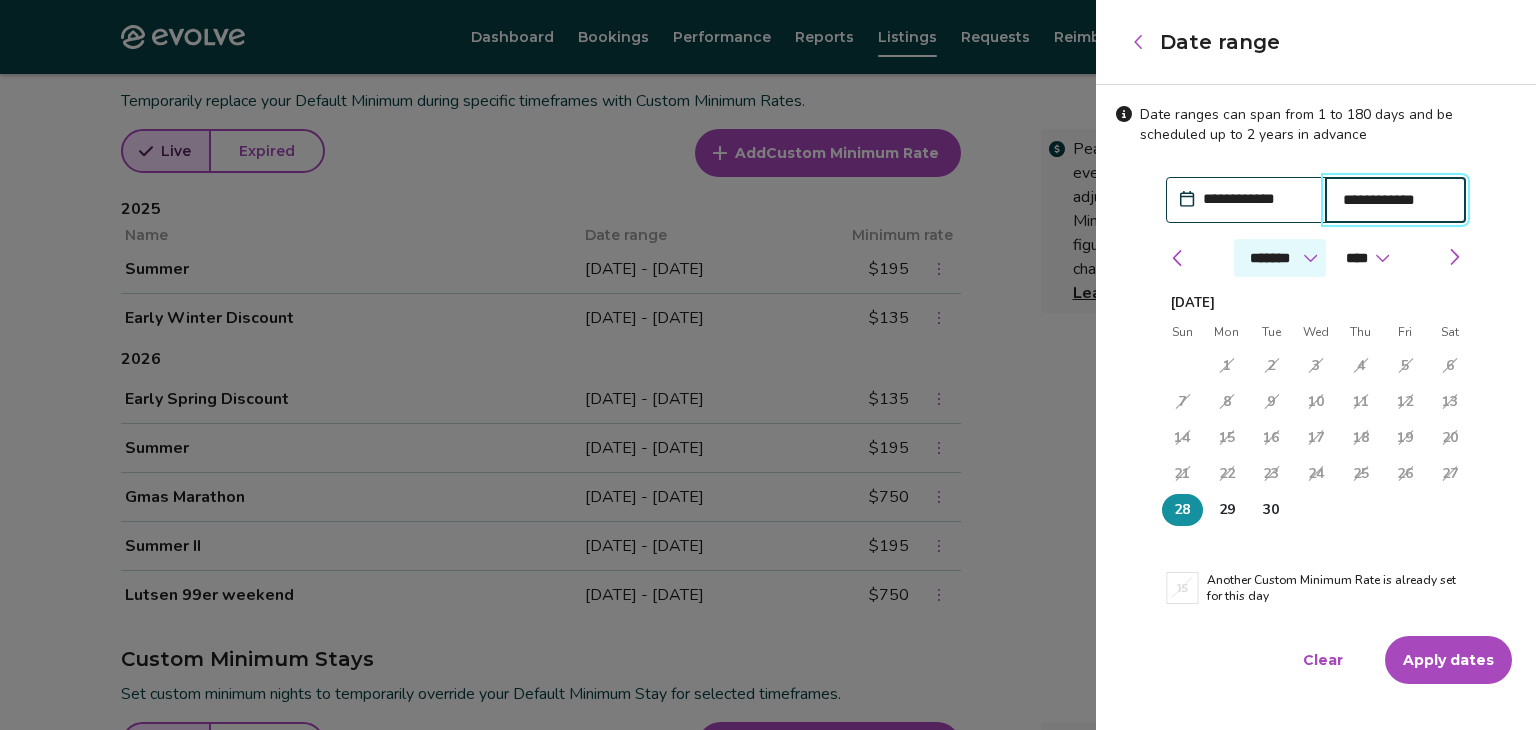 click on "******* ******** ***** ***** *** **** **** ****** ********* ******* ******** ********" at bounding box center [1280, 258] 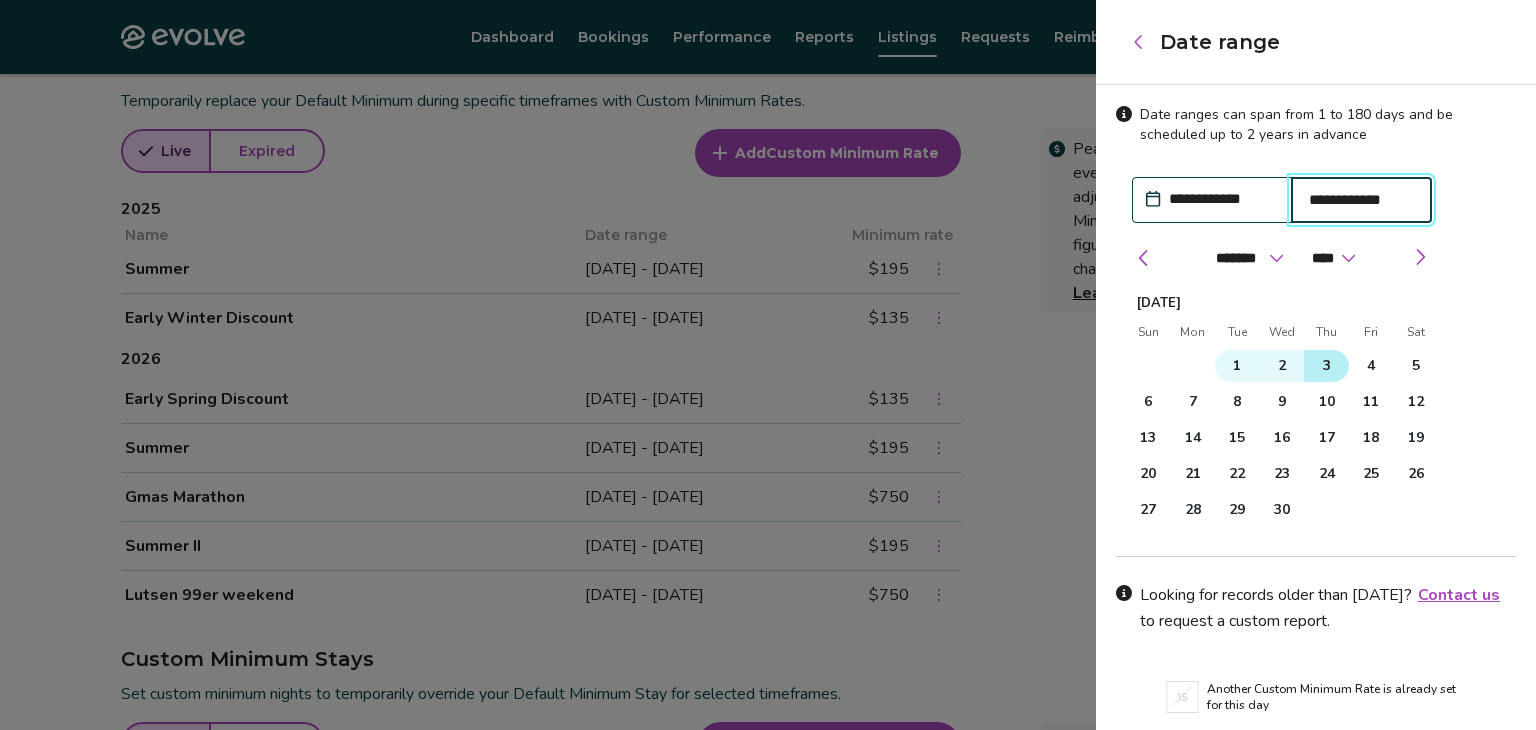 click on "3" at bounding box center [1327, 366] 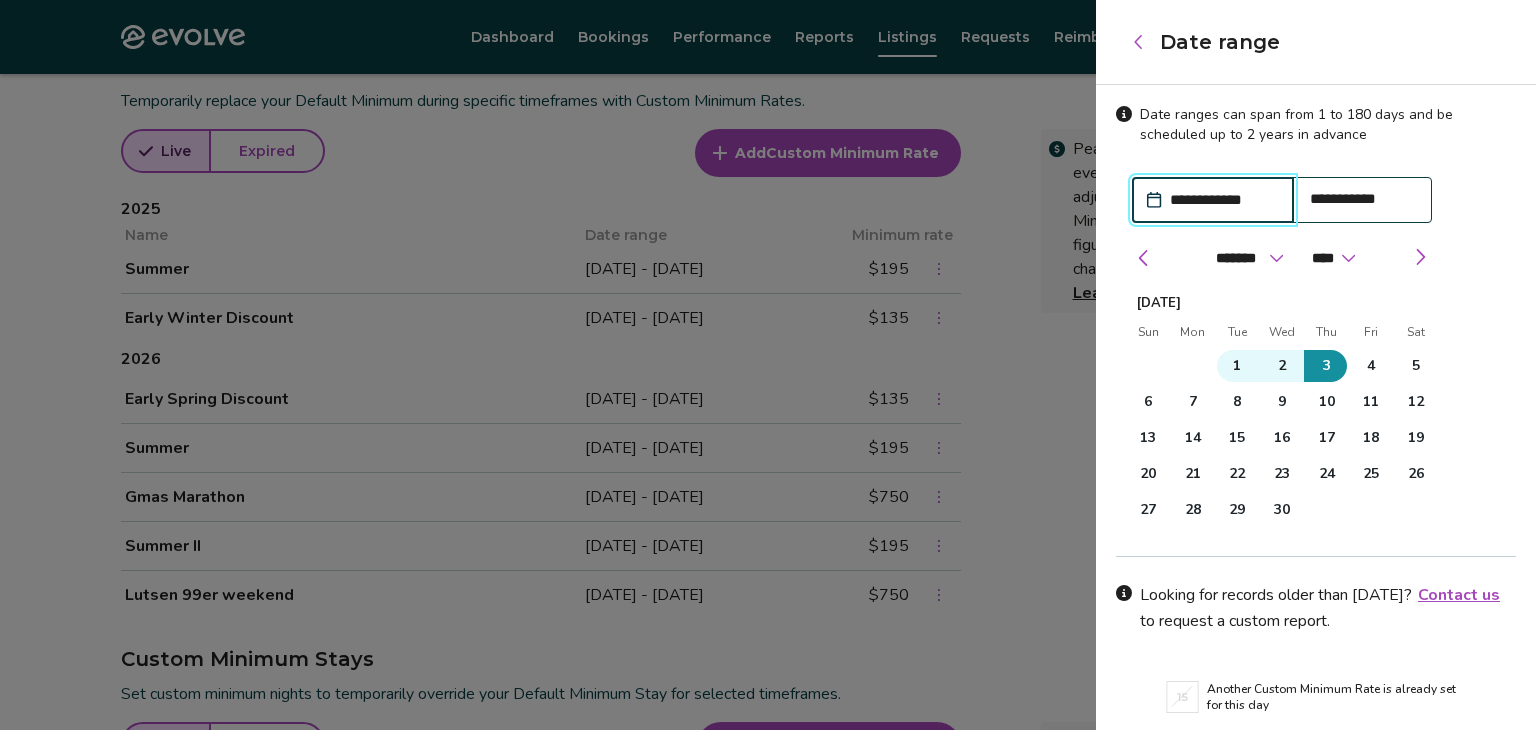 scroll, scrollTop: 72, scrollLeft: 0, axis: vertical 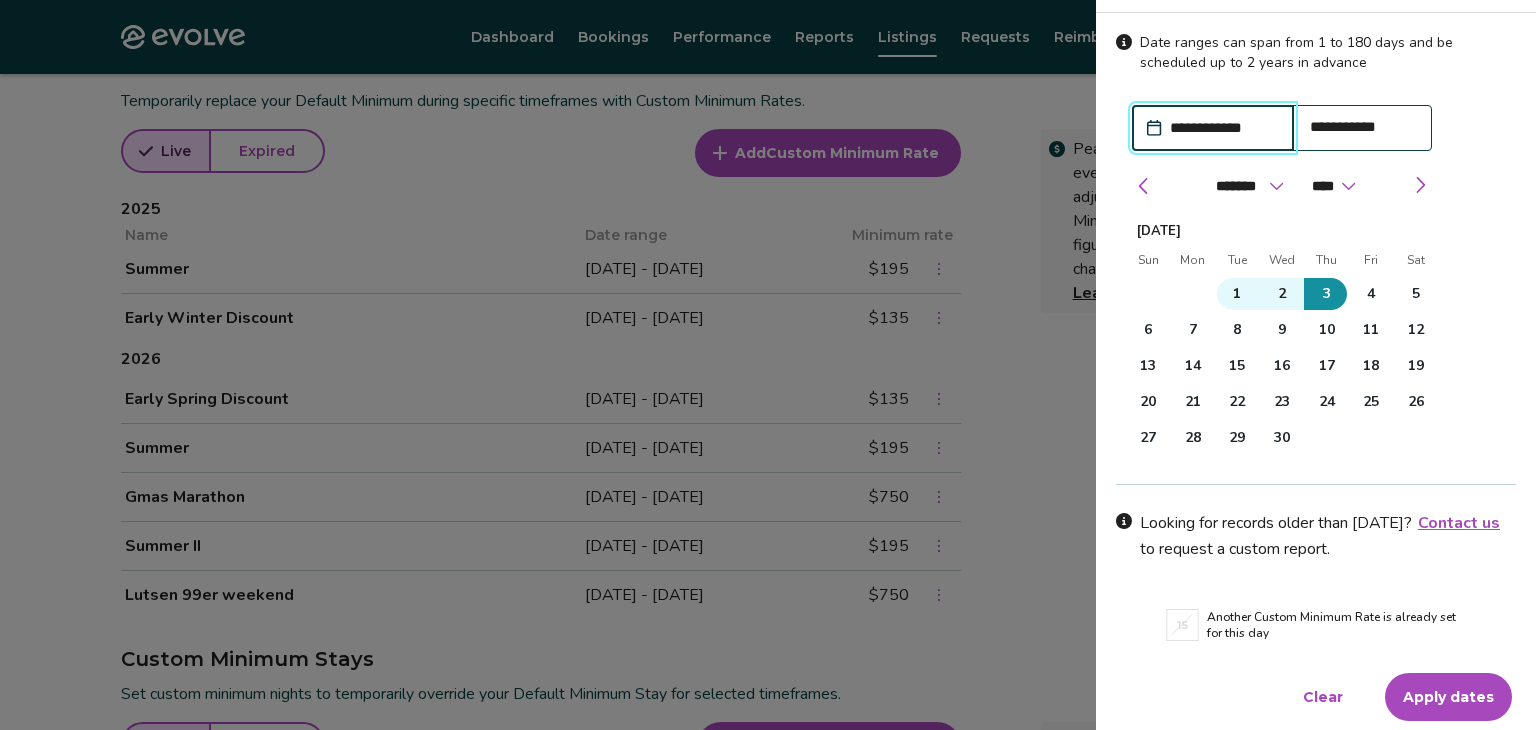 click on "Apply dates" at bounding box center [1448, 697] 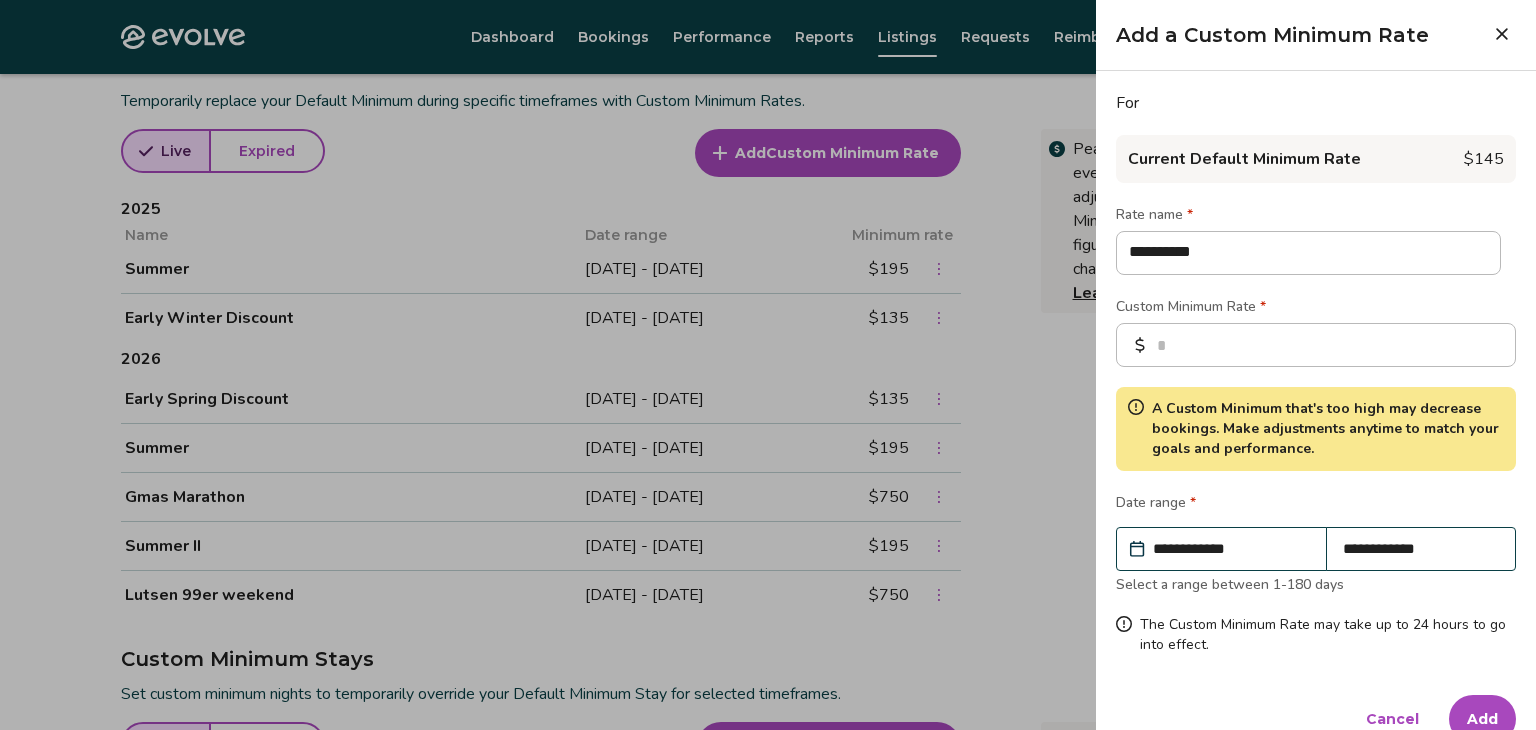 scroll, scrollTop: 32, scrollLeft: 0, axis: vertical 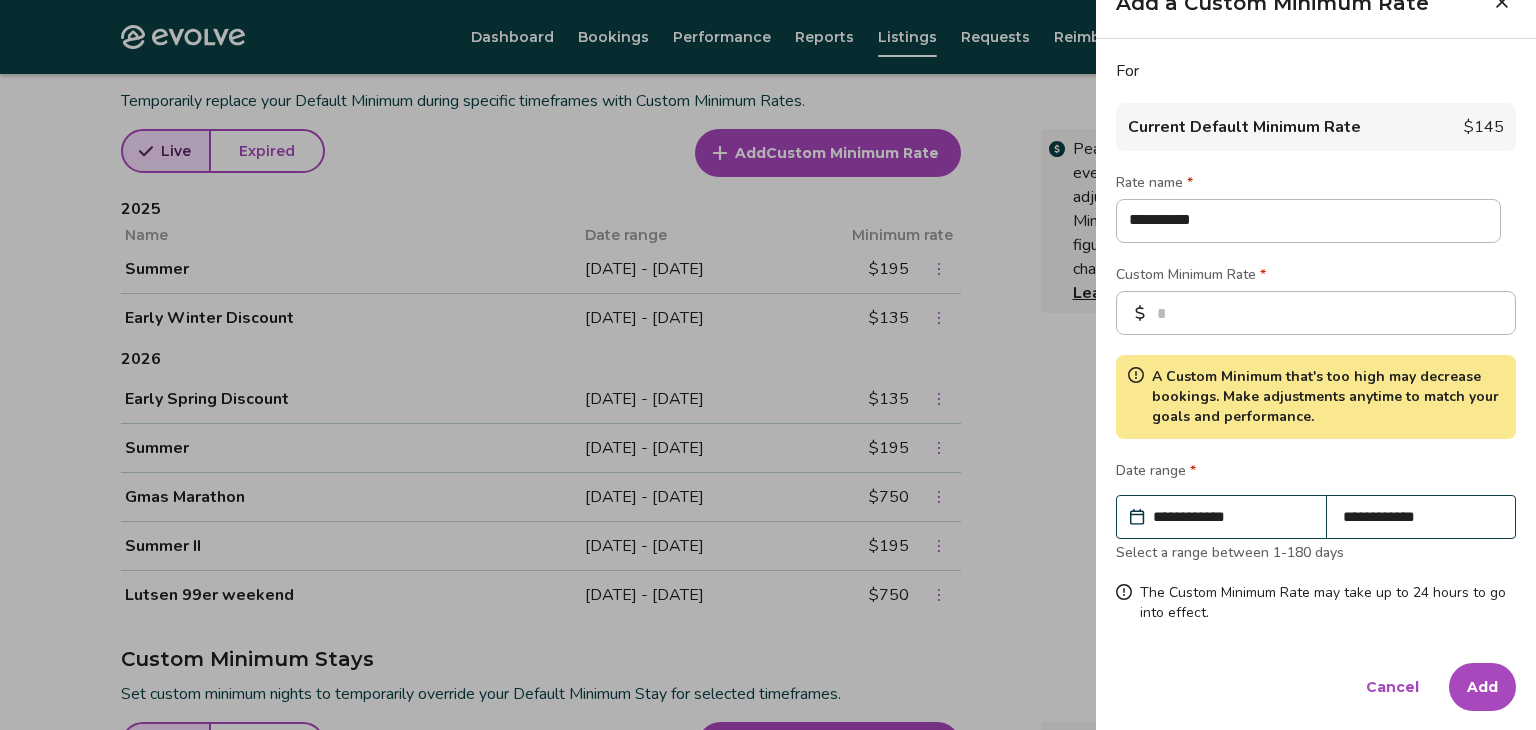click on "Add" at bounding box center (1482, 687) 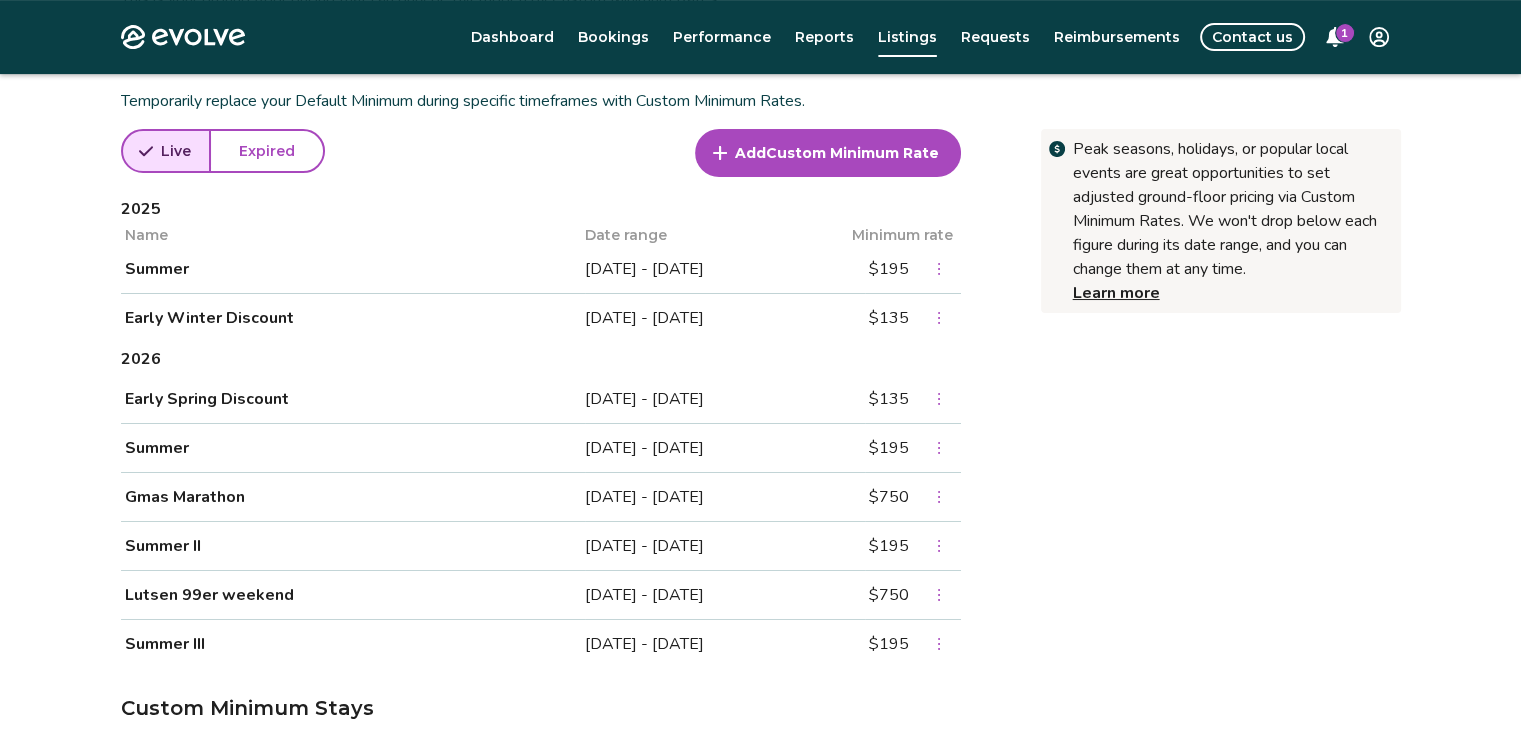 click on "Custom Minimum Rate" at bounding box center [852, 153] 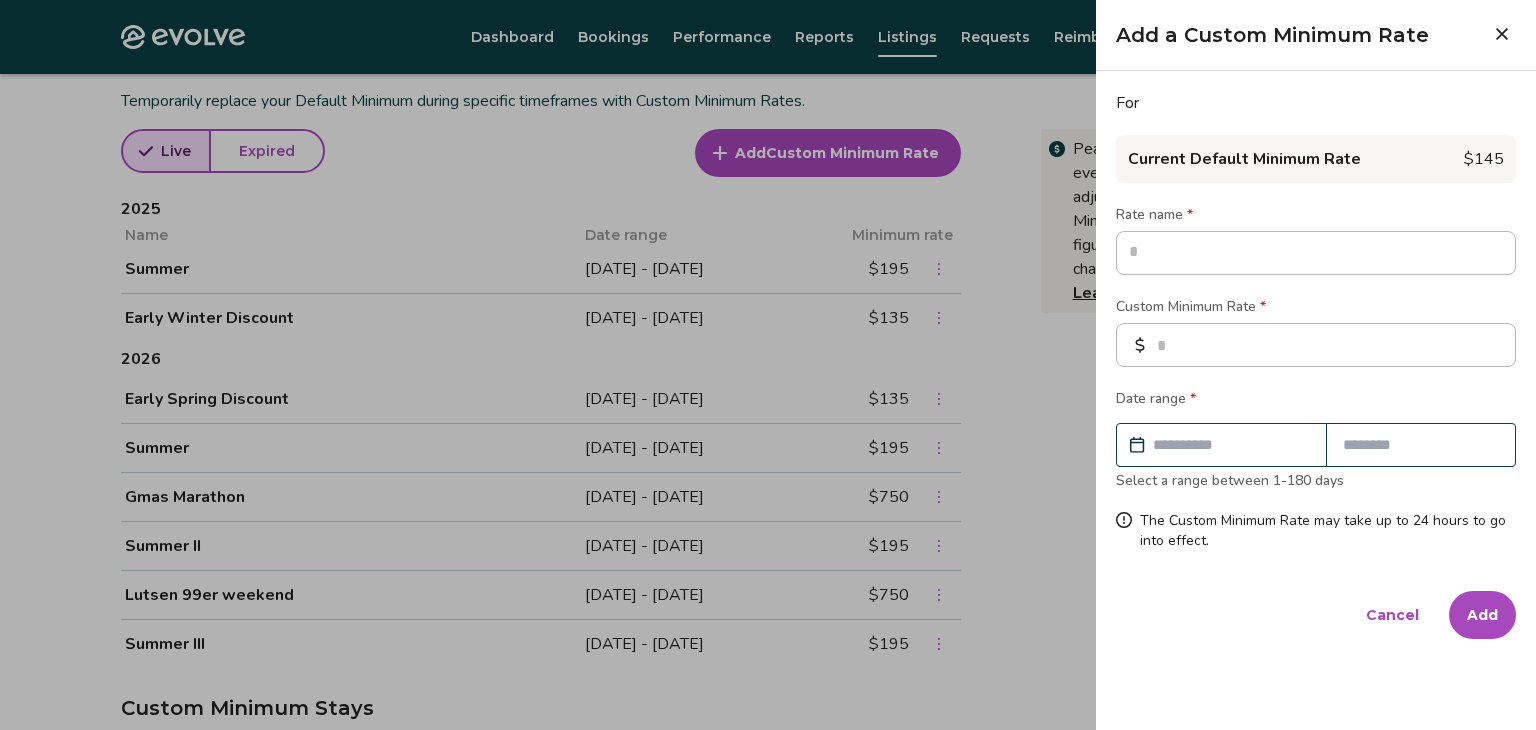 click at bounding box center (1316, 253) 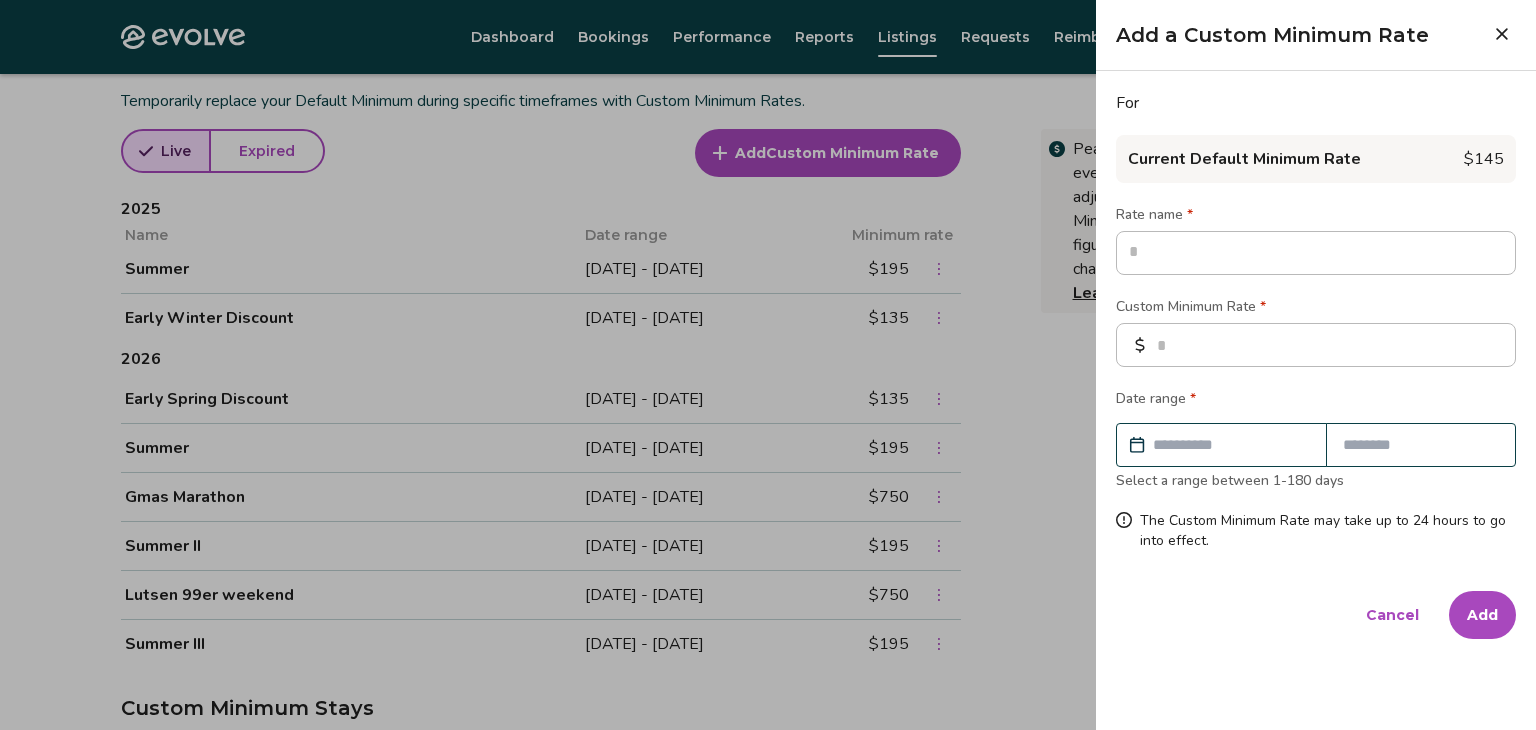type on "*" 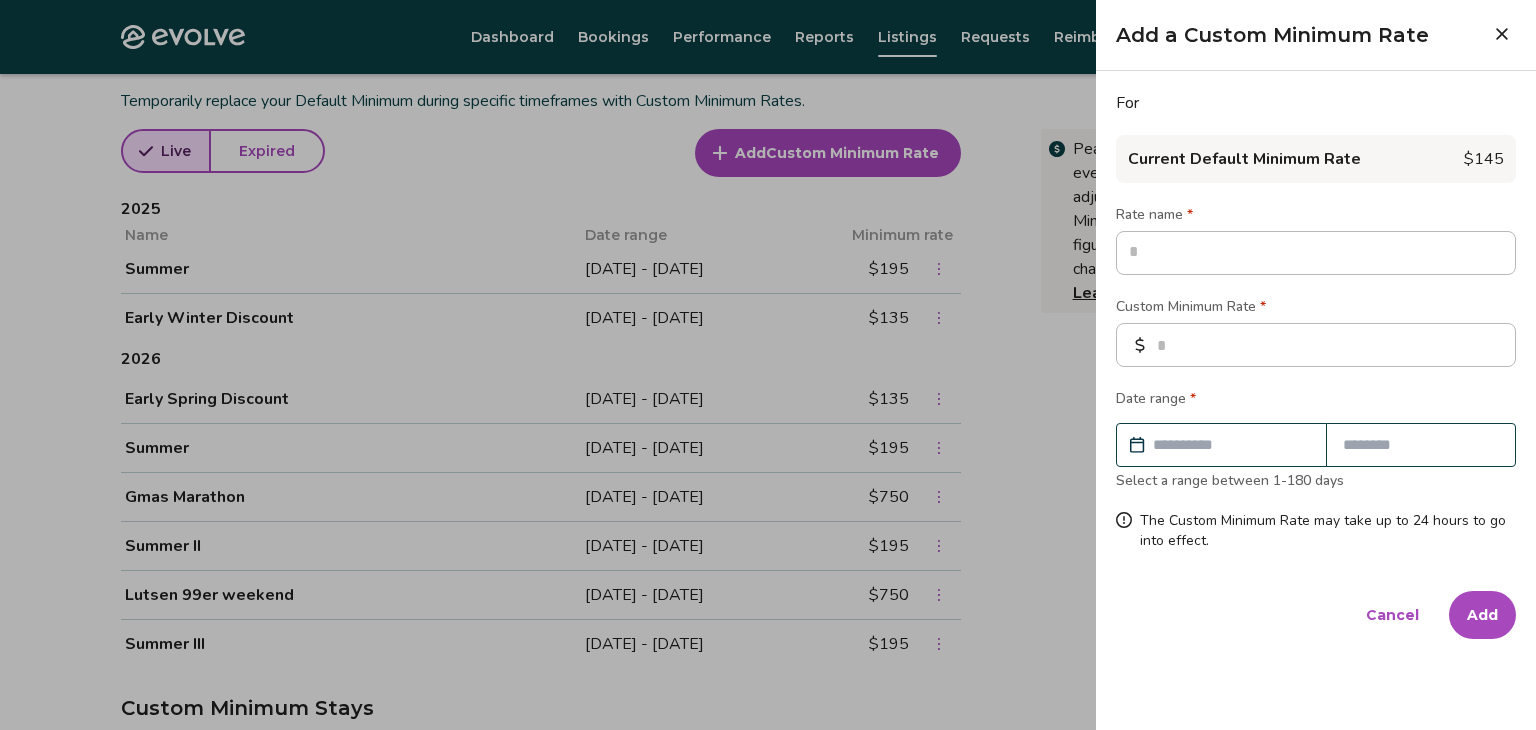 type on "*" 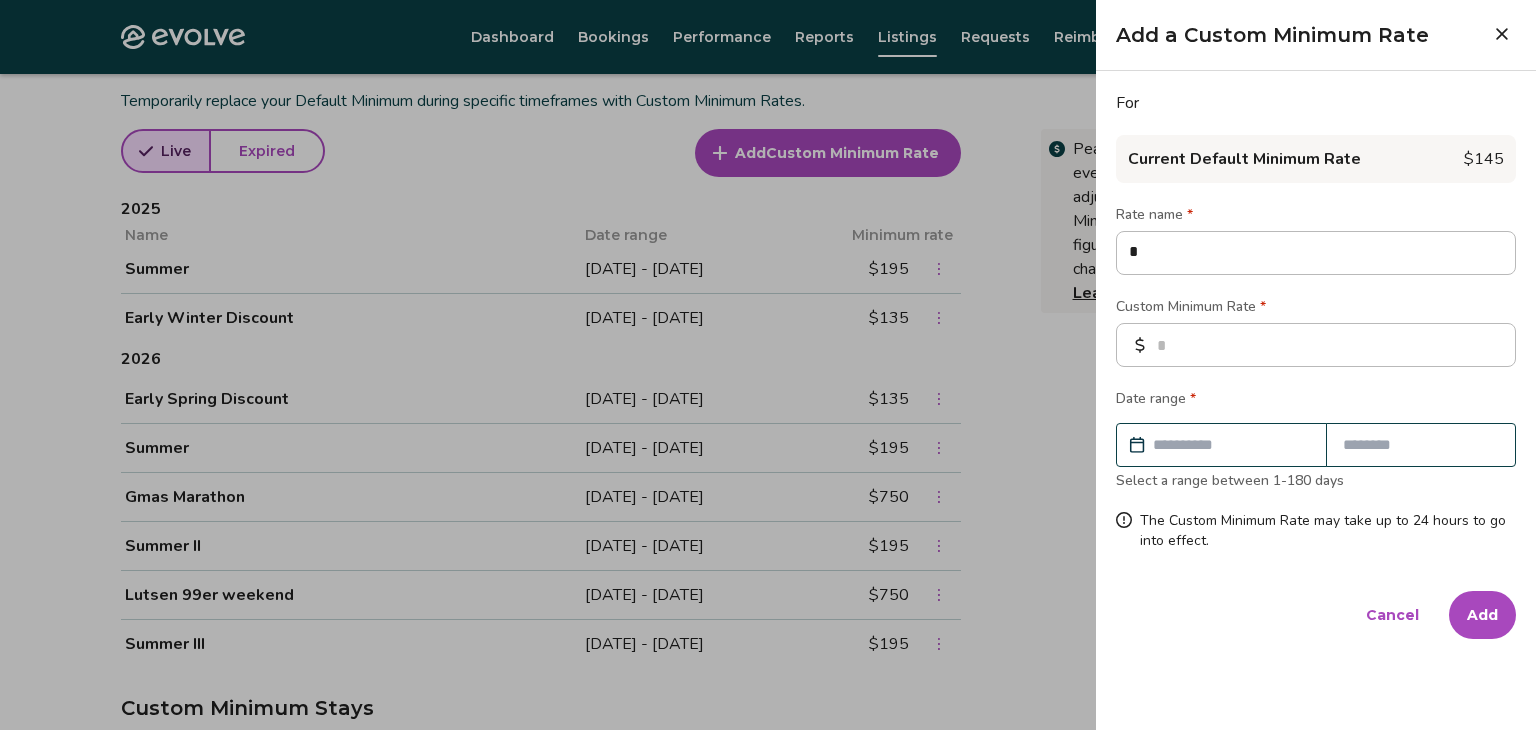 type on "*" 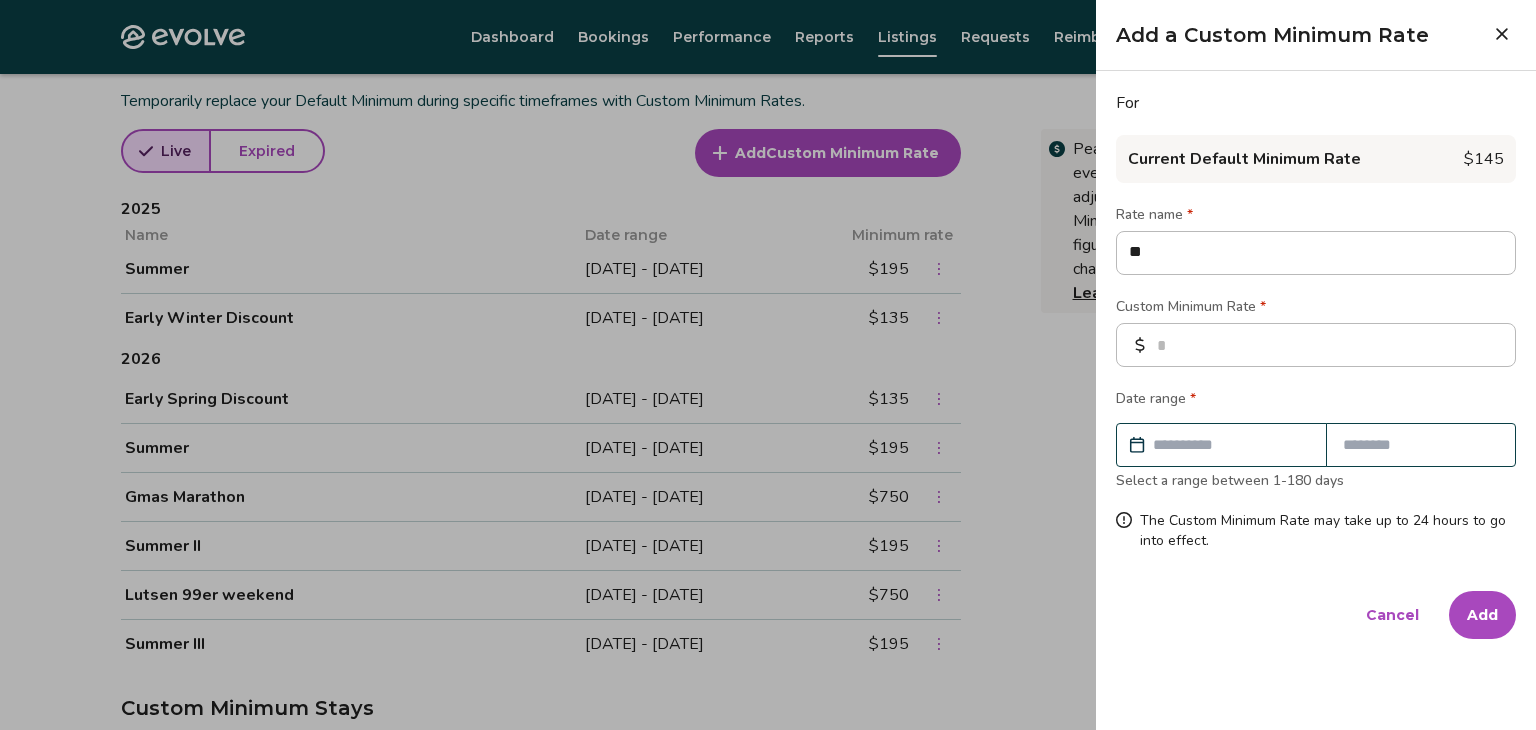 type on "*" 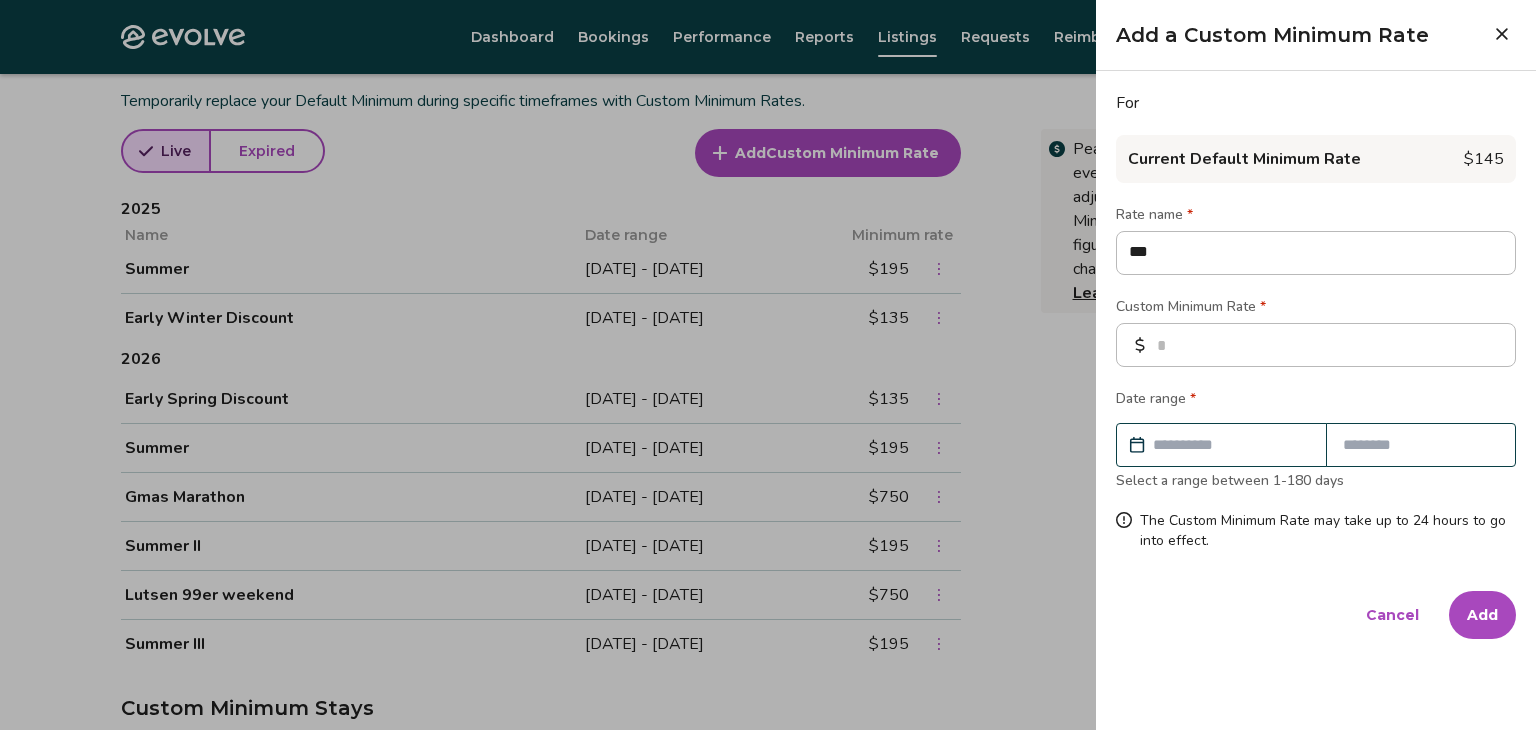 type on "***" 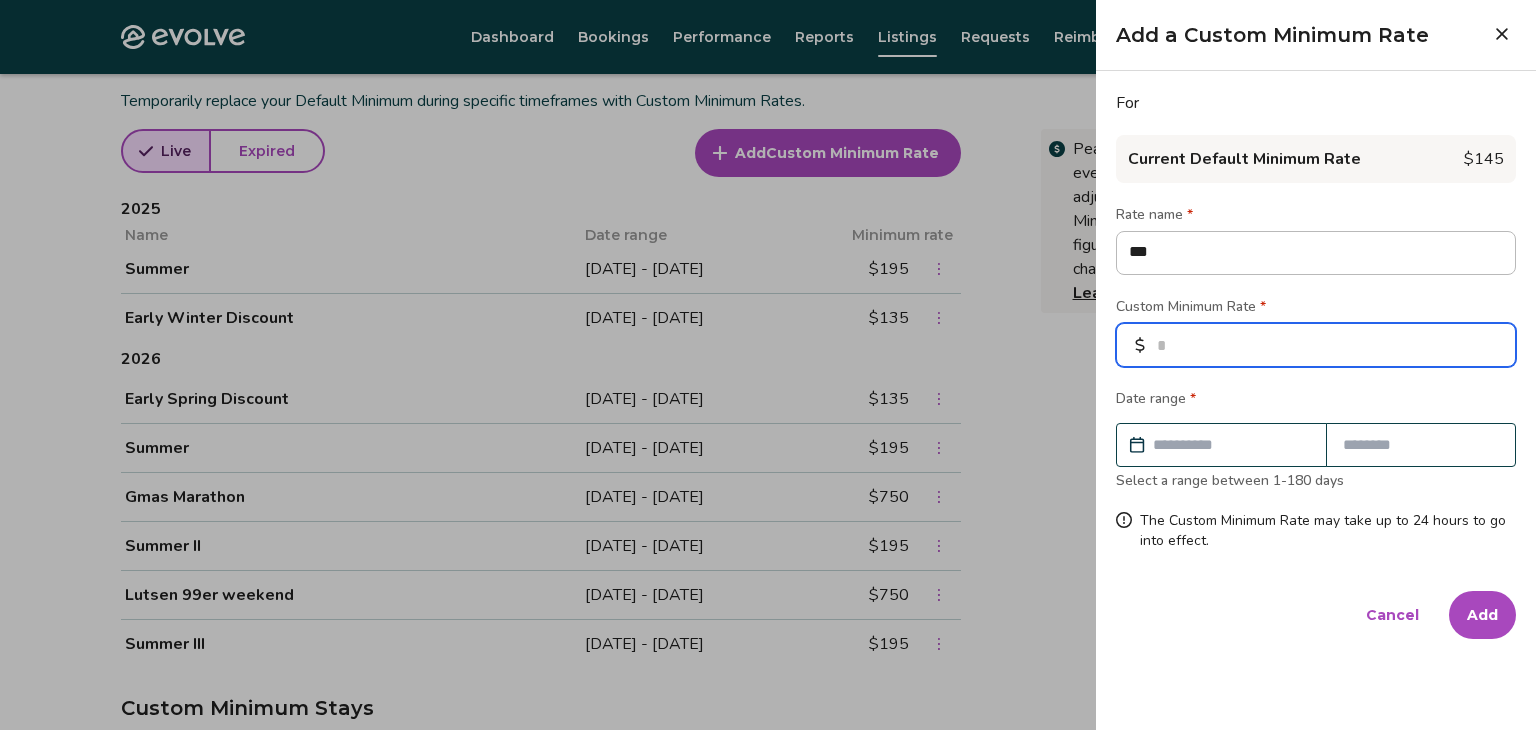 click at bounding box center [1316, 345] 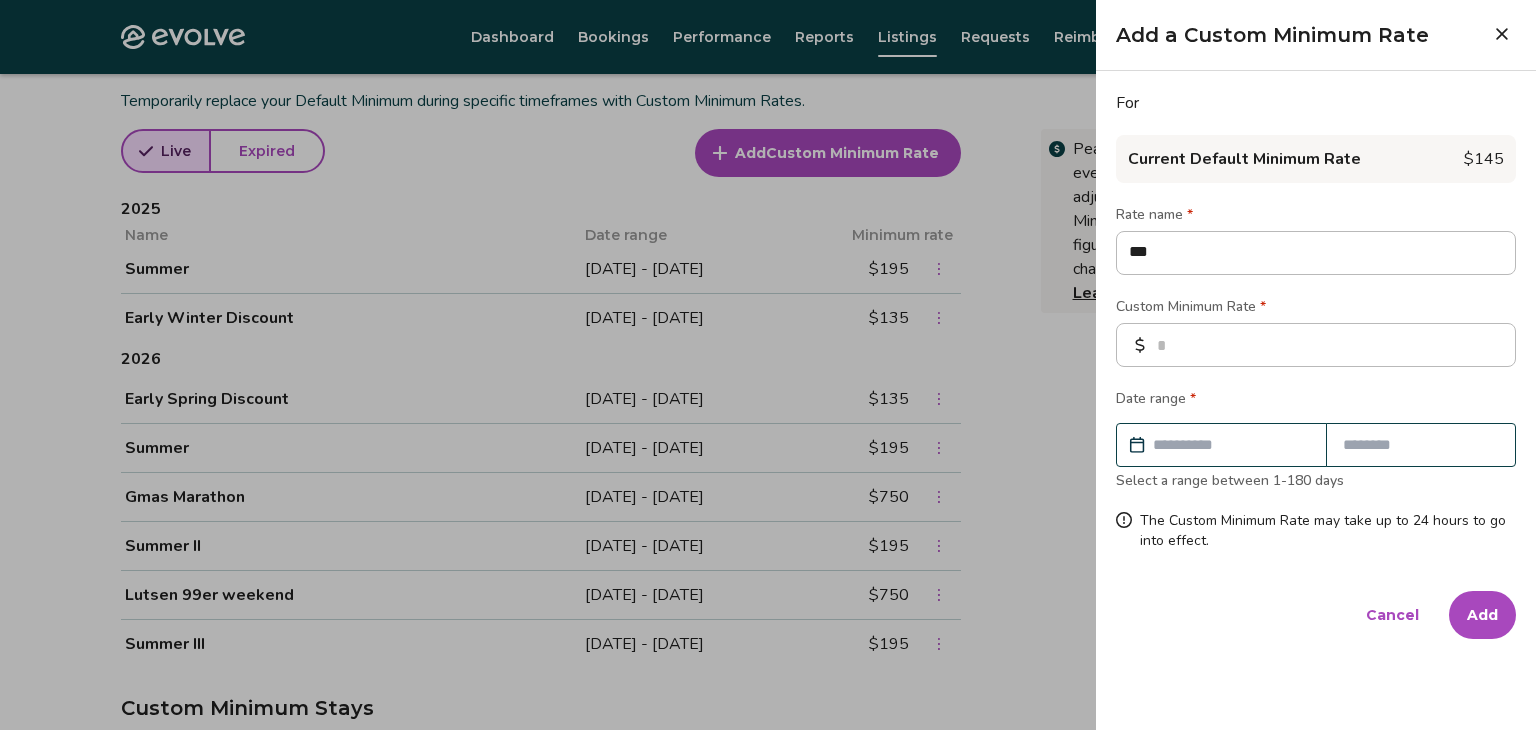click 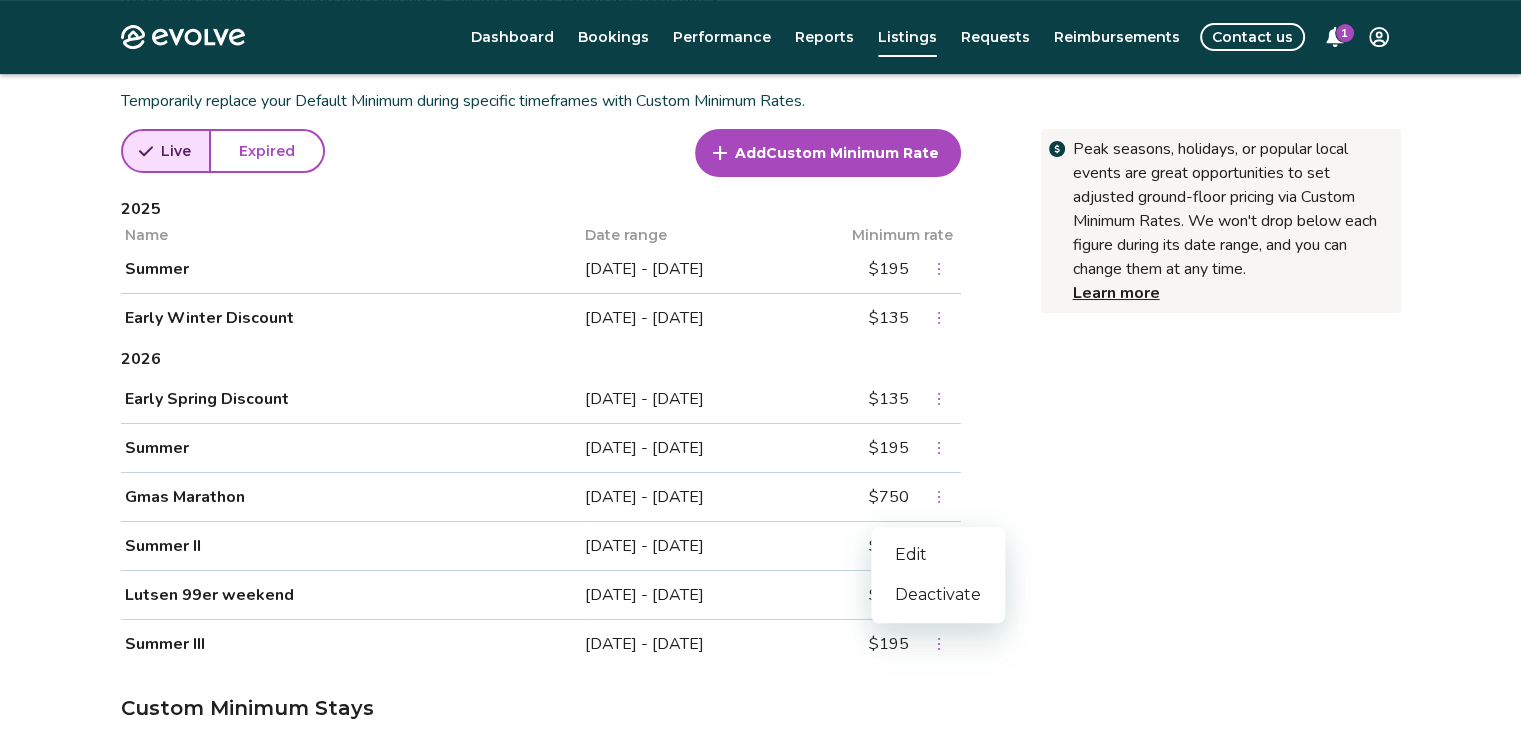 click 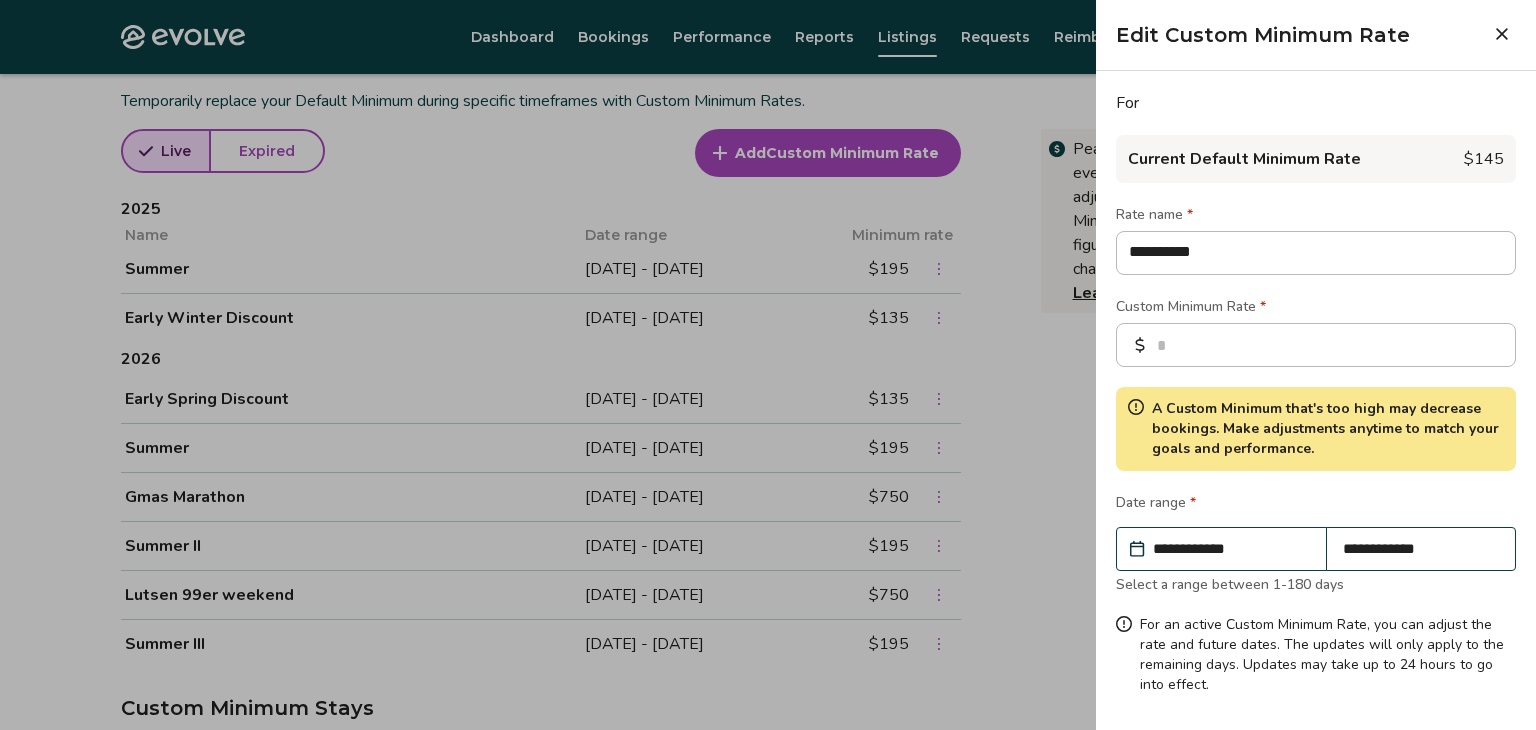 click on "**********" at bounding box center (1231, 549) 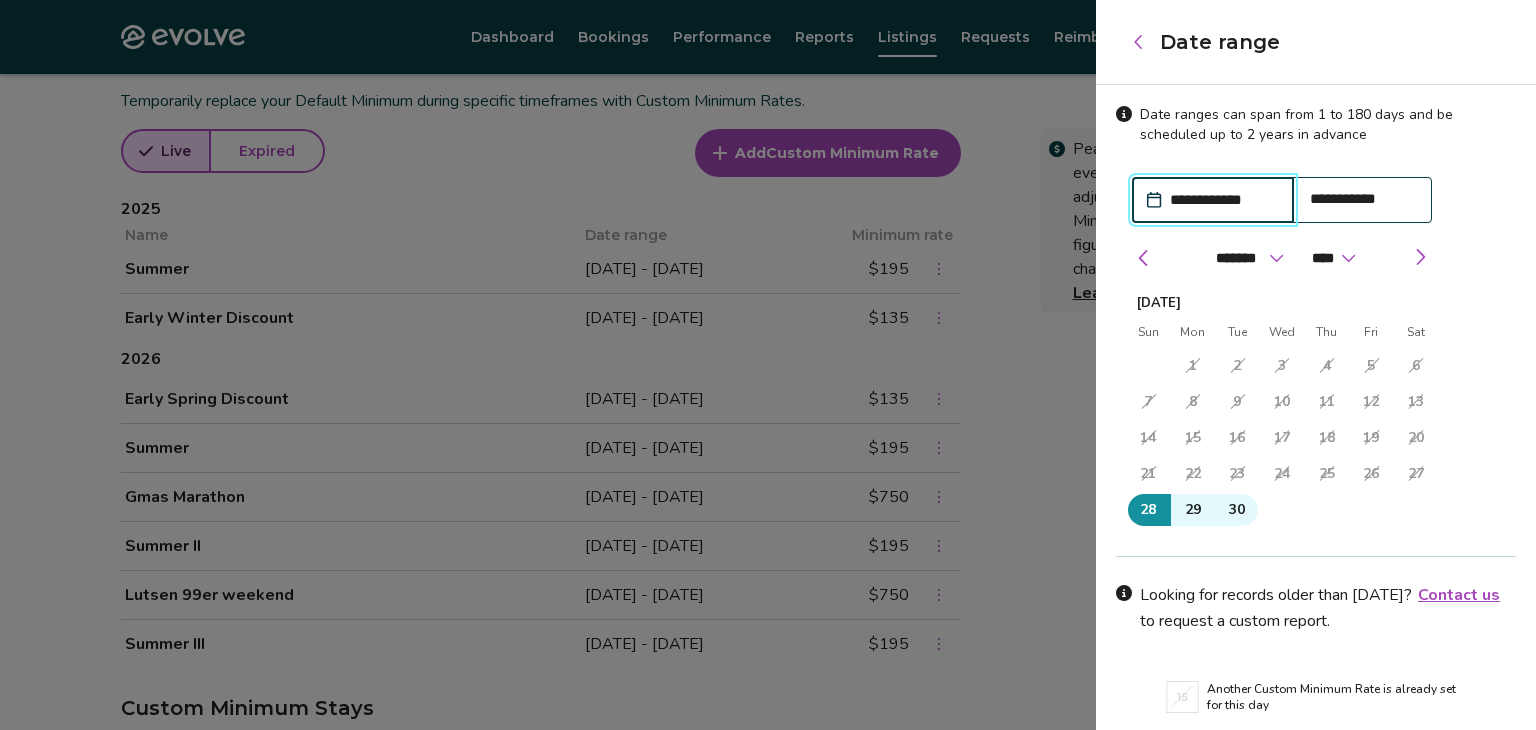 click on "**********" at bounding box center (1363, 199) 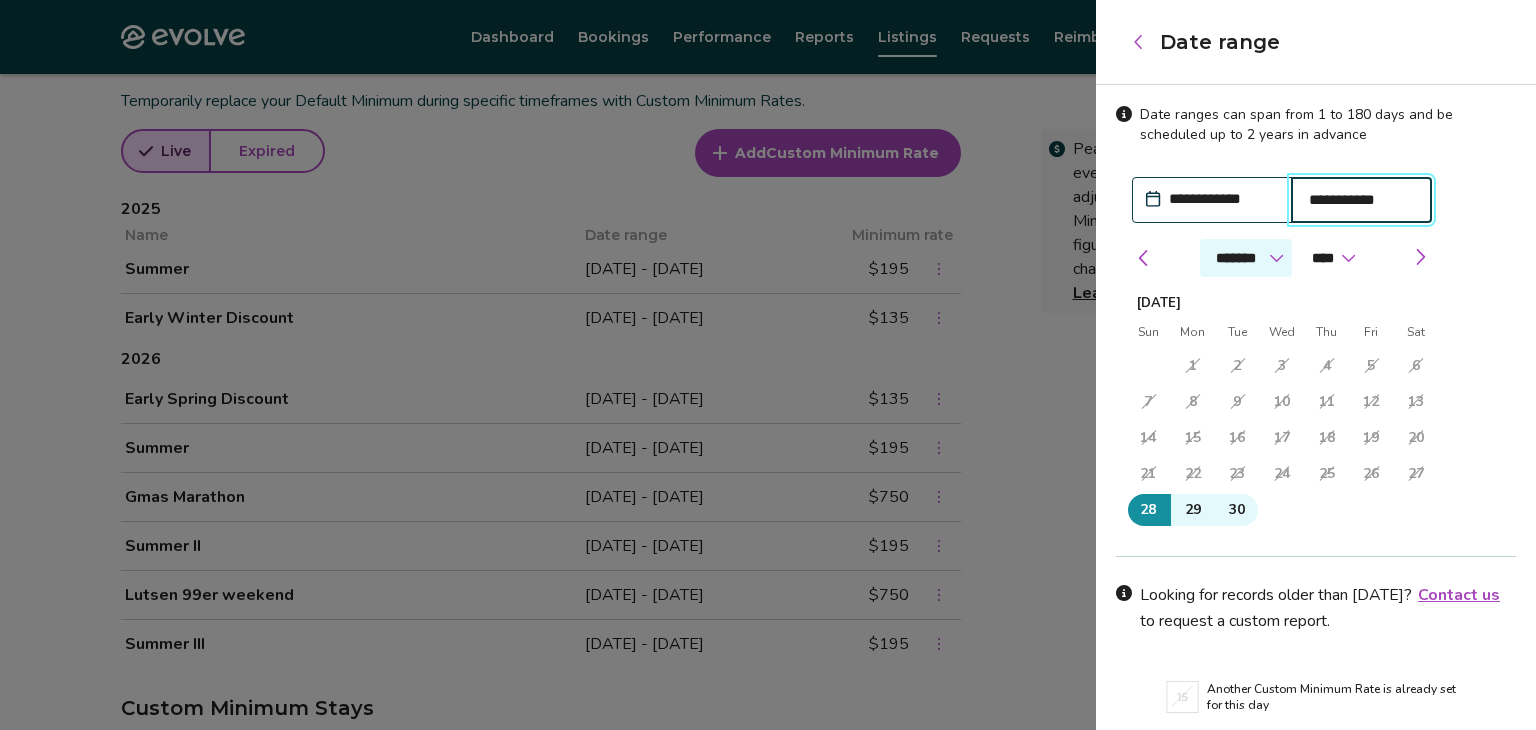 click on "******* ******** ***** ***** *** **** **** ****** ********* ******* ******** ********" at bounding box center (1246, 258) 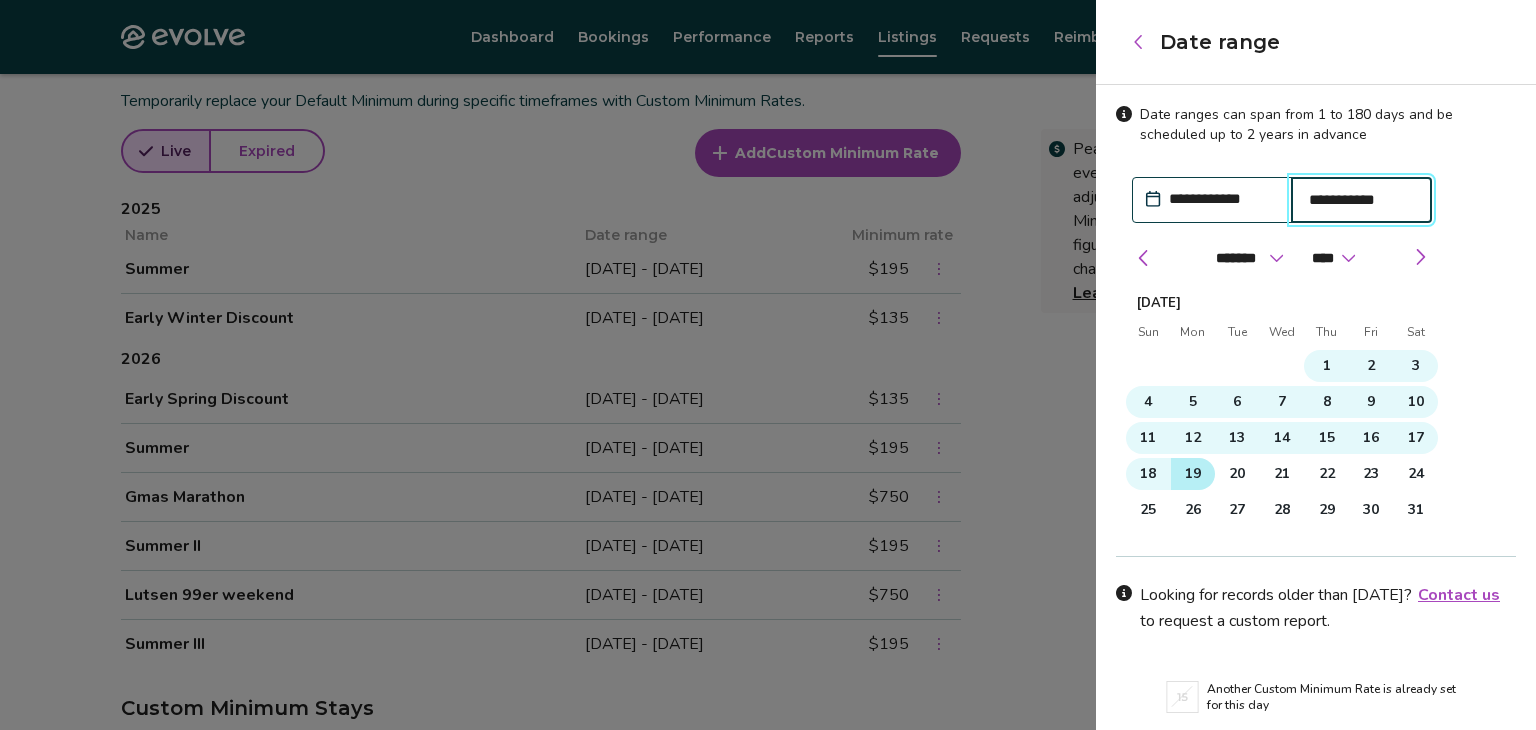 click on "19" at bounding box center [1193, 474] 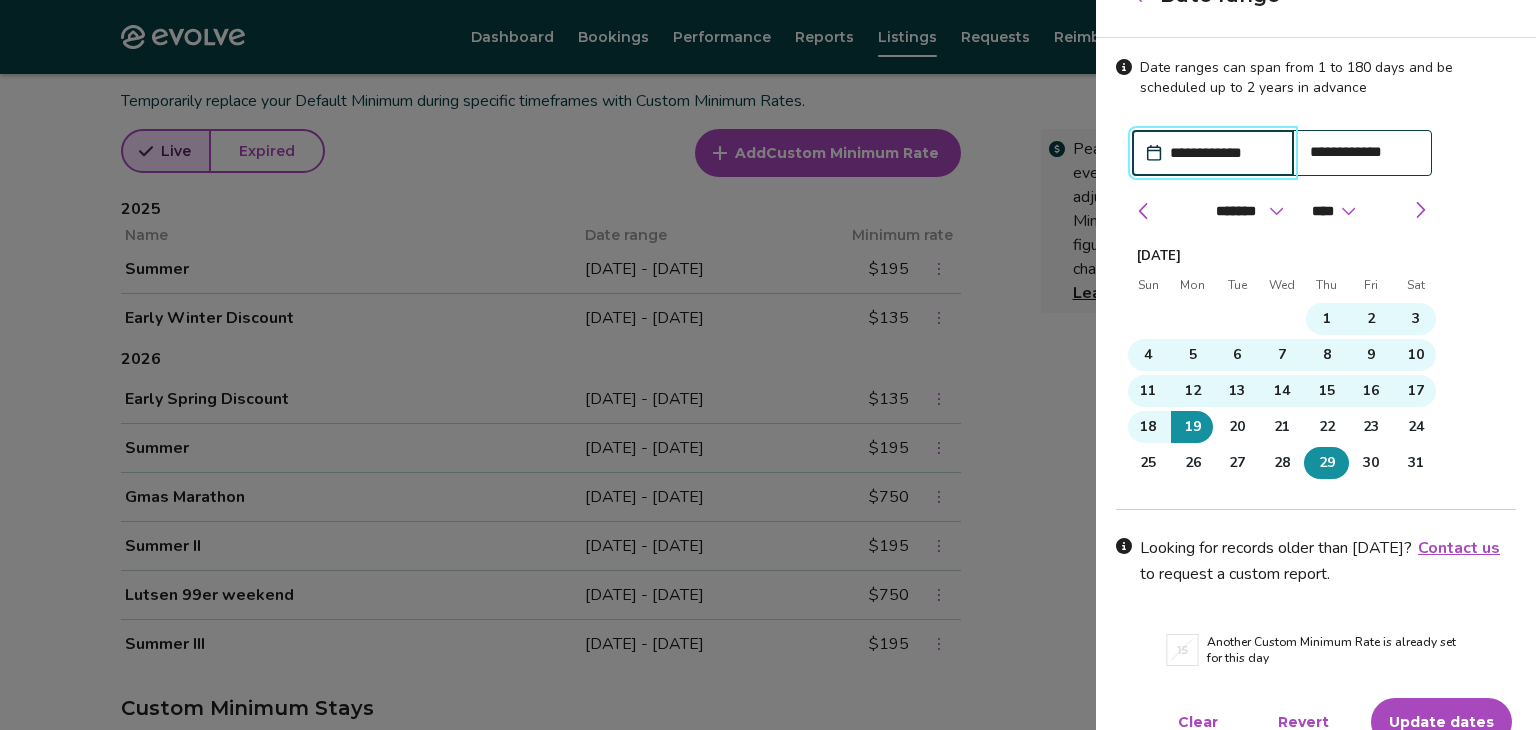 scroll, scrollTop: 72, scrollLeft: 0, axis: vertical 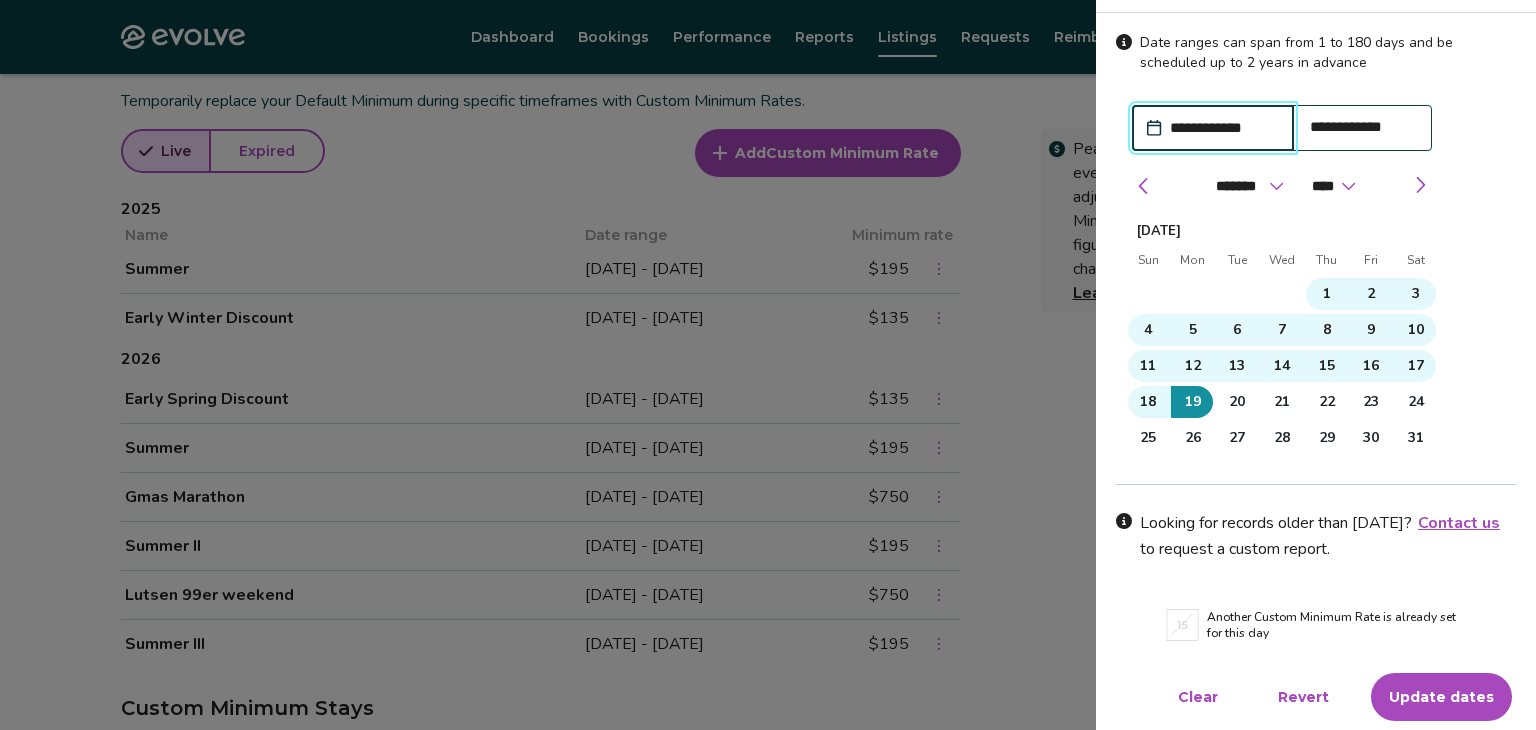 click on "Update dates" at bounding box center [1441, 697] 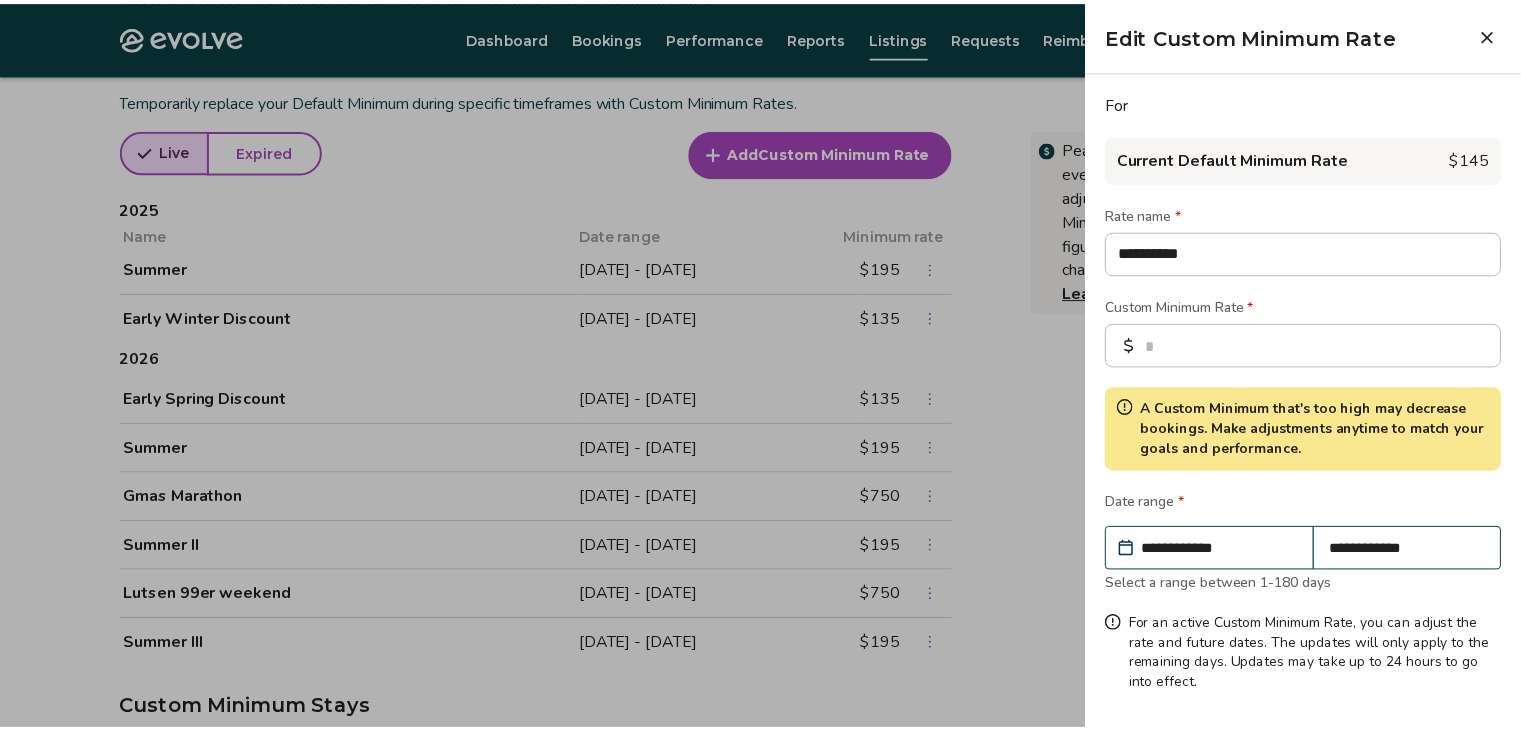 scroll, scrollTop: 72, scrollLeft: 0, axis: vertical 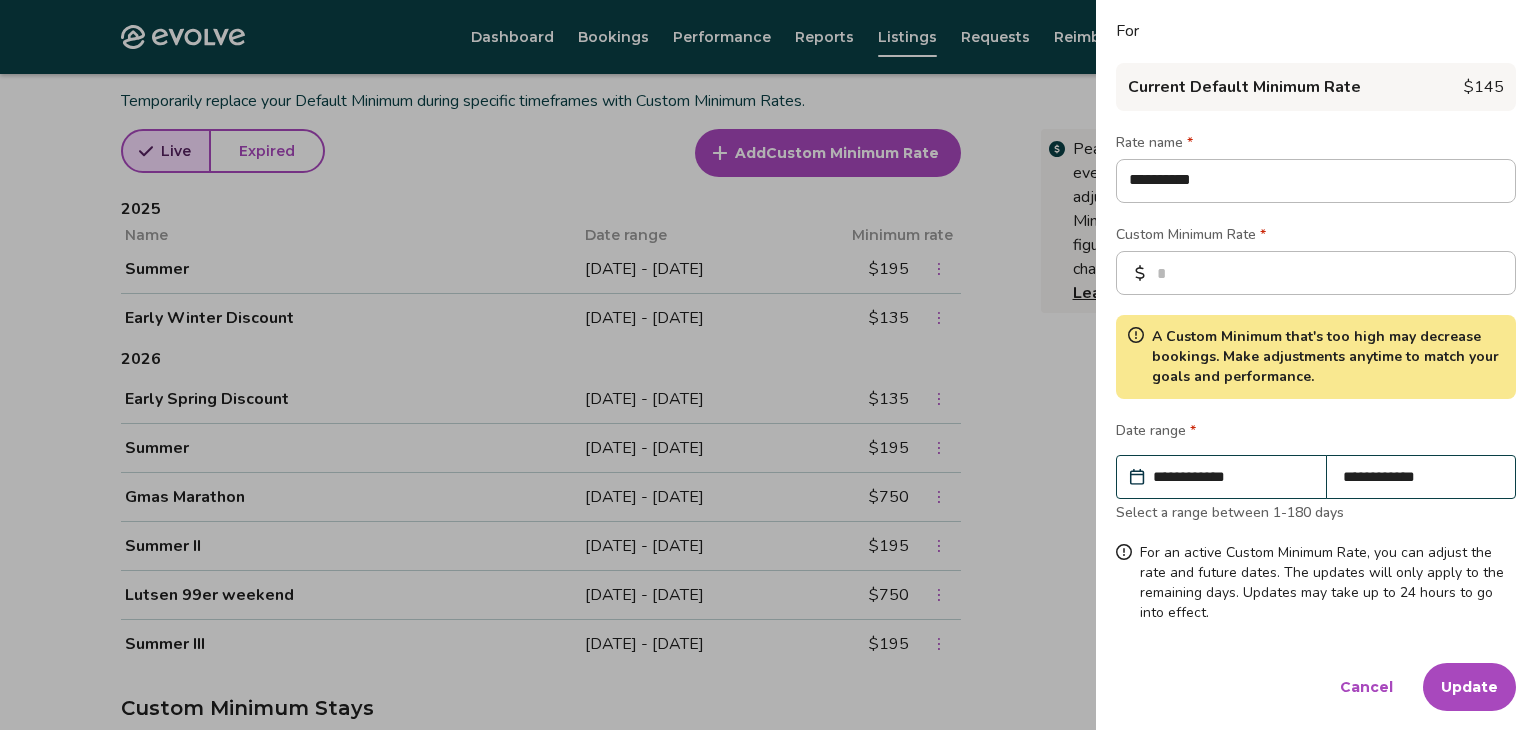 click on "Update" at bounding box center (1469, 687) 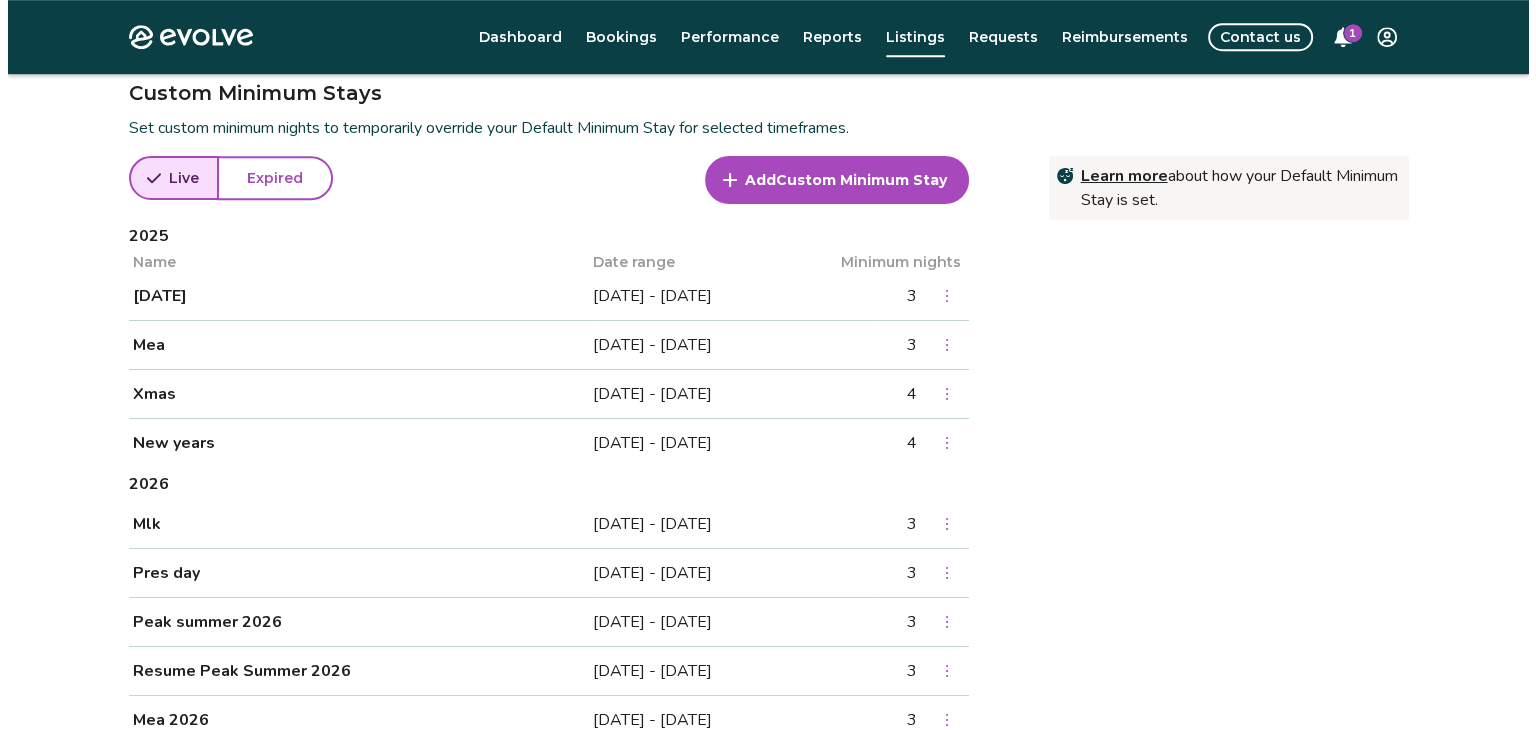 scroll, scrollTop: 1400, scrollLeft: 0, axis: vertical 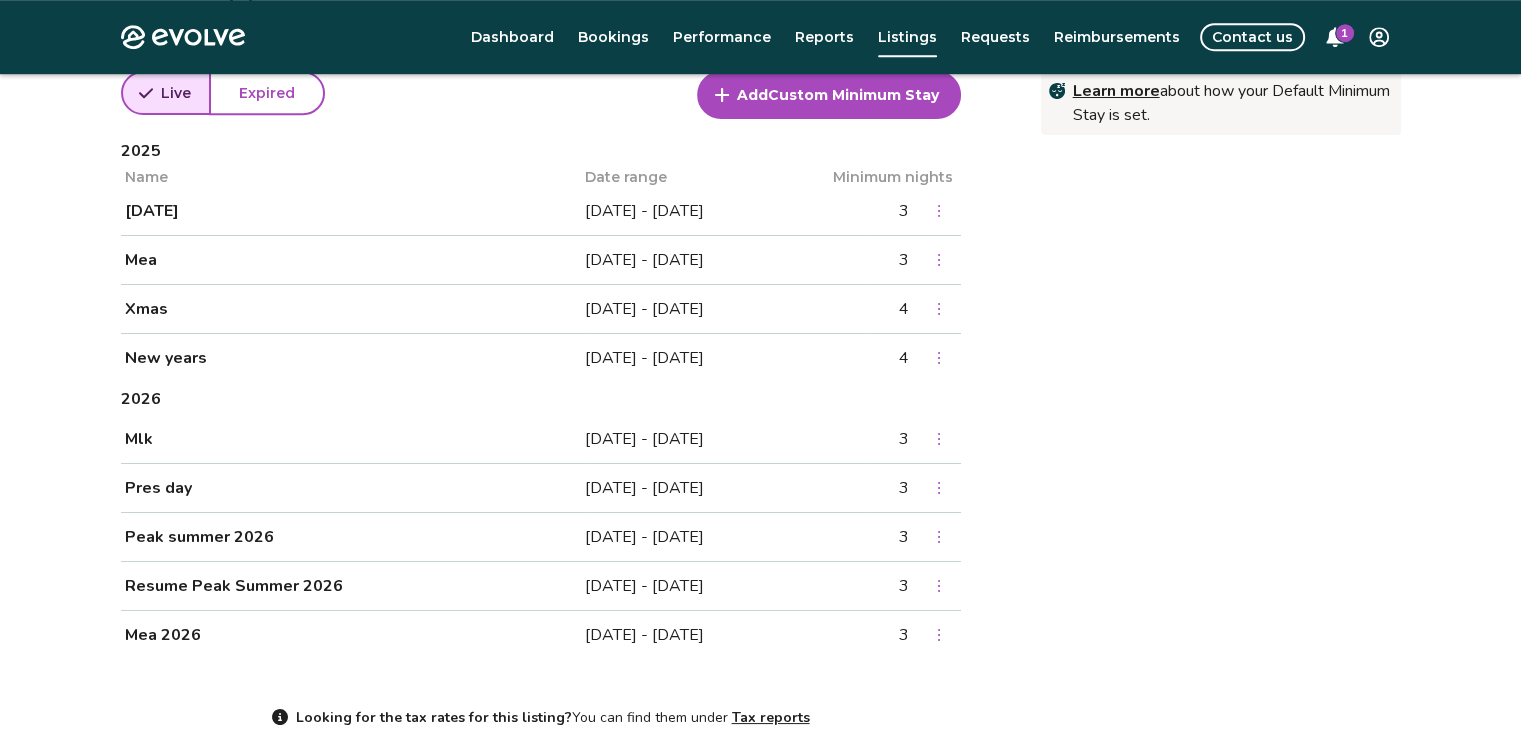 click on "Custom Minimum Stay" at bounding box center (853, 95) 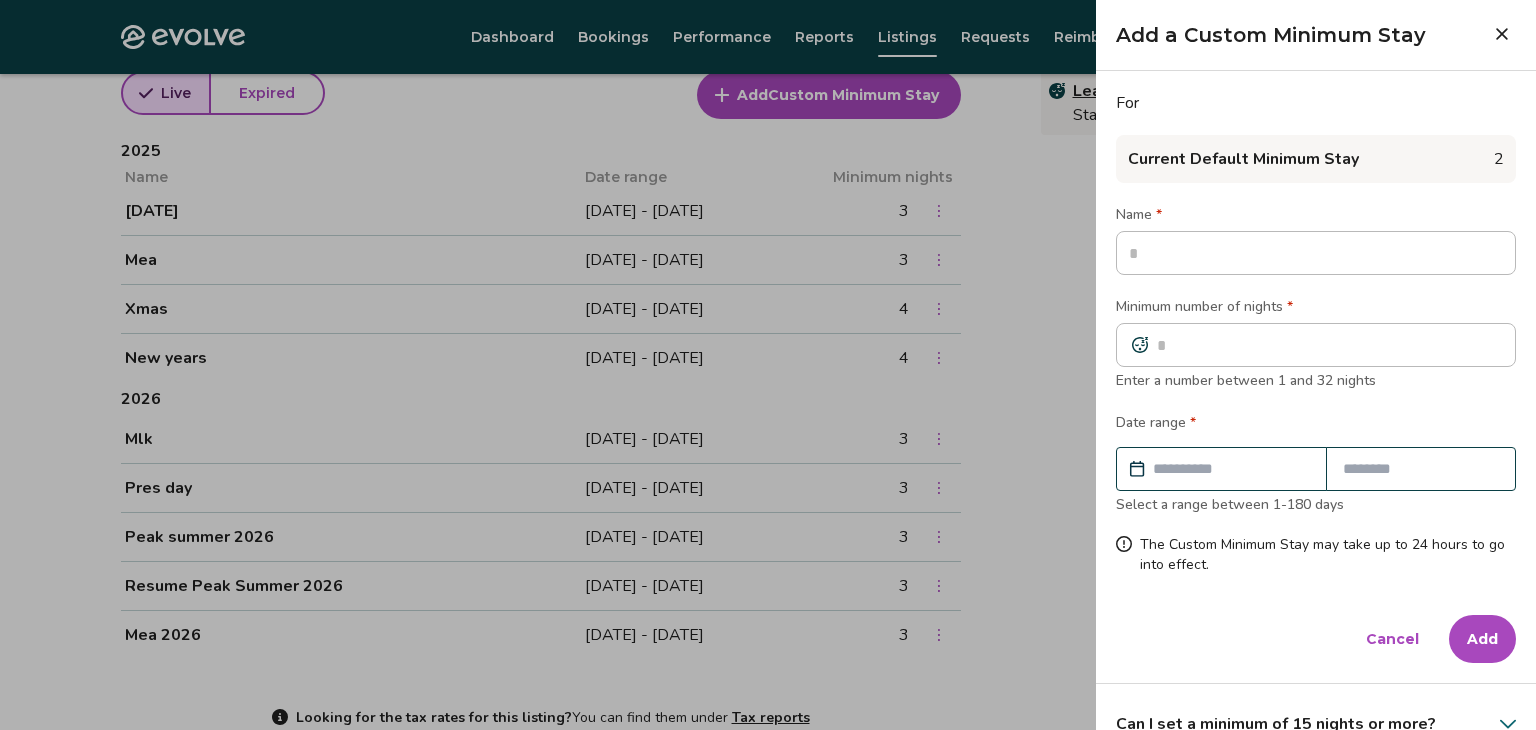 type on "*" 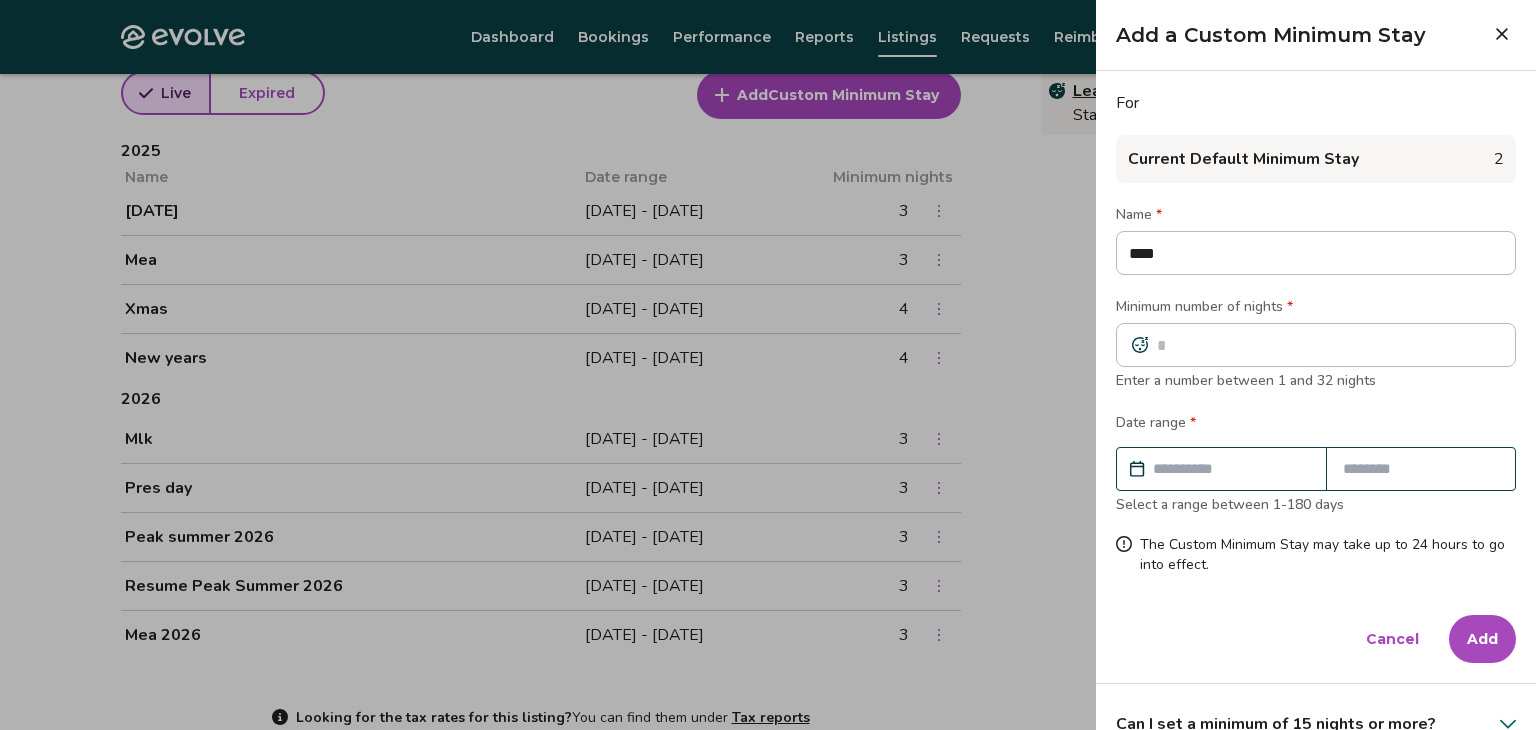 type on "****" 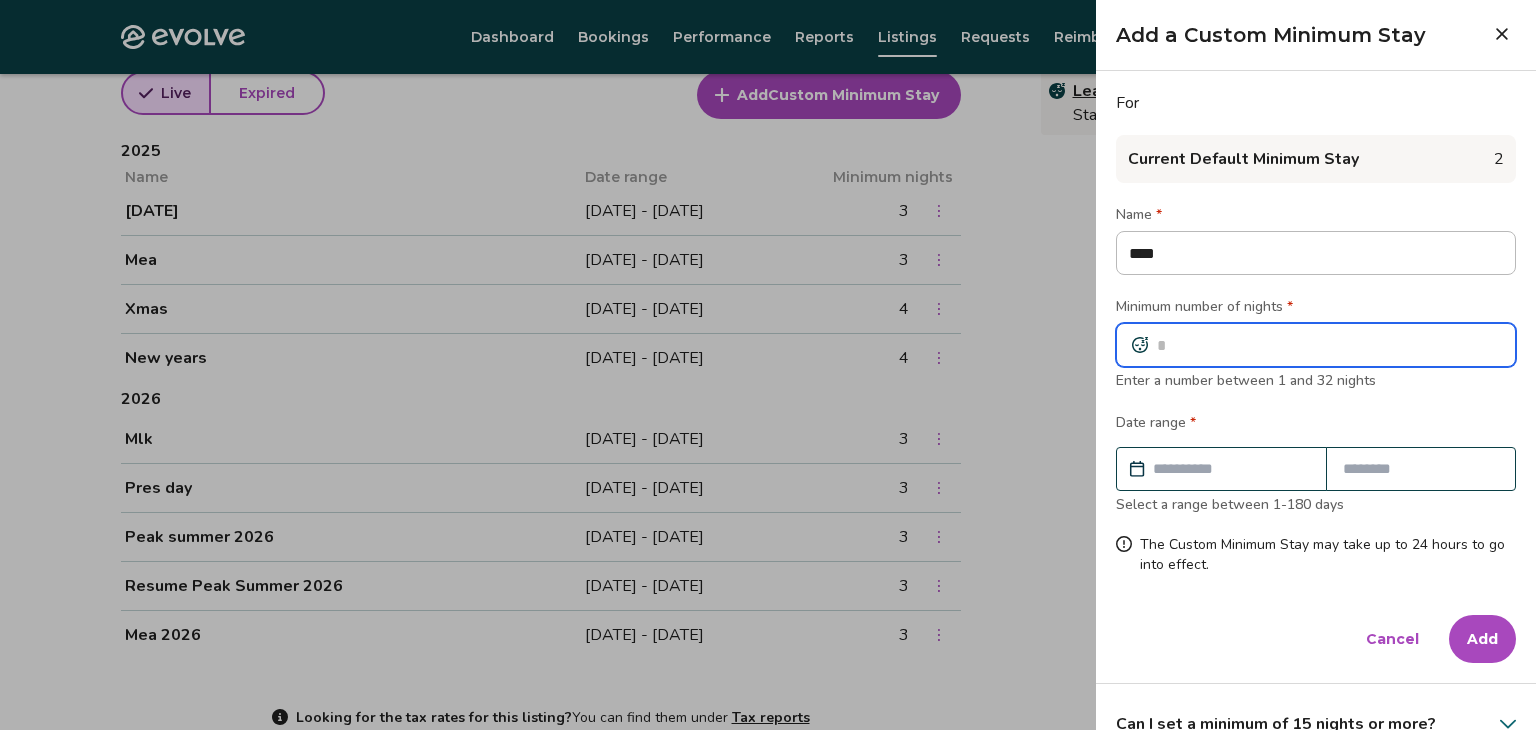 click at bounding box center [1316, 345] 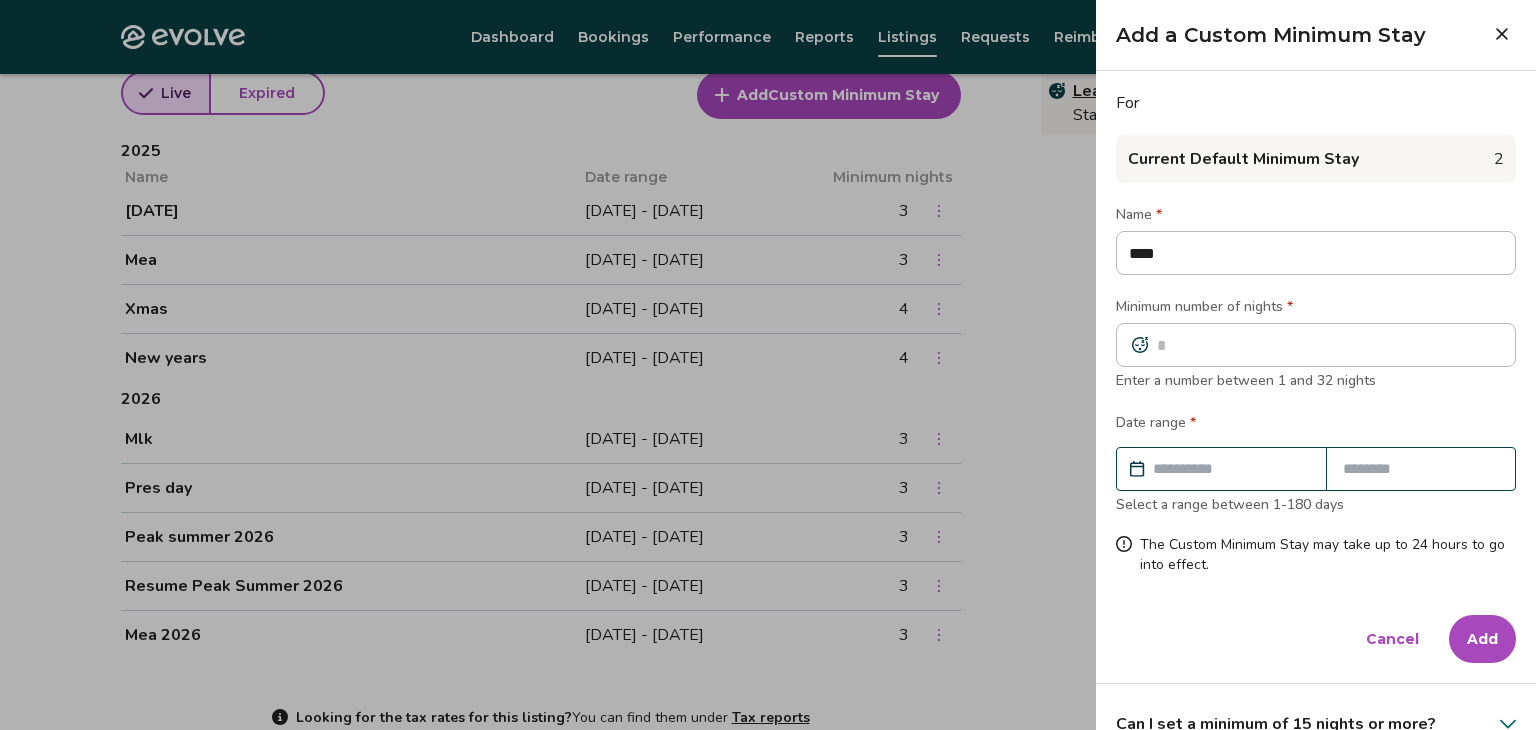 click at bounding box center [1231, 469] 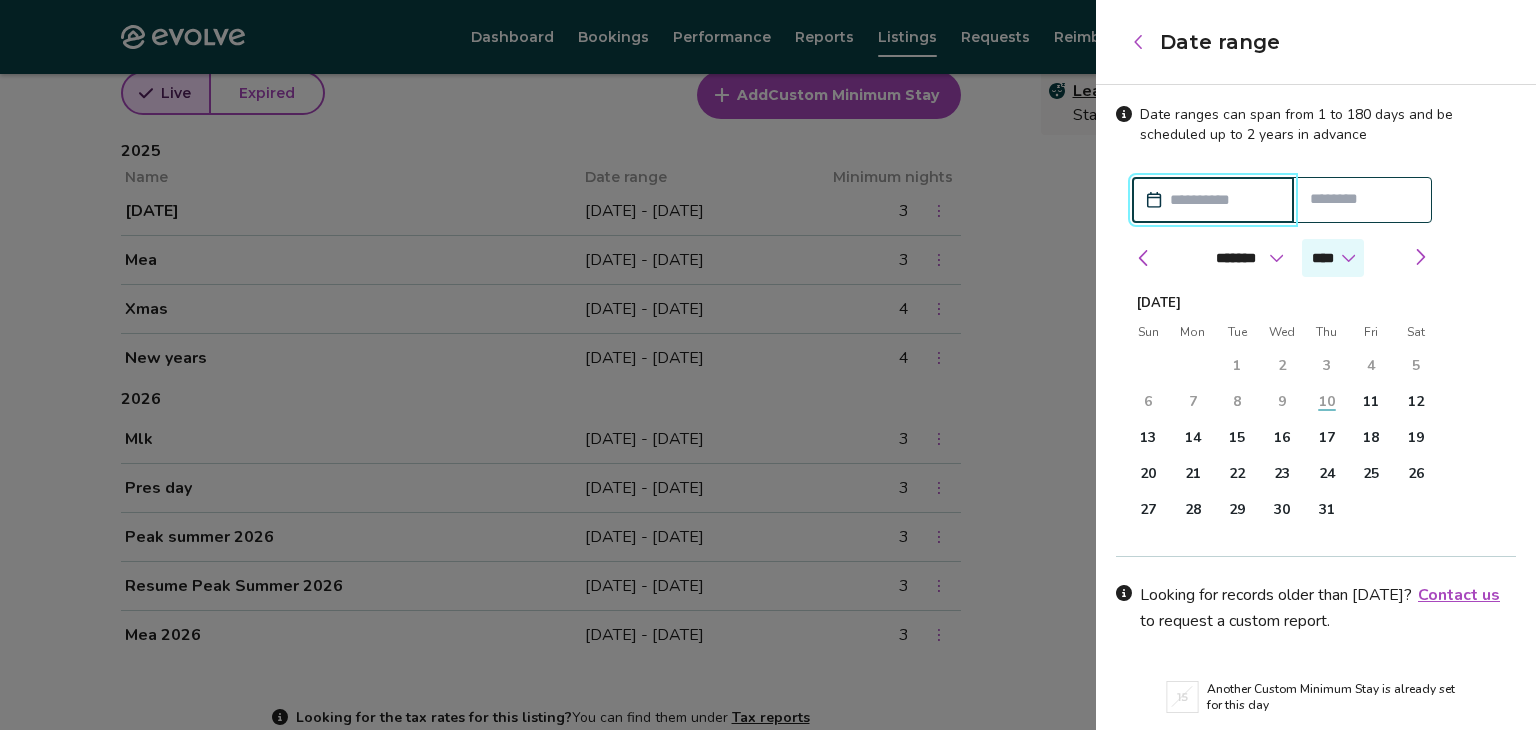 click on "**** **** ****" at bounding box center (1333, 258) 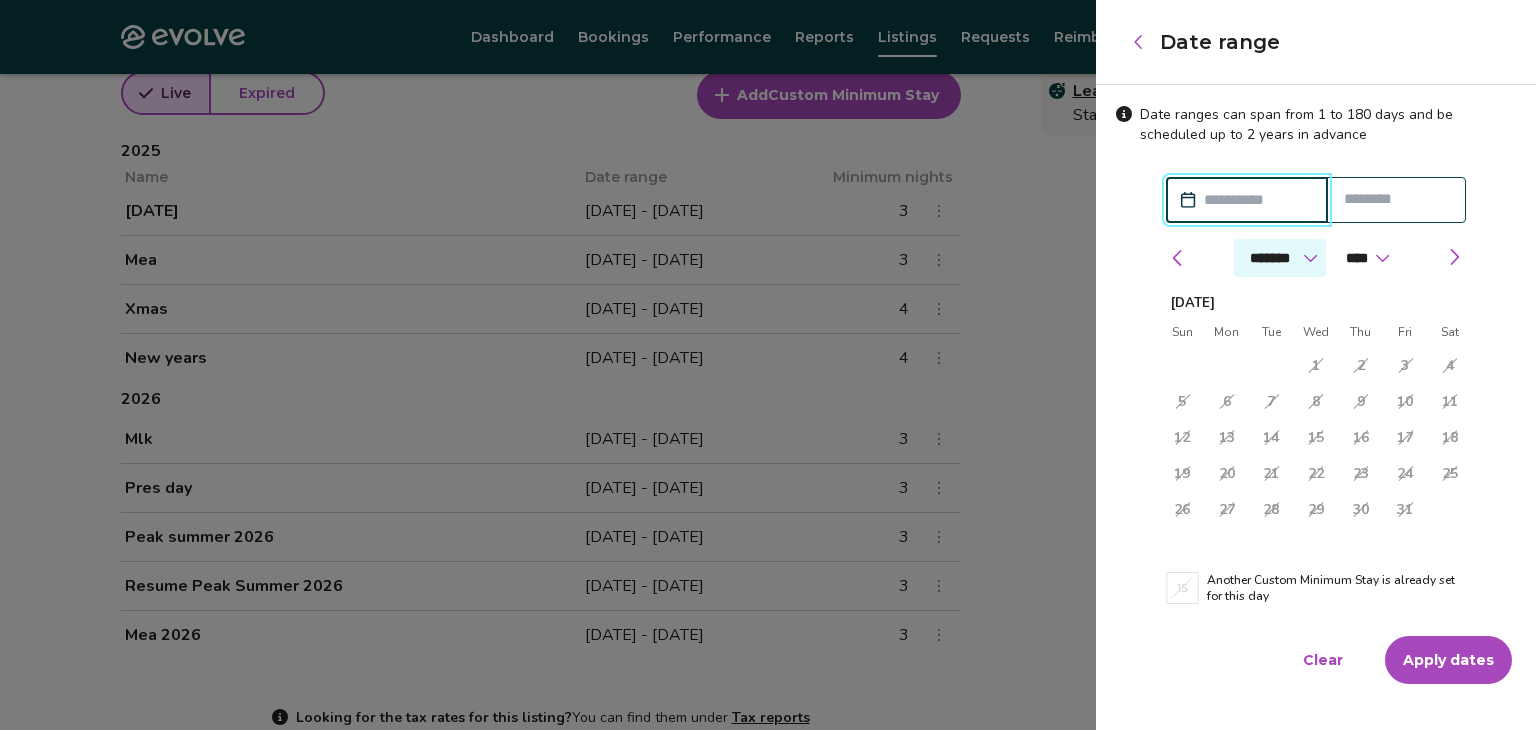 click on "******* ******** ***** ***** *** **** **** ****** ********* ******* ******** ********" at bounding box center [1280, 258] 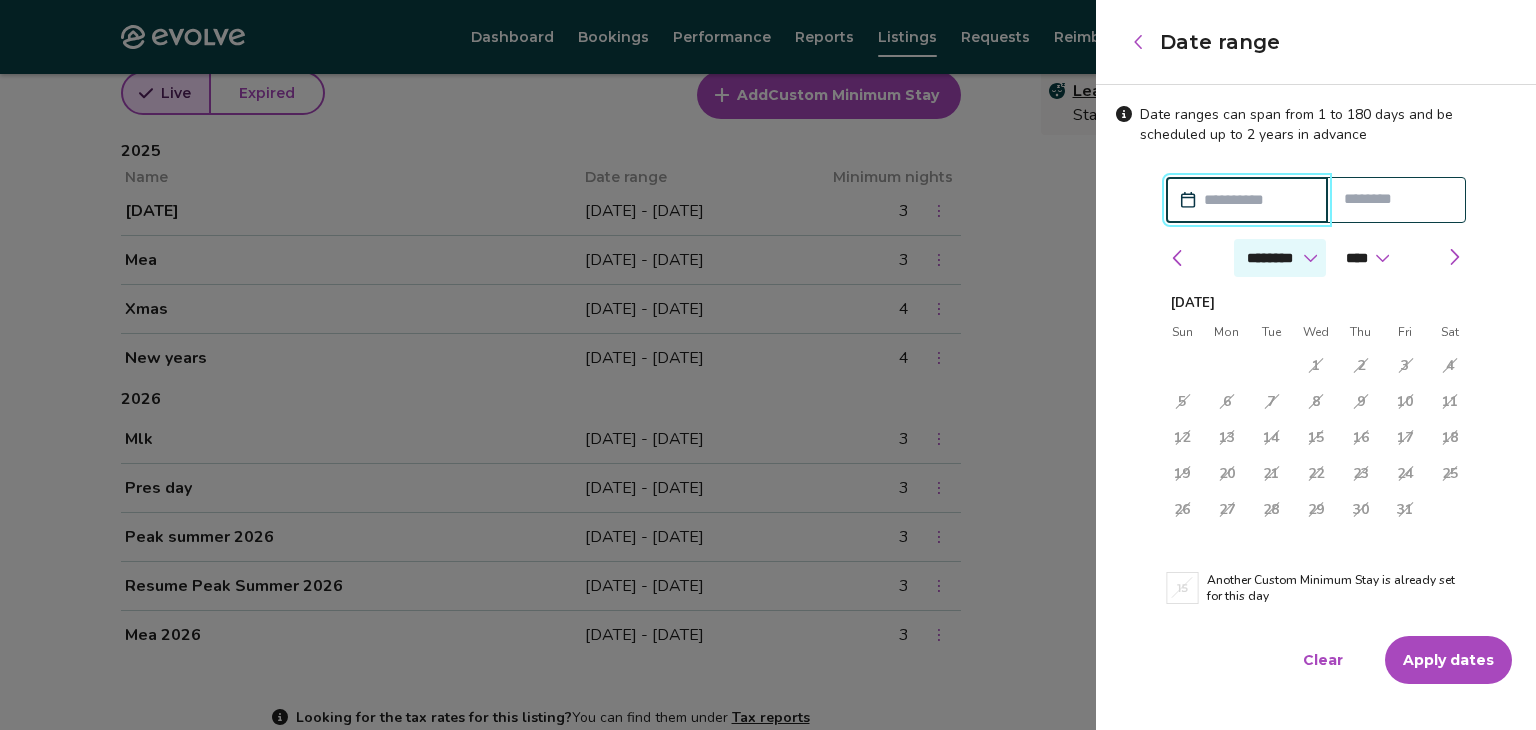 click on "******* ******** ***** ***** *** **** **** ****** ********* ******* ******** ********" at bounding box center [1280, 258] 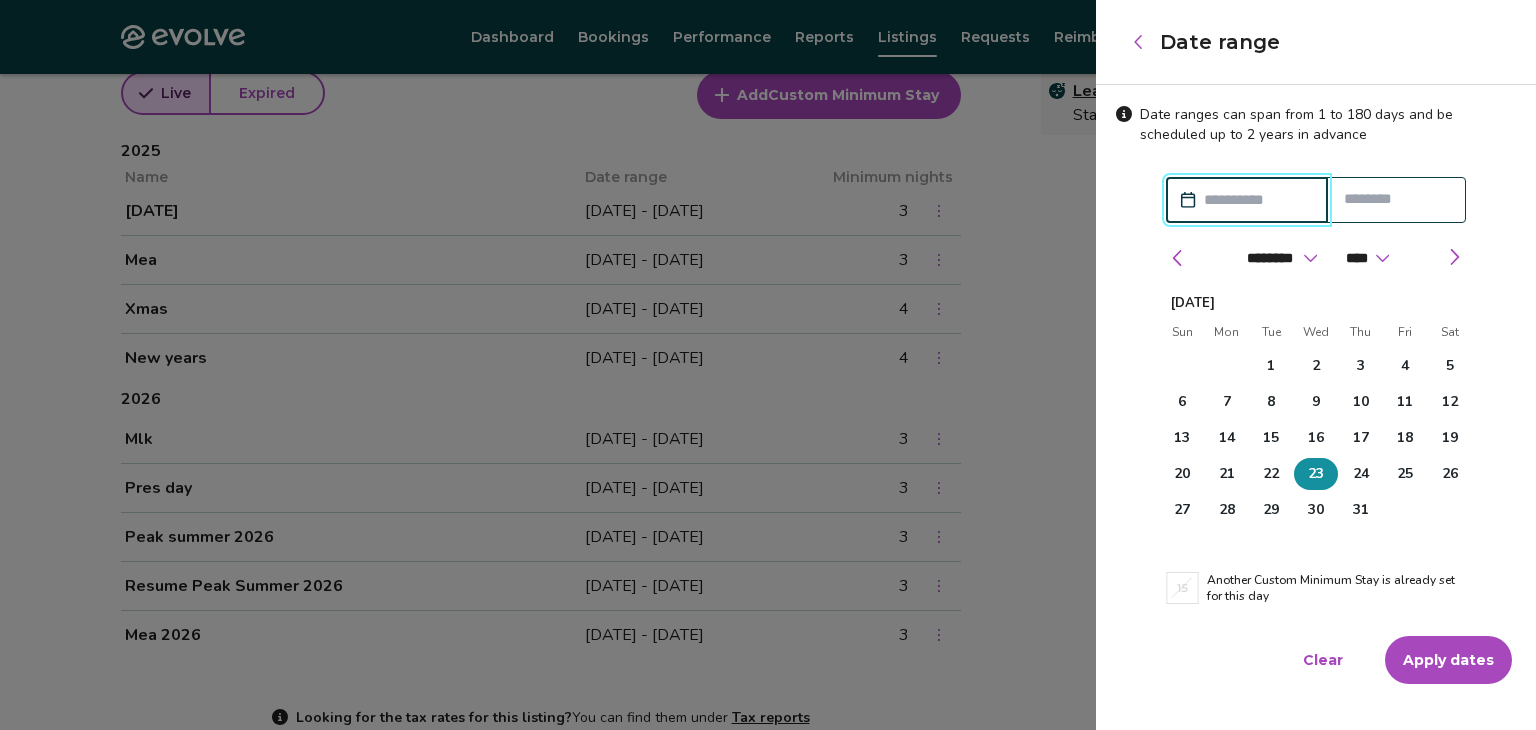 click on "23" at bounding box center (1316, 474) 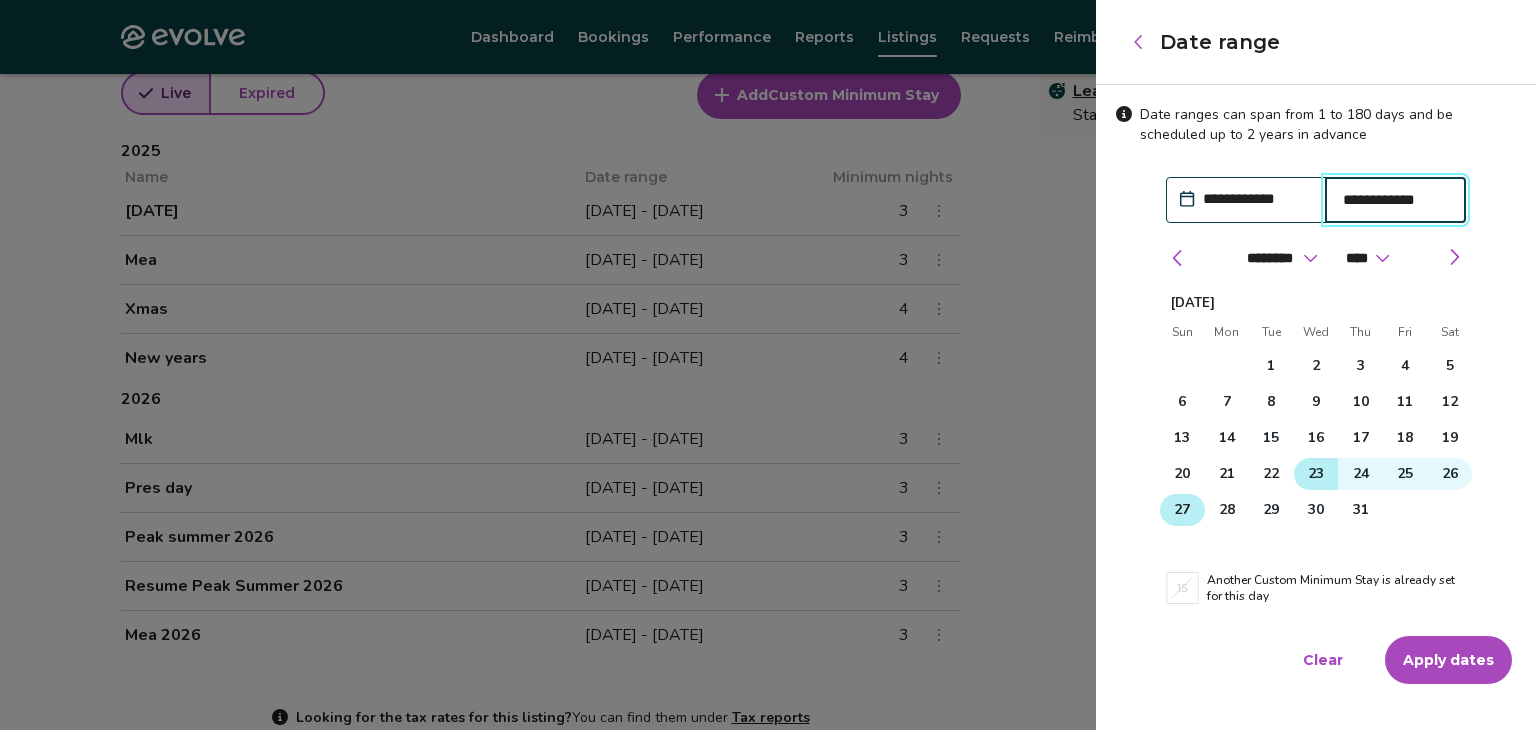 click on "27" at bounding box center [1182, 510] 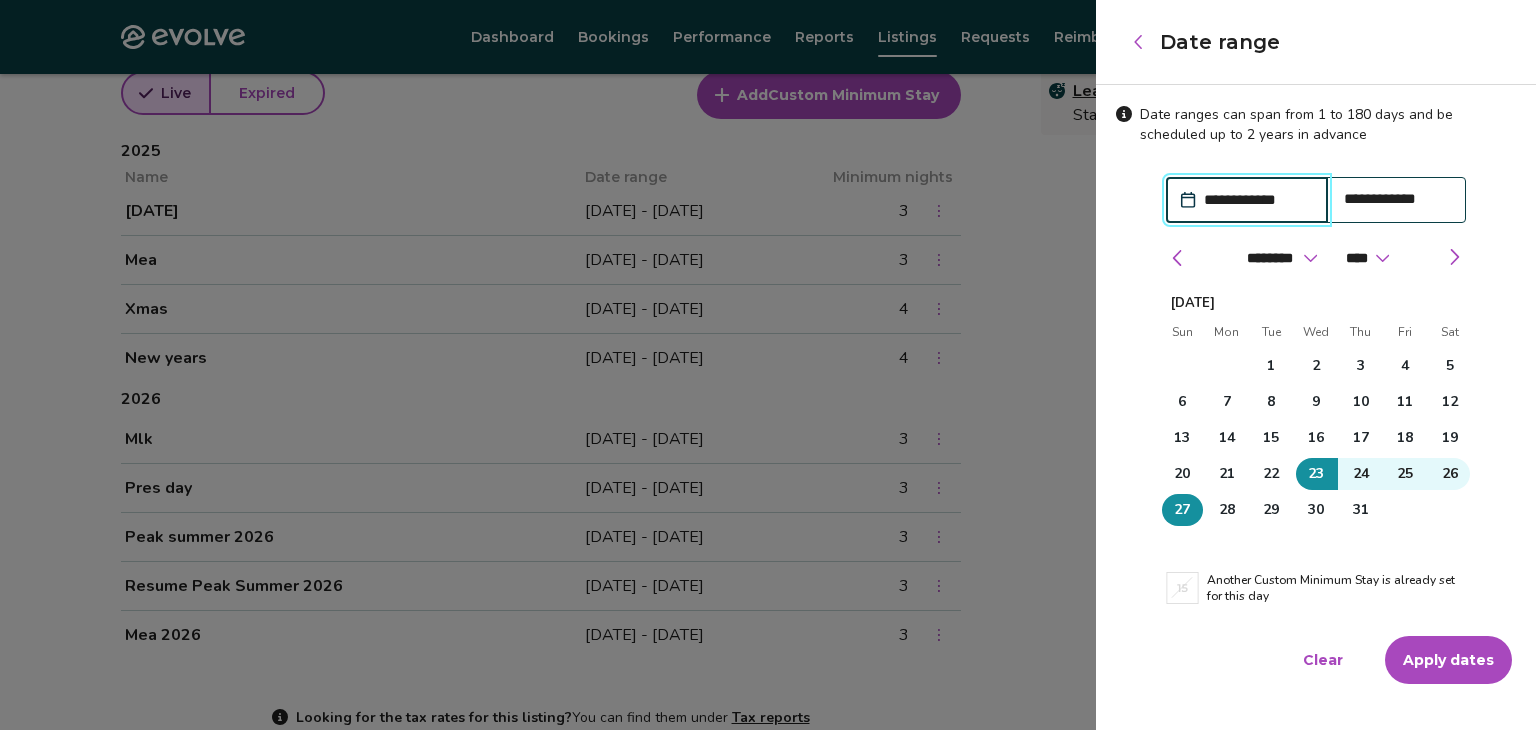 click on "Apply dates" at bounding box center [1448, 660] 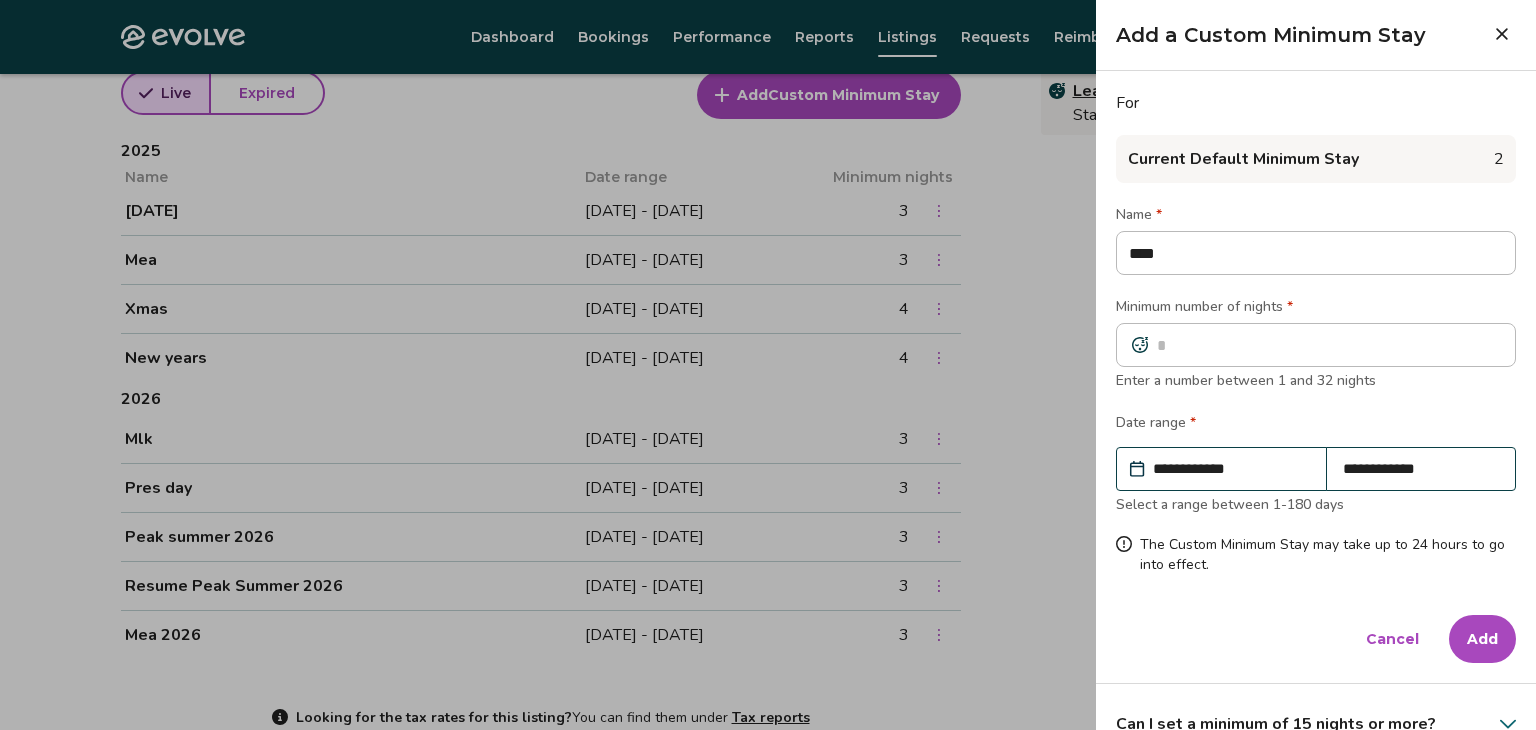 click on "Add" at bounding box center (1482, 639) 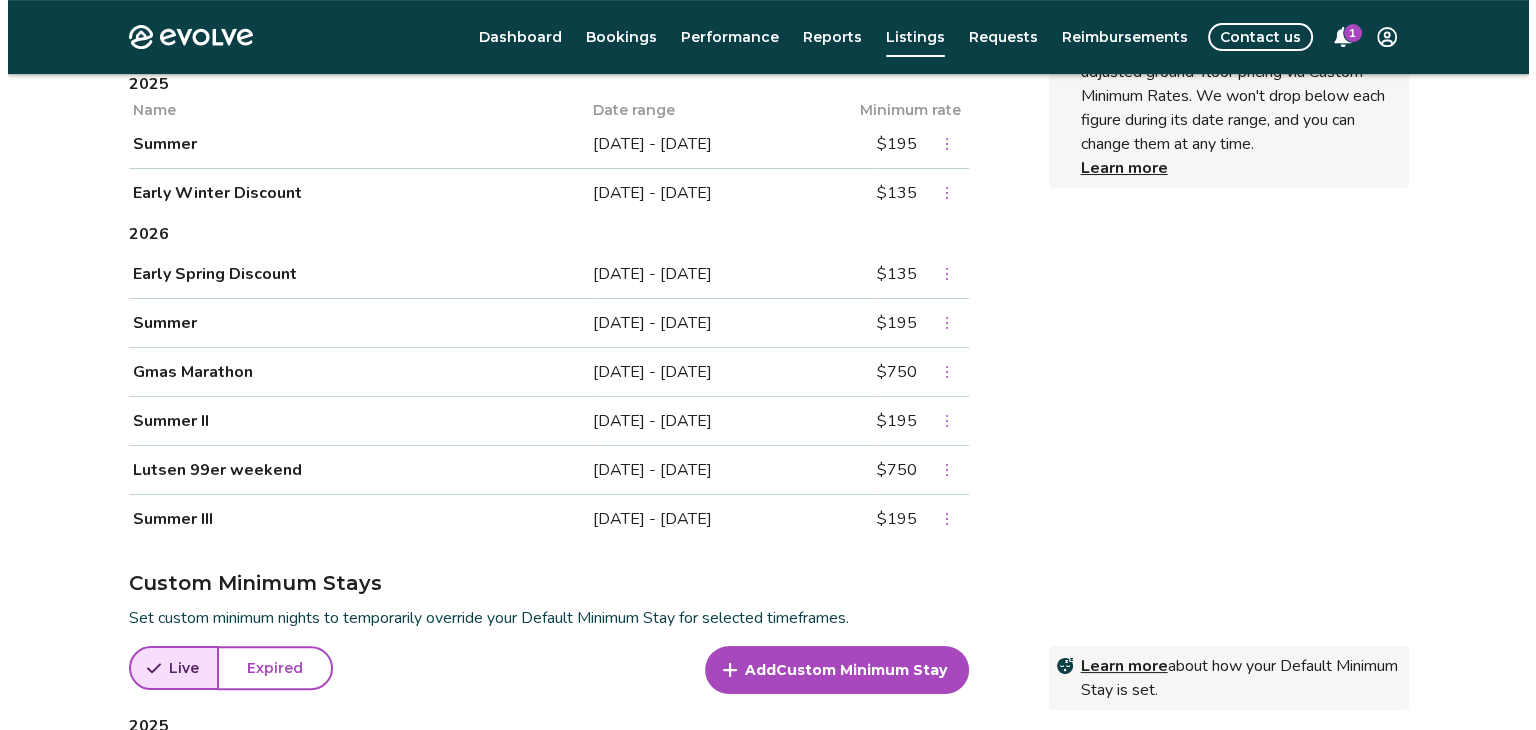 scroll, scrollTop: 725, scrollLeft: 0, axis: vertical 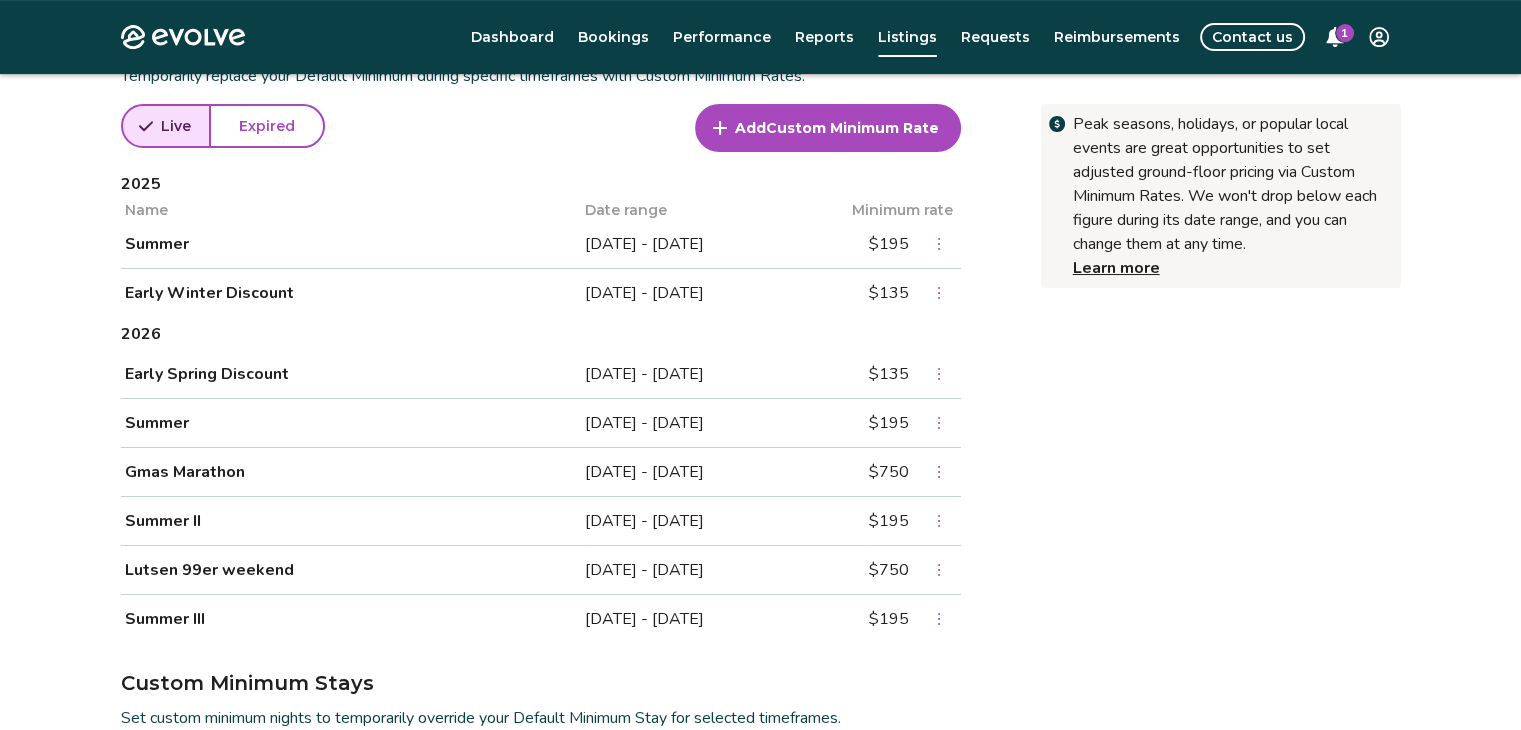 click on "Custom Minimum Rate" at bounding box center [852, 128] 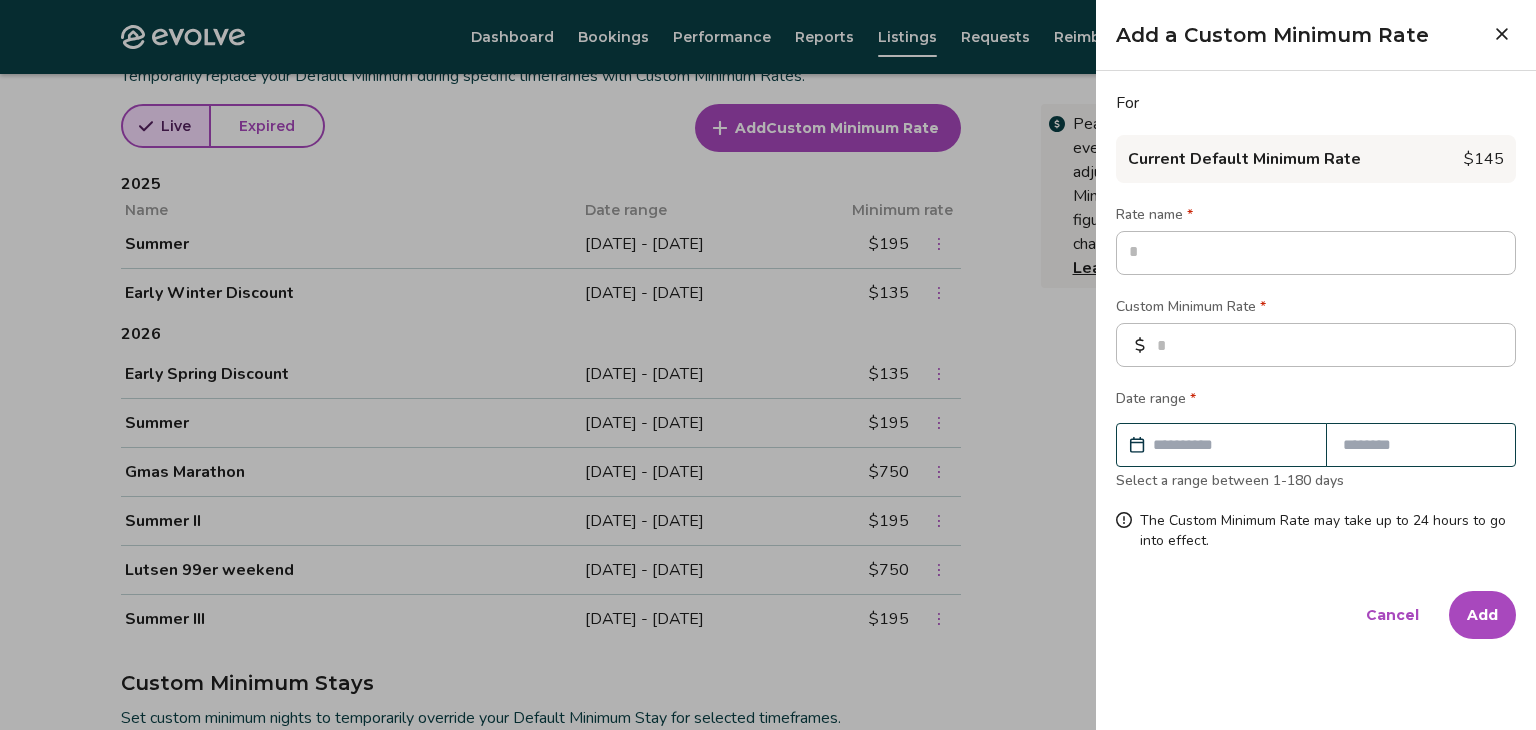 type on "*" 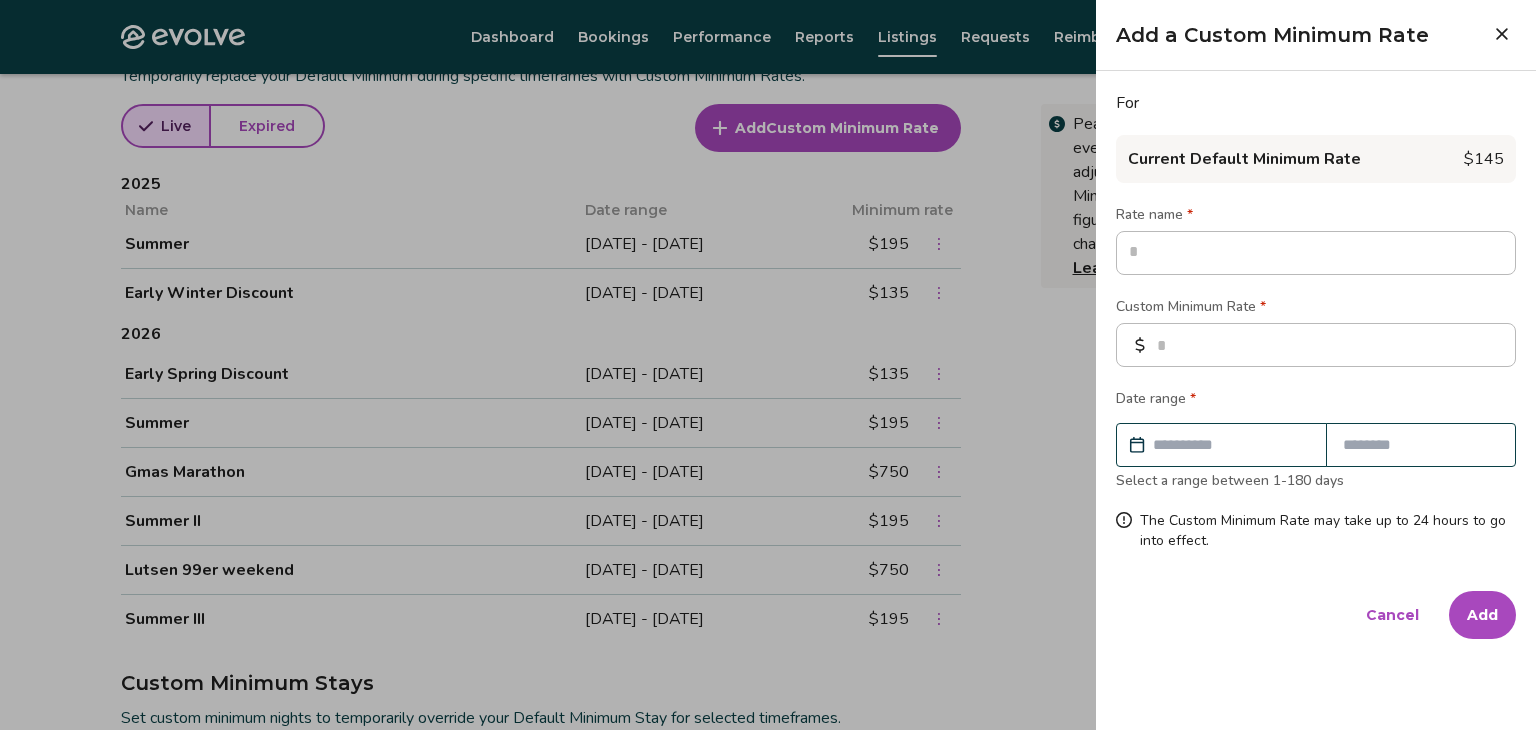 type on "*" 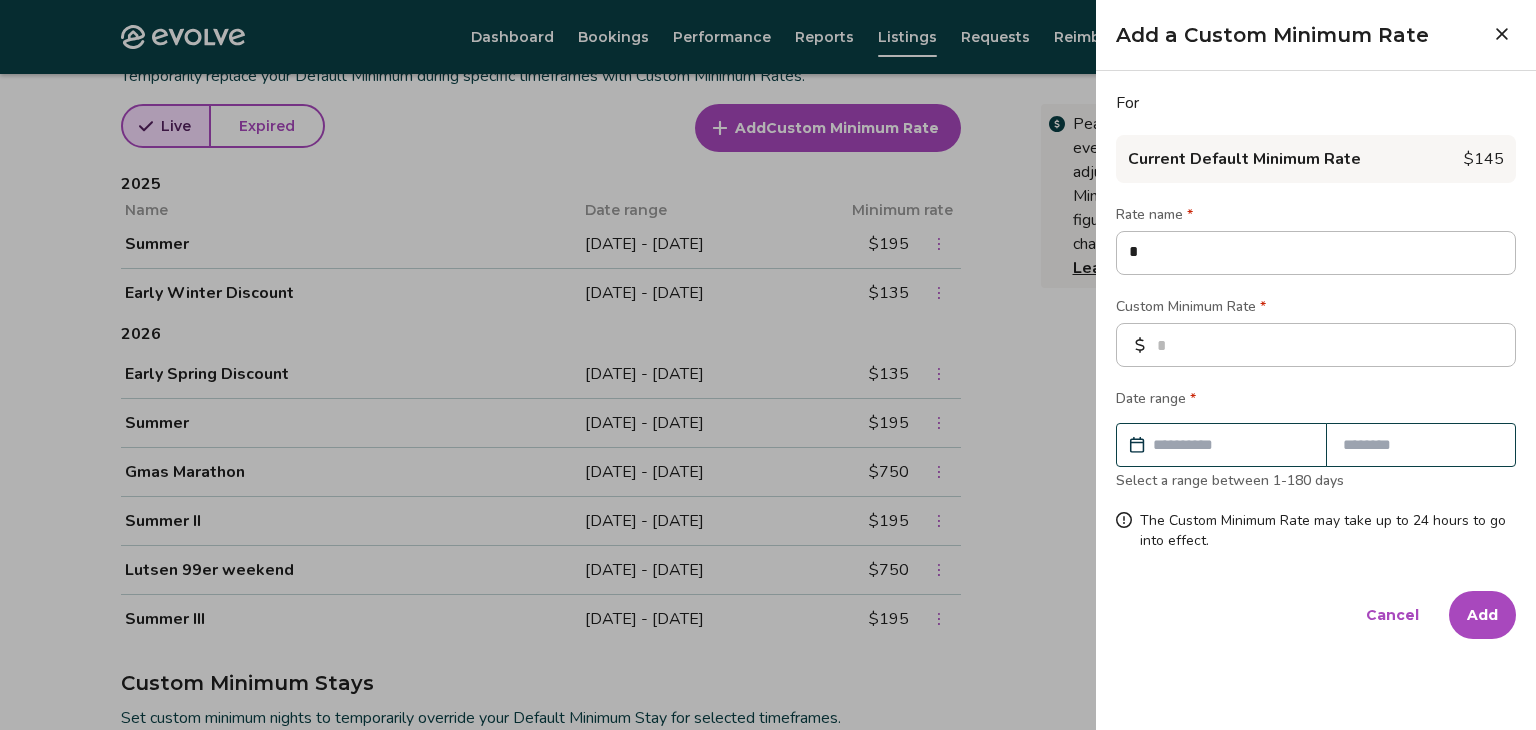 type on "*" 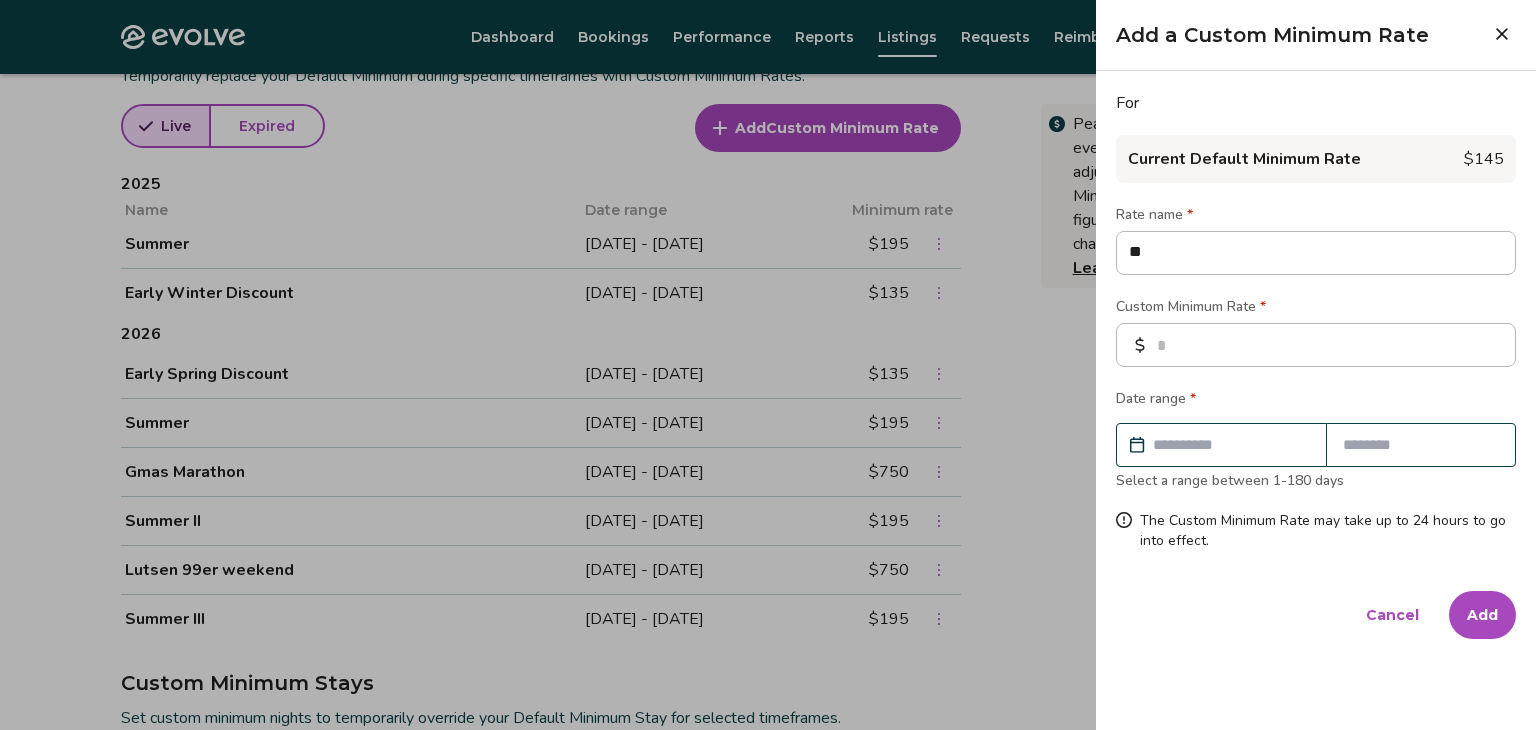 type on "*" 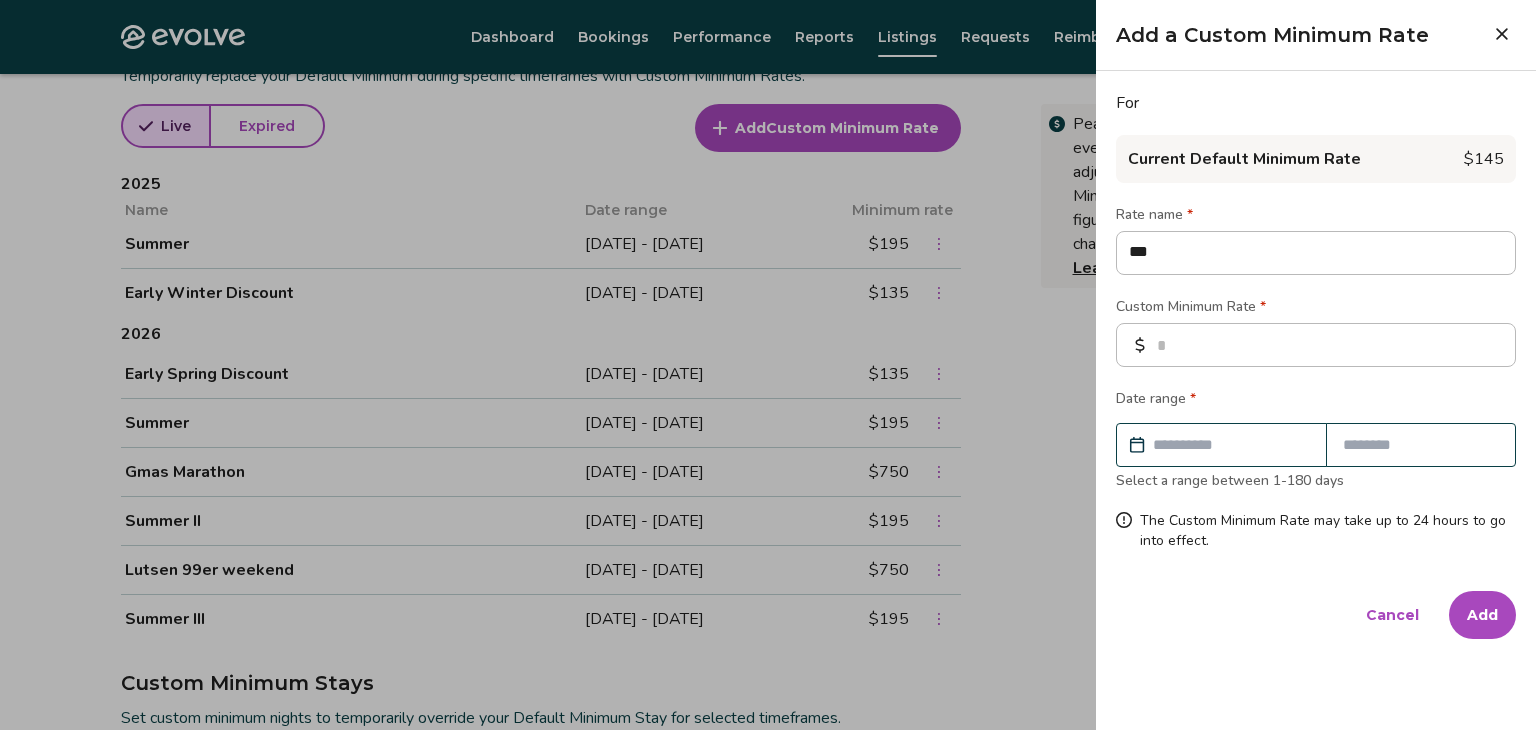 type on "*" 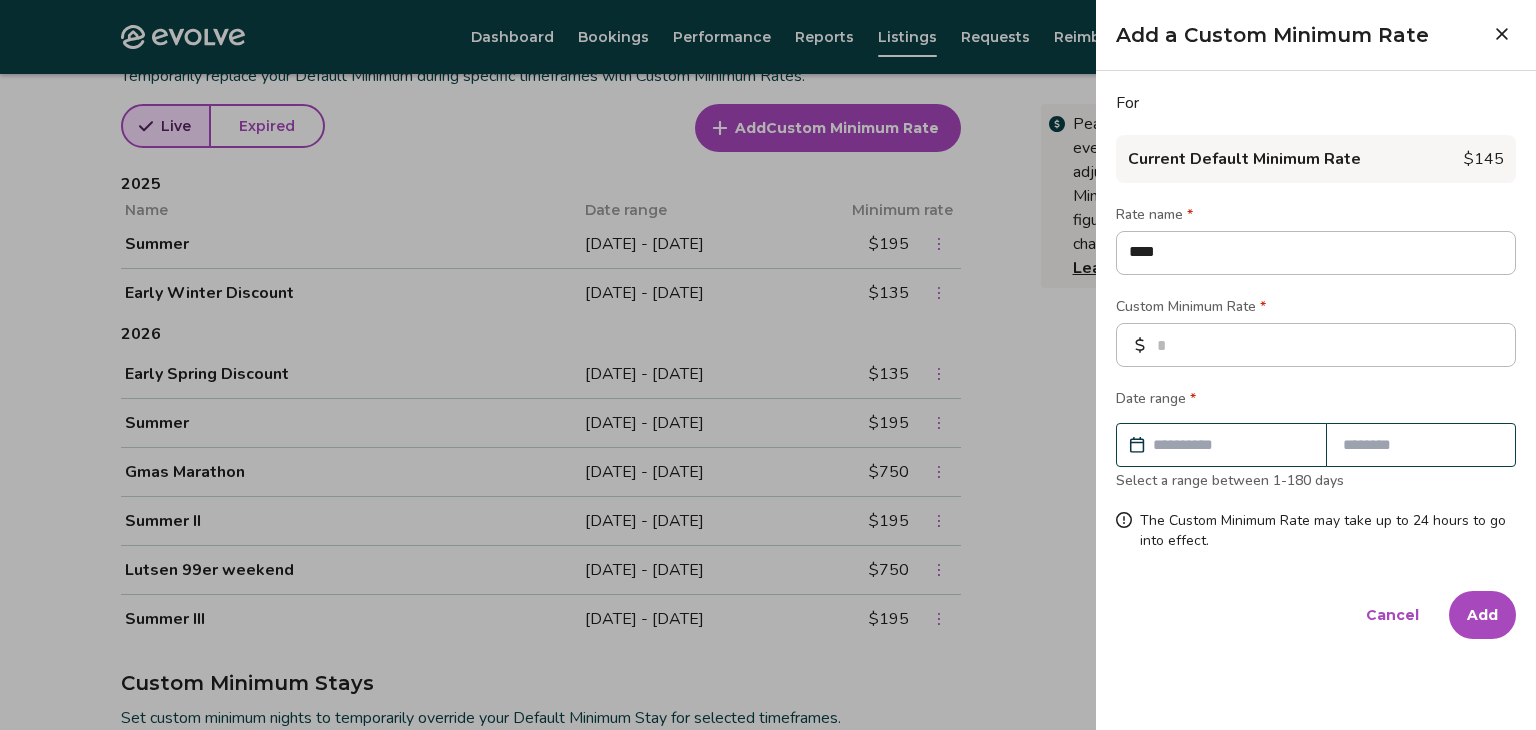 type on "****" 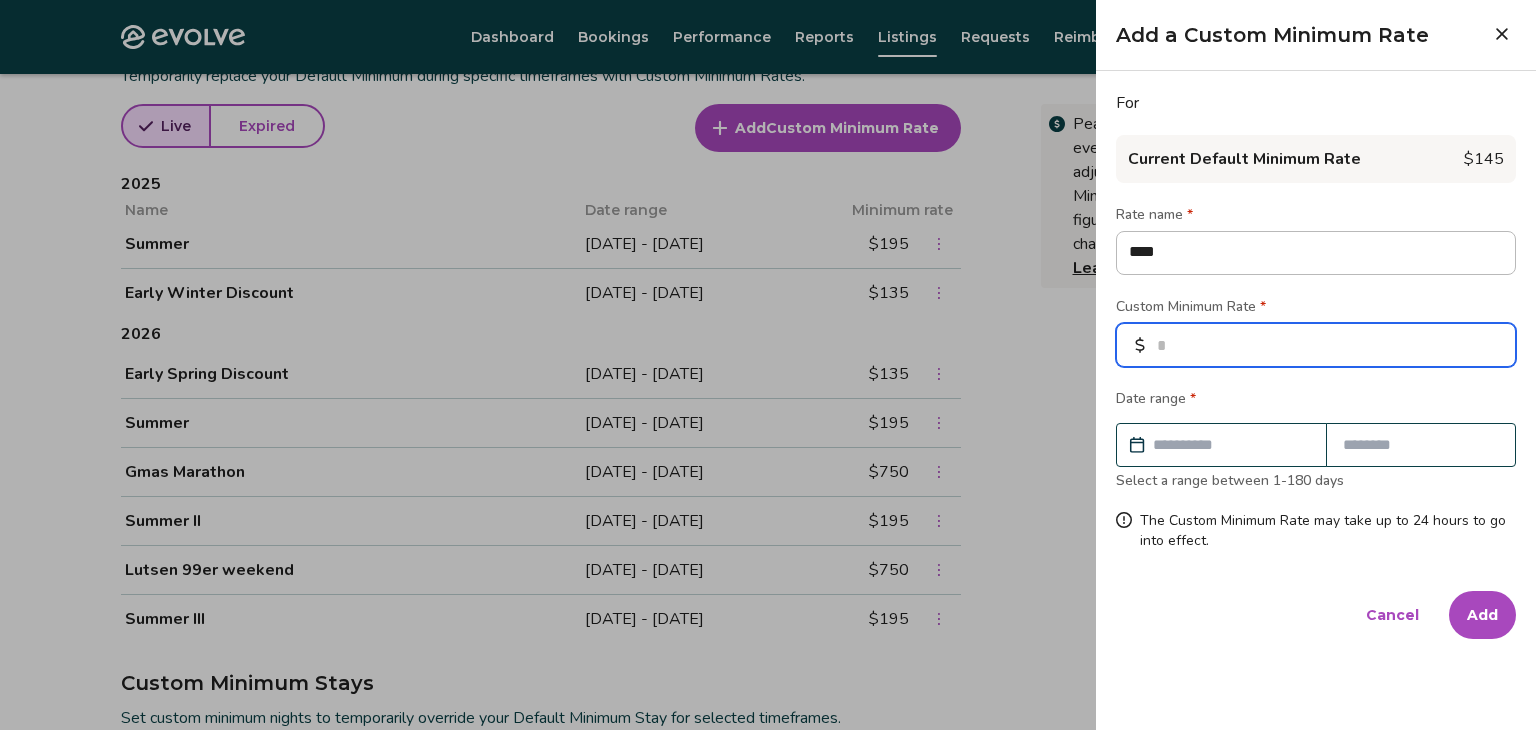 click at bounding box center [1316, 345] 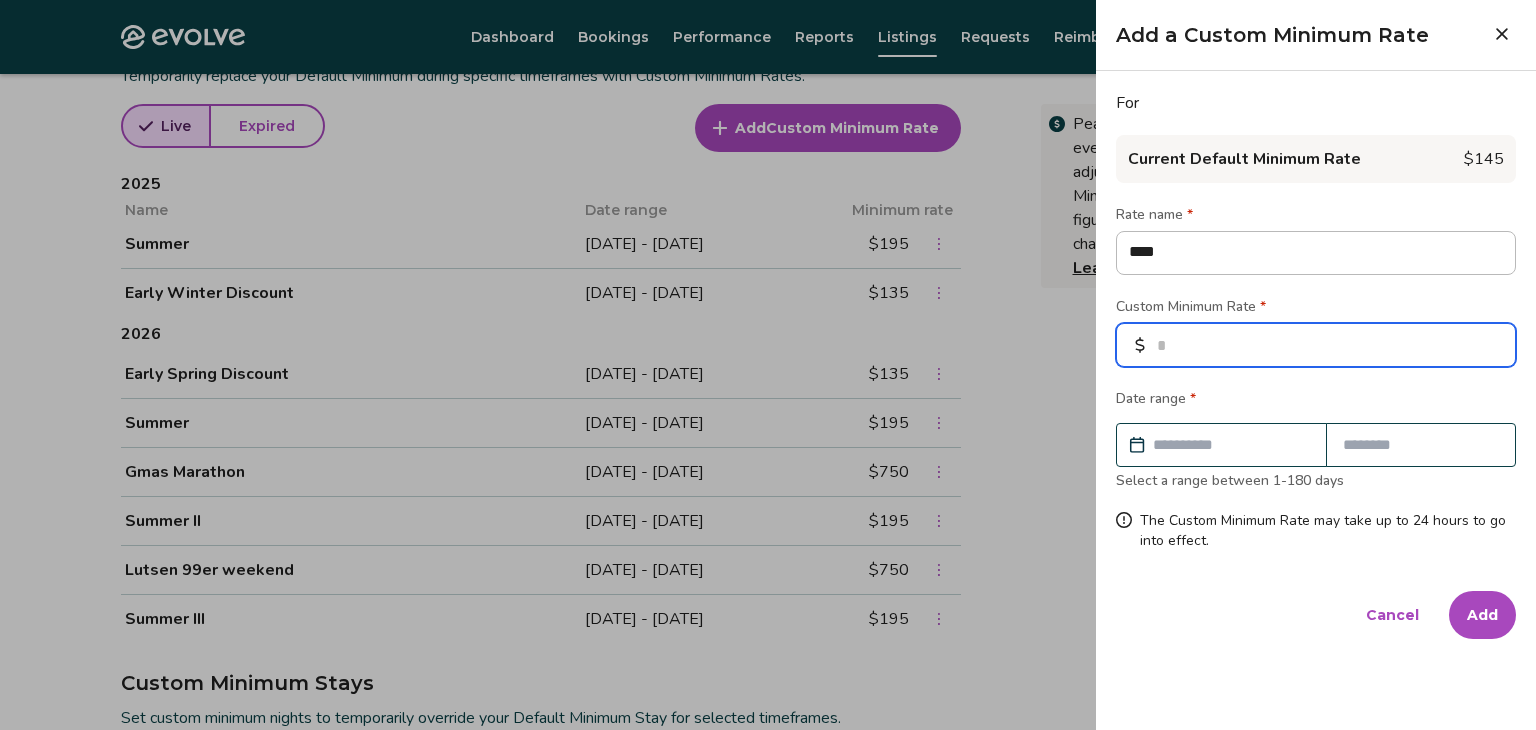 type on "*" 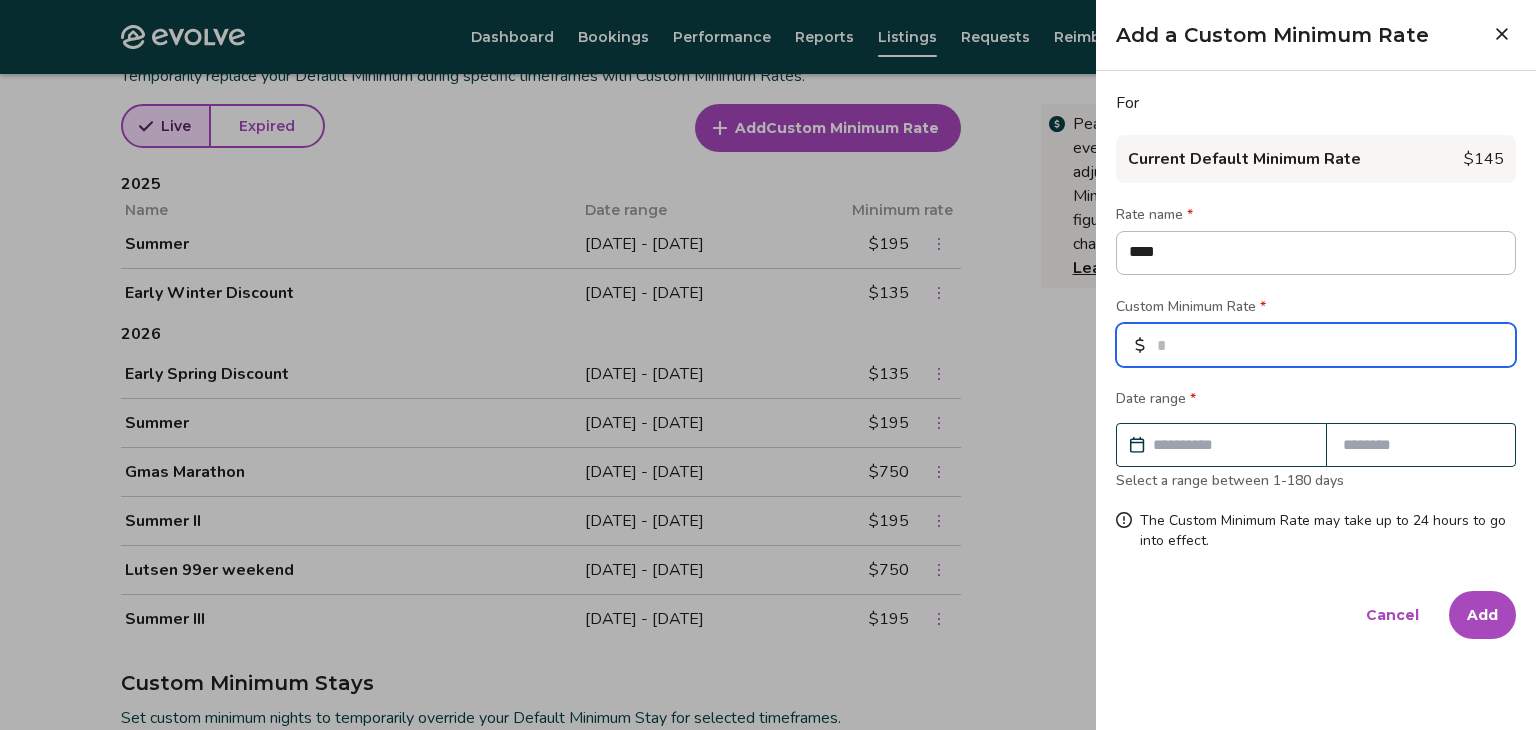 type on "*" 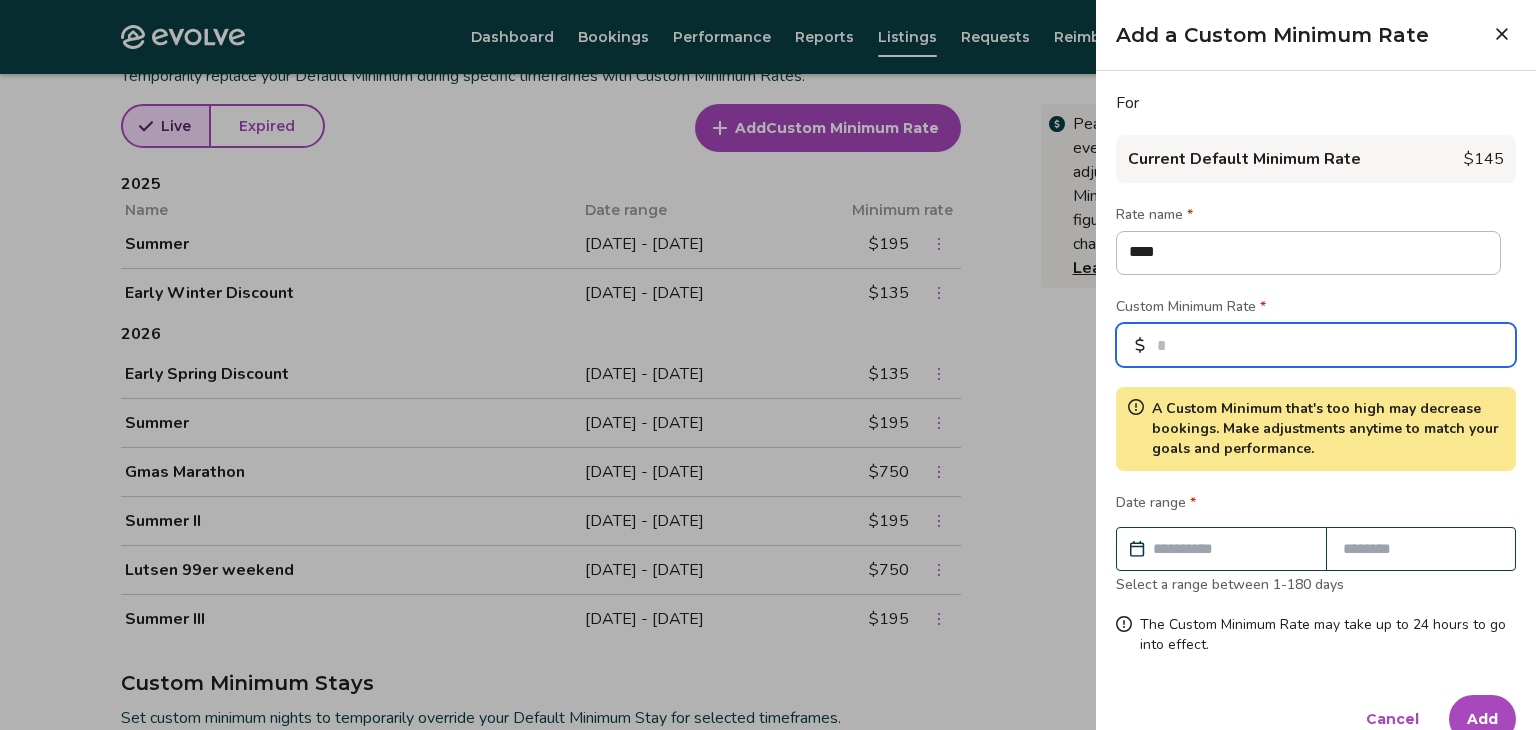type on "***" 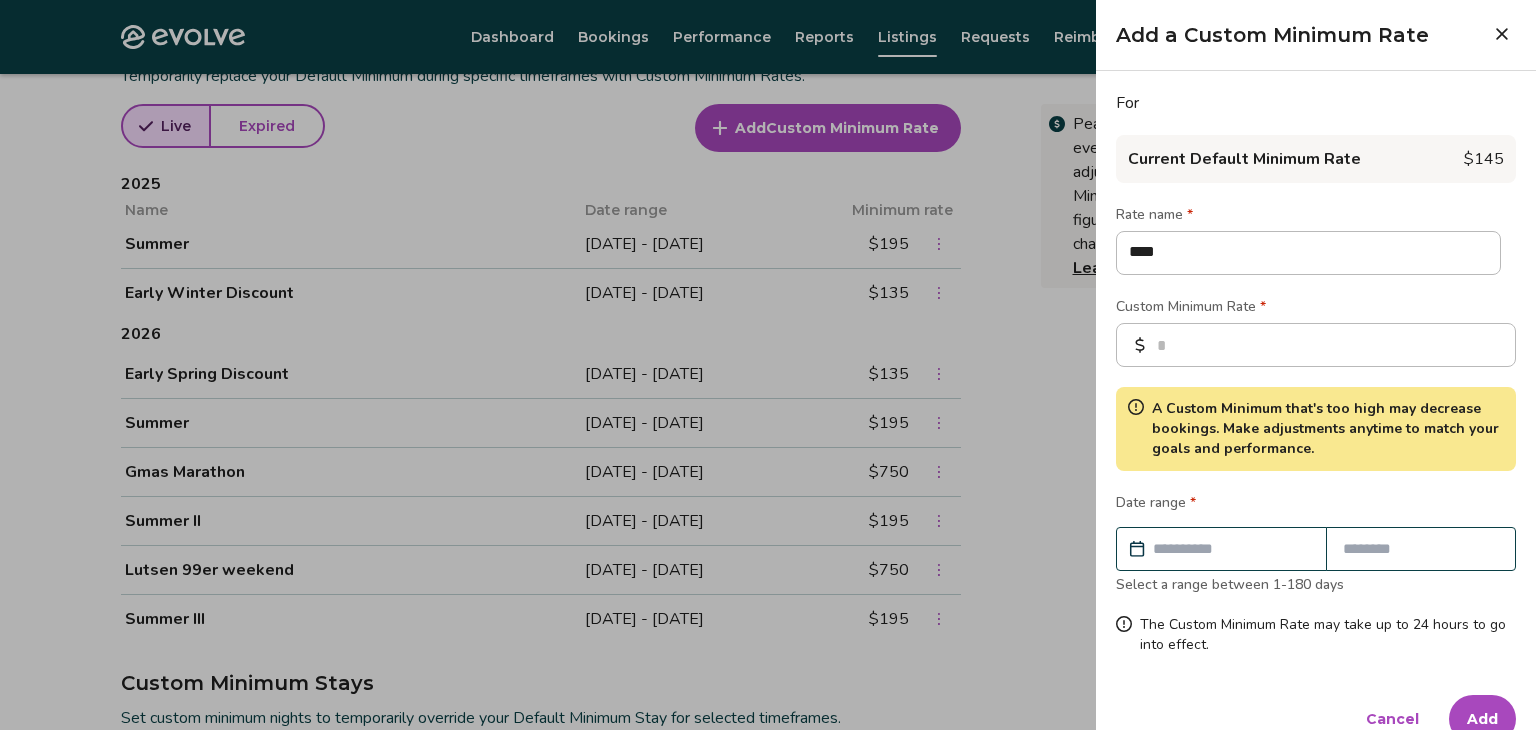 click at bounding box center (1231, 549) 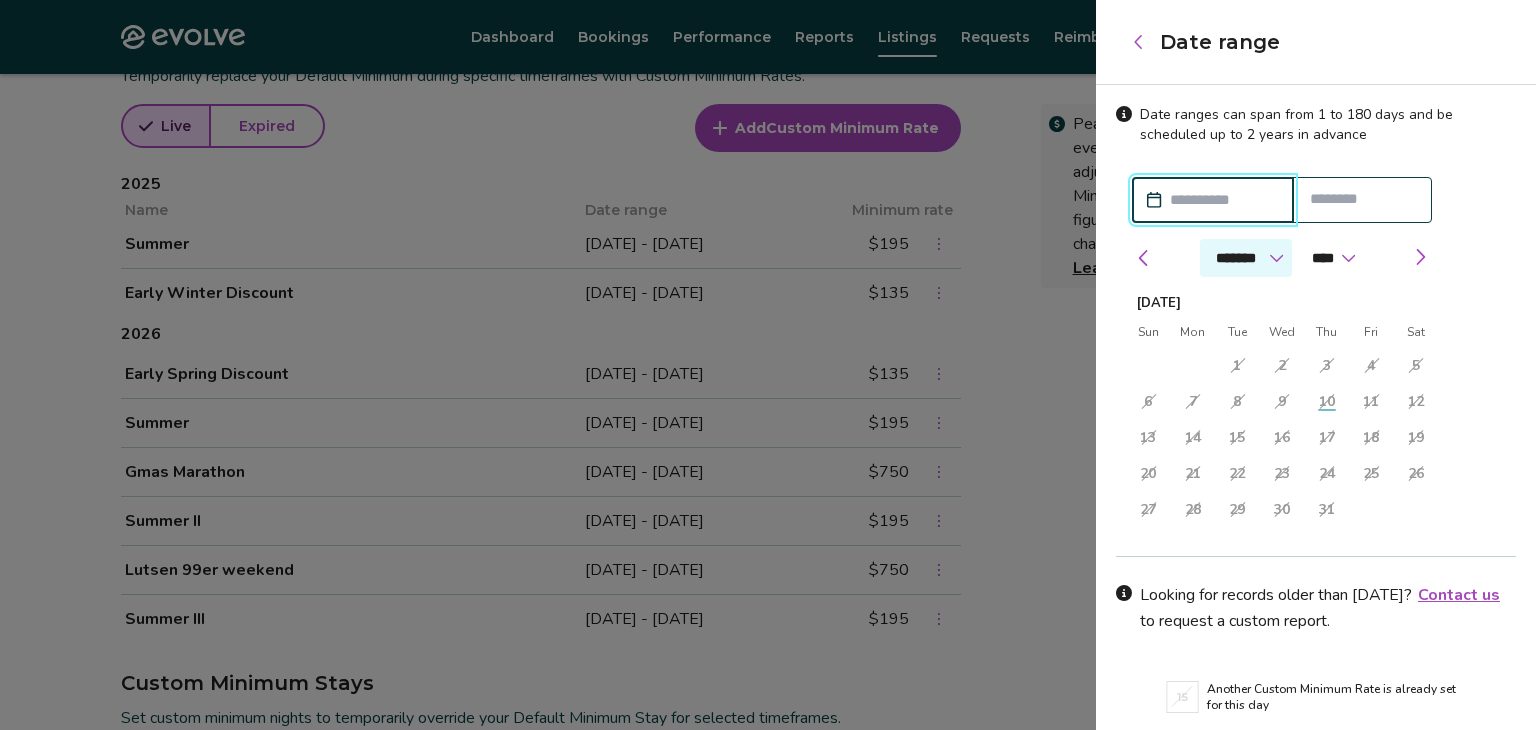 click on "******* ******** ***** ***** *** **** **** ****** ********* ******* ******** ********" at bounding box center [1246, 258] 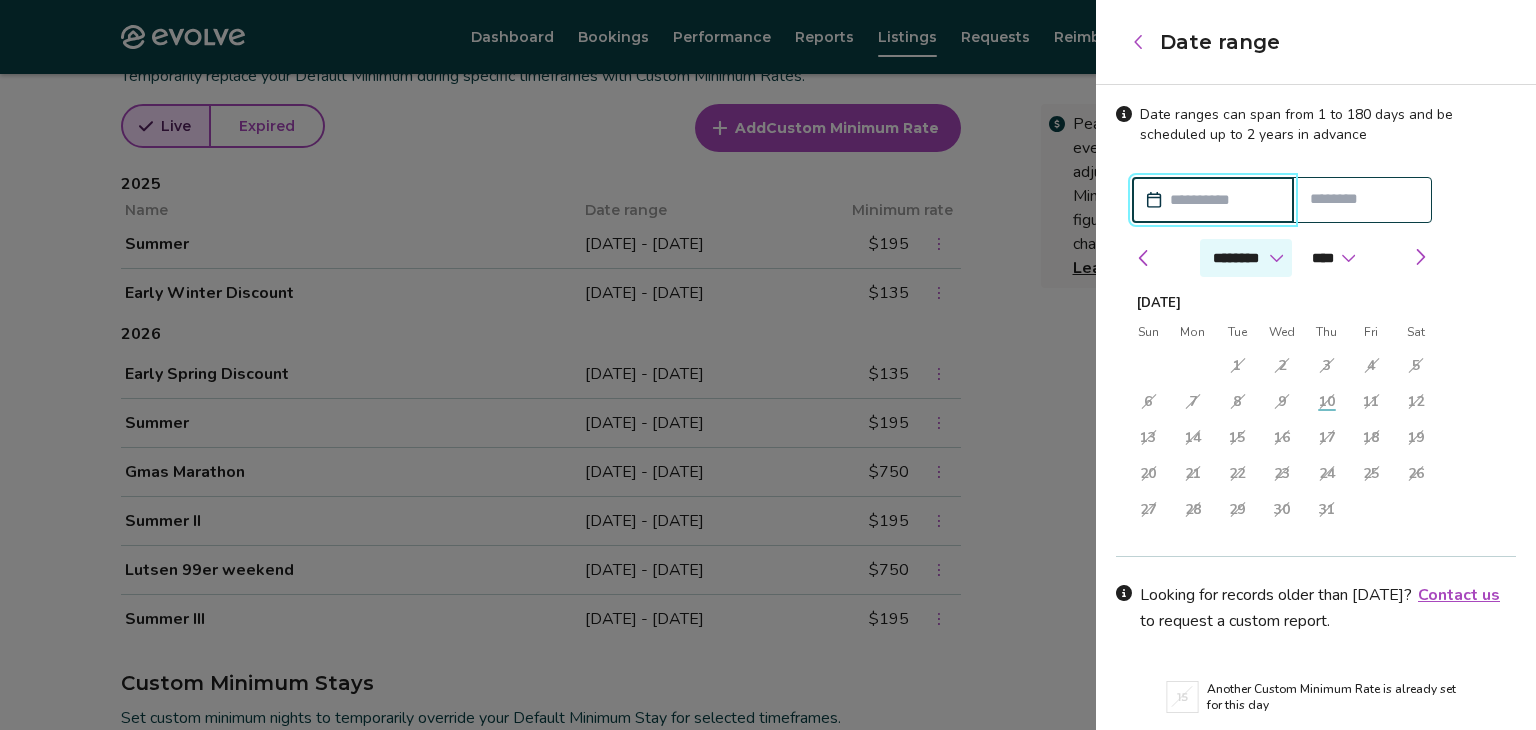 click on "******* ******** ***** ***** *** **** **** ****** ********* ******* ******** ********" at bounding box center (1246, 258) 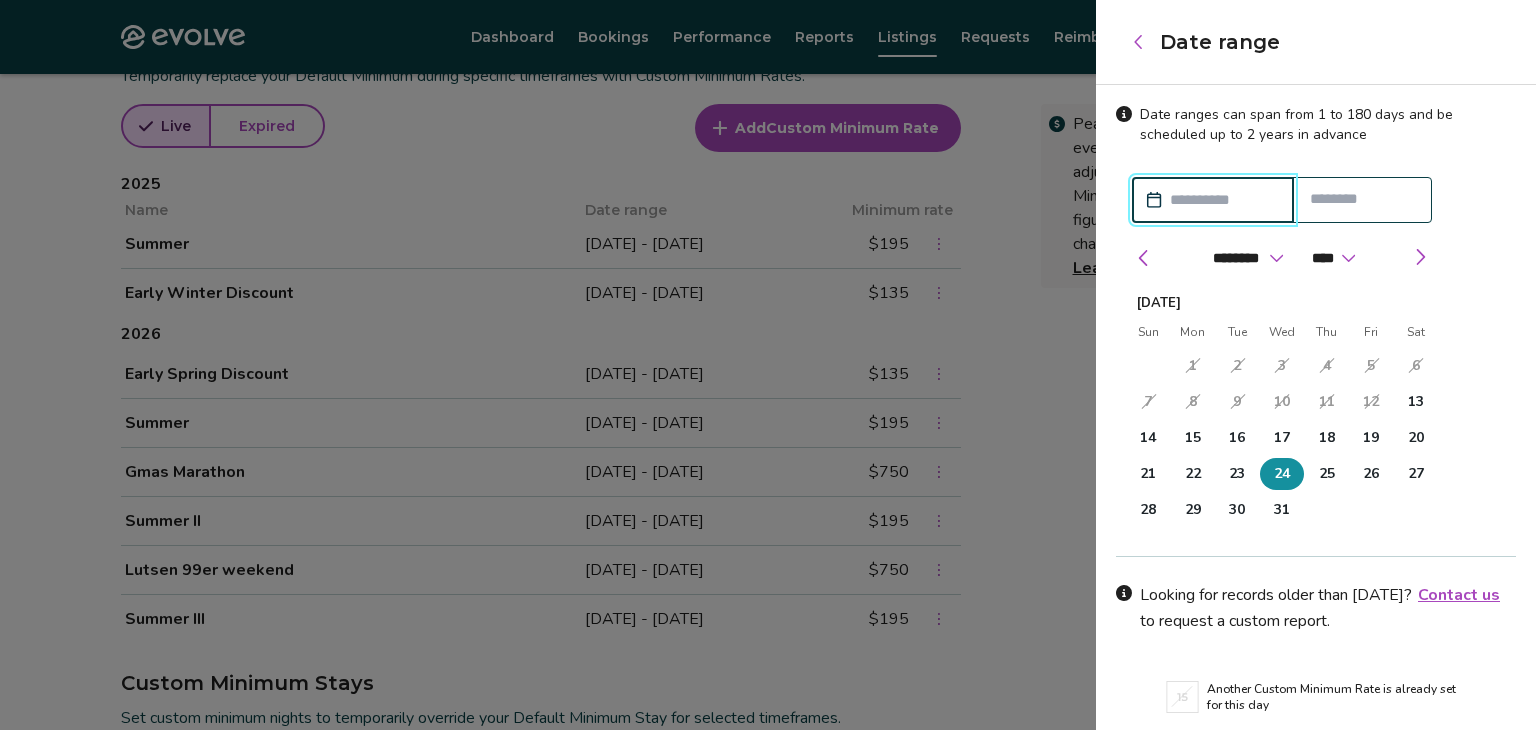 click on "24" at bounding box center (1282, 474) 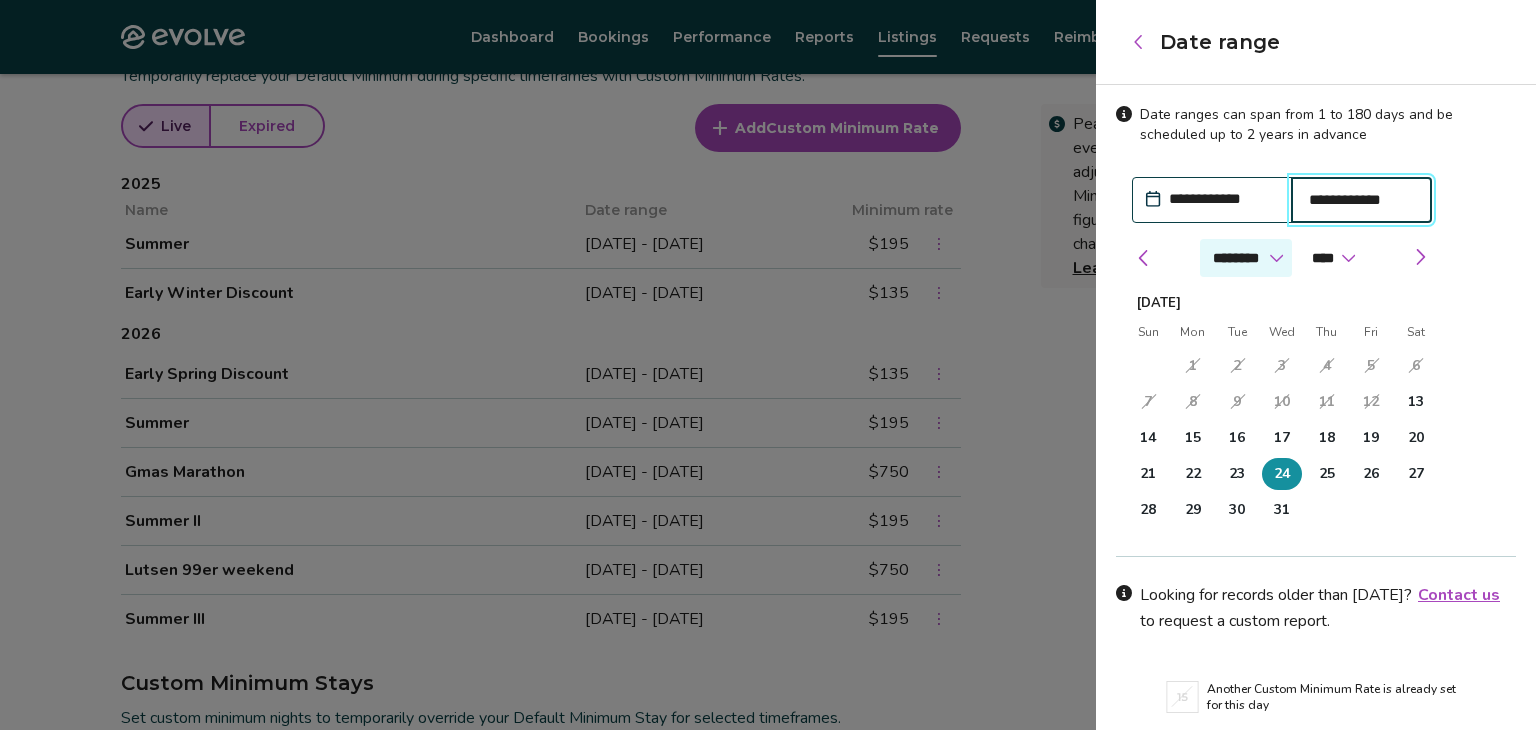 click on "******* ******** ***** ***** *** **** **** ****** ********* ******* ******** ********" at bounding box center [1246, 258] 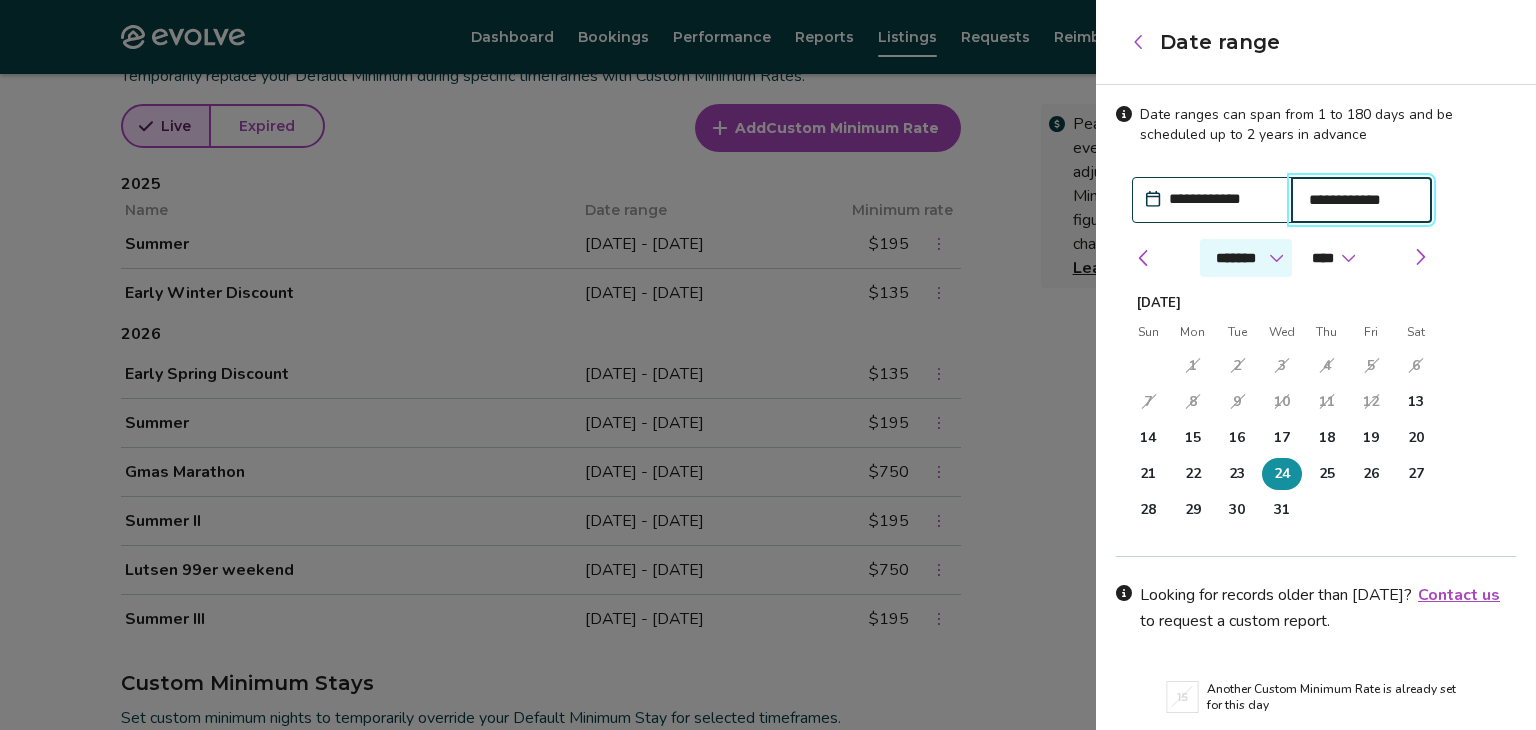 click on "******* ******** ***** ***** *** **** **** ****** ********* ******* ******** ********" at bounding box center [1246, 258] 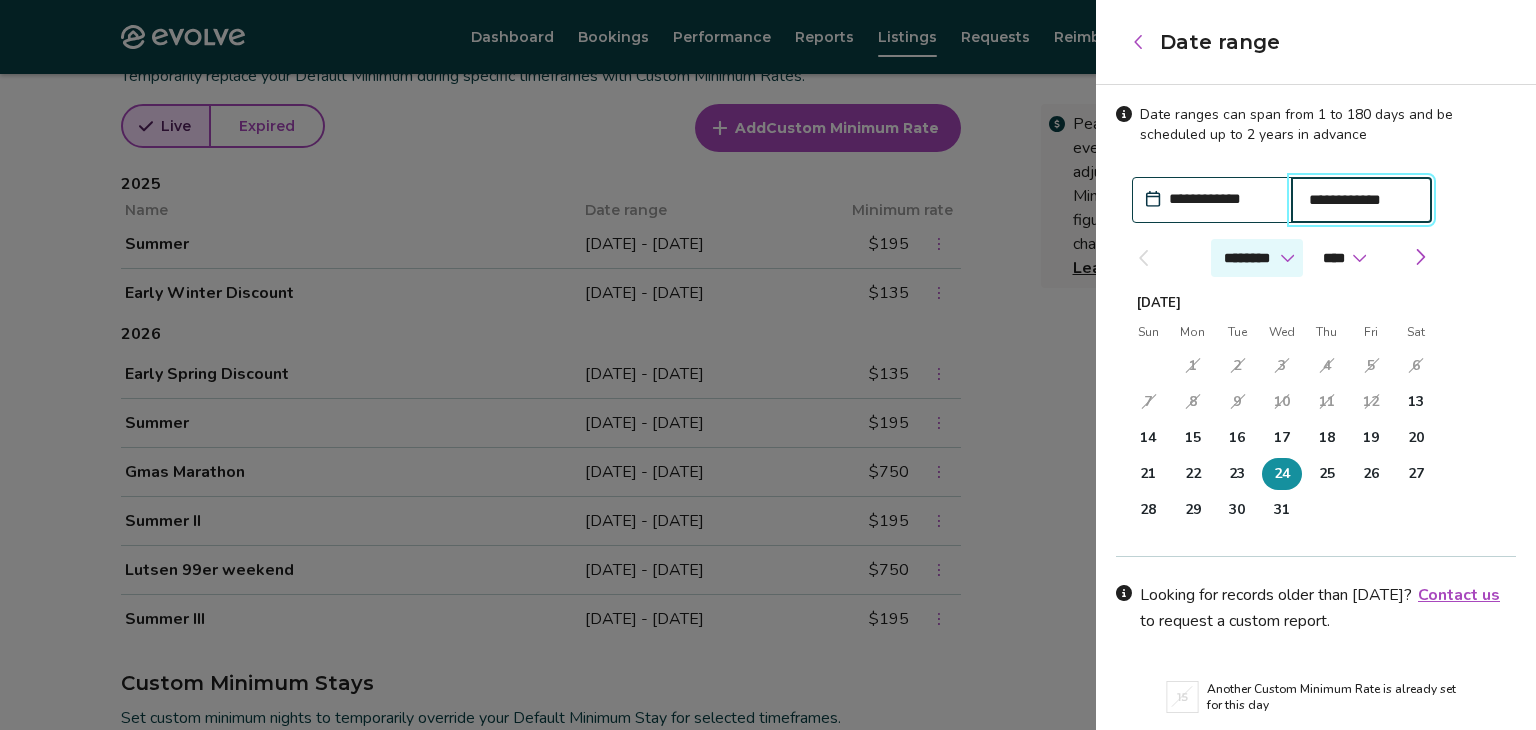 click on "******* ******** ***** ***** *** **** **** ****** ********* ******* ******** ********" at bounding box center [1257, 258] 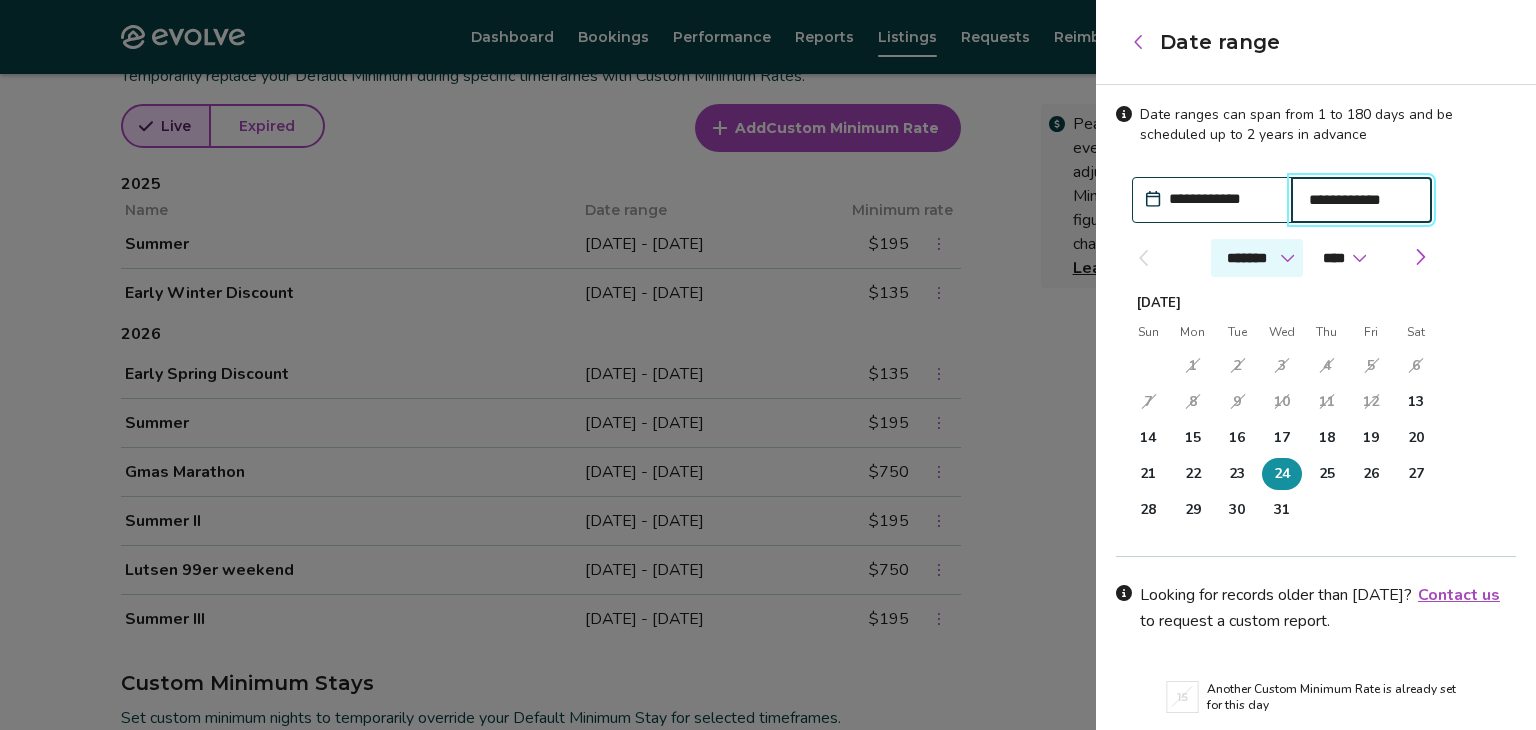 click on "******* ******** ***** ***** *** **** **** ****** ********* ******* ******** ********" at bounding box center [1257, 258] 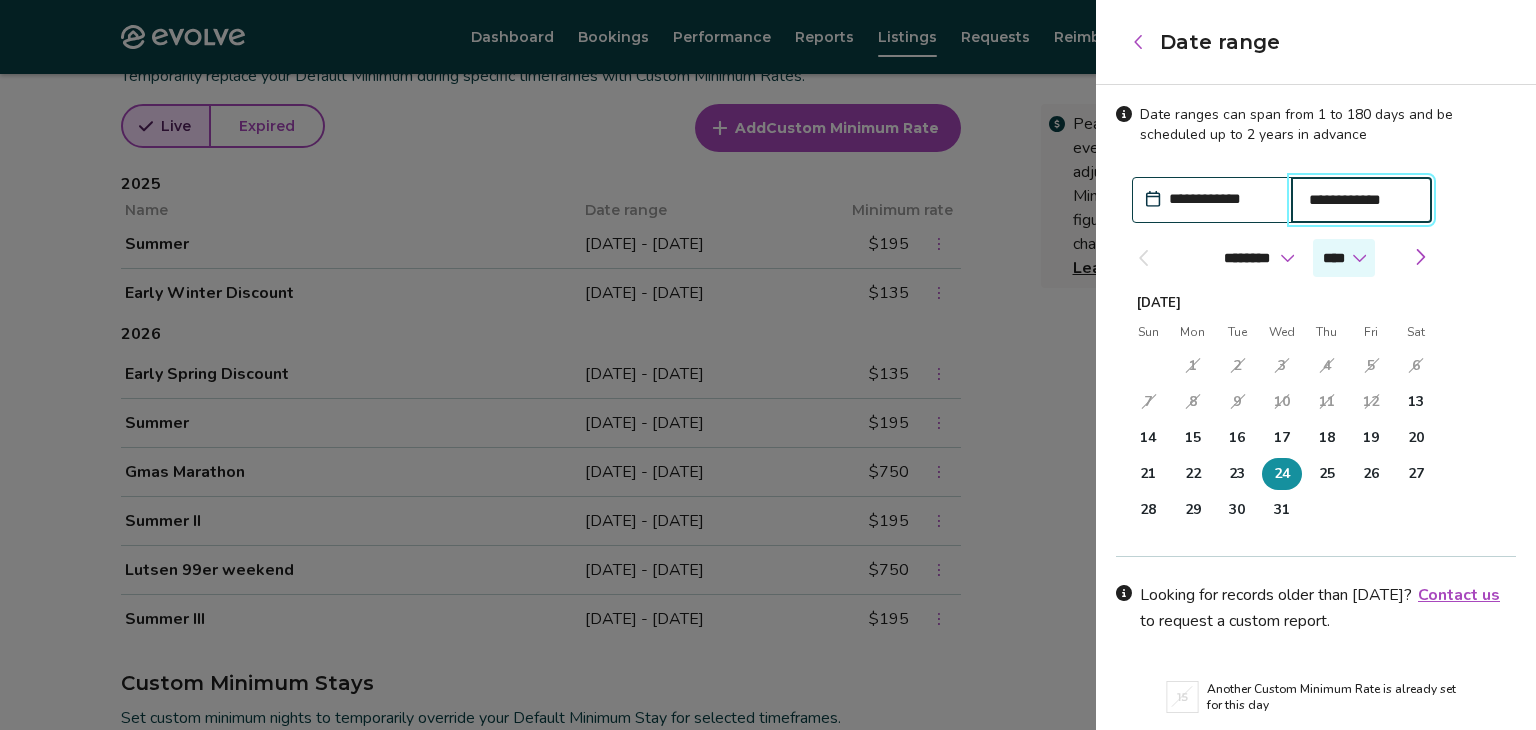 click on "**** ****" at bounding box center (1344, 258) 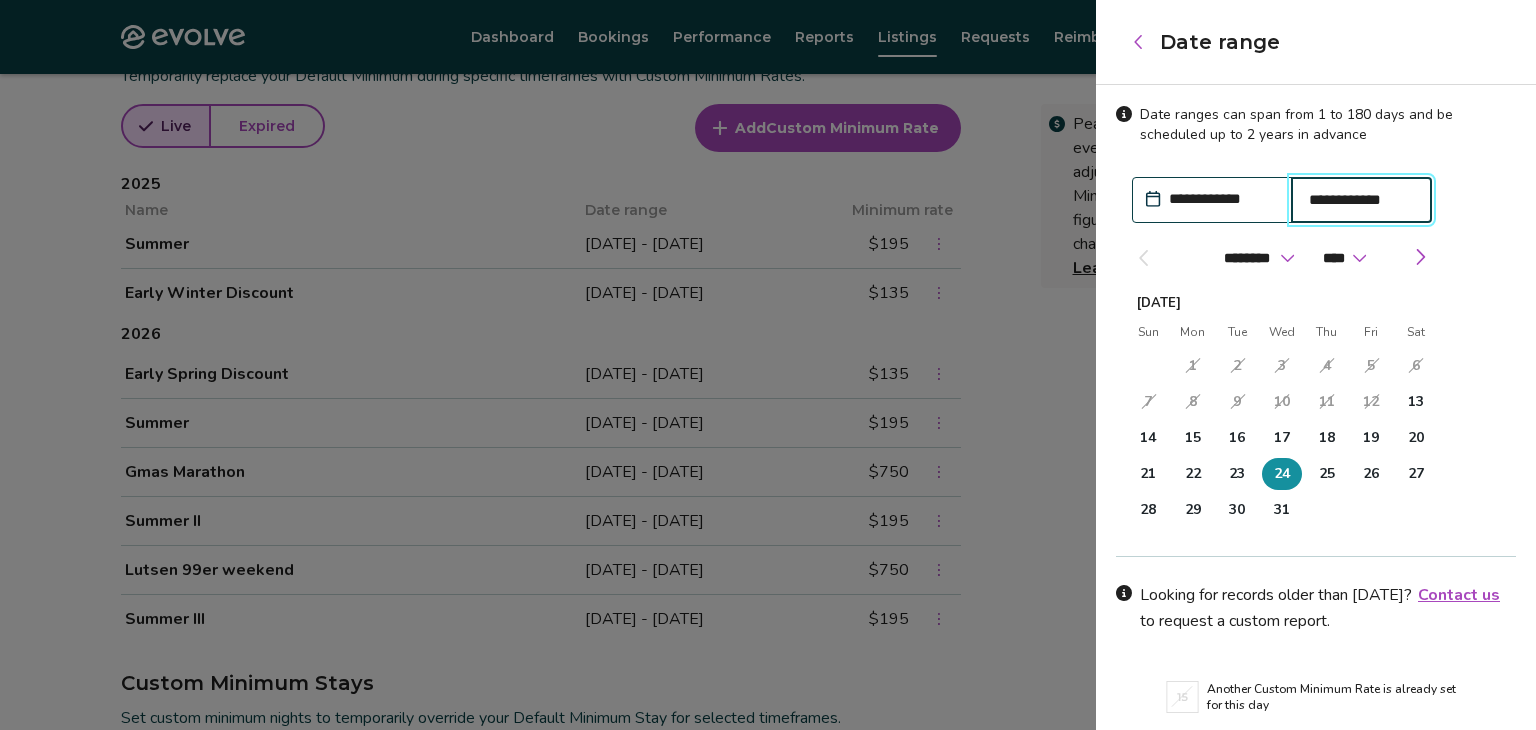 select on "*" 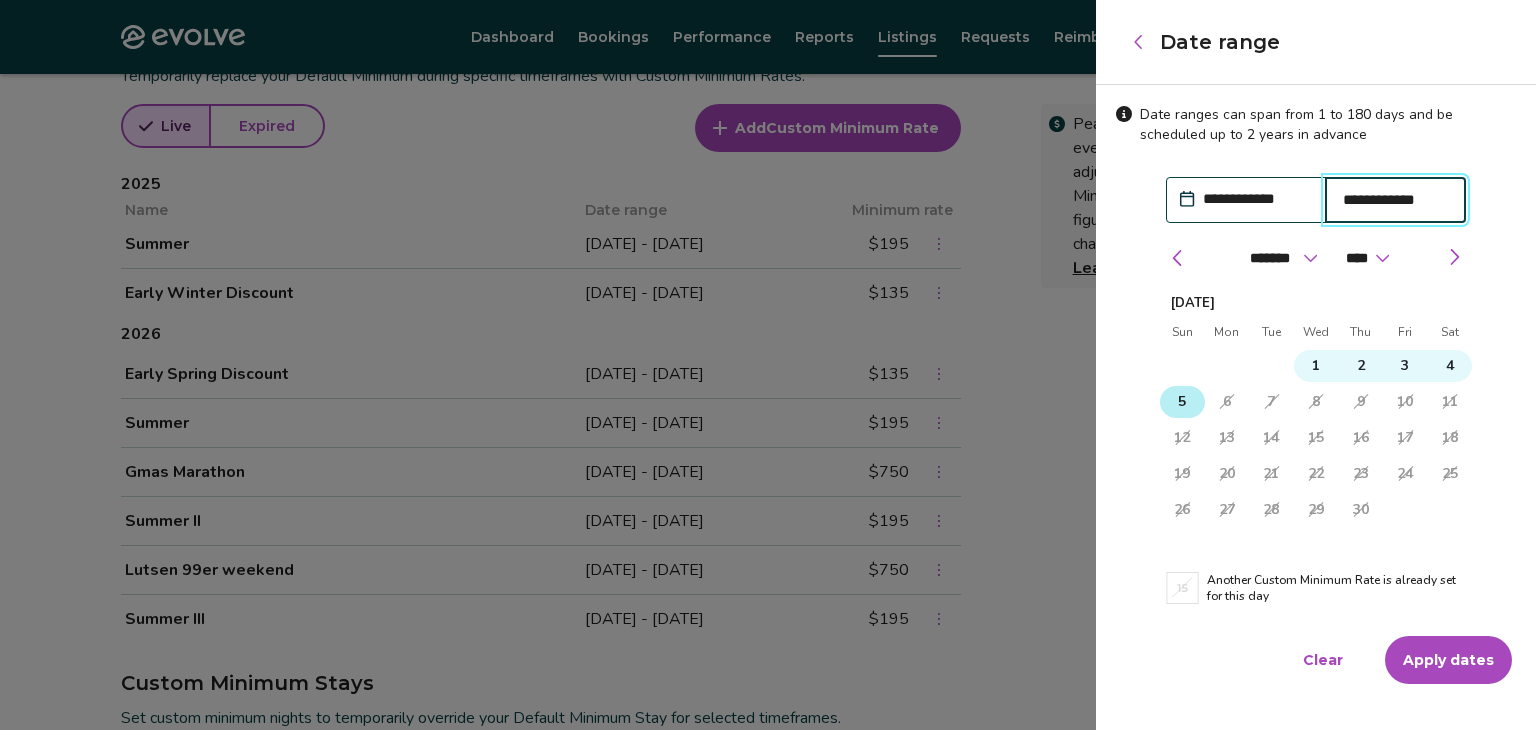 click on "5" at bounding box center [1182, 402] 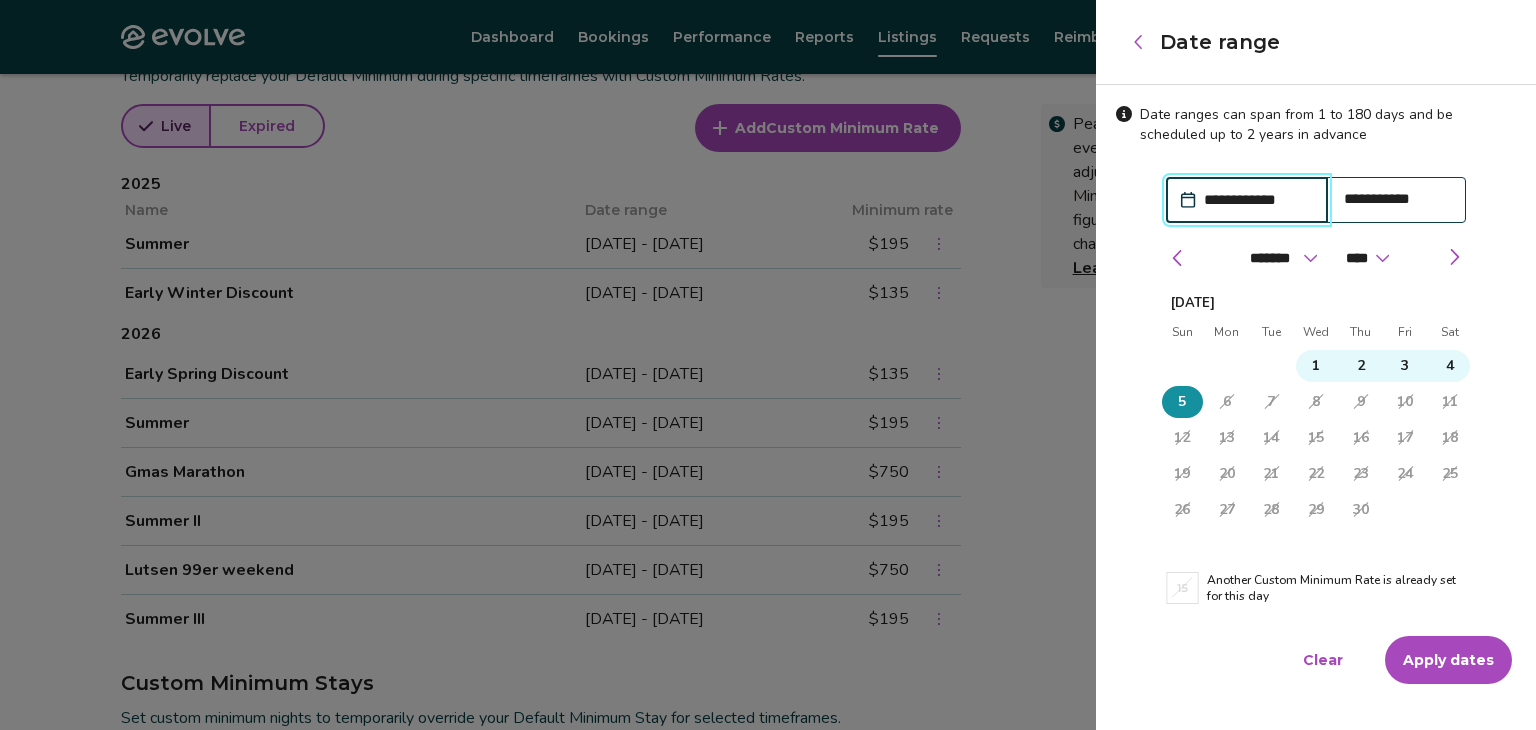 click on "Apply dates" at bounding box center [1448, 660] 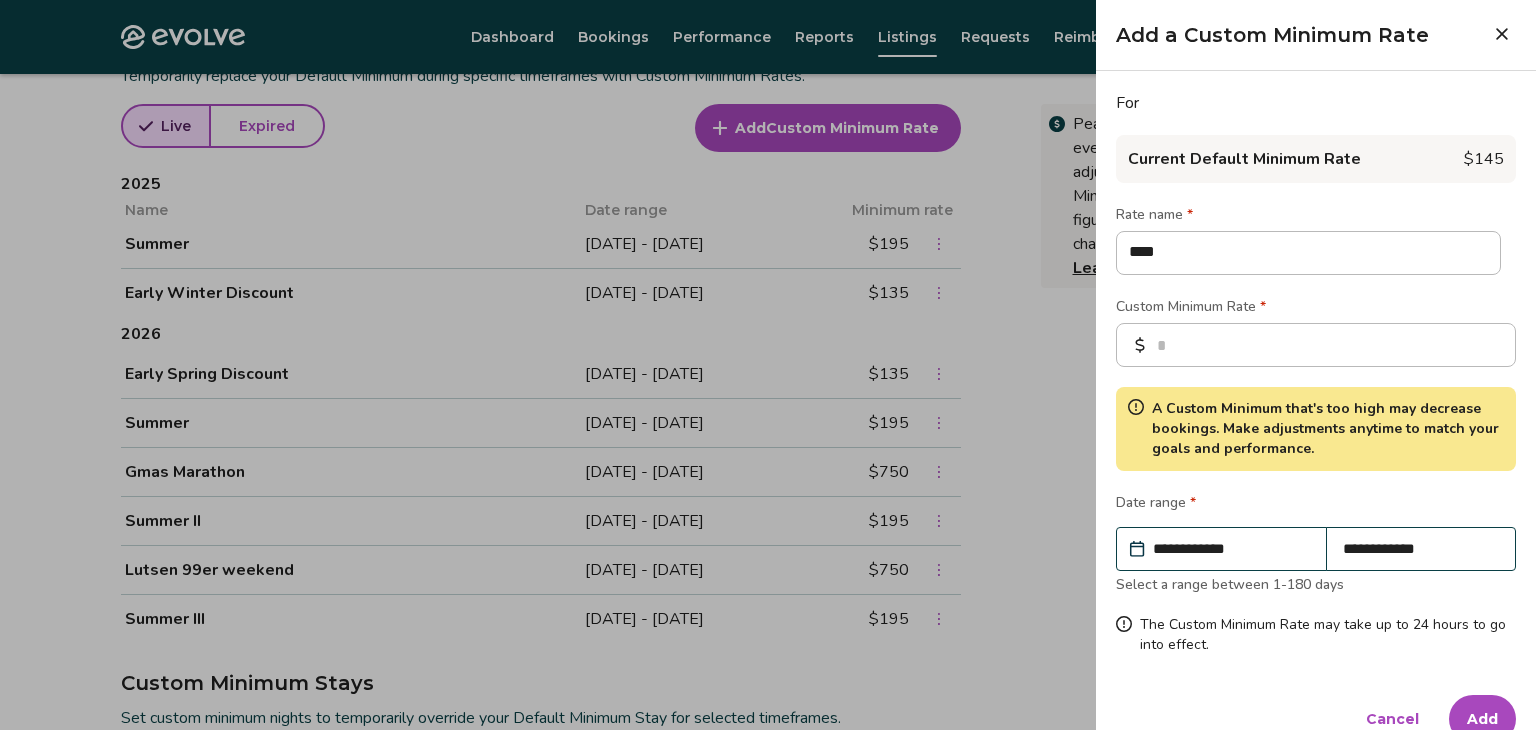 drag, startPoint x: 1471, startPoint y: 713, endPoint x: 1280, endPoint y: 682, distance: 193.49936 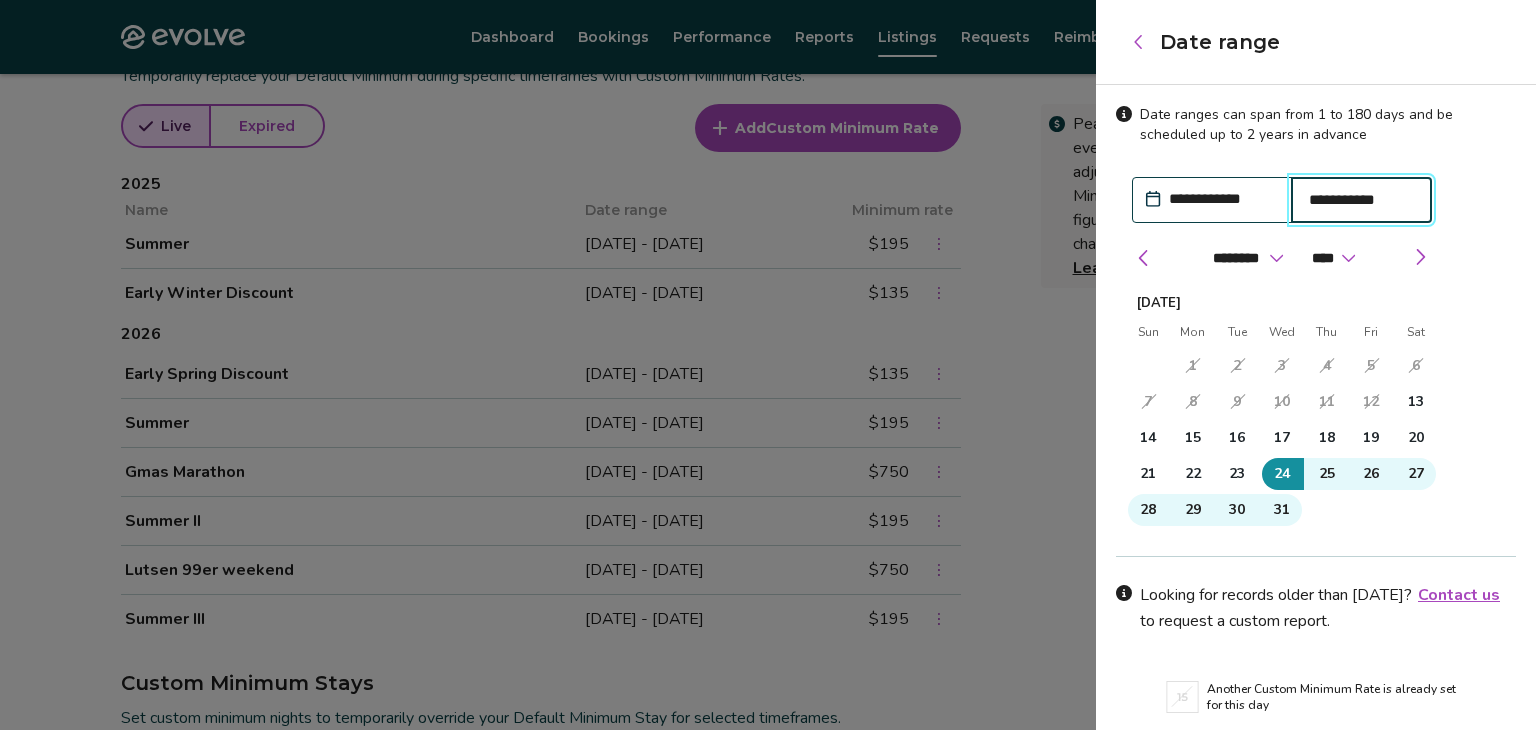 click on "**********" at bounding box center (1362, 200) 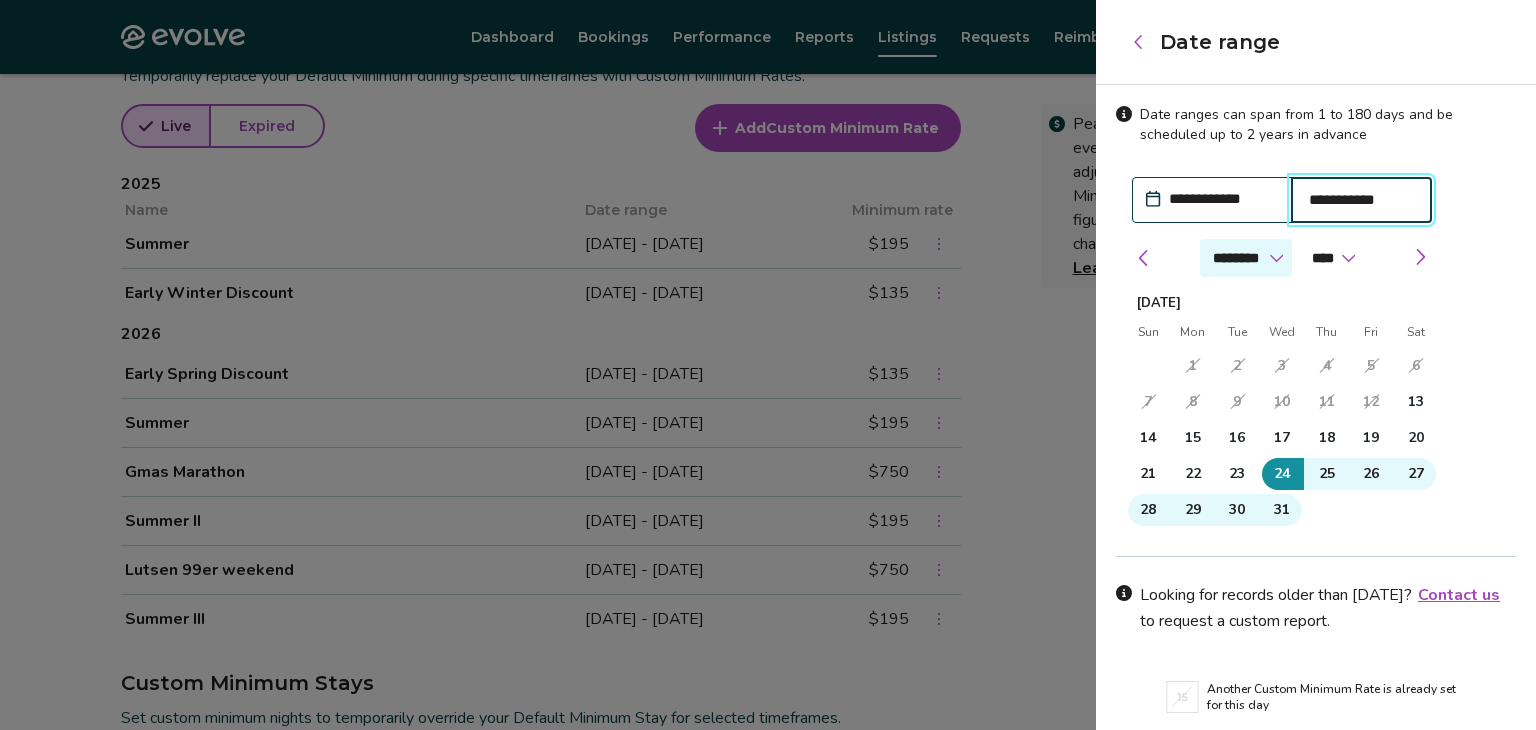 click on "******* ******** ***** ***** *** **** **** ****** ********* ******* ******** ********" at bounding box center (1246, 258) 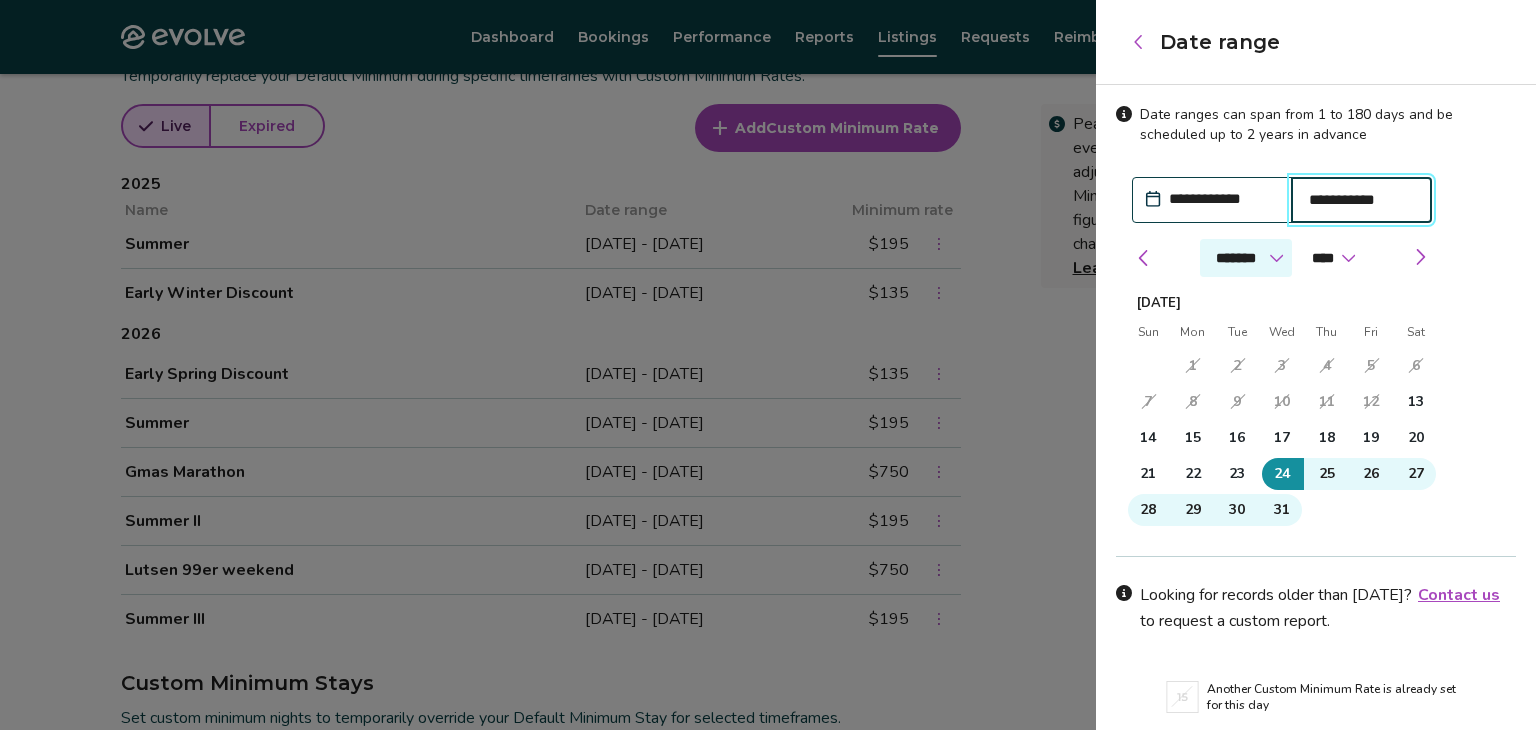 click on "******* ******** ***** ***** *** **** **** ****** ********* ******* ******** ********" at bounding box center (1246, 258) 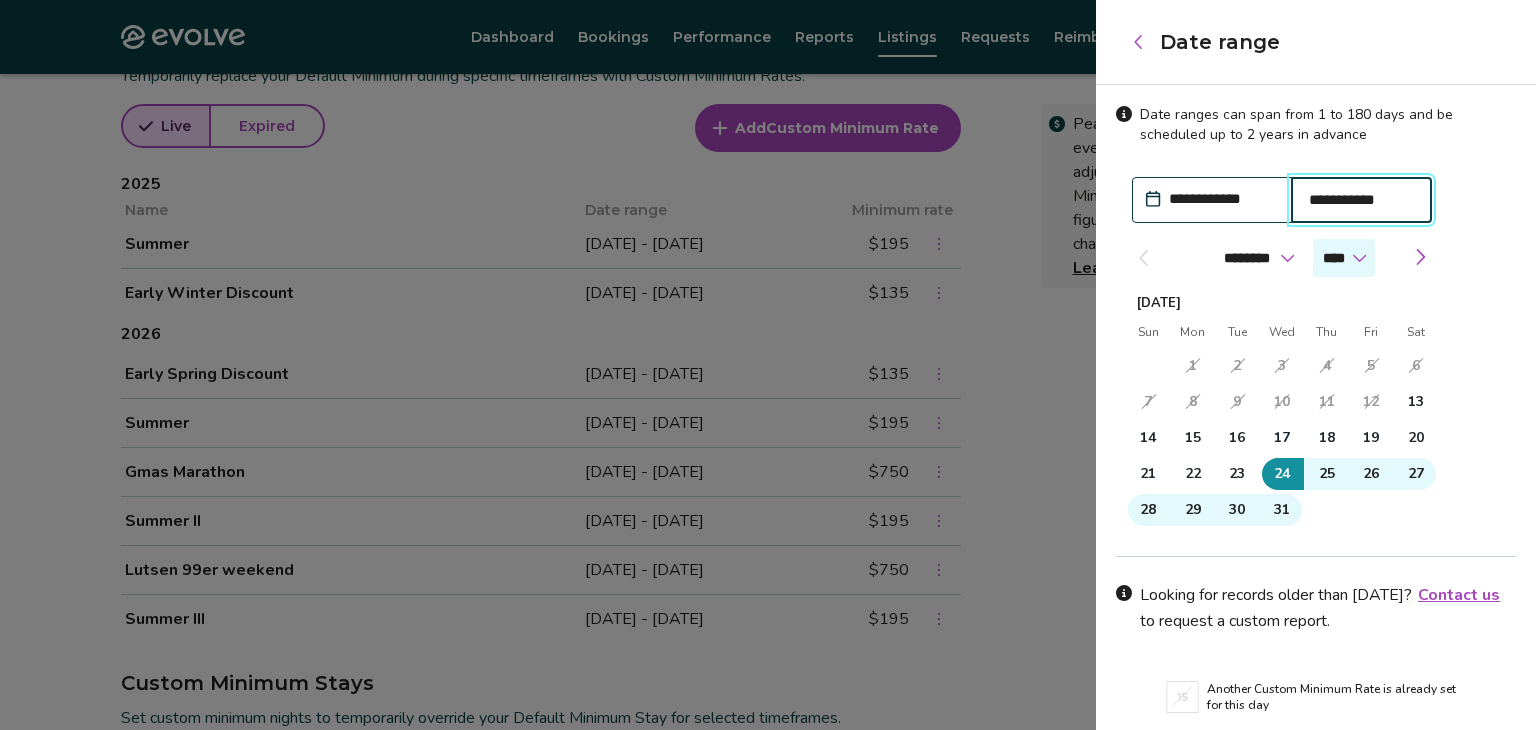 click on "**** ****" at bounding box center [1344, 258] 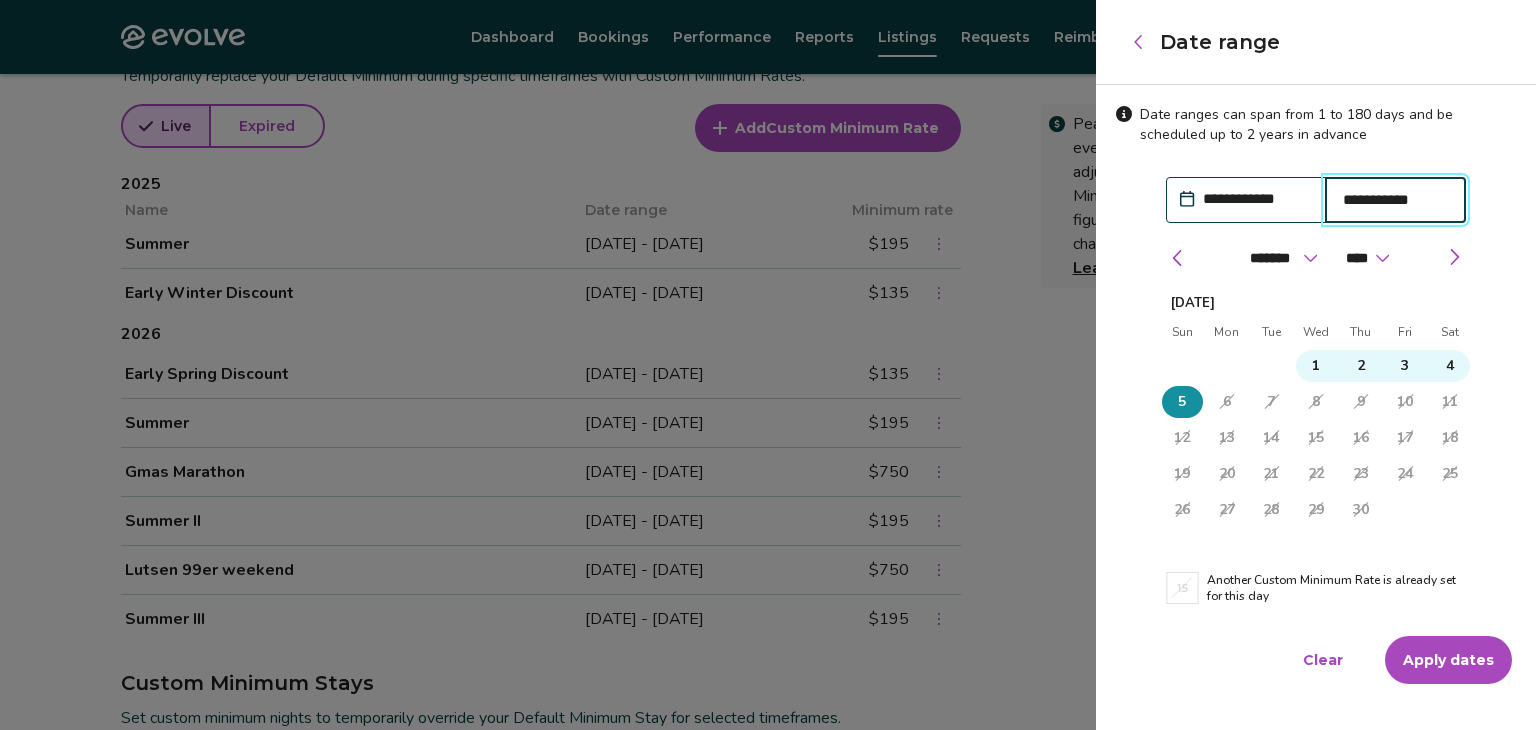 click on "**********" at bounding box center (1396, 200) 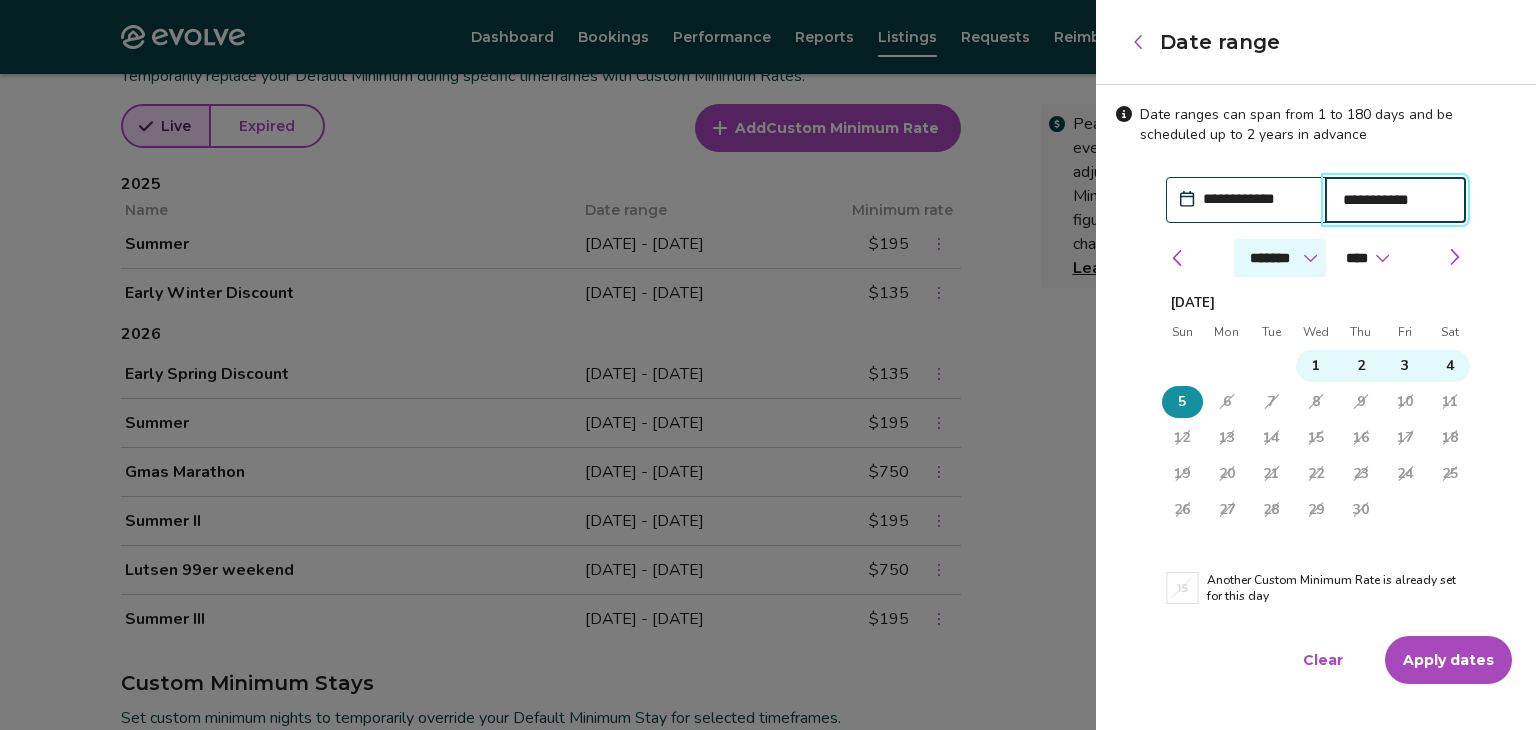 click on "******* ******** ***** ***** *** **** **** ****** ********* ******* ******** ********" at bounding box center (1280, 258) 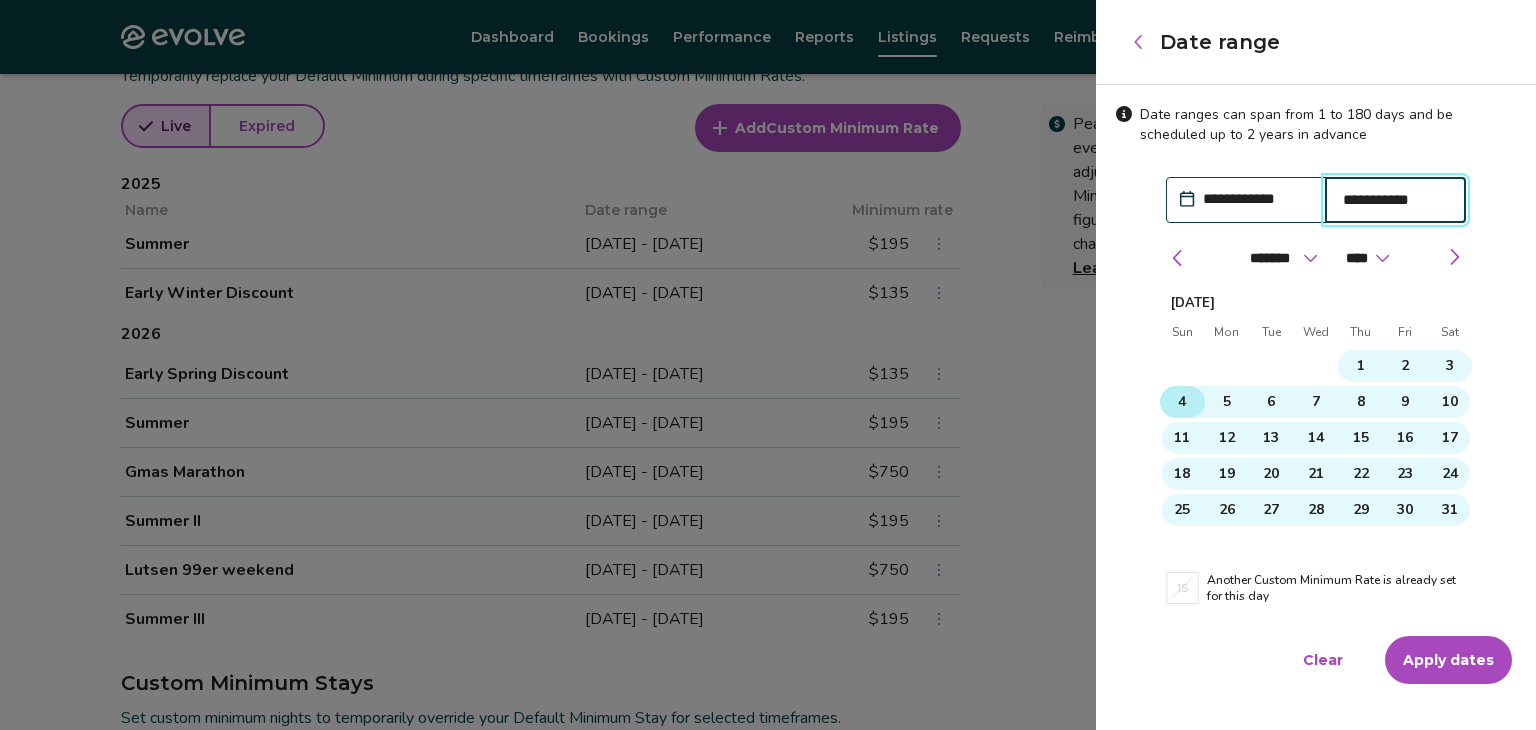 click on "4" at bounding box center [1182, 402] 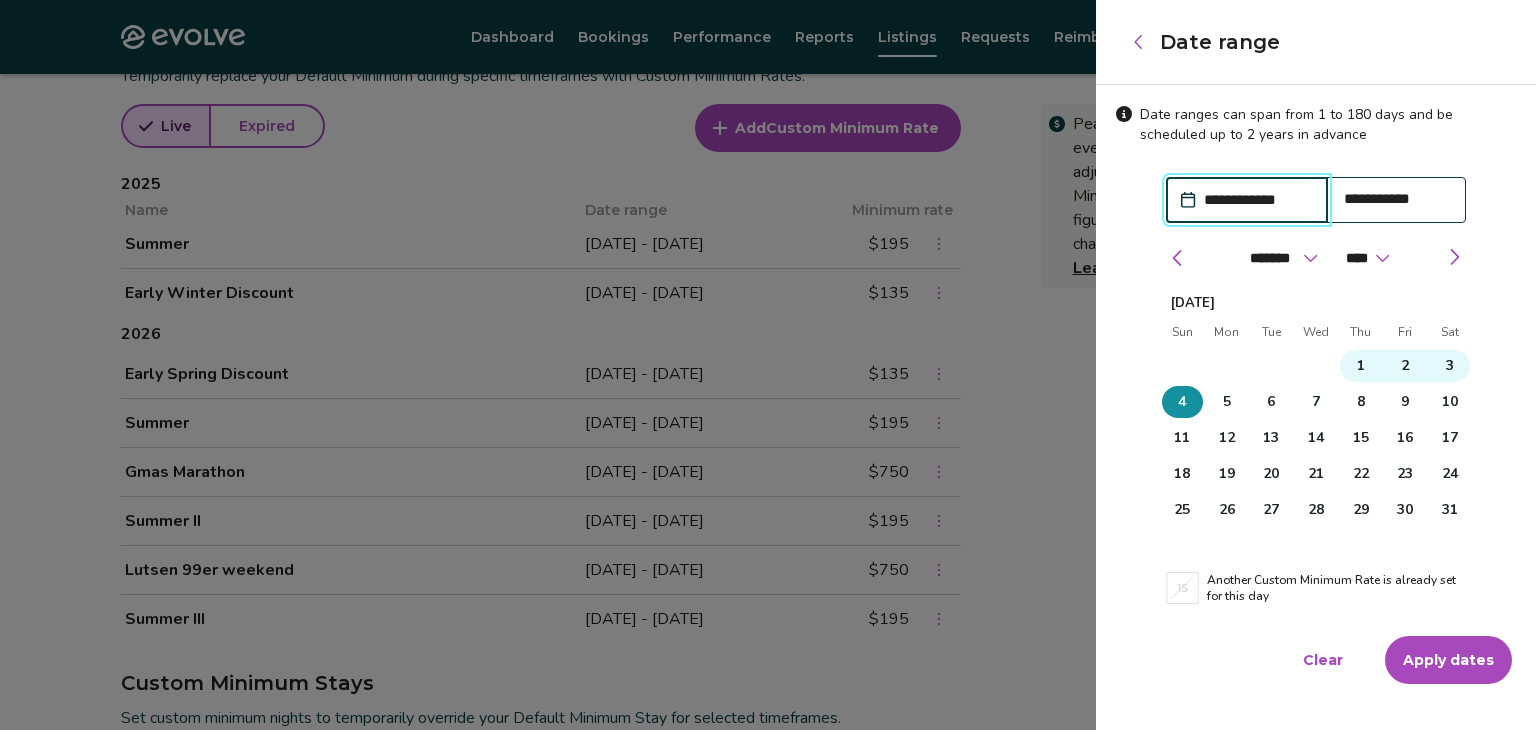 click on "Apply dates" at bounding box center [1448, 660] 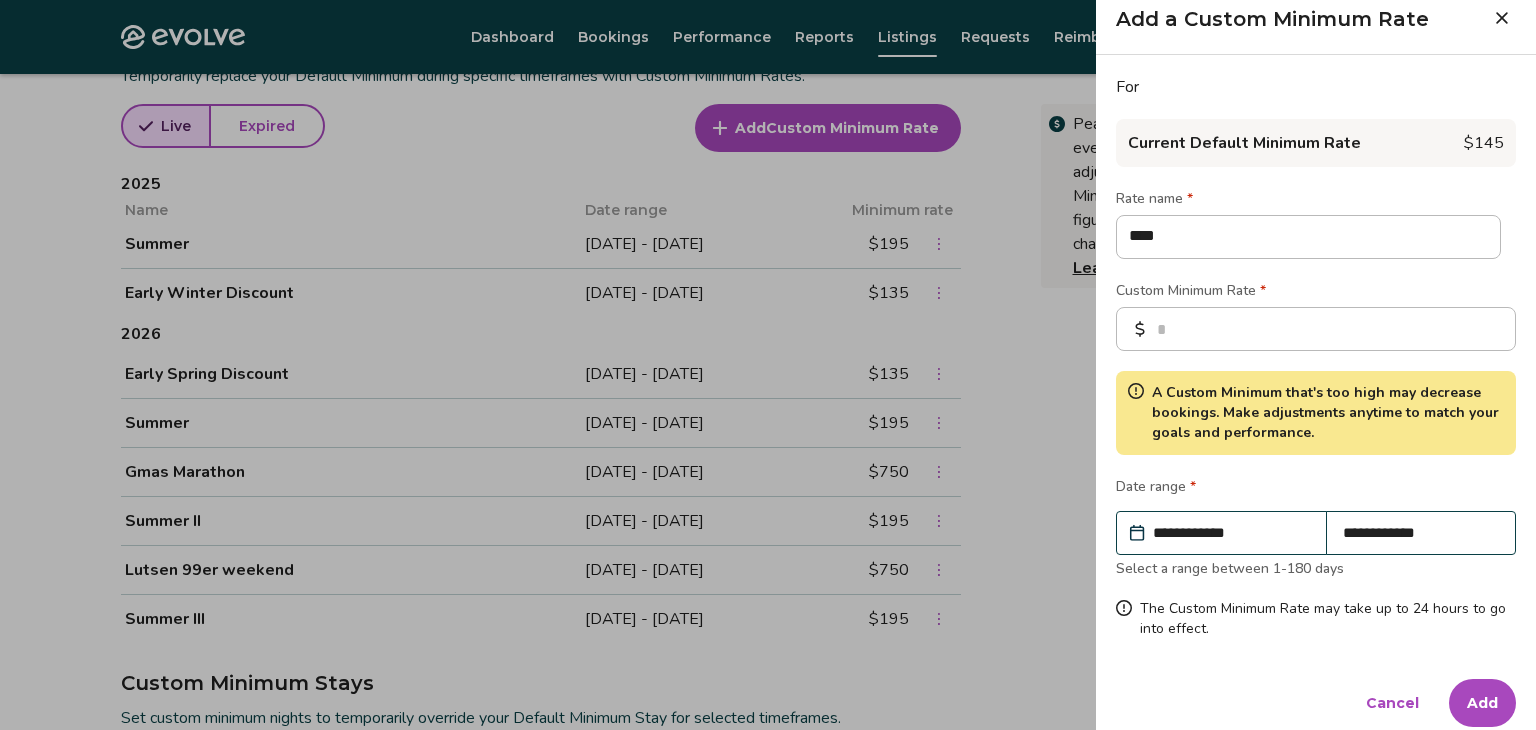 scroll, scrollTop: 32, scrollLeft: 0, axis: vertical 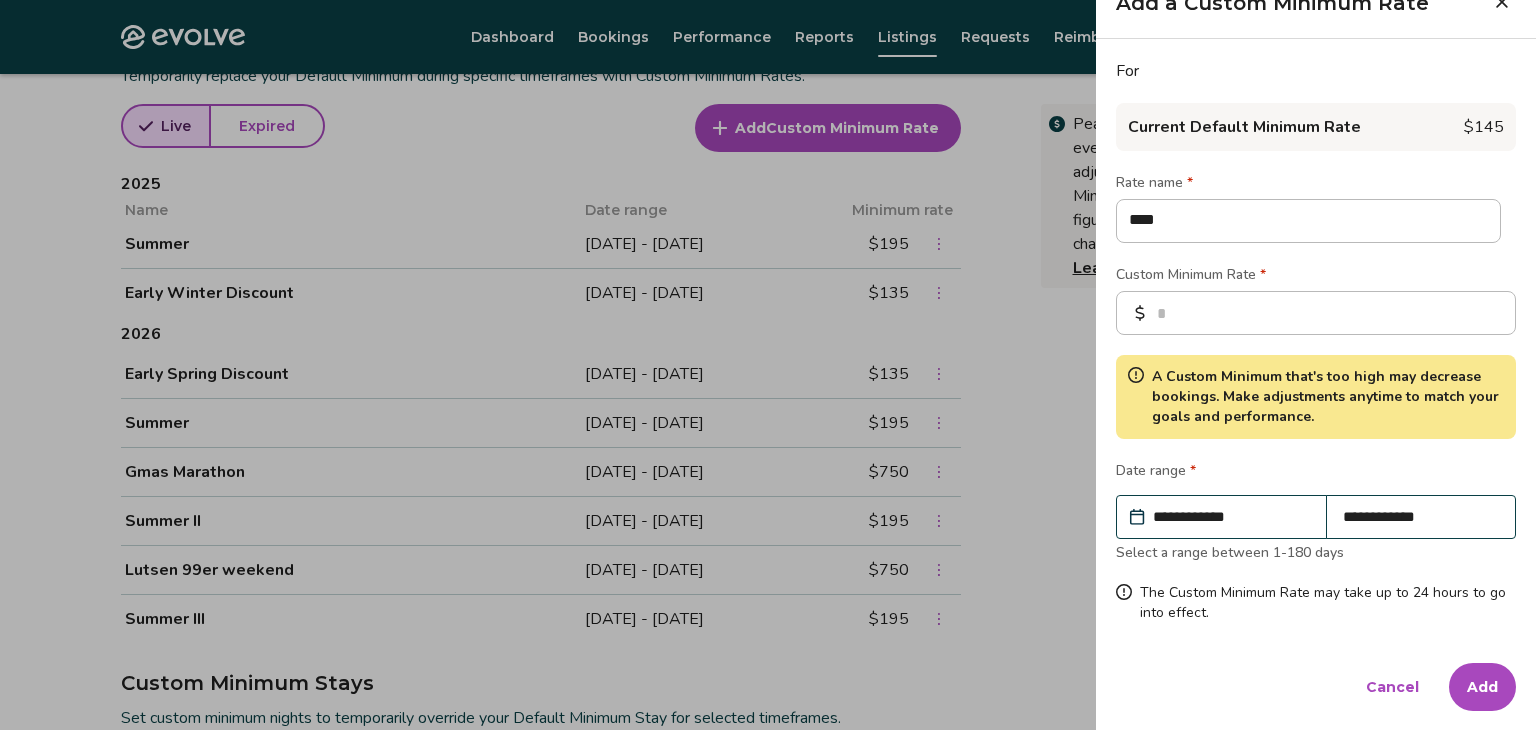 click on "Add" at bounding box center [1482, 687] 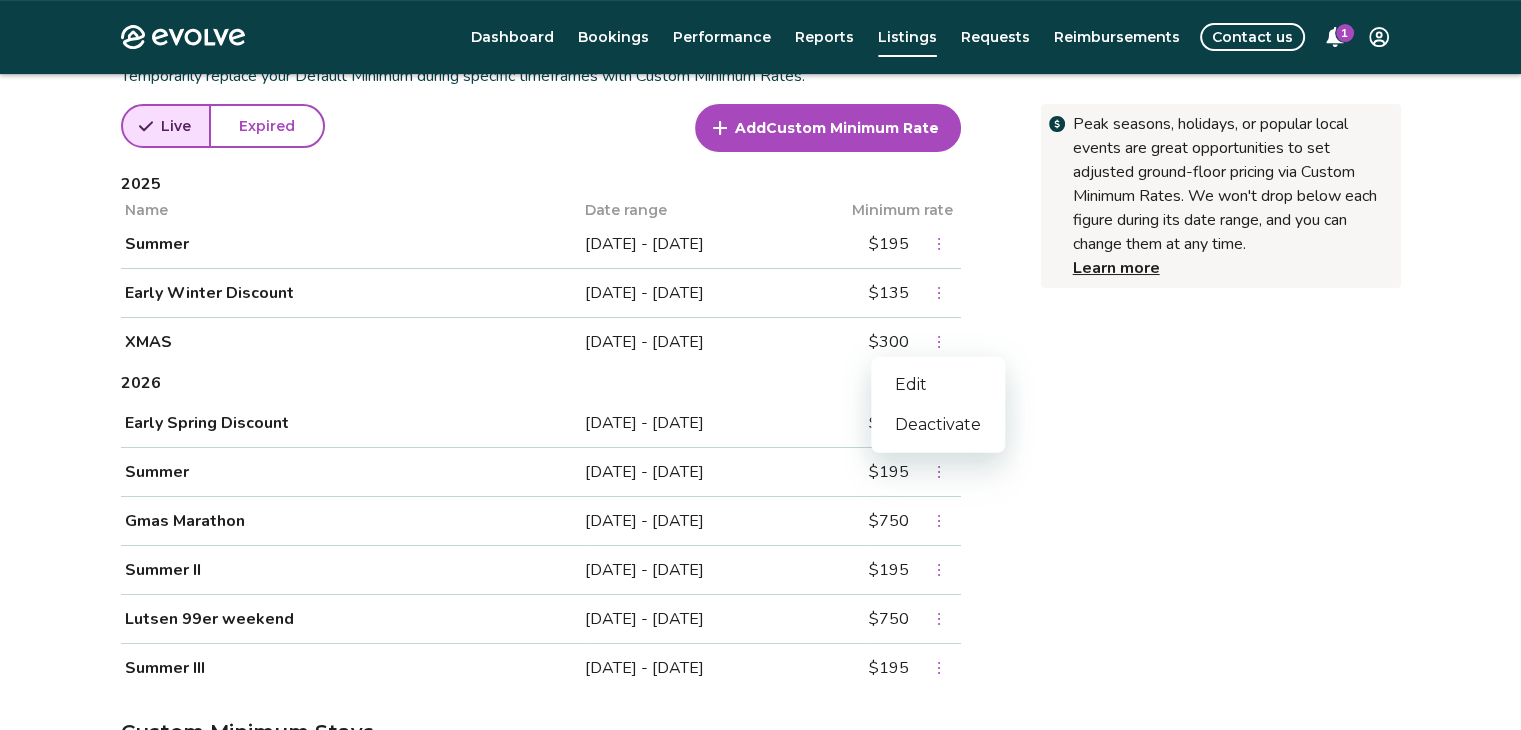 click 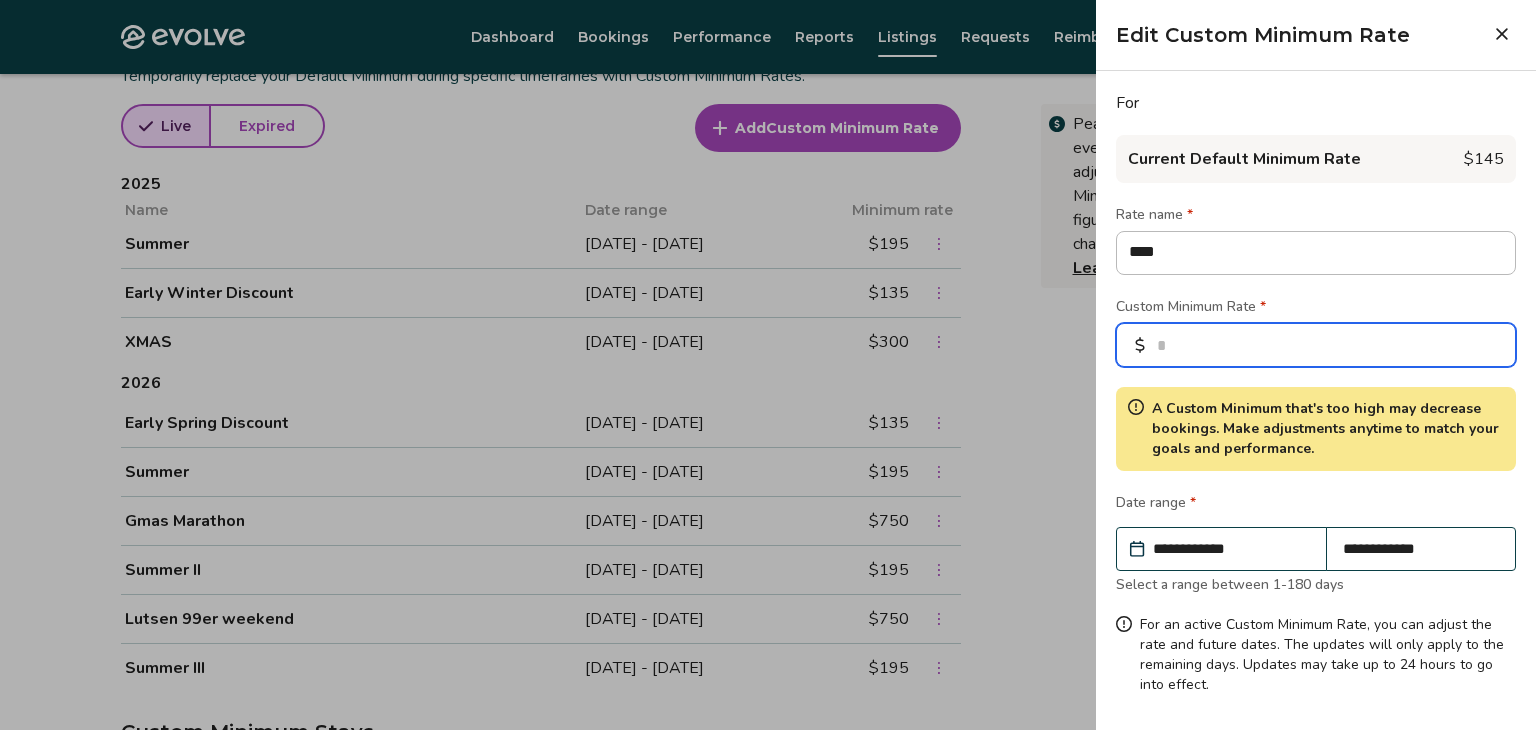 click on "***" at bounding box center [1316, 345] 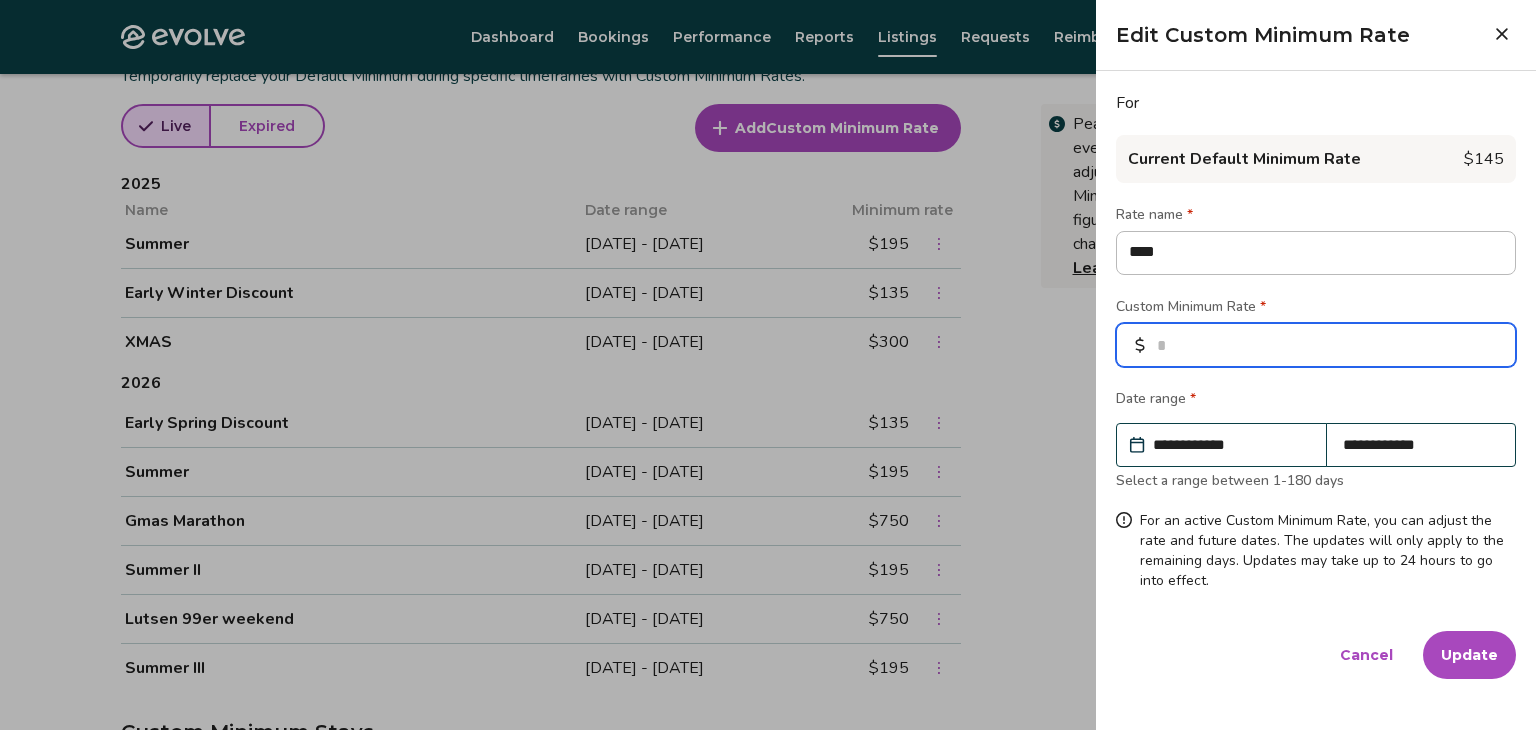 type on "*" 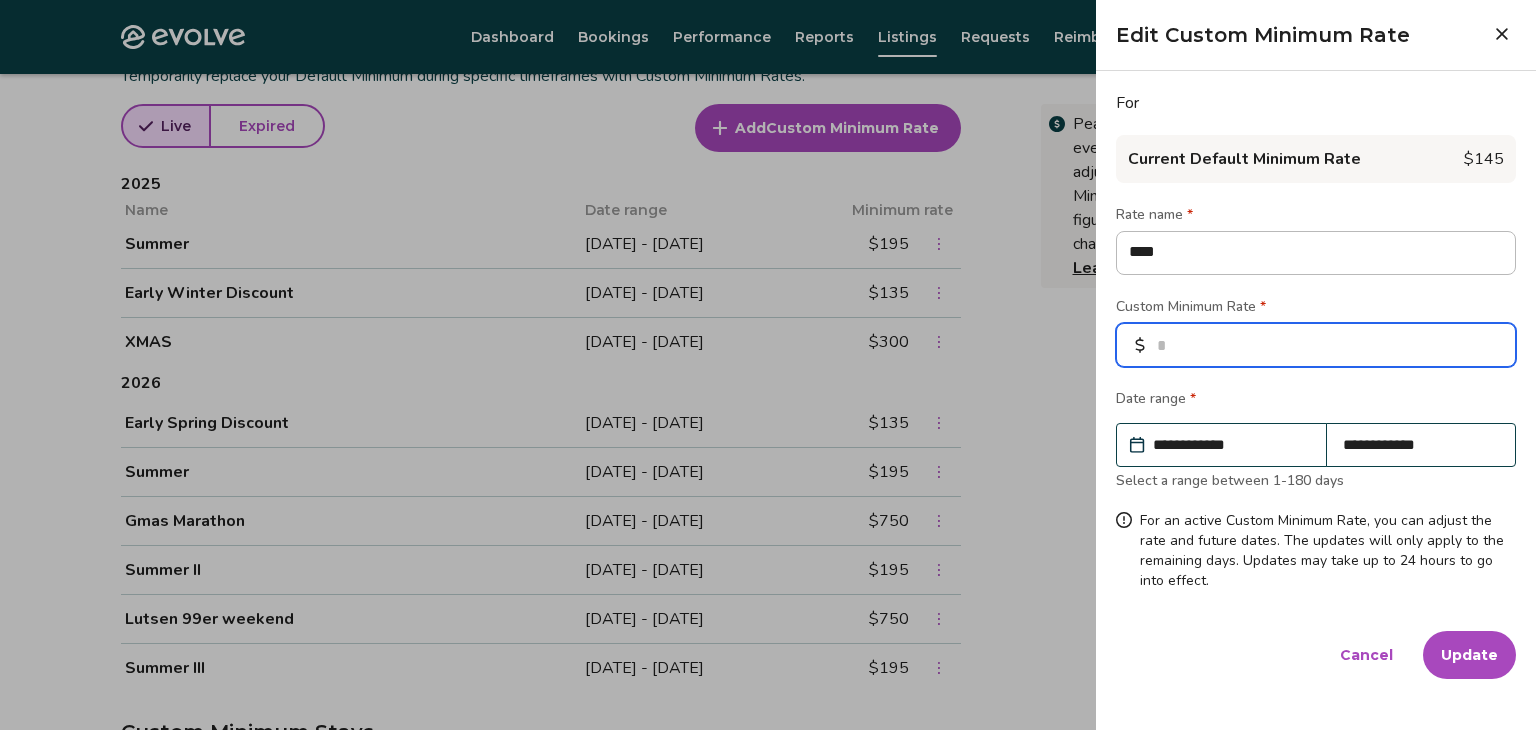 type on "*" 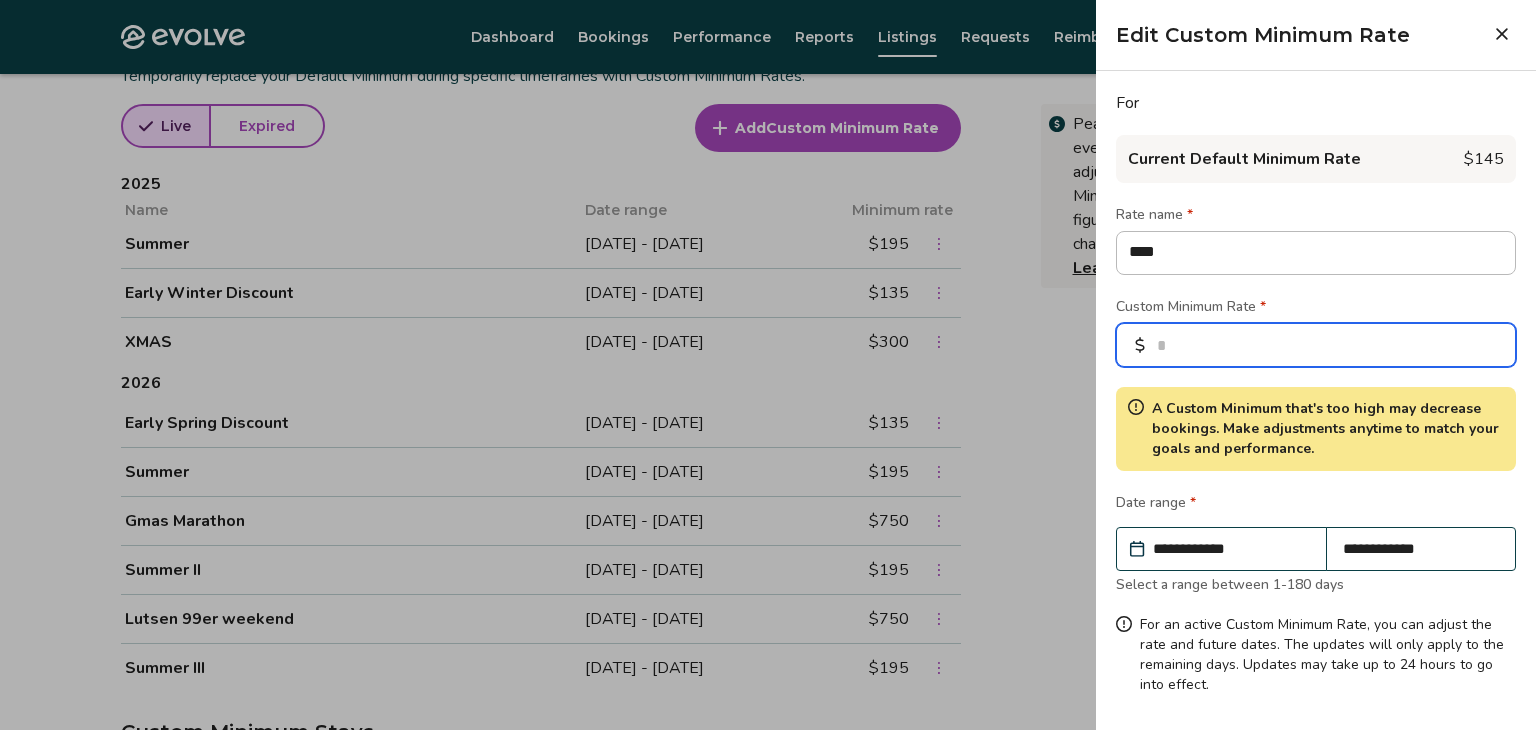 scroll, scrollTop: 72, scrollLeft: 0, axis: vertical 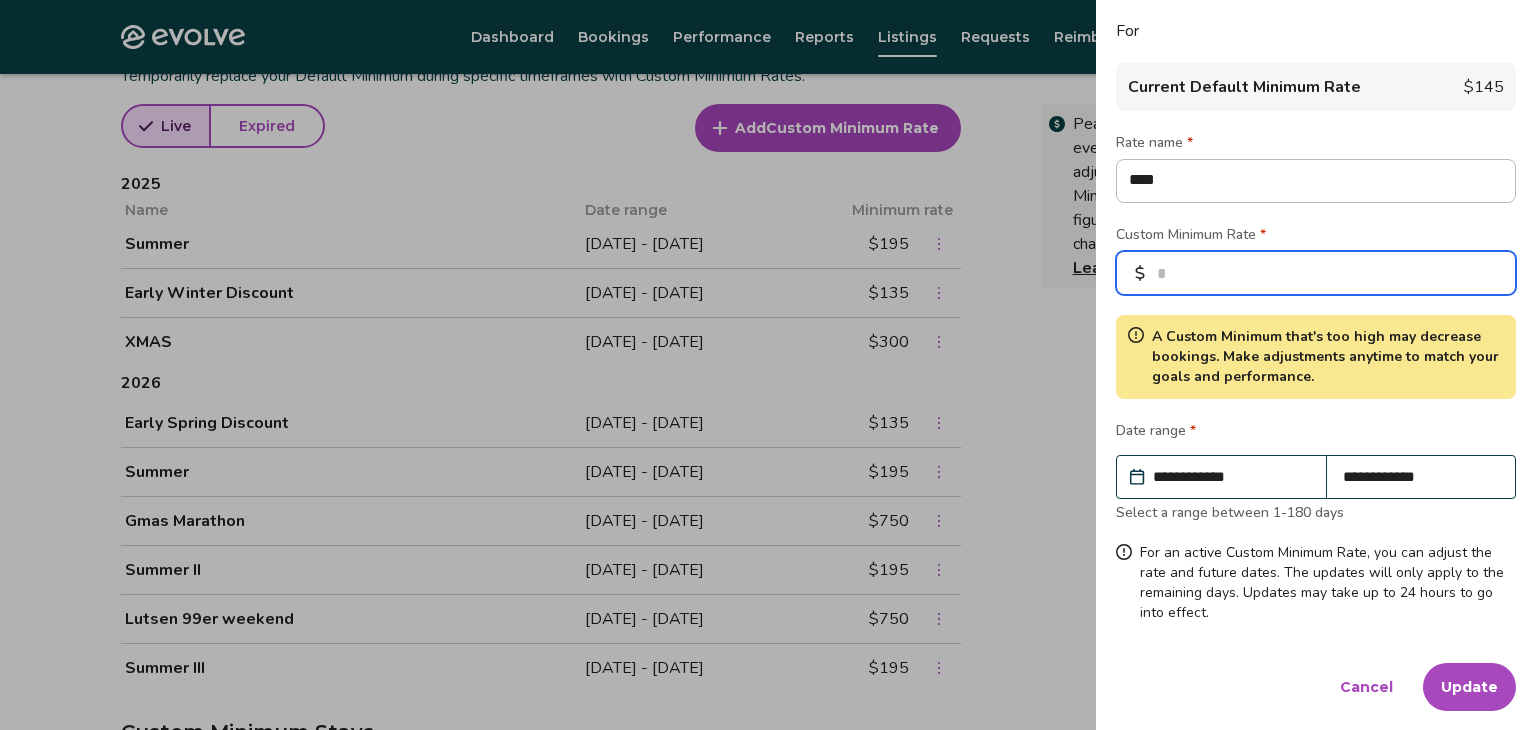 type on "***" 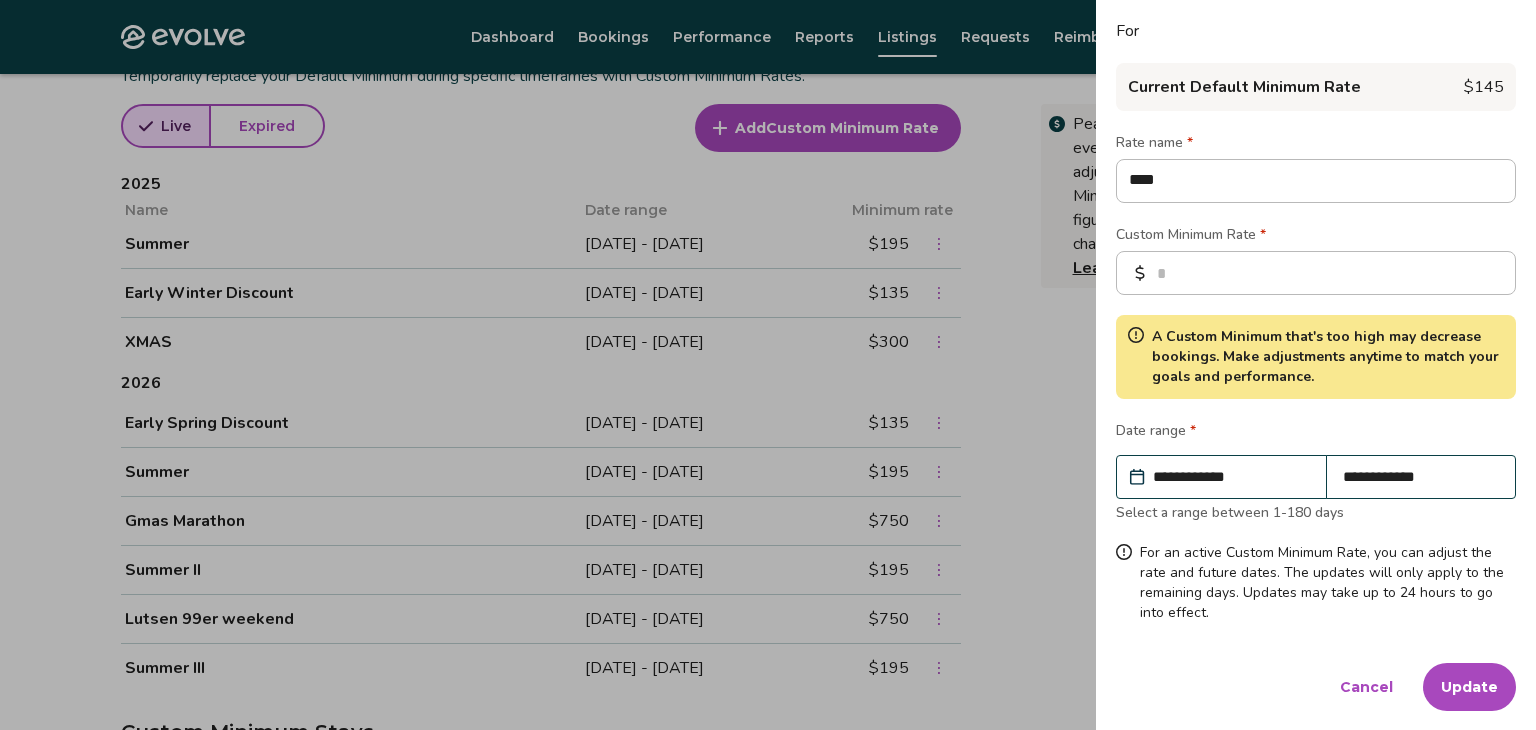 click on "Update" at bounding box center [1469, 687] 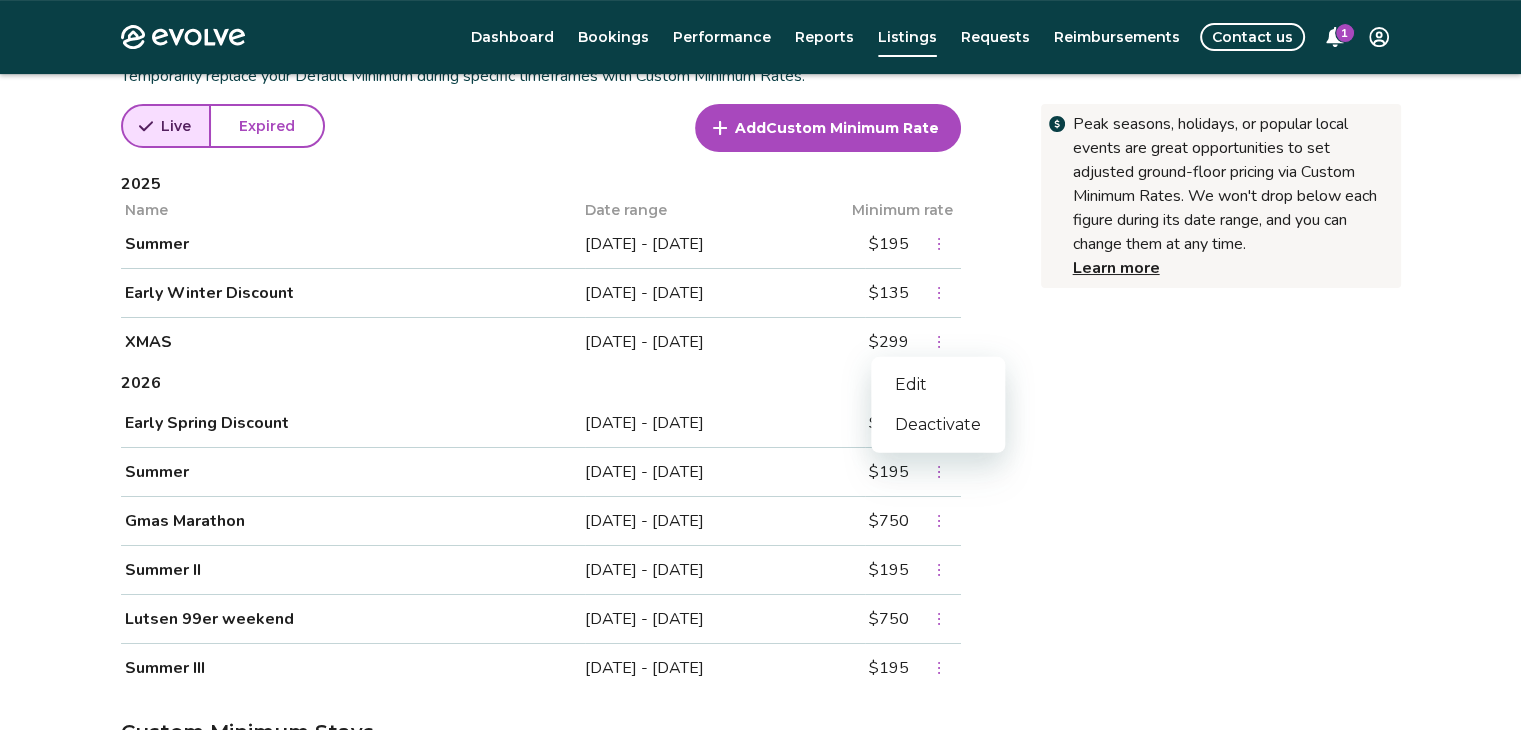click 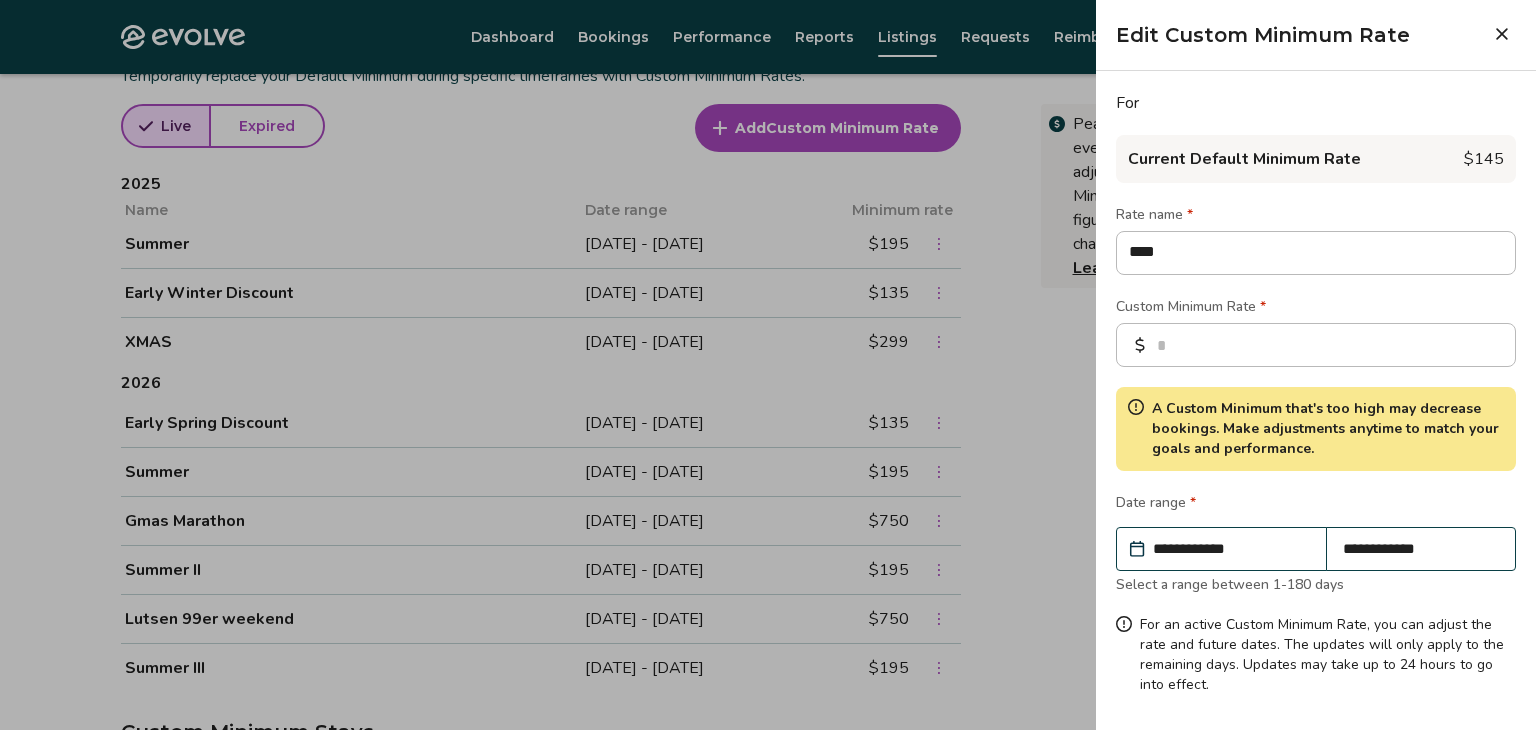 click on "****" at bounding box center (1316, 253) 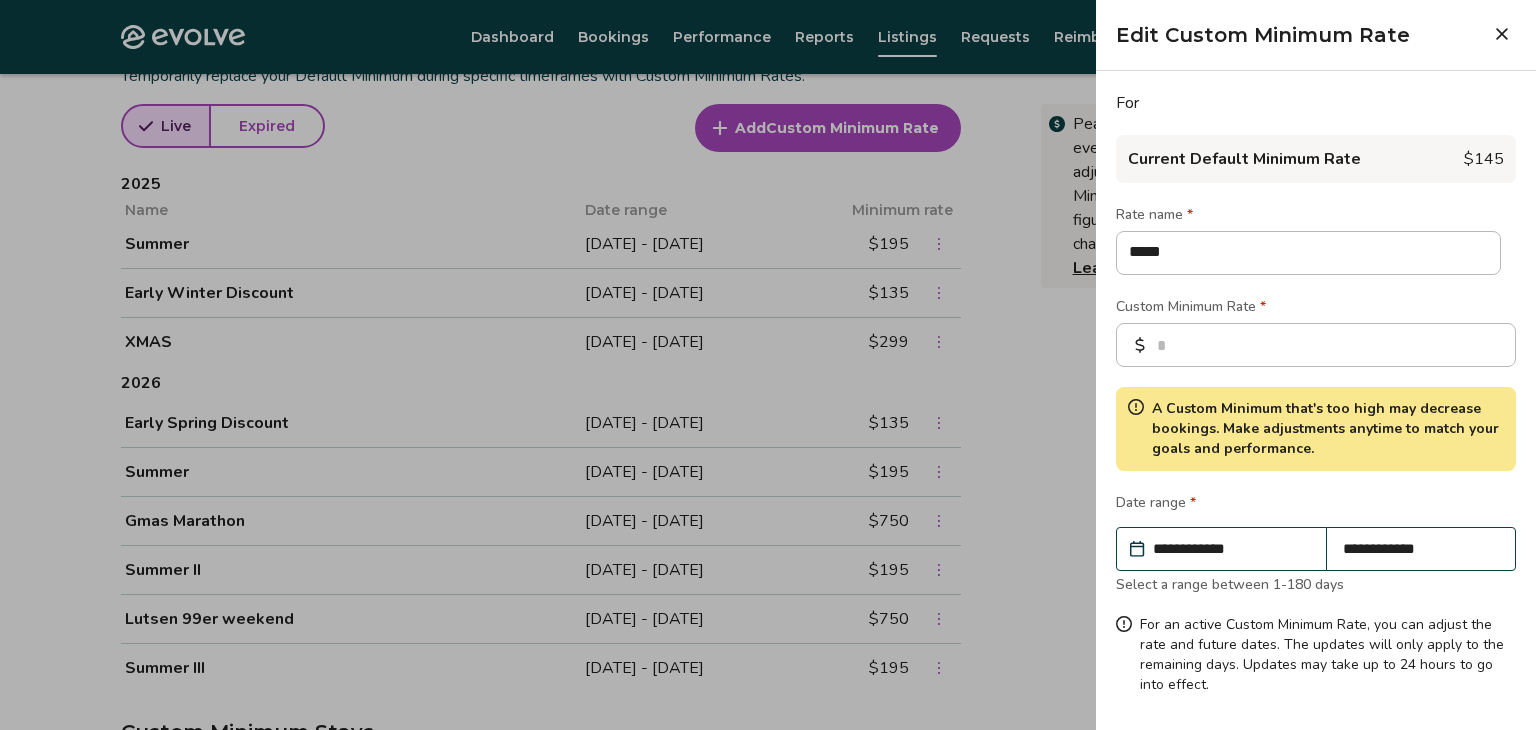 type on "*" 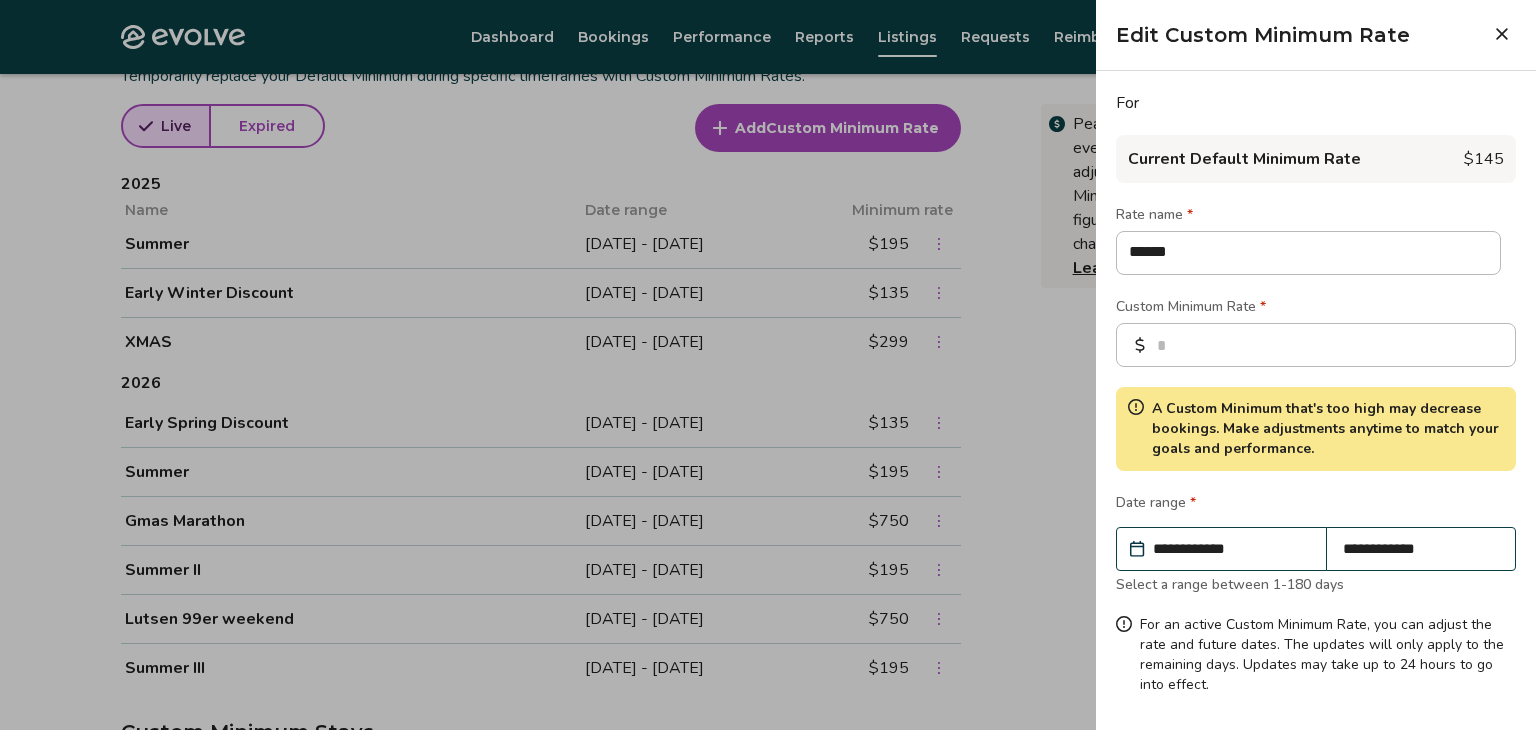type on "*" 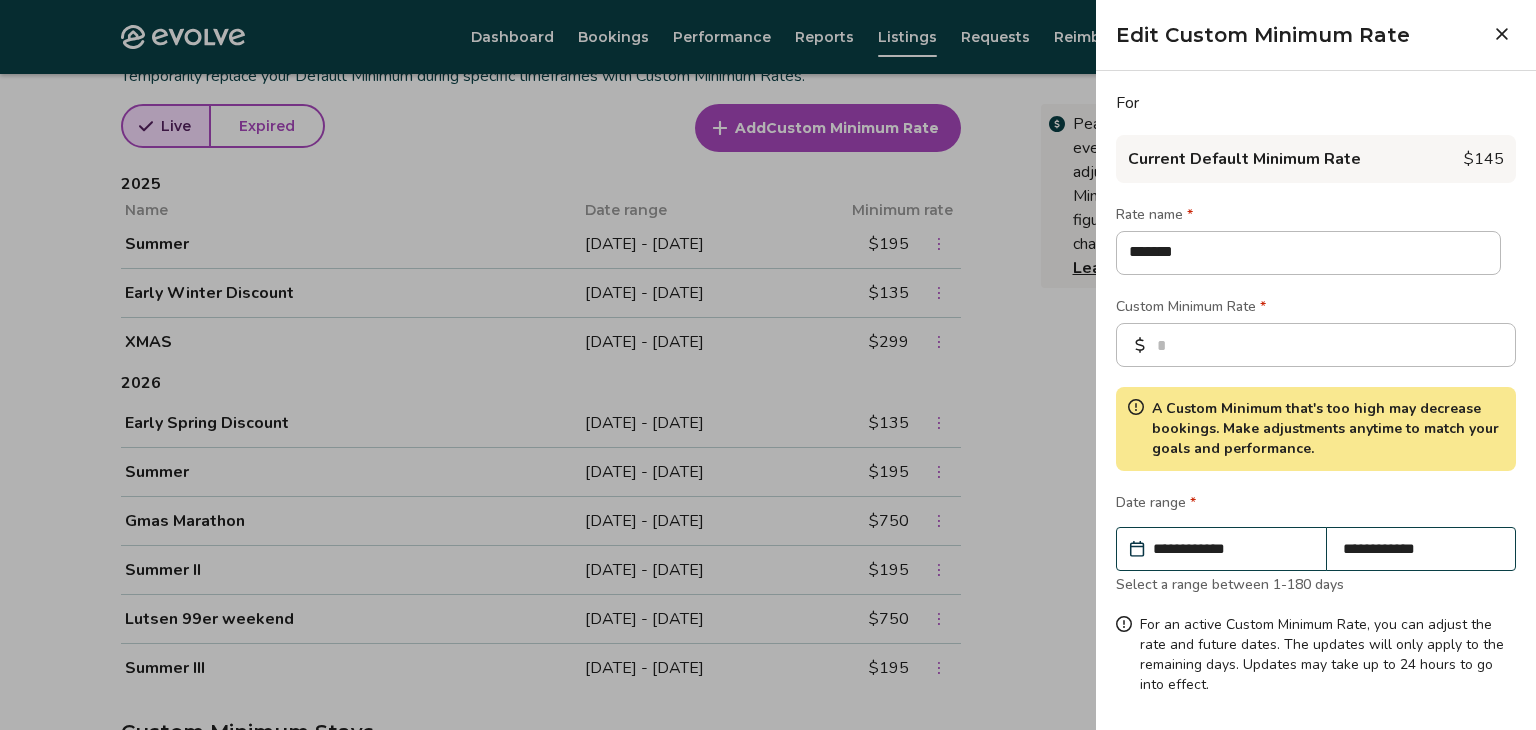 type on "********" 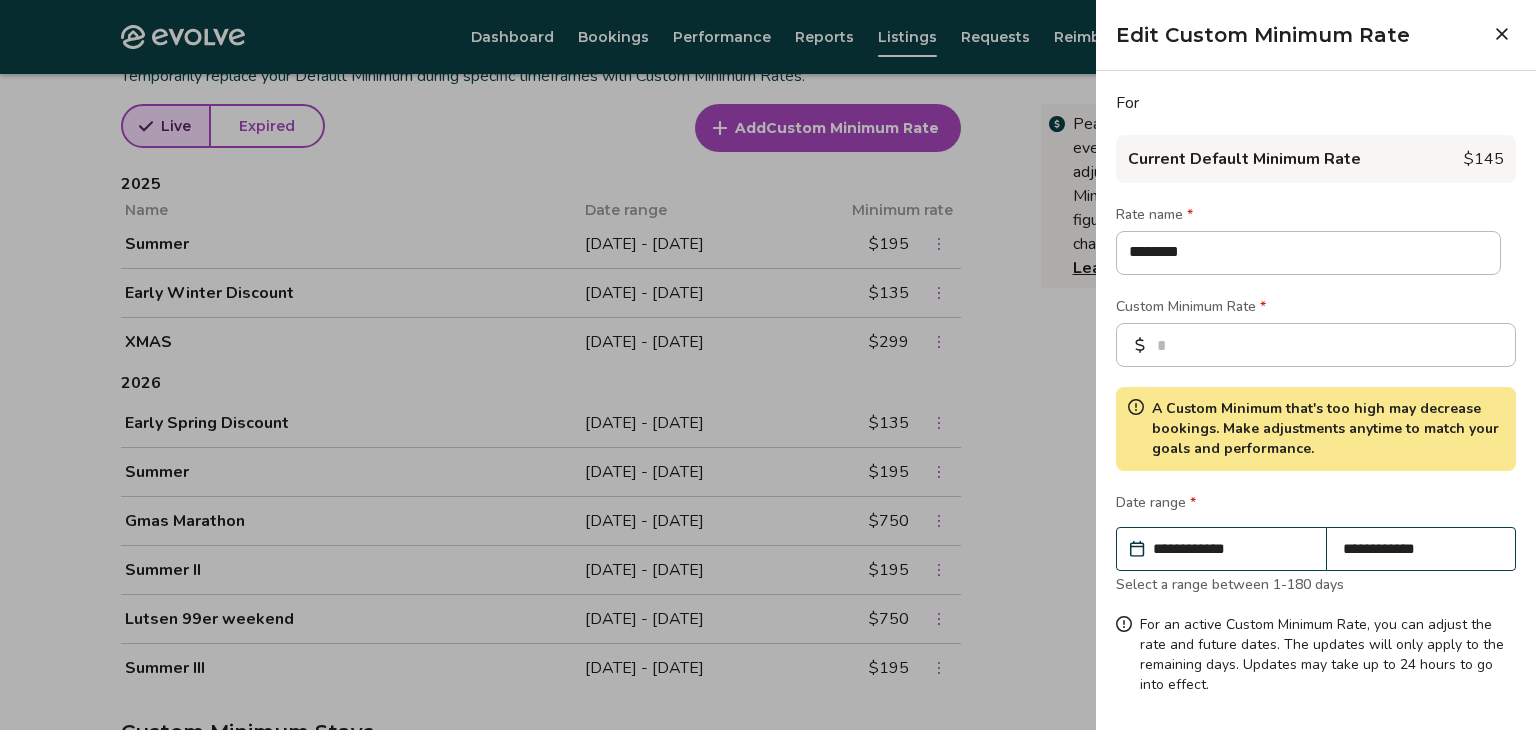 type on "*" 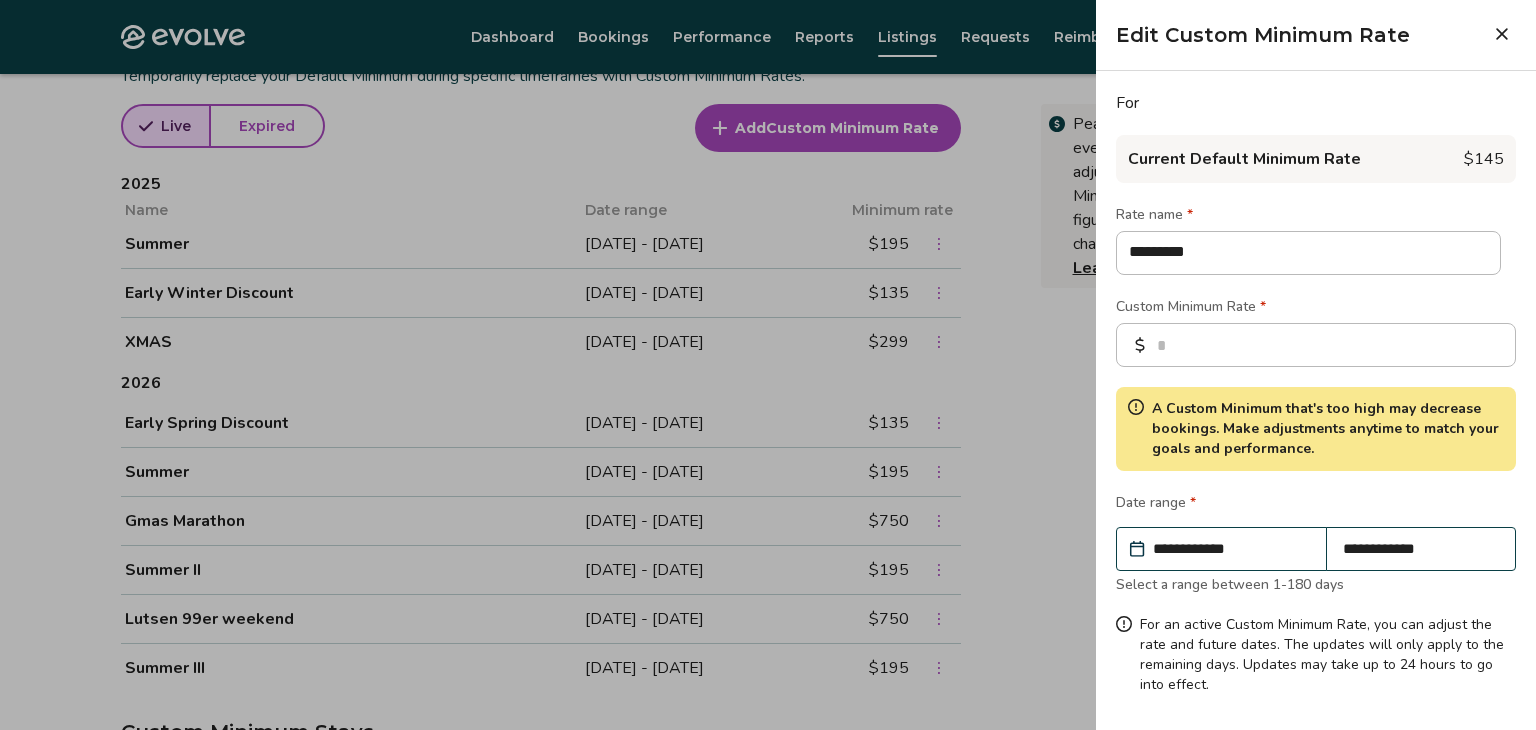 type on "*" 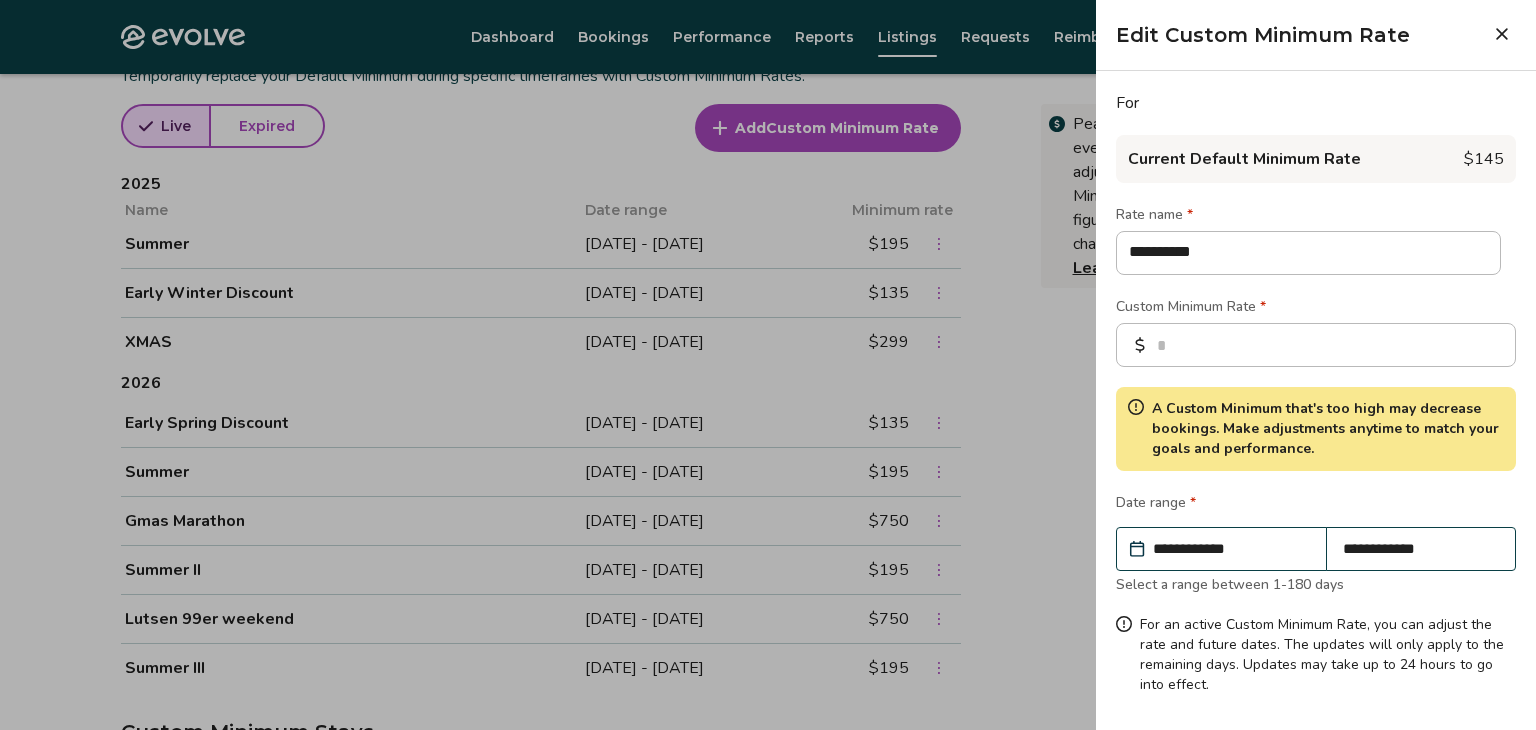 type on "*" 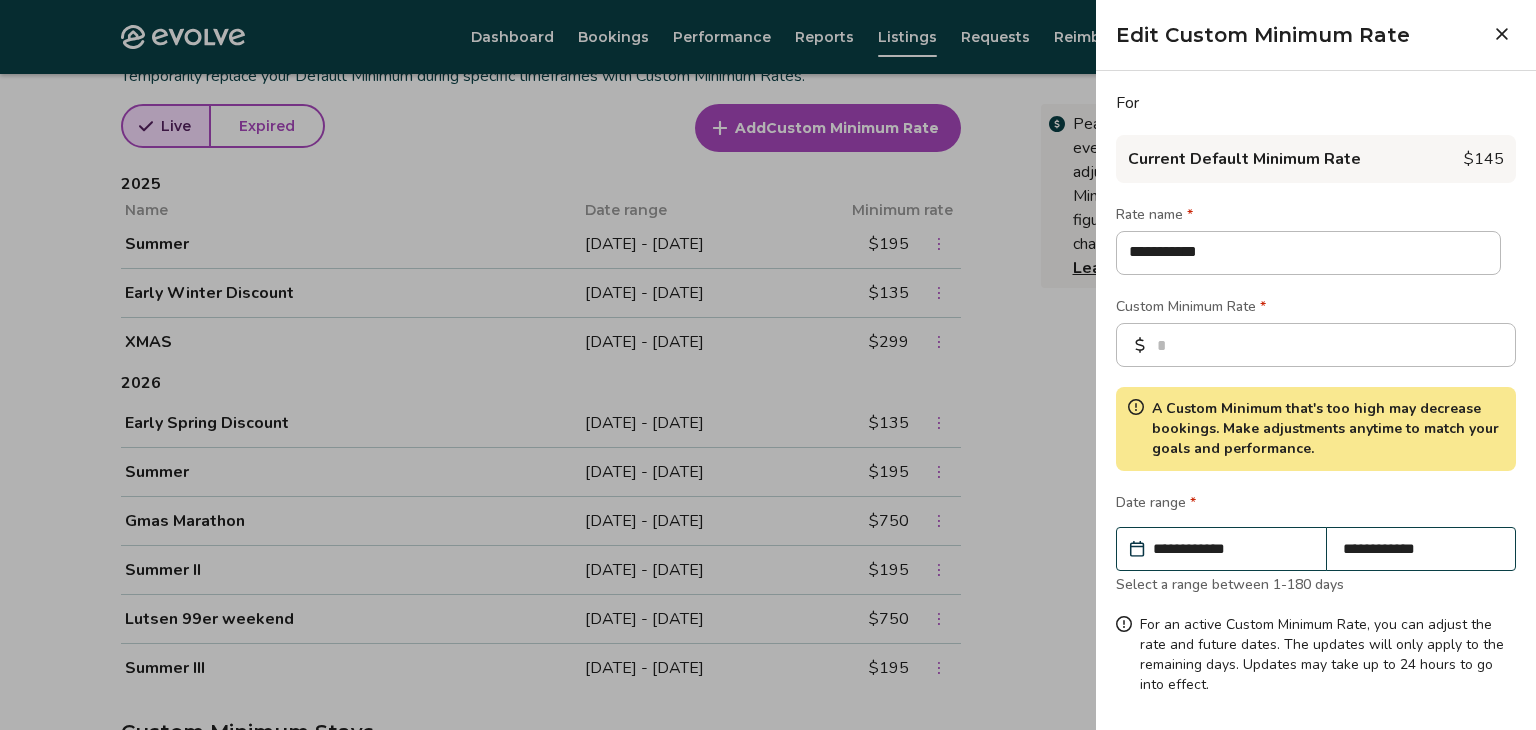 type on "*" 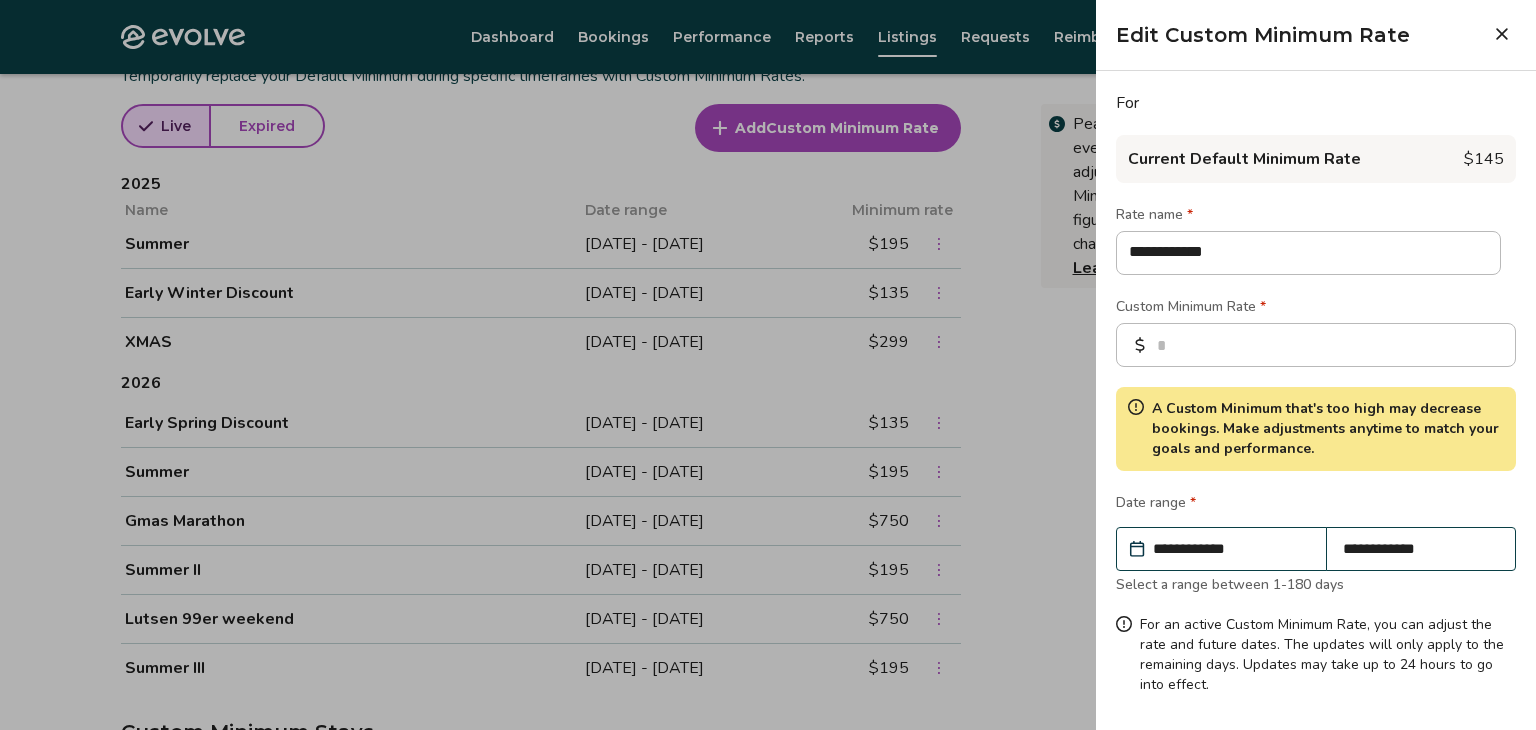 type on "*" 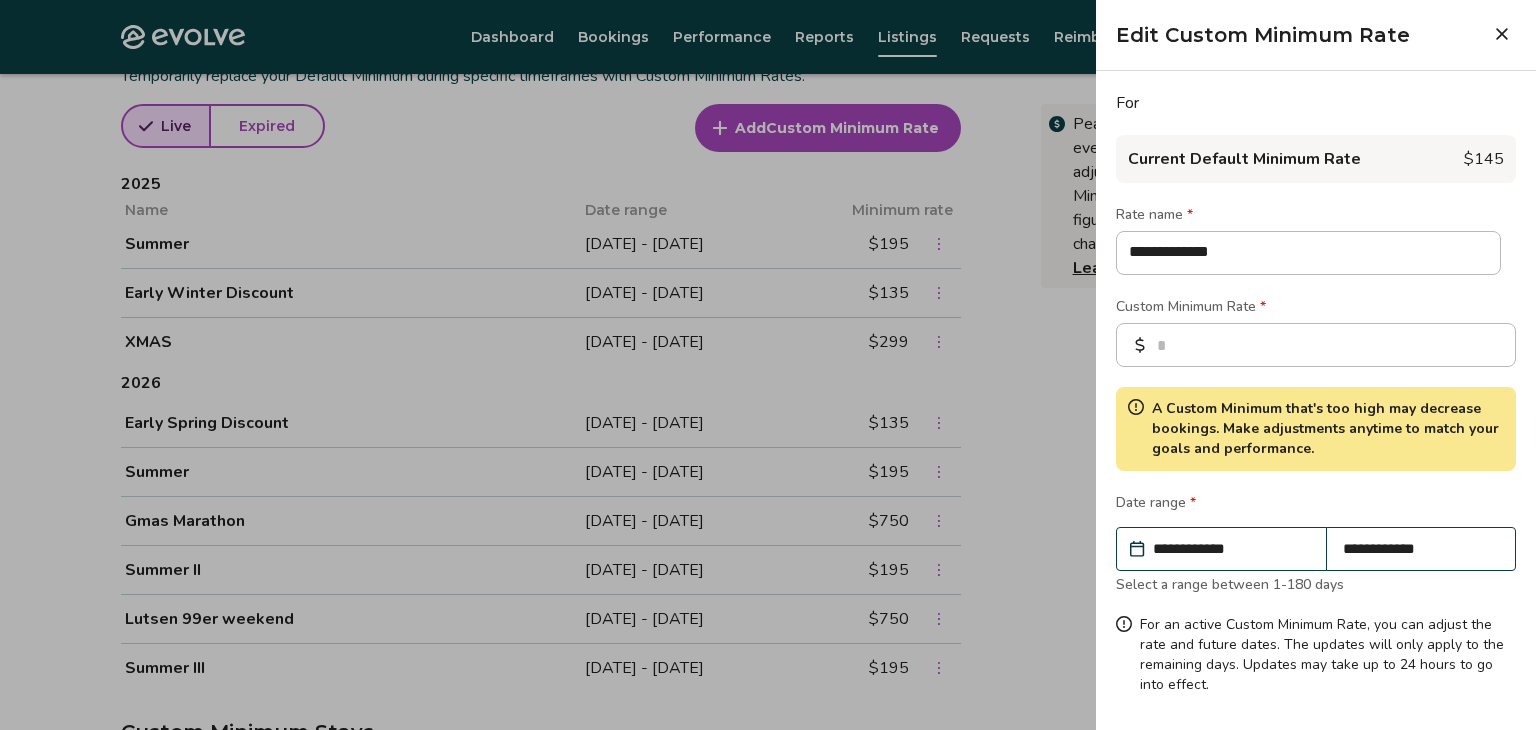 type on "*" 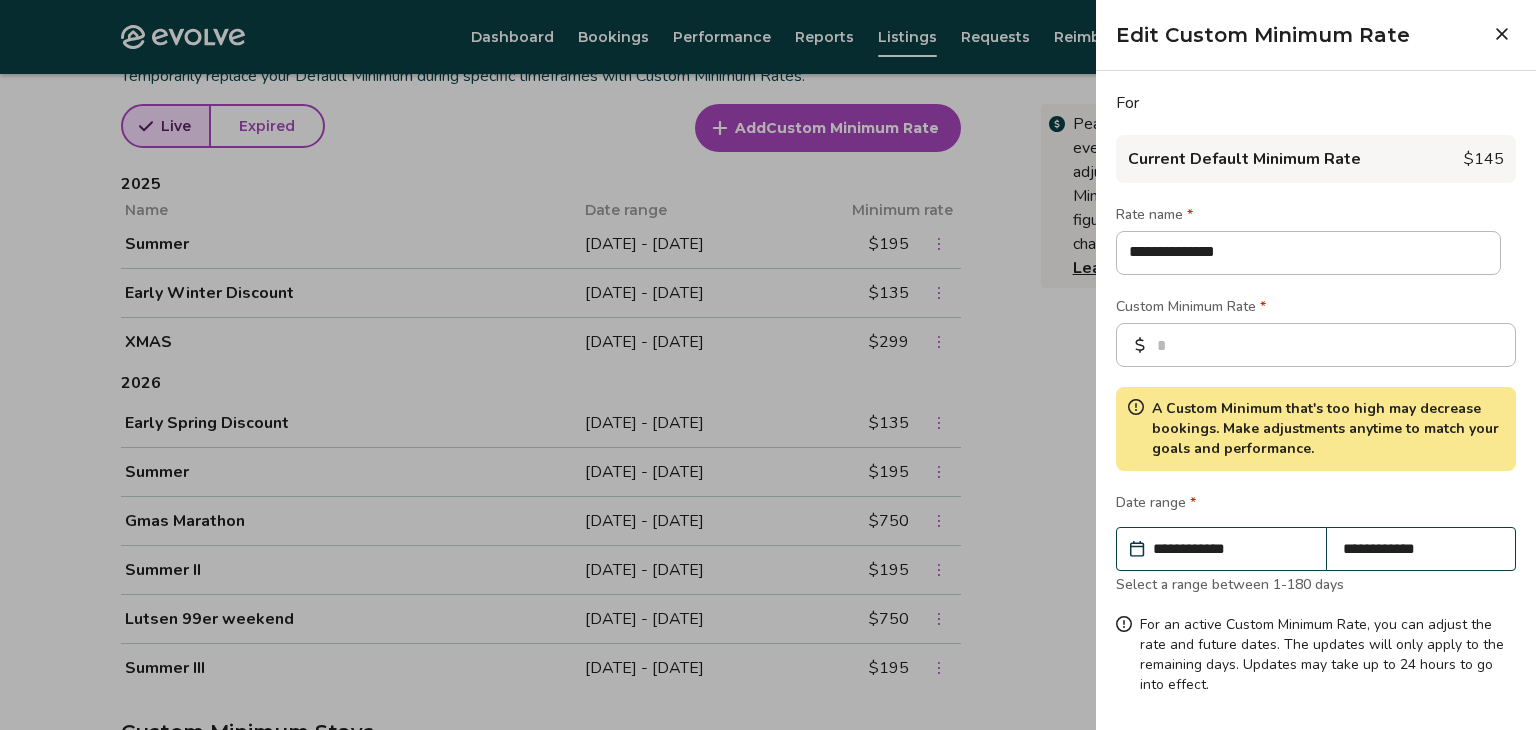 type on "*" 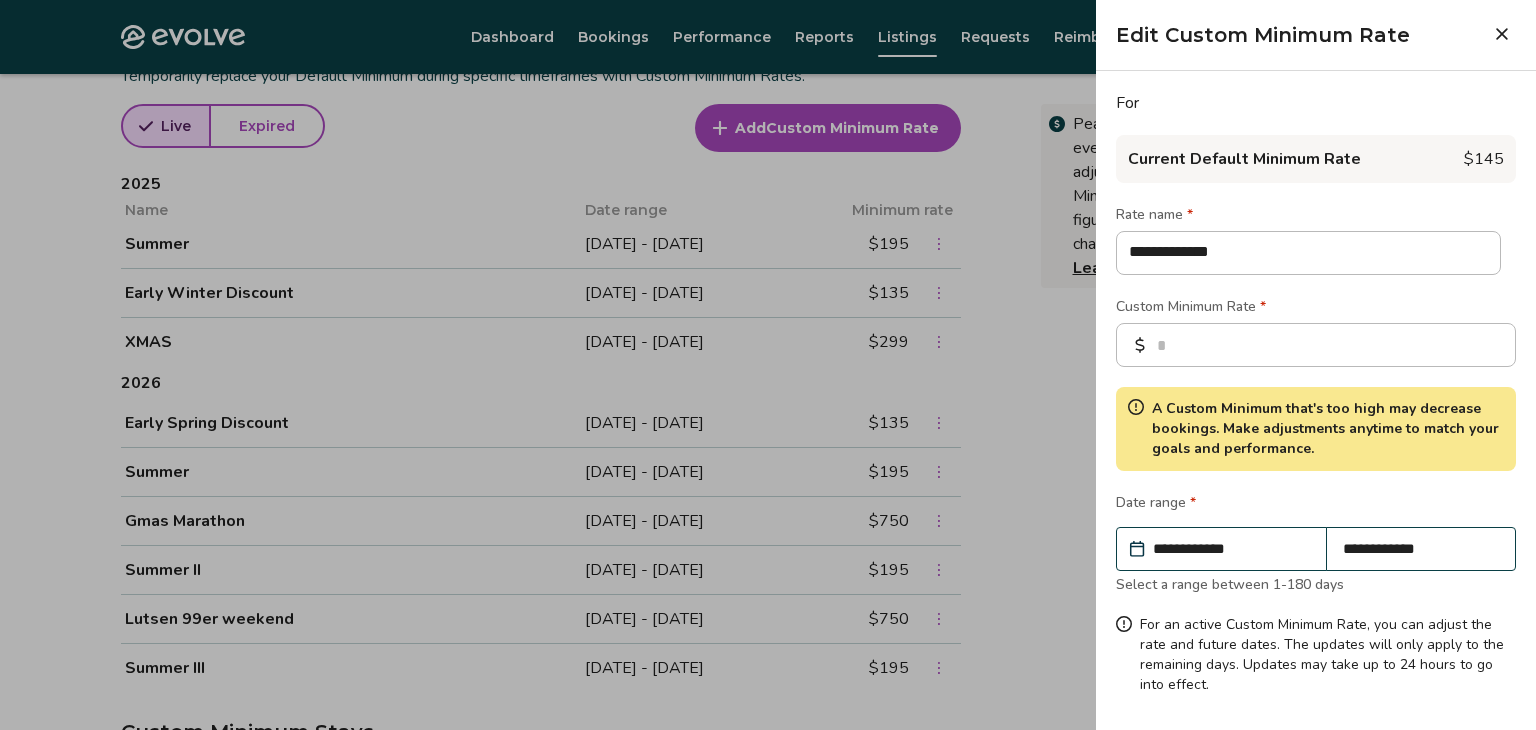type 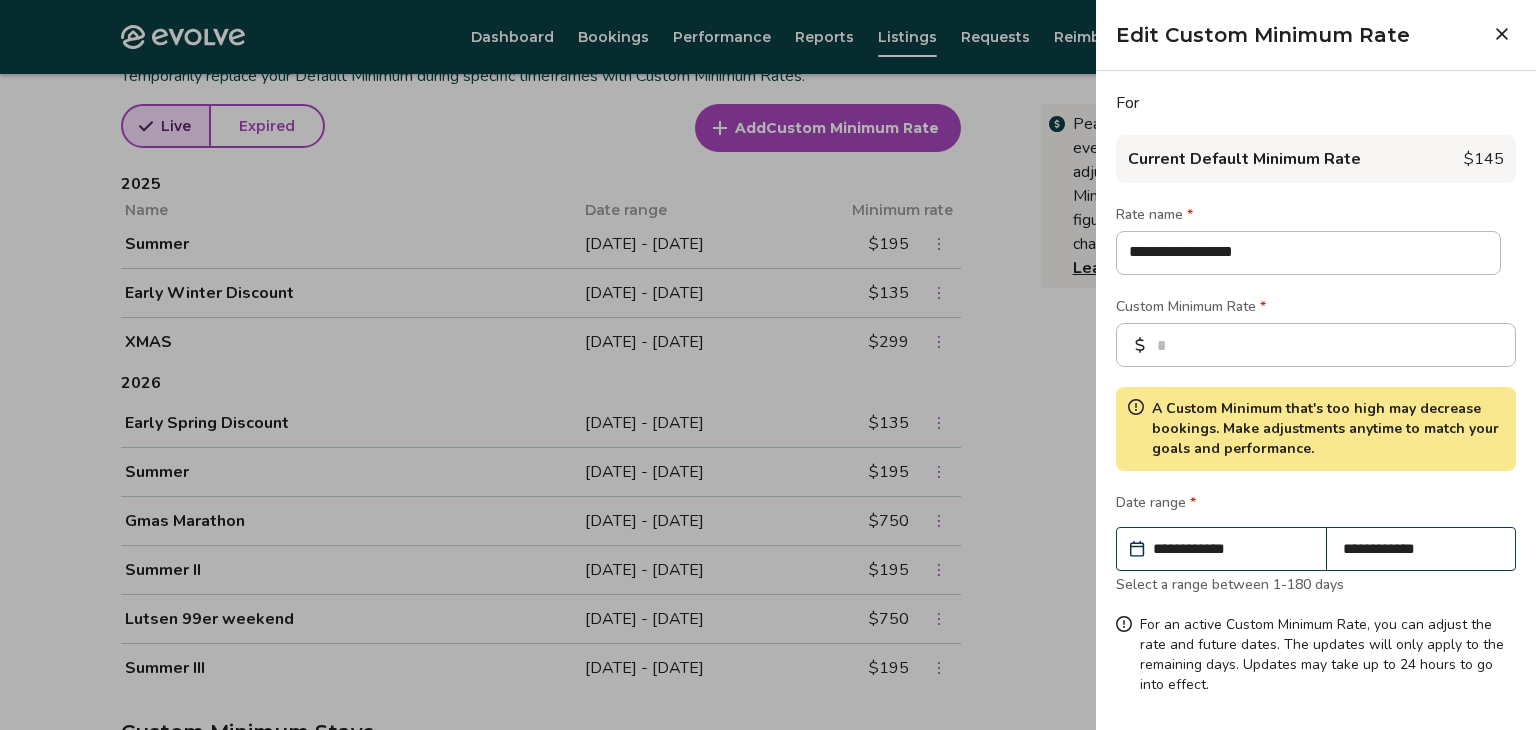click on "**********" at bounding box center [1308, 253] 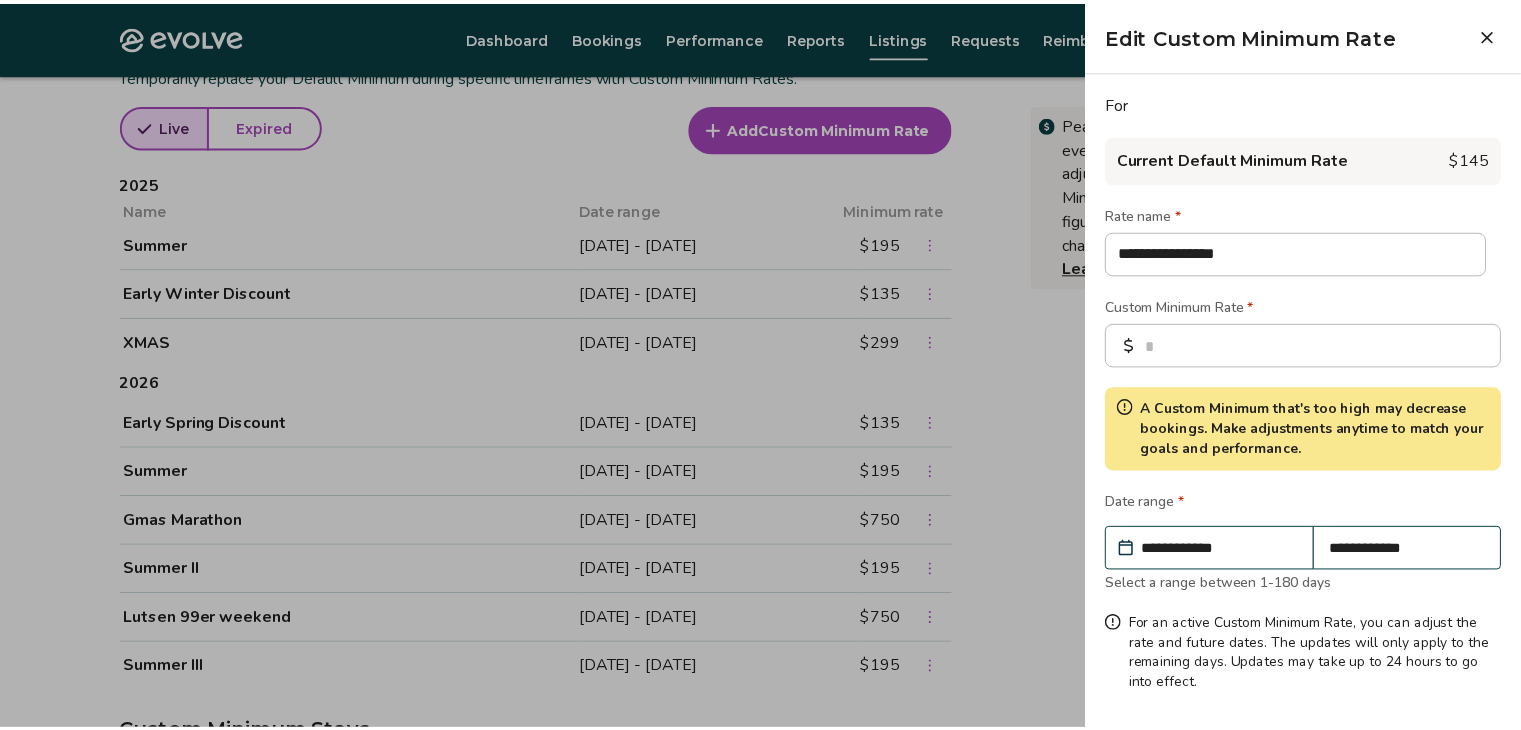 scroll, scrollTop: 72, scrollLeft: 0, axis: vertical 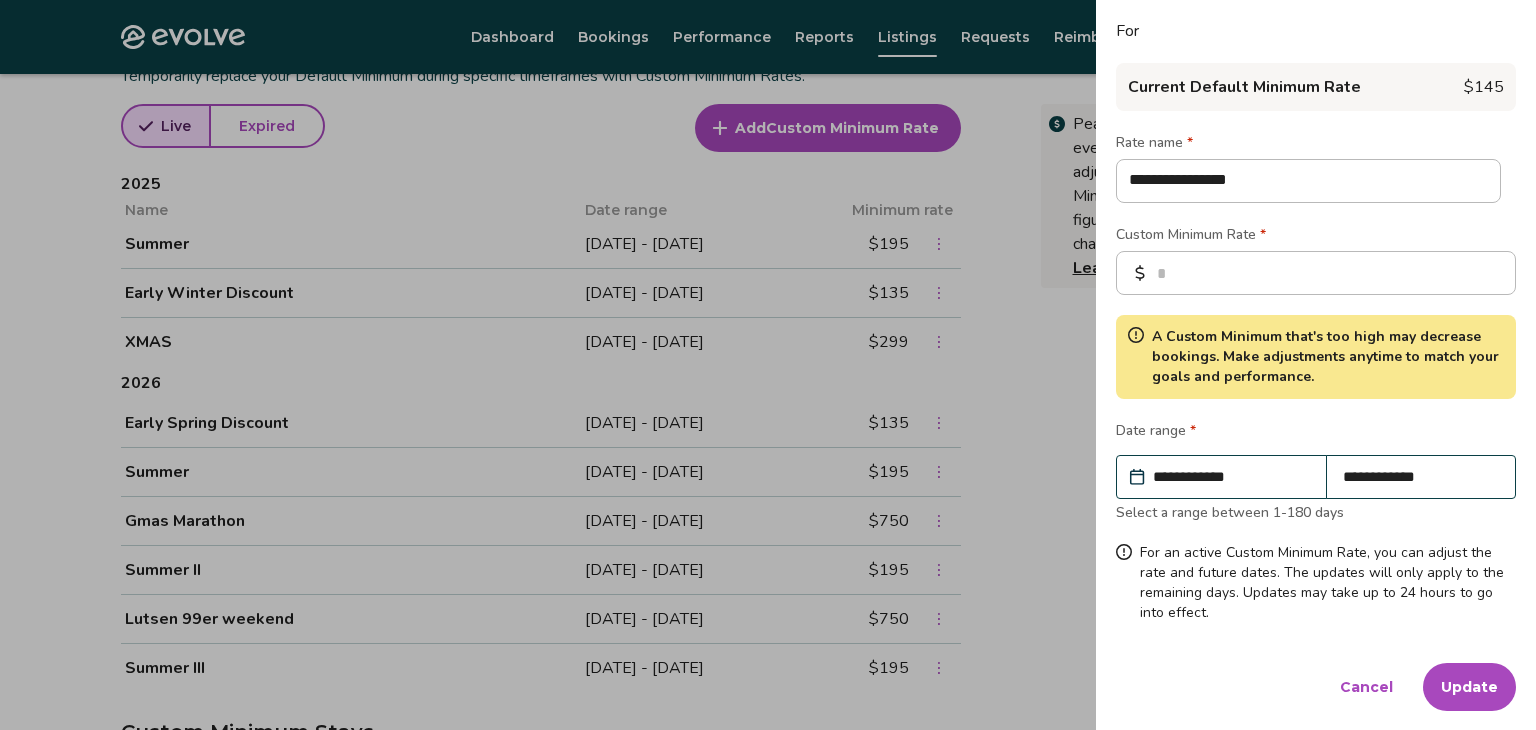 click on "Update" at bounding box center (1469, 687) 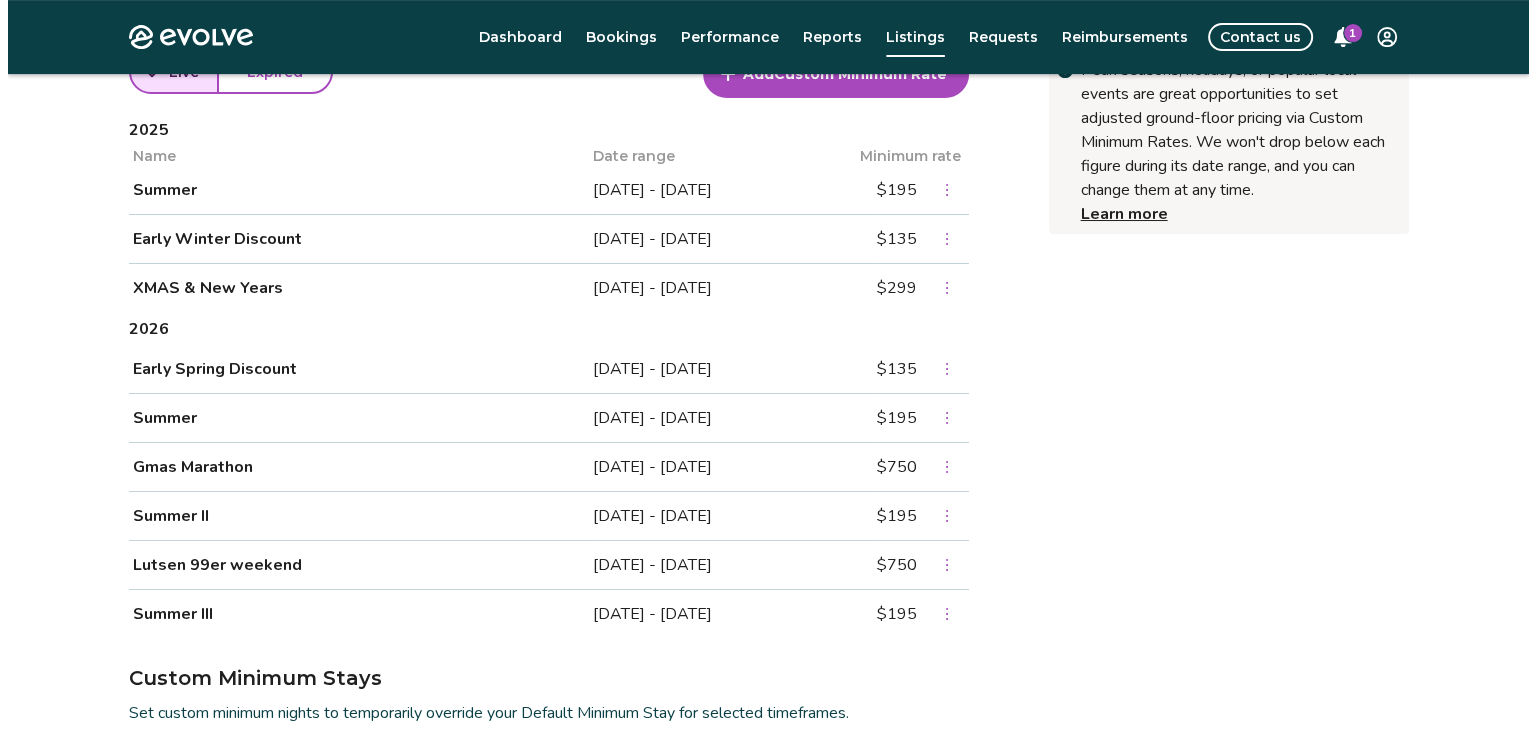 scroll, scrollTop: 825, scrollLeft: 0, axis: vertical 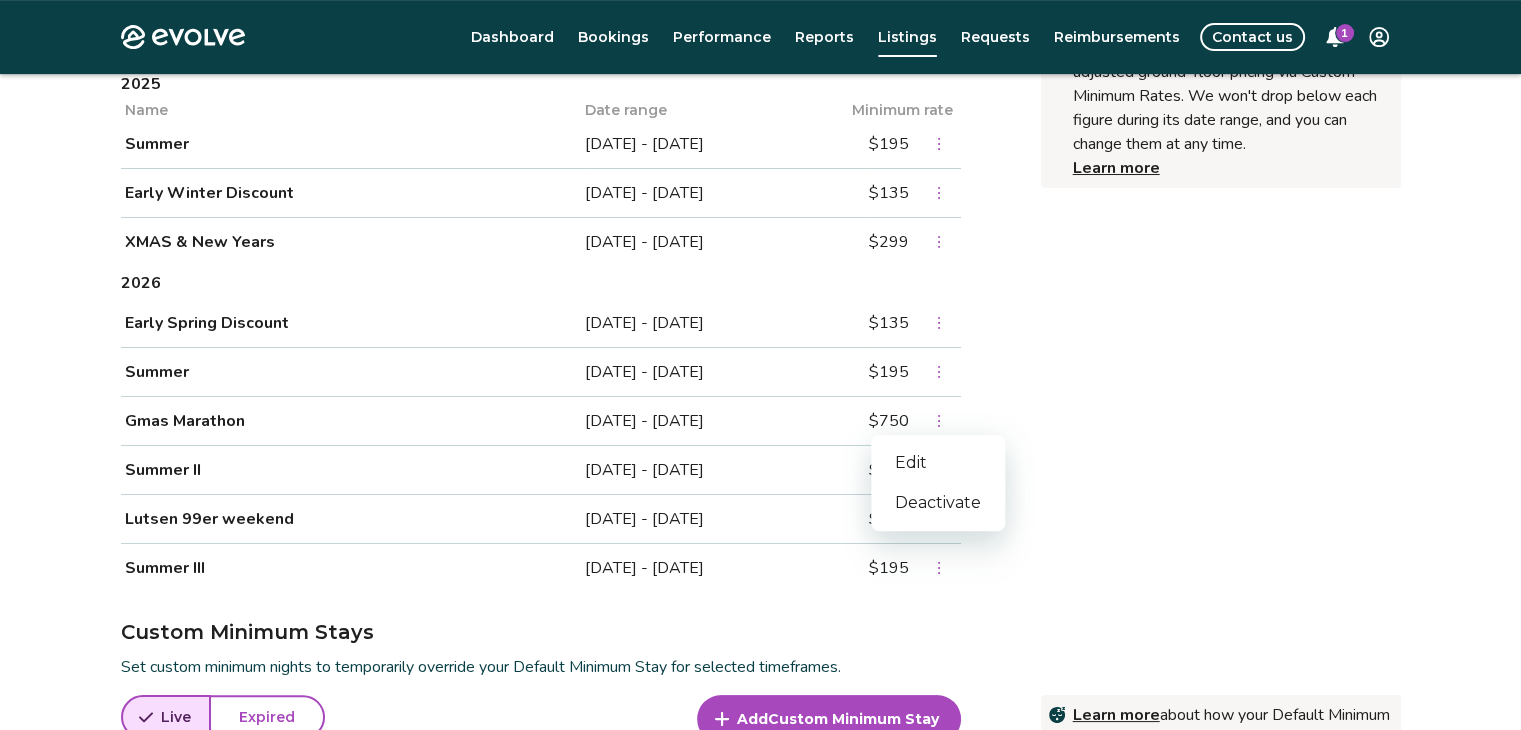 click 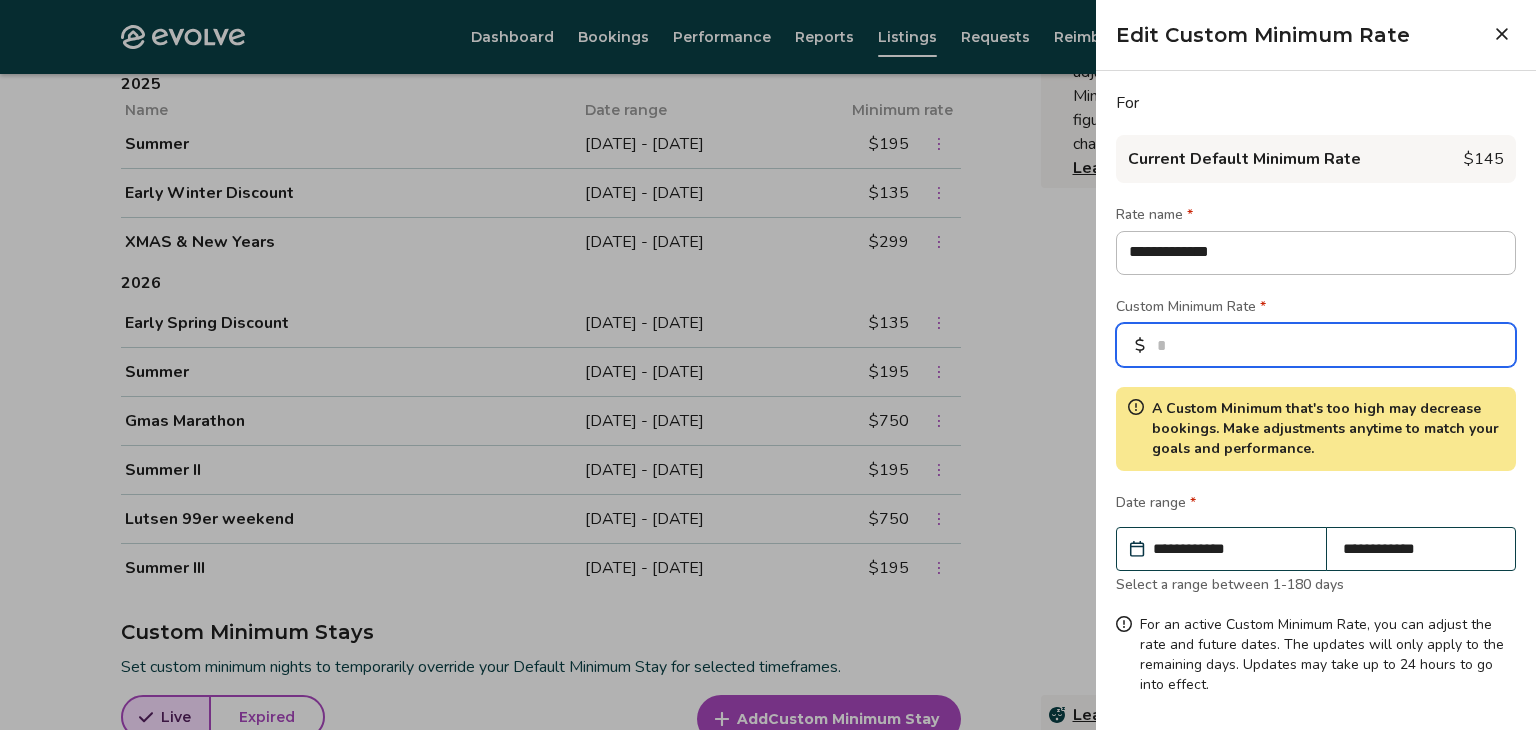 click on "***" at bounding box center [1316, 345] 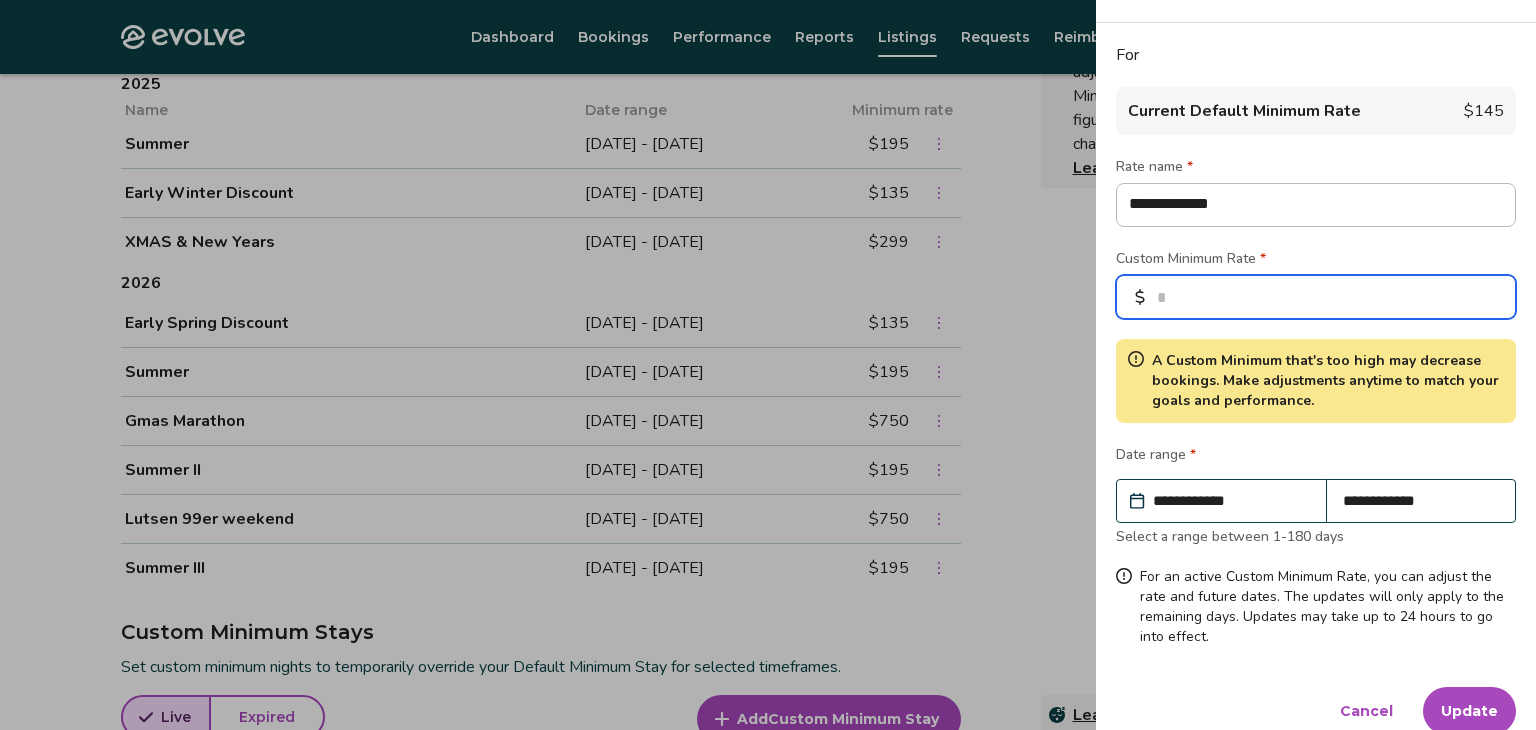 scroll, scrollTop: 72, scrollLeft: 0, axis: vertical 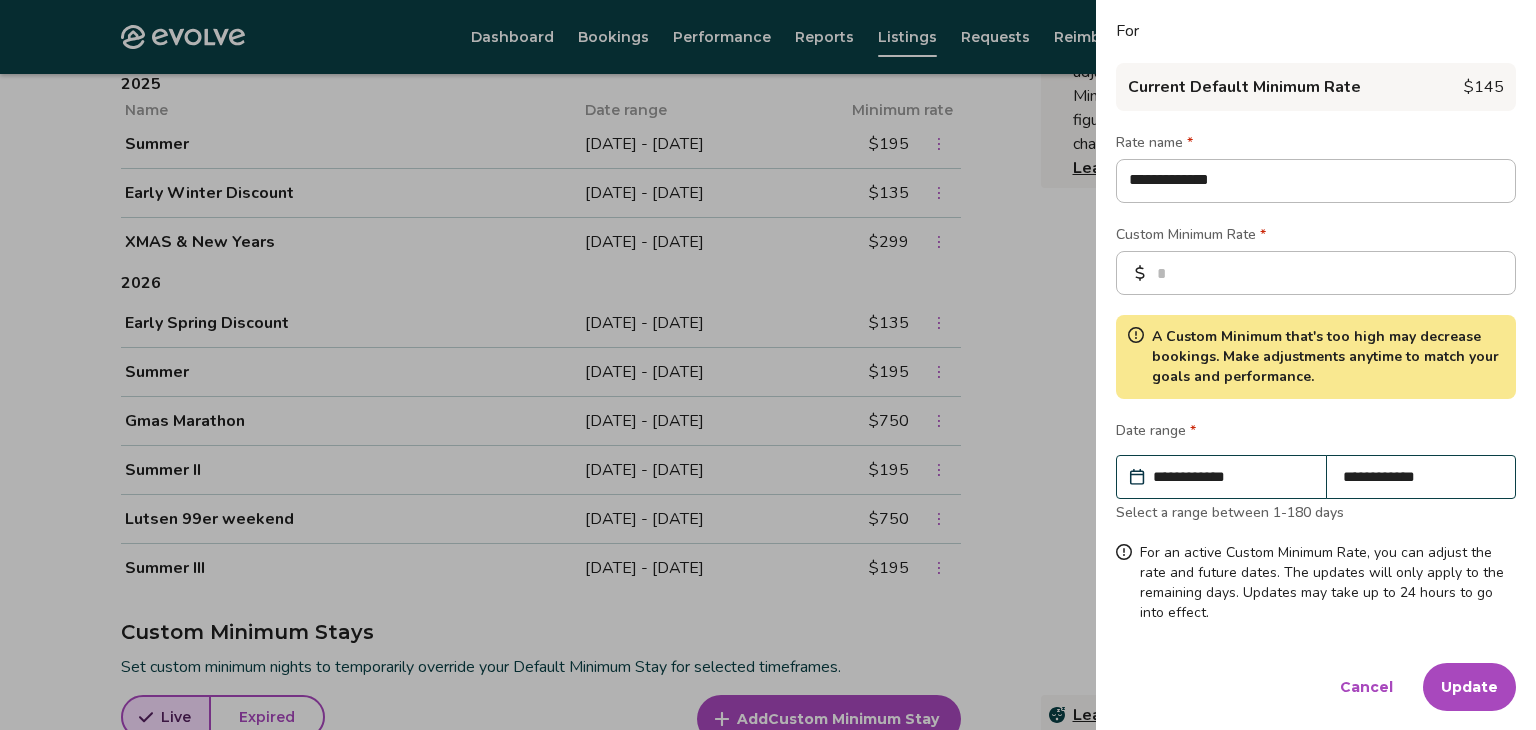 click on "Update" at bounding box center [1469, 687] 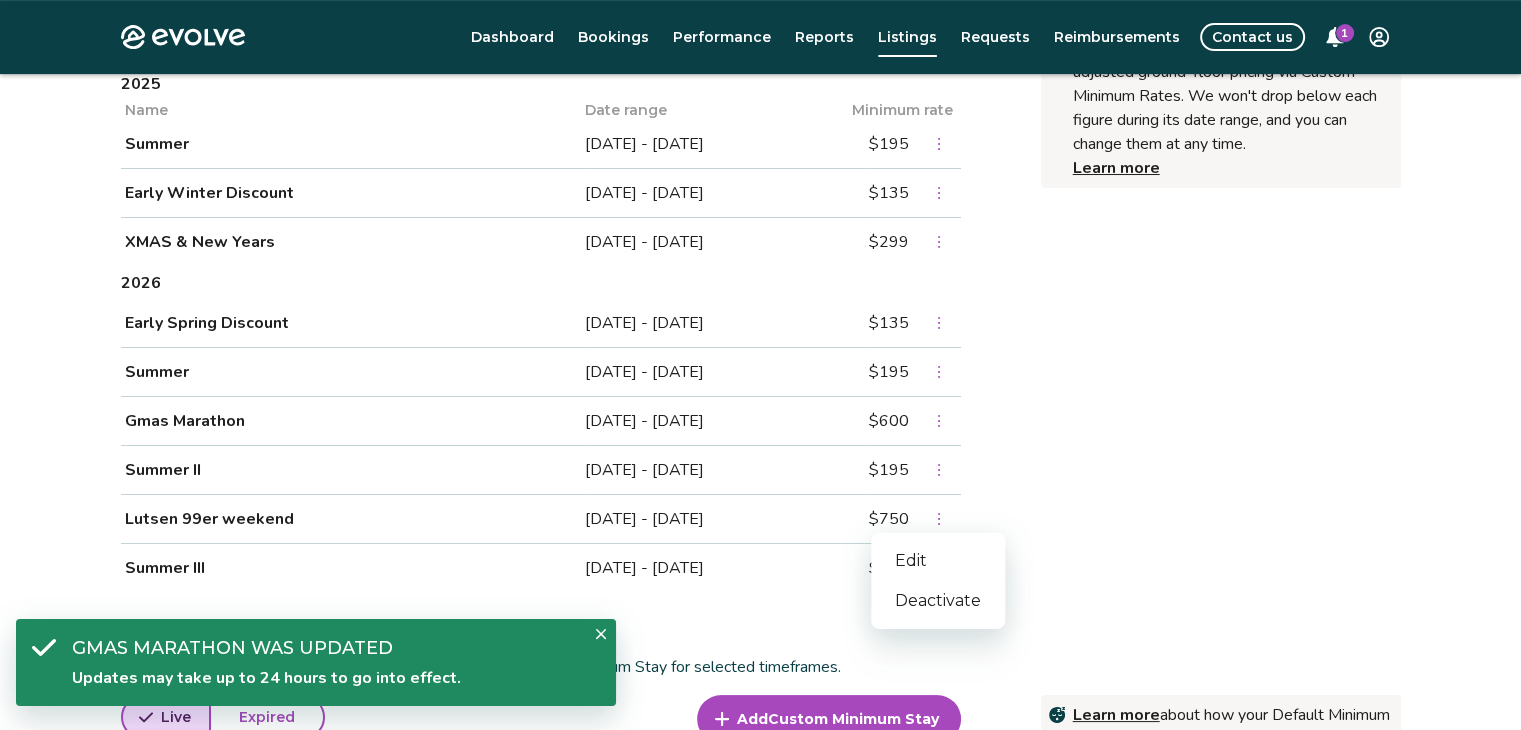 click 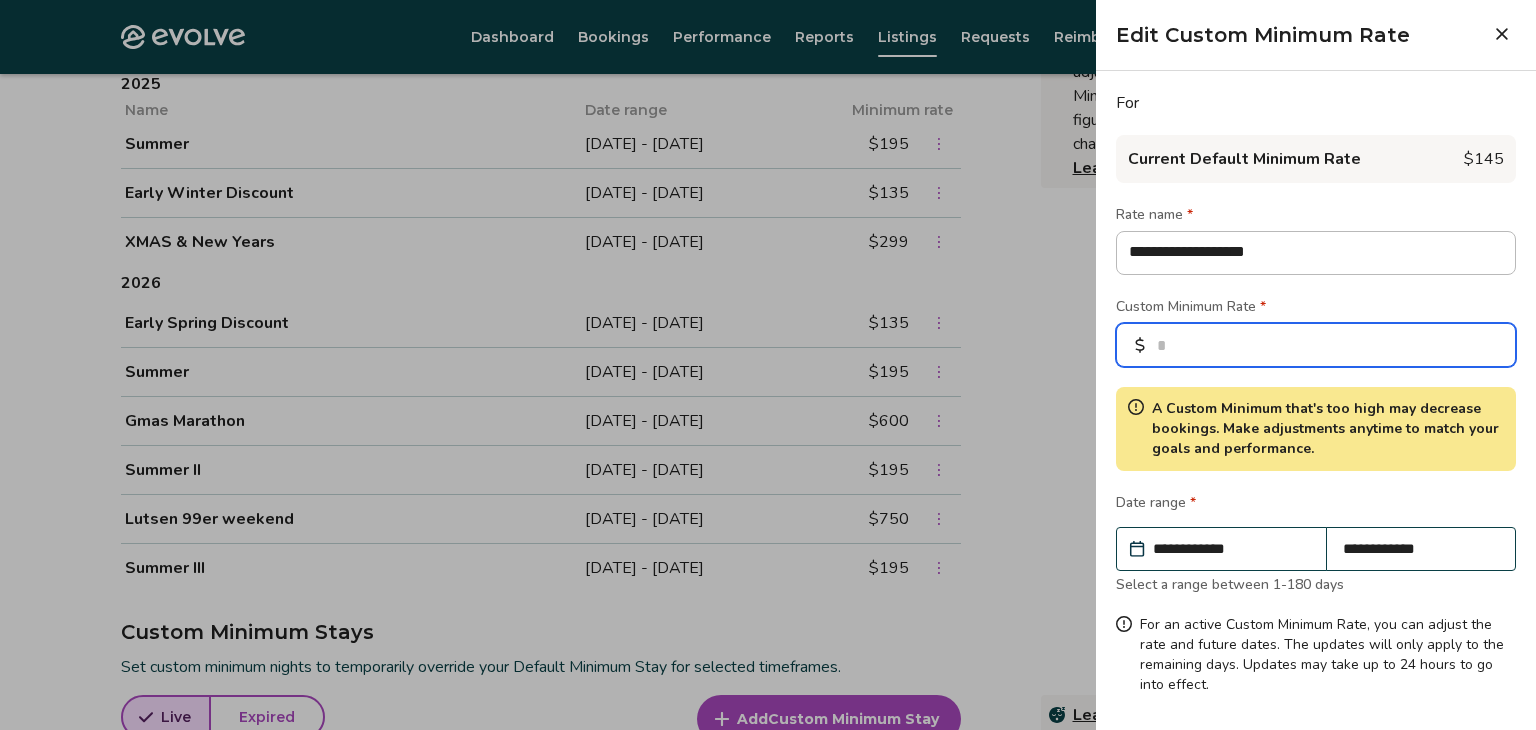 drag, startPoint x: 1203, startPoint y: 335, endPoint x: 1158, endPoint y: 341, distance: 45.39824 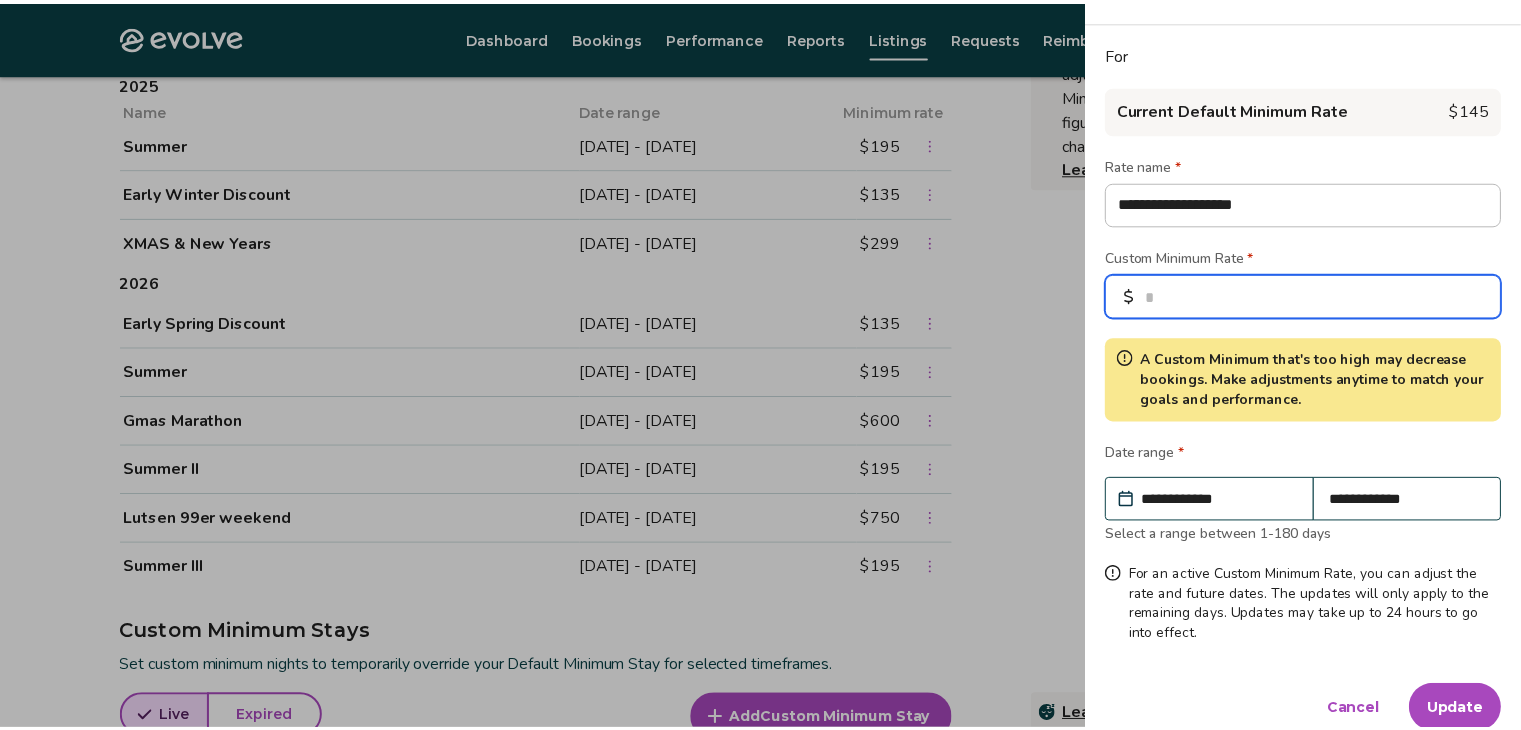 scroll, scrollTop: 72, scrollLeft: 0, axis: vertical 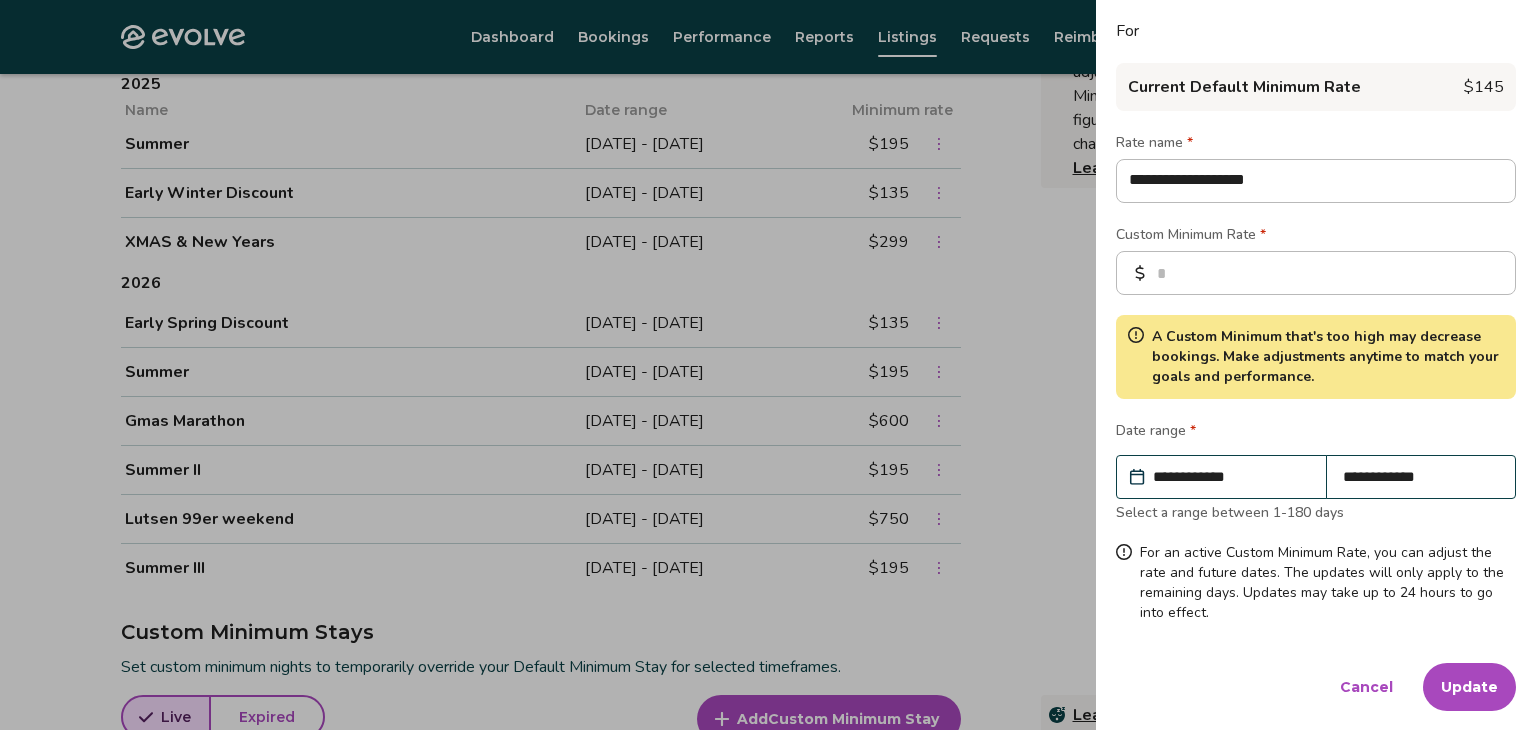 click on "Update" at bounding box center (1469, 687) 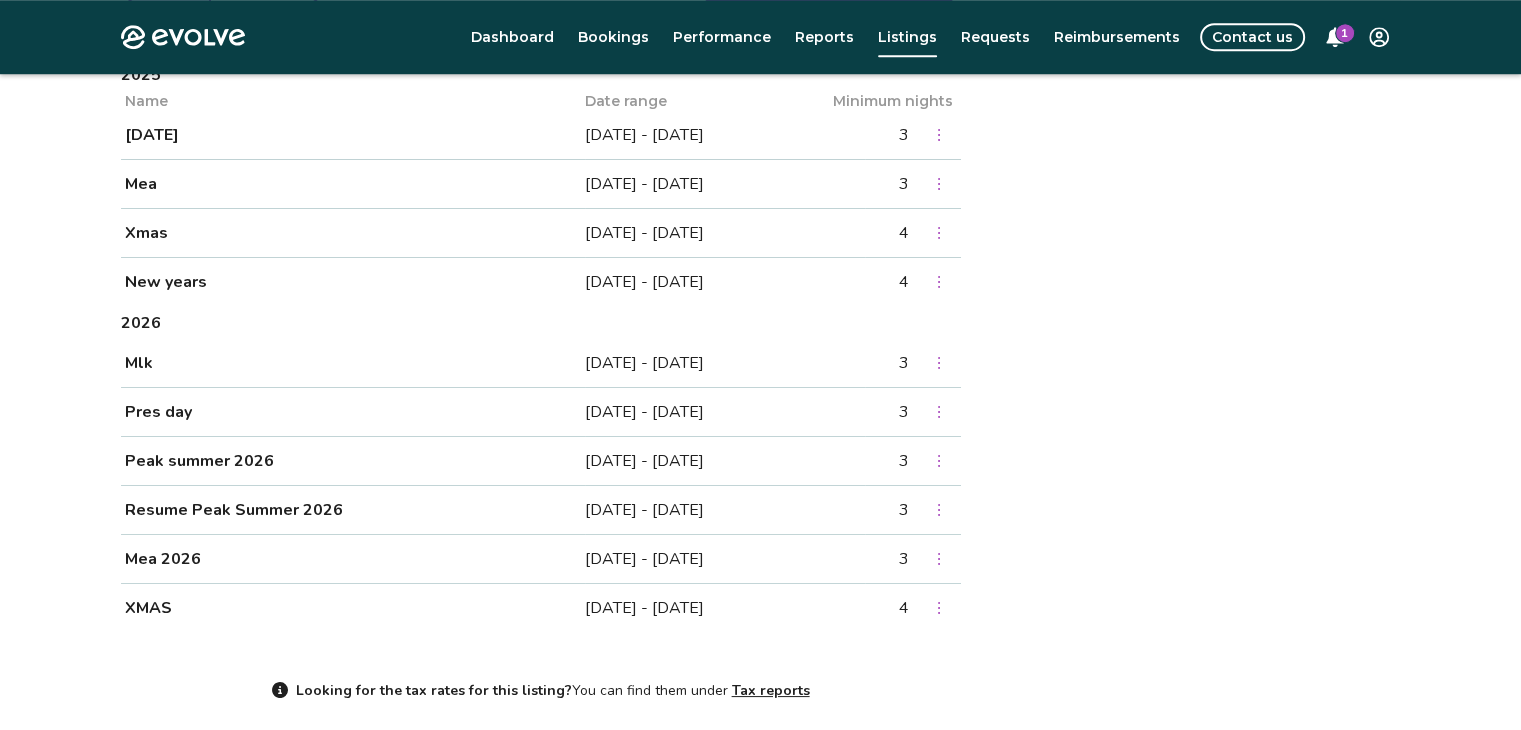 scroll, scrollTop: 1425, scrollLeft: 0, axis: vertical 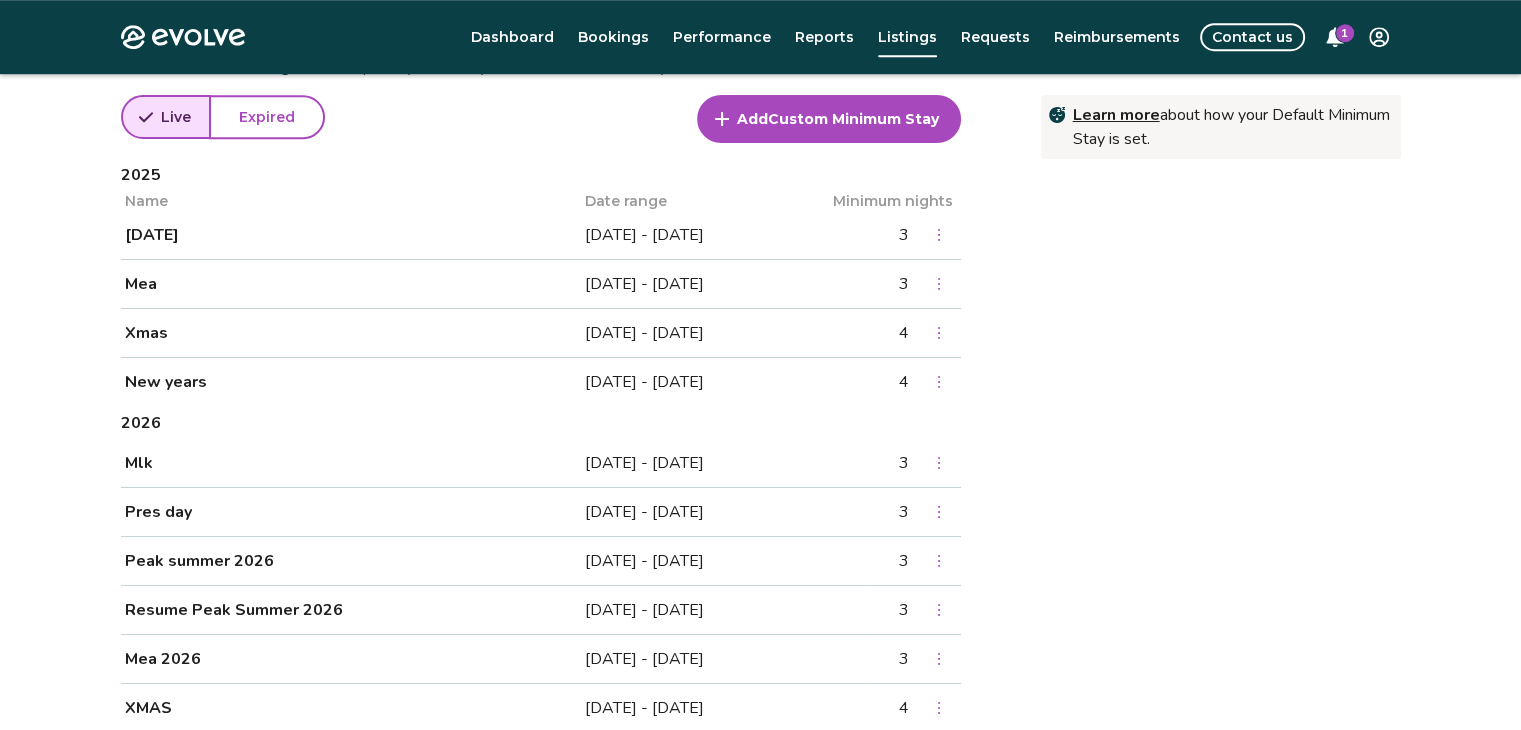 click on "Custom Minimum Stay" at bounding box center [853, 119] 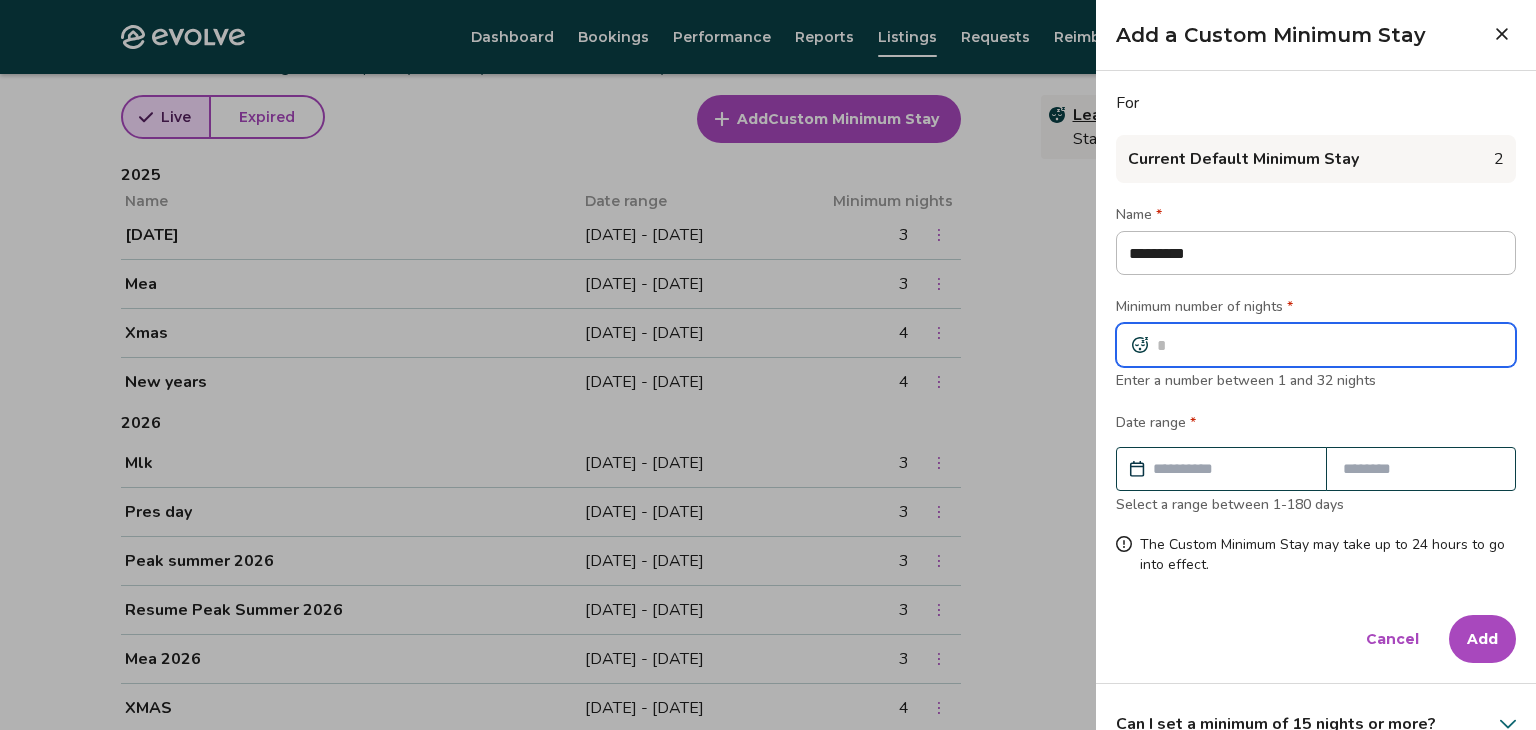 click at bounding box center [1316, 345] 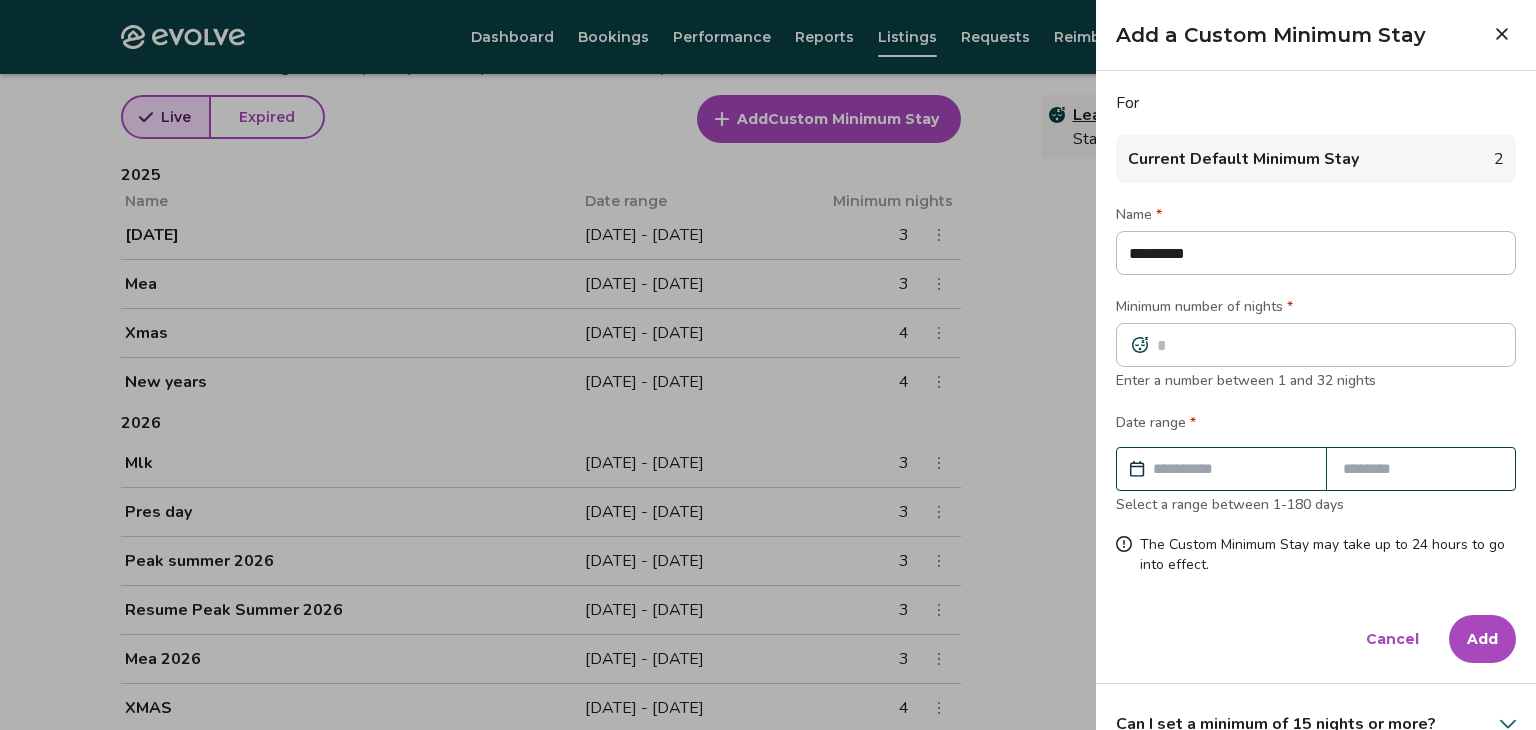 click at bounding box center [1231, 469] 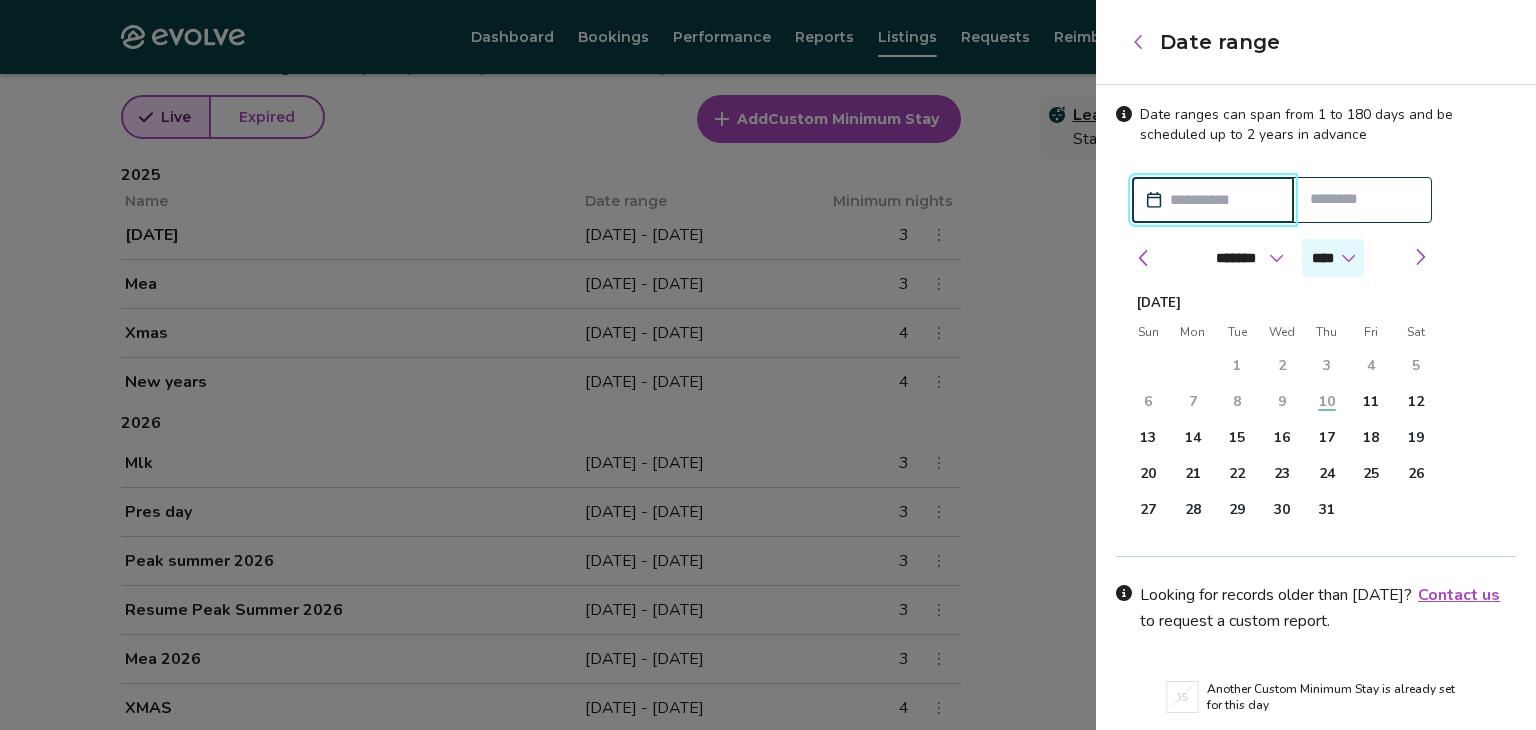 click on "**** **** ****" at bounding box center (1333, 258) 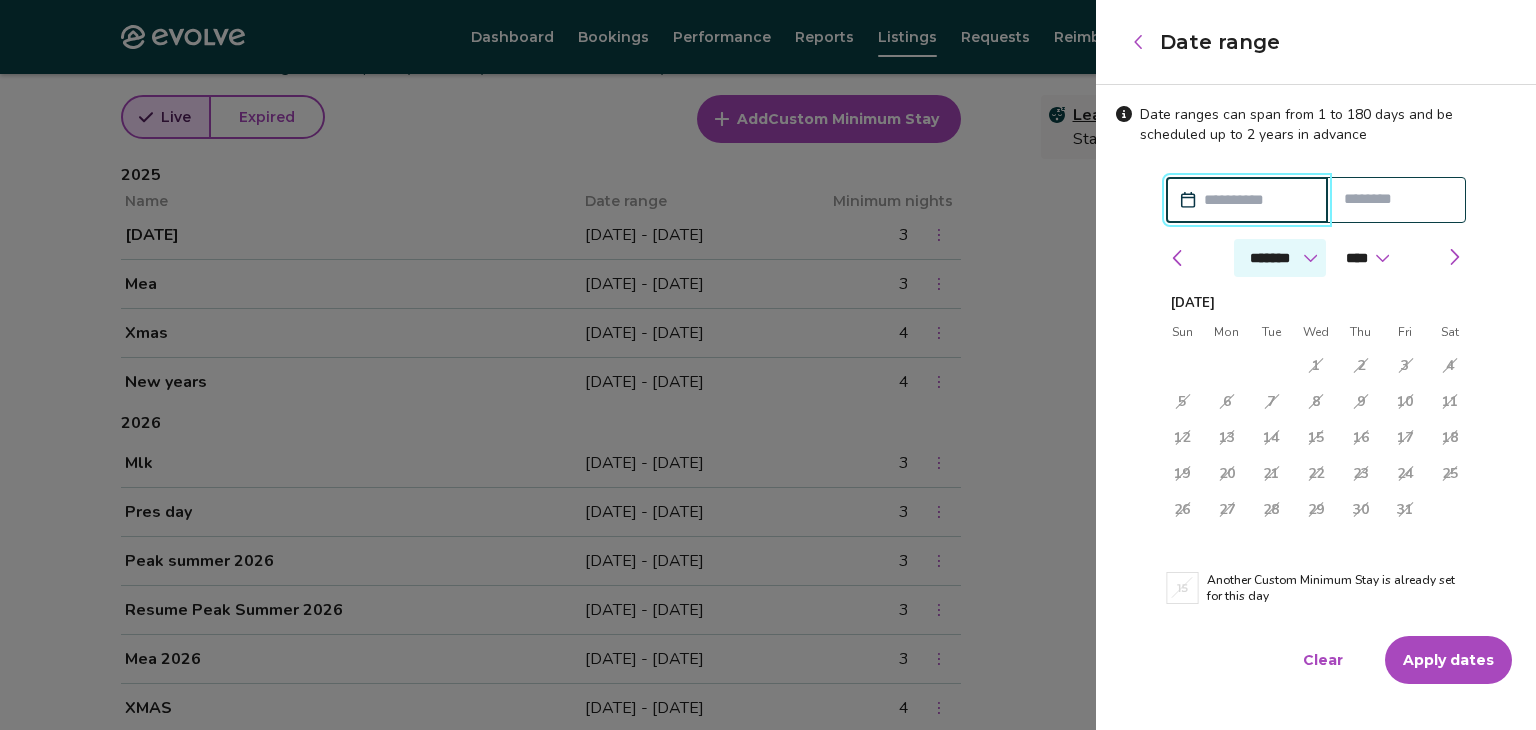 click on "******* ******** ***** ***** *** **** **** ****** ********* ******* ******** ********" at bounding box center [1280, 258] 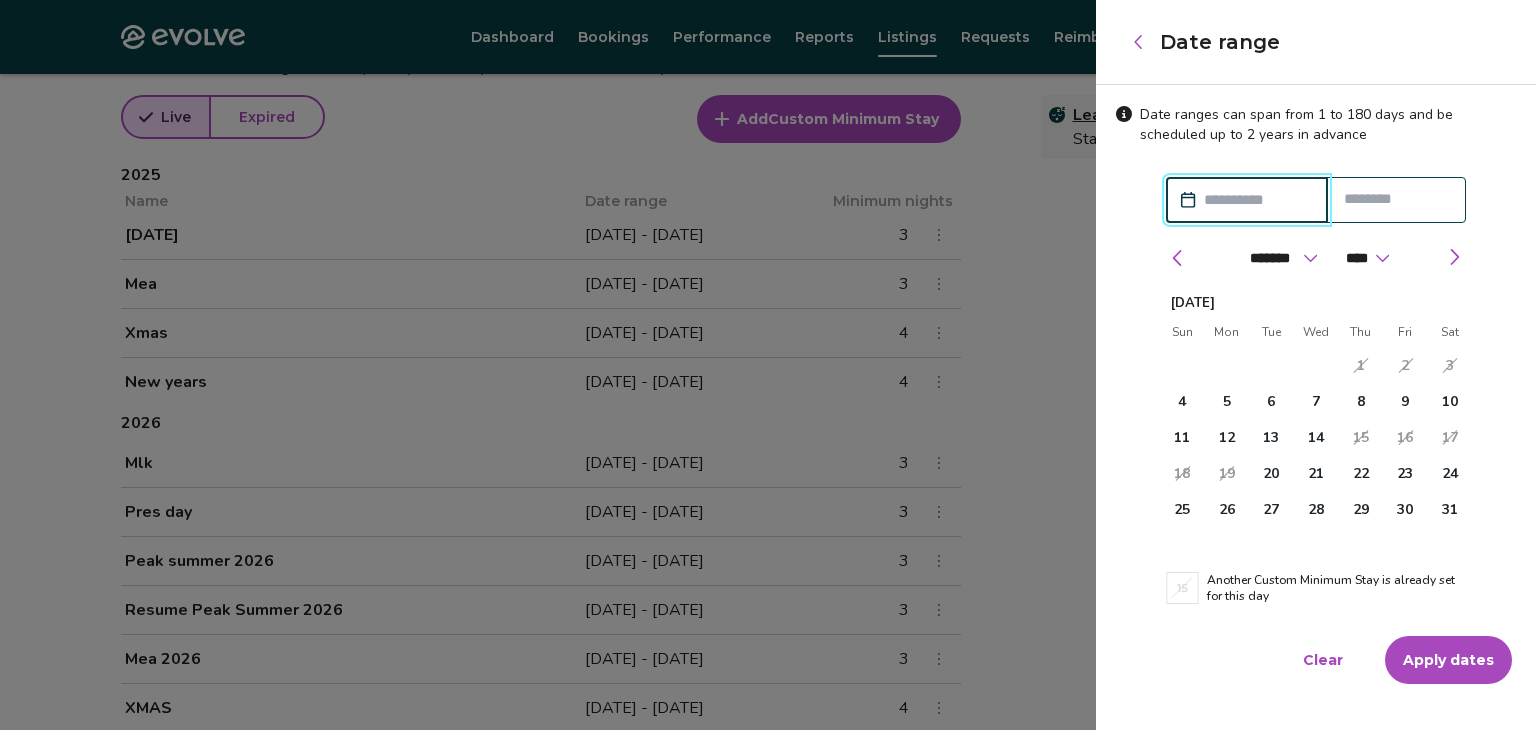 click on "Clear" at bounding box center [1323, 660] 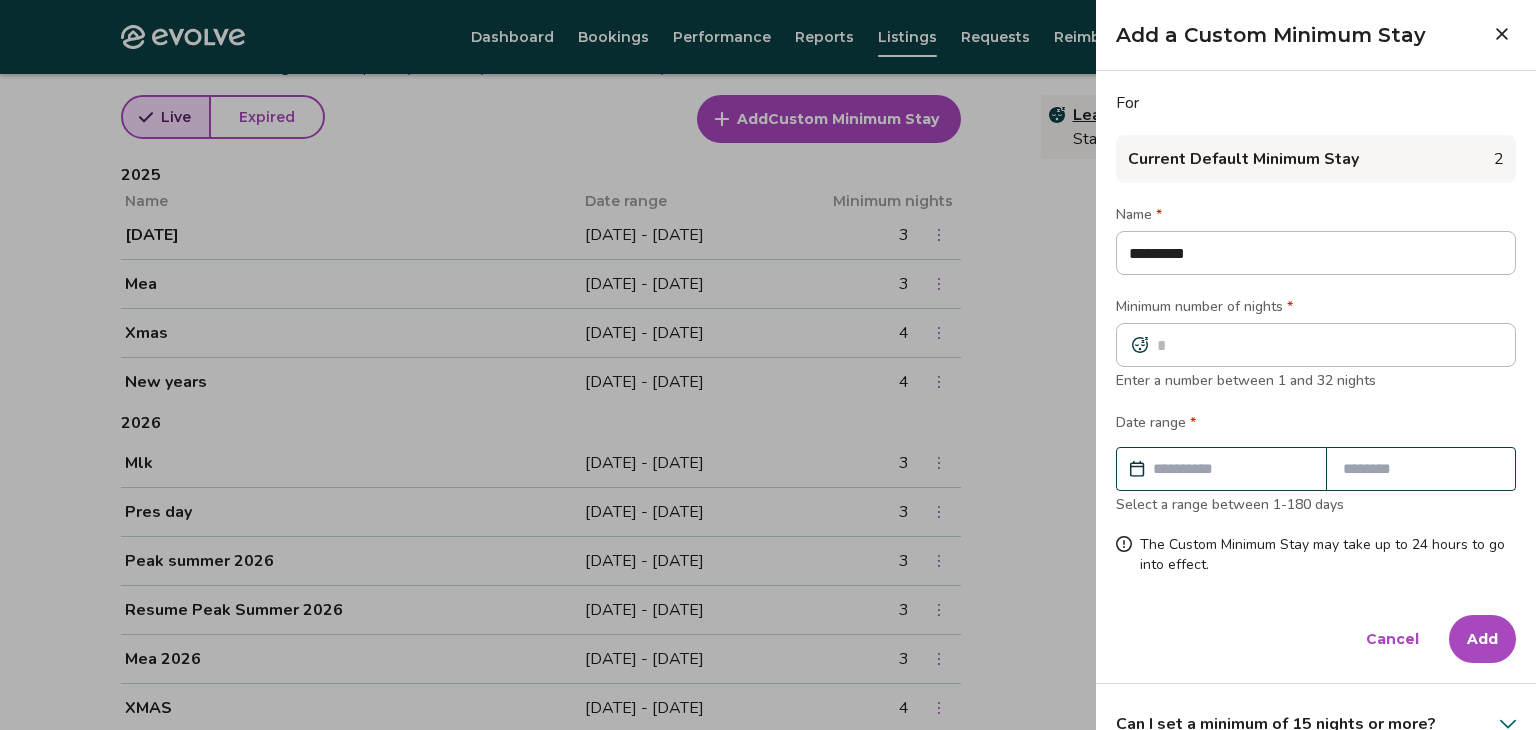 click 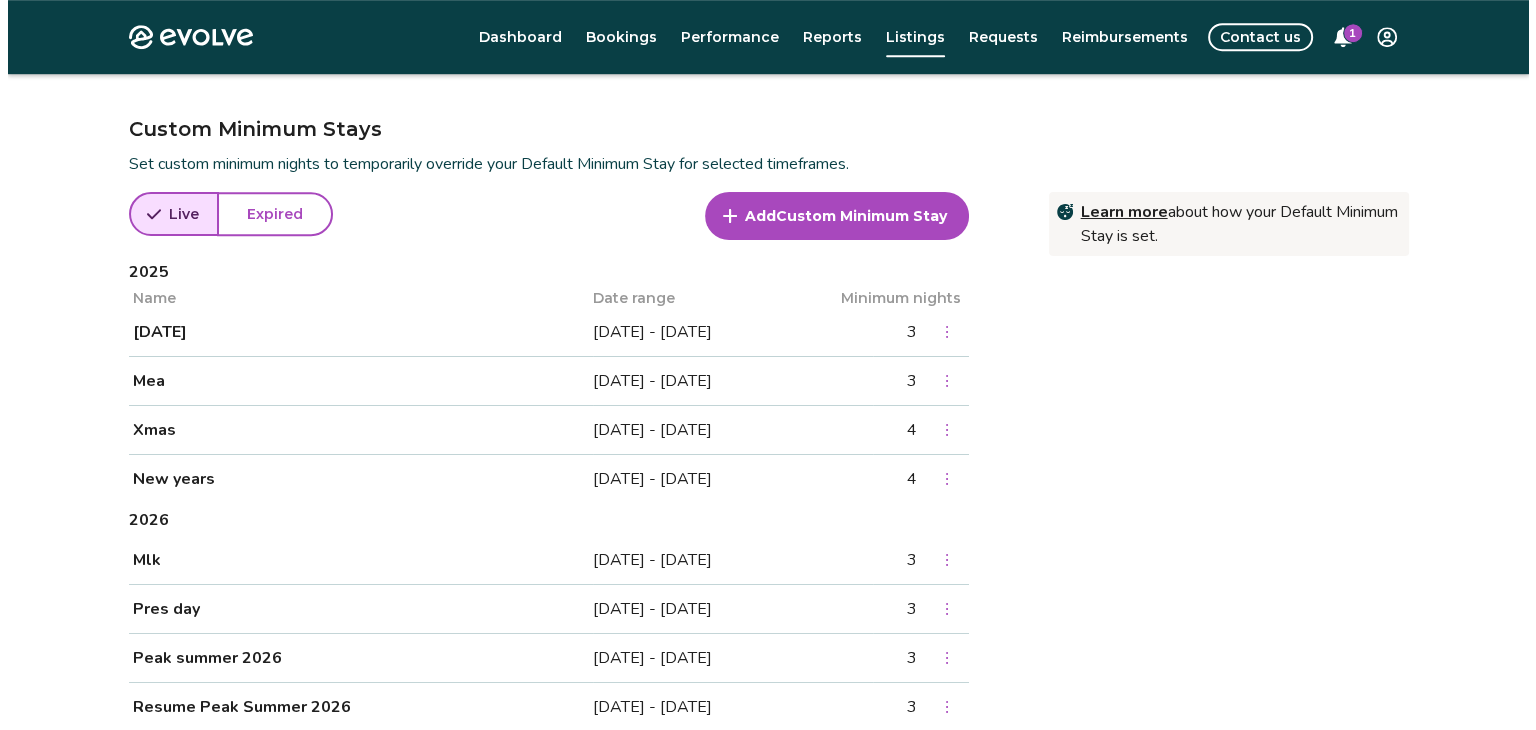 scroll, scrollTop: 1325, scrollLeft: 0, axis: vertical 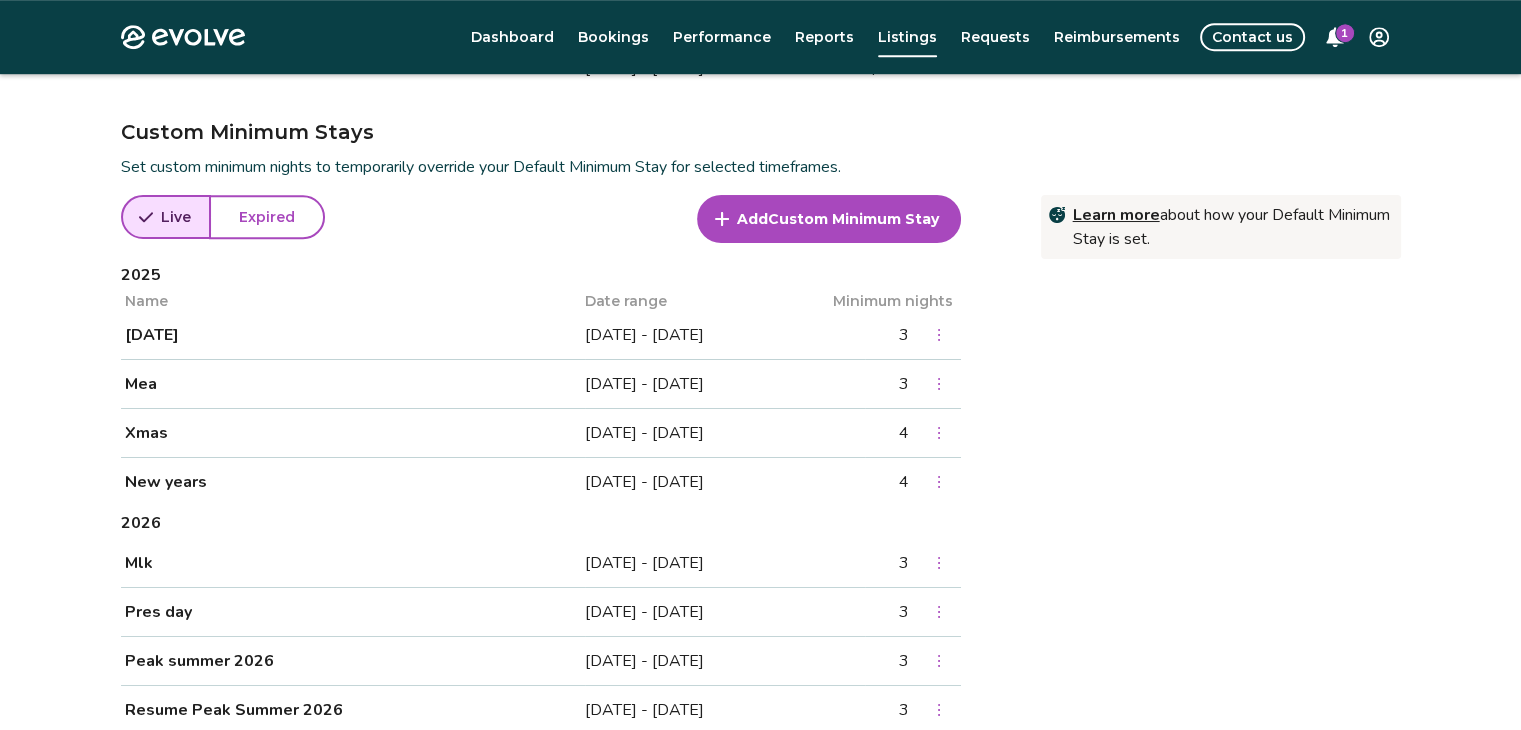 click on "Custom Minimum Stay" at bounding box center (853, 219) 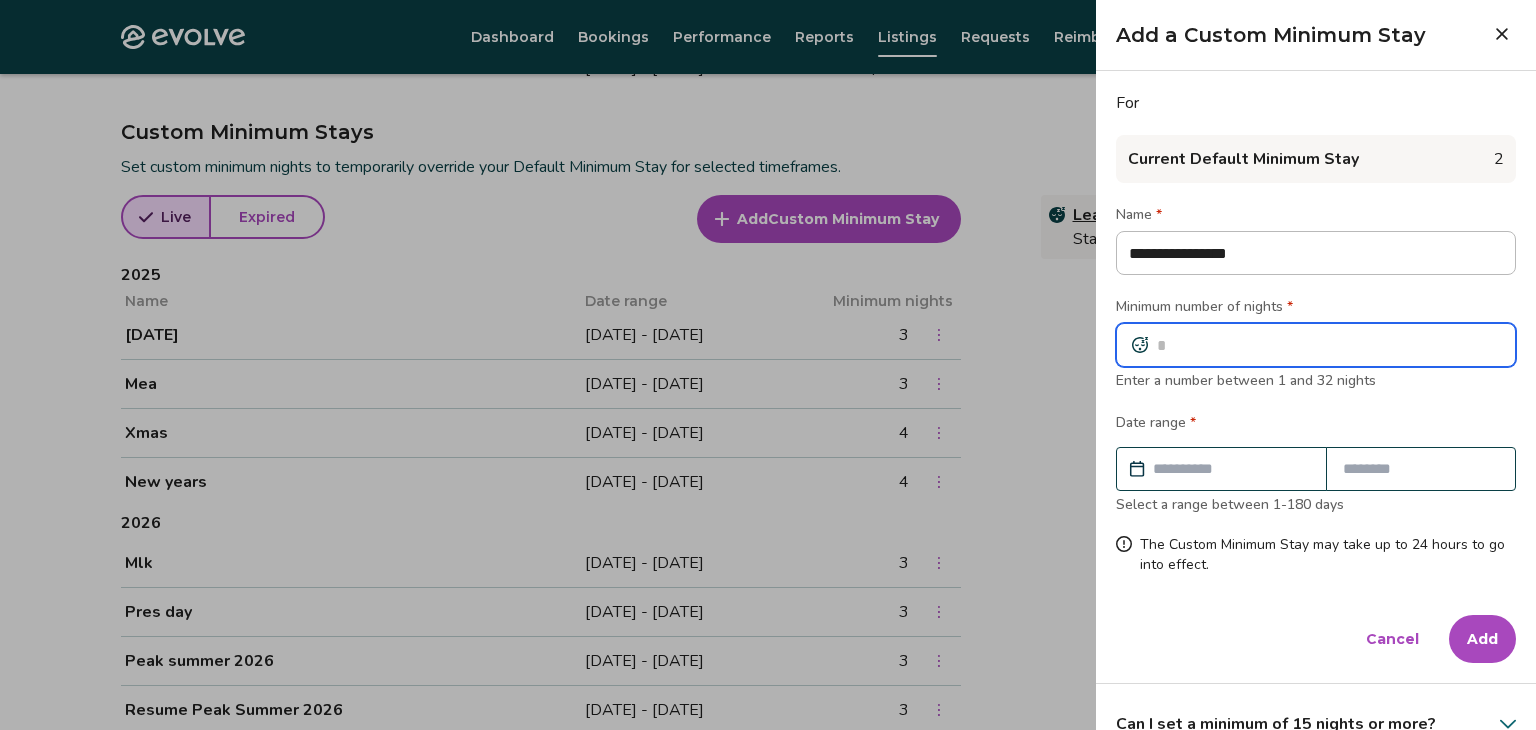 click at bounding box center [1316, 345] 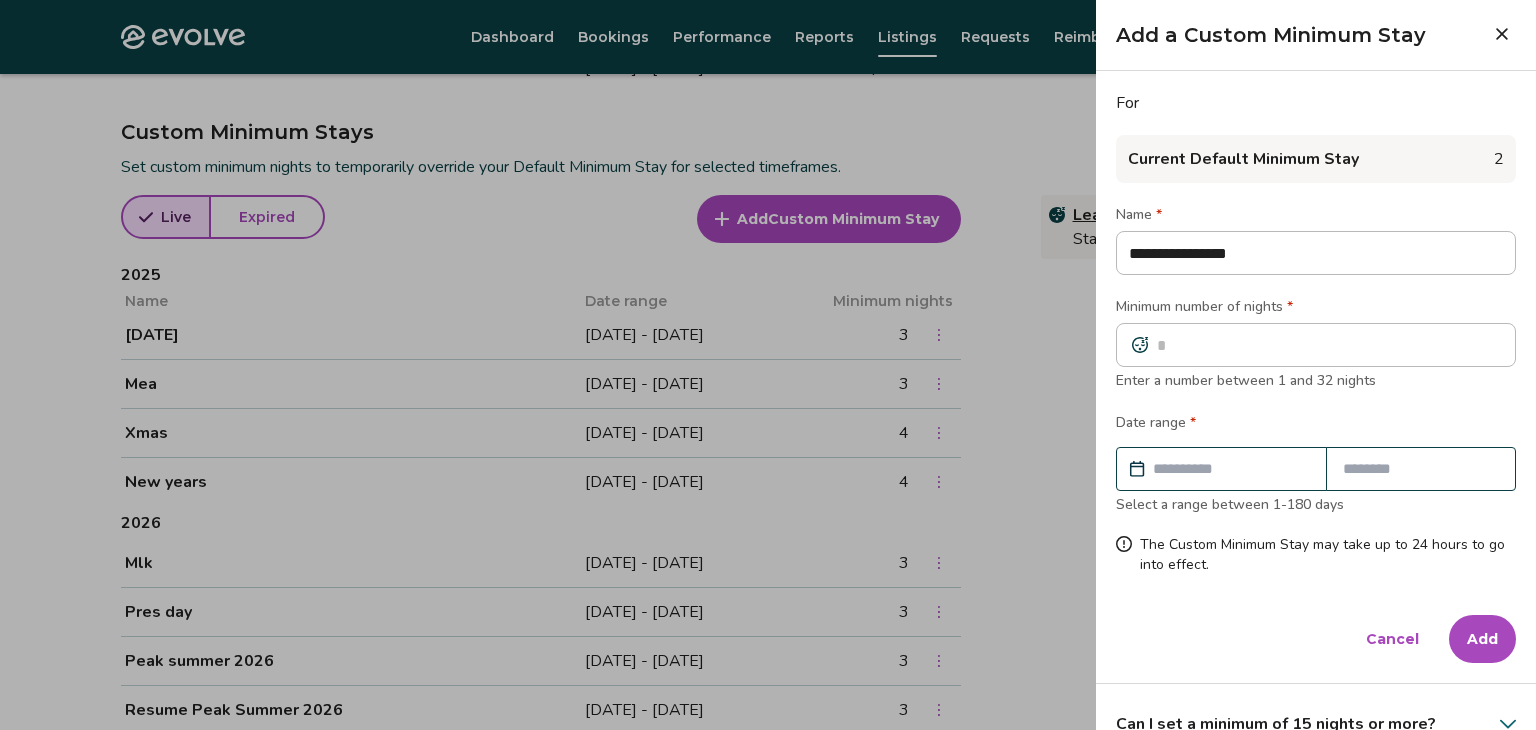 click at bounding box center (1231, 469) 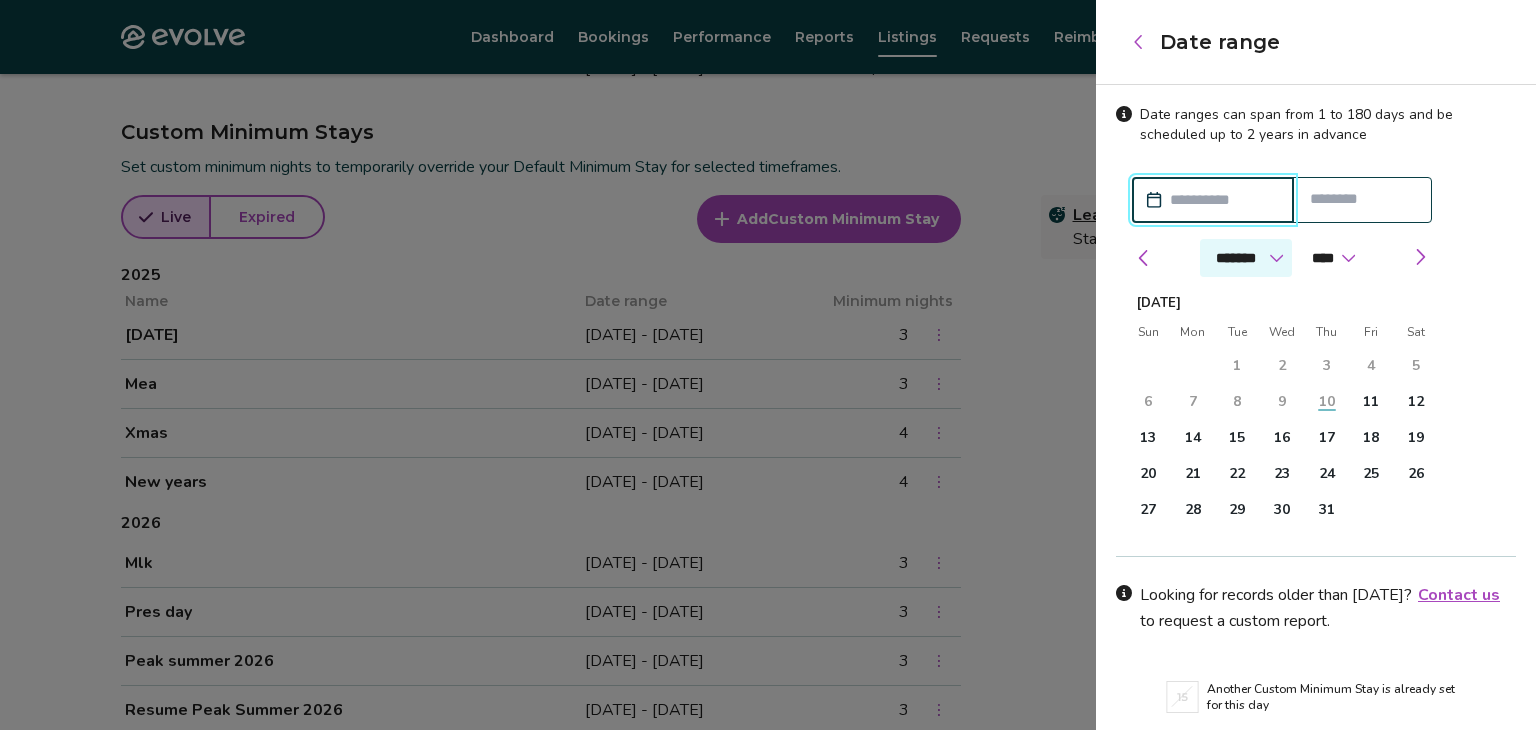 click on "******* ******** ***** ***** *** **** **** ****** ********* ******* ******** ********" at bounding box center (1246, 258) 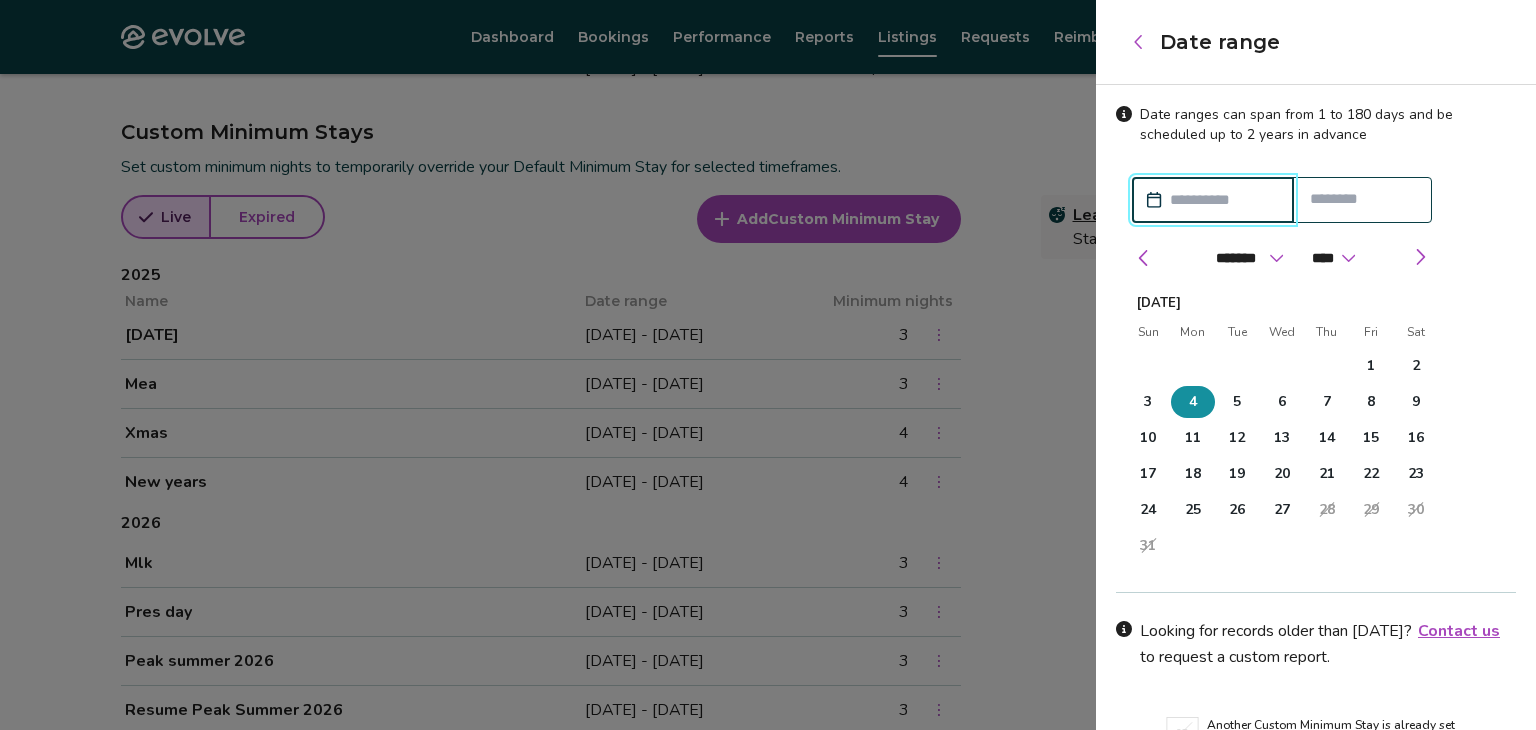 click on "4" at bounding box center (1193, 402) 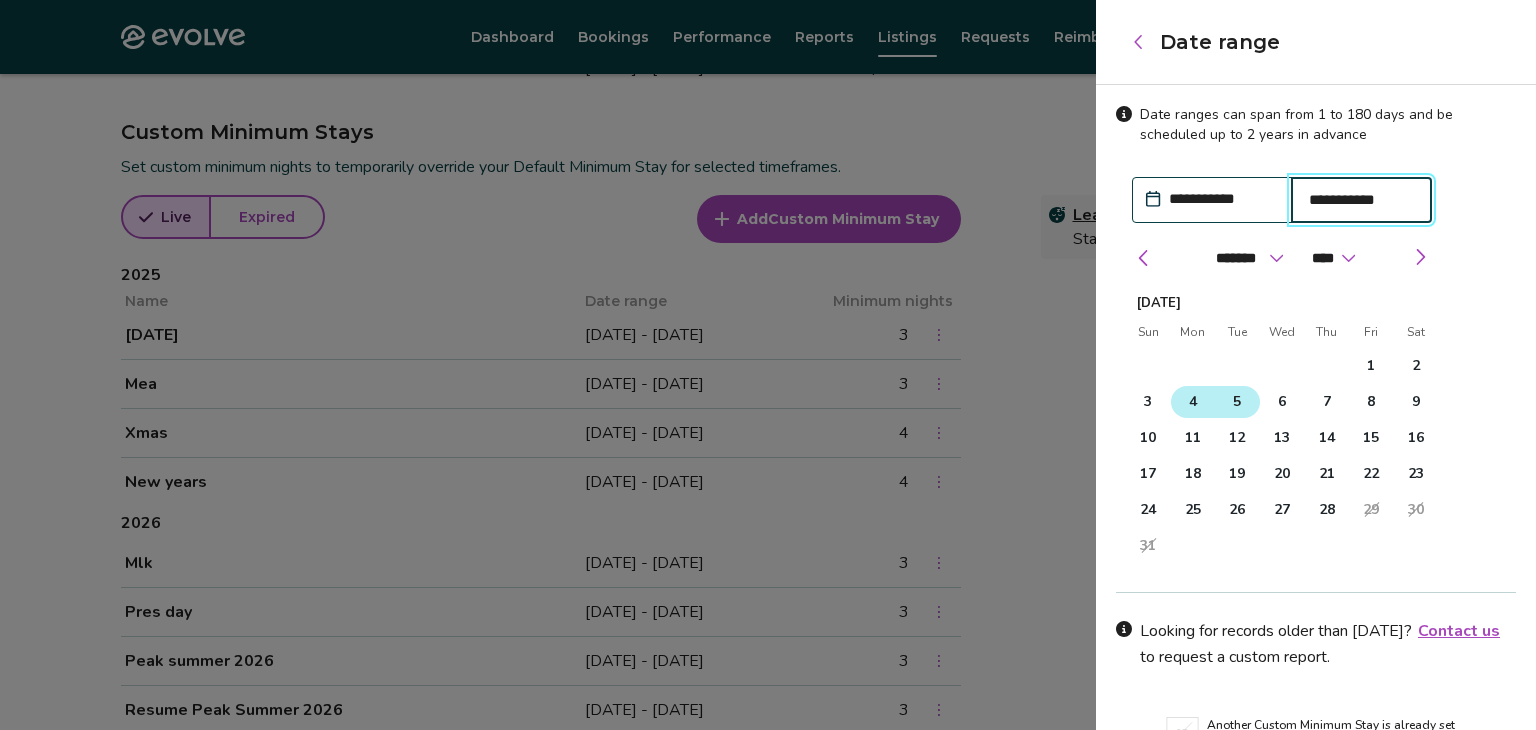 click on "5" at bounding box center [1237, 402] 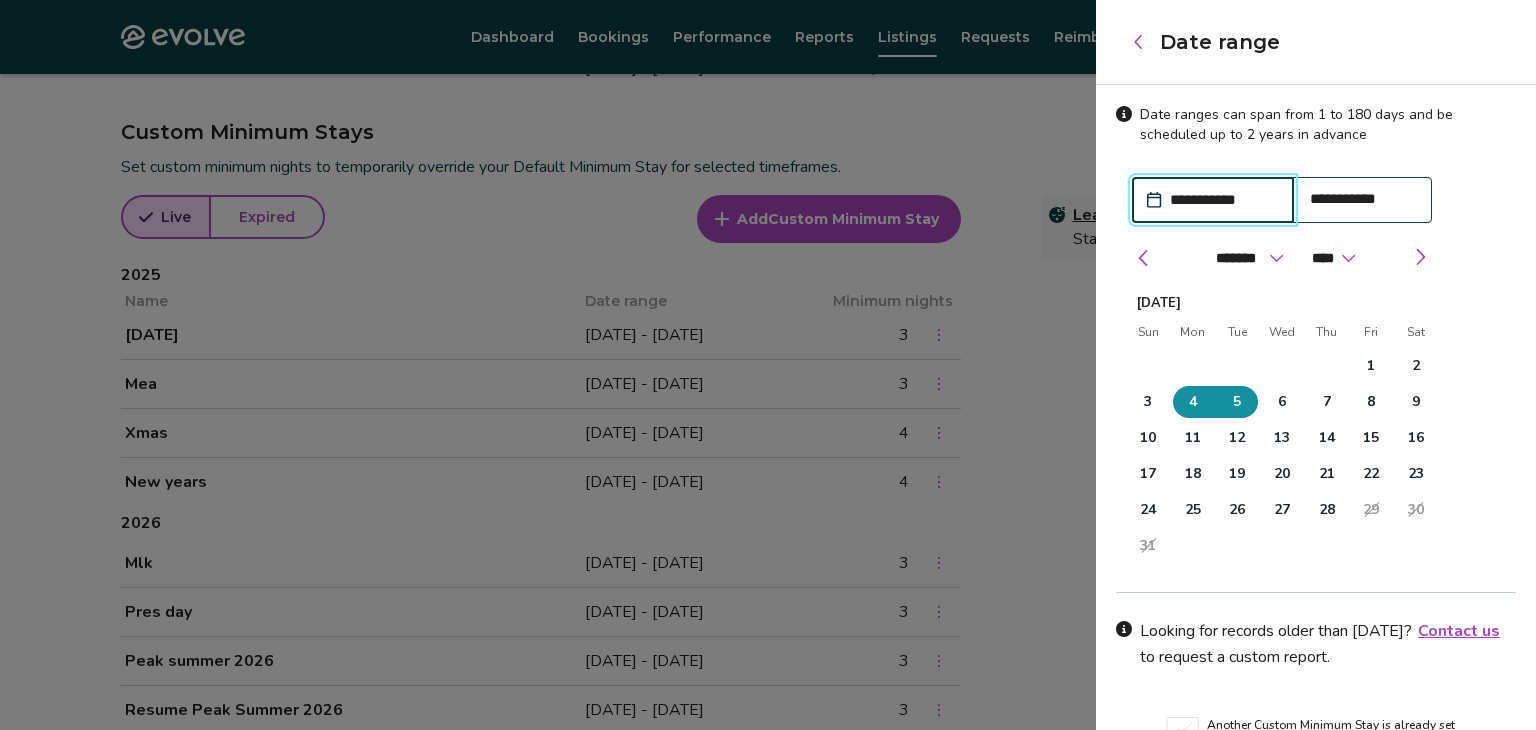 scroll, scrollTop: 108, scrollLeft: 0, axis: vertical 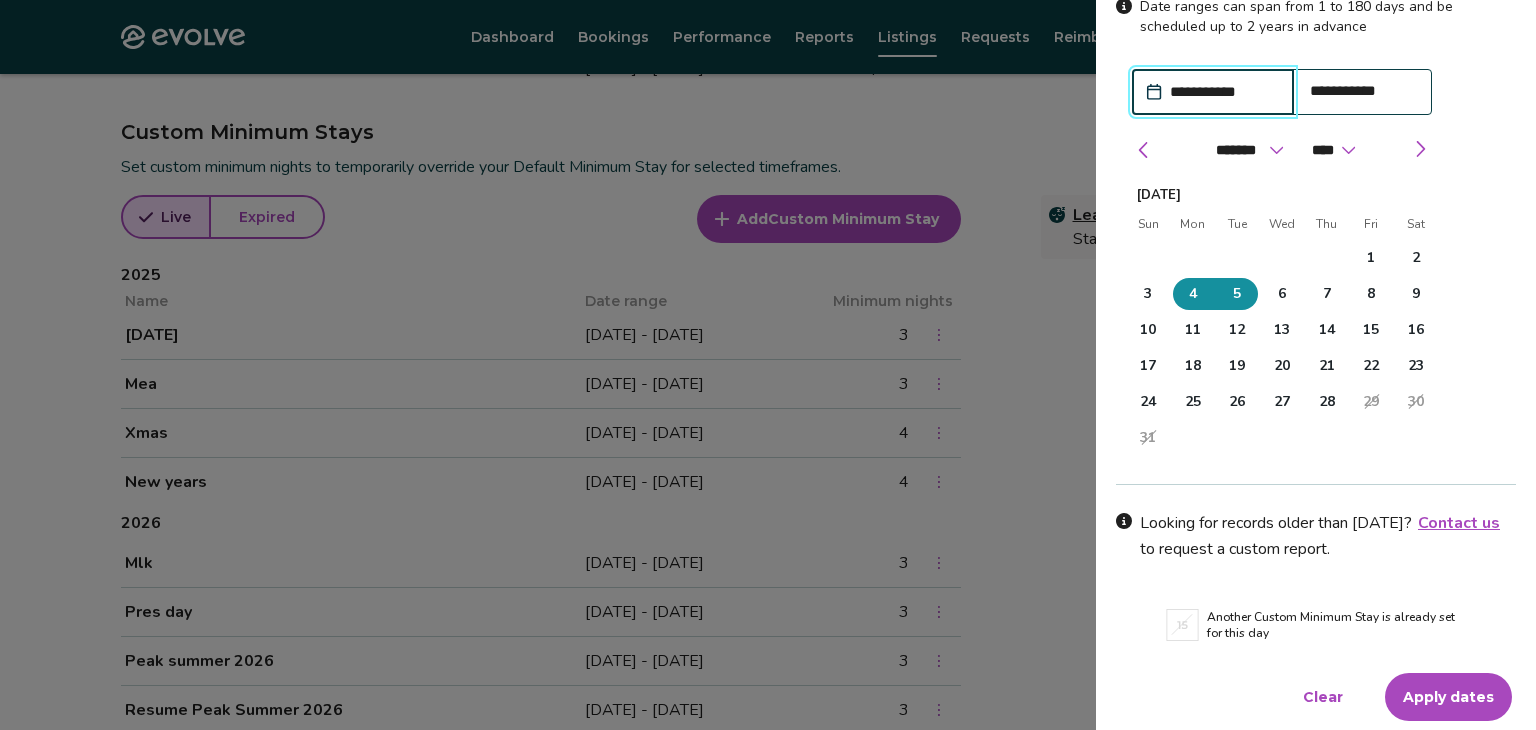 click on "Apply dates" at bounding box center [1448, 697] 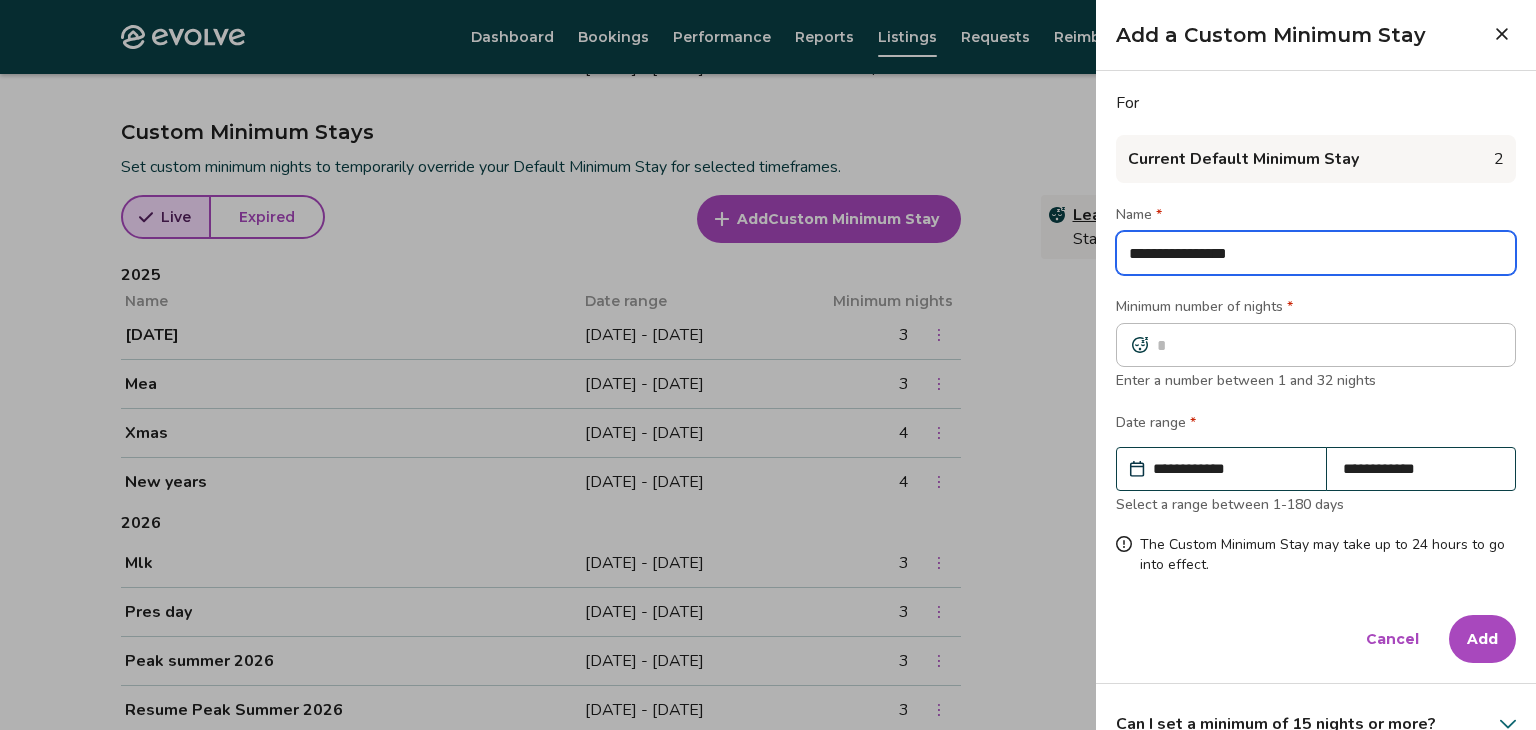 click on "**********" at bounding box center [1316, 253] 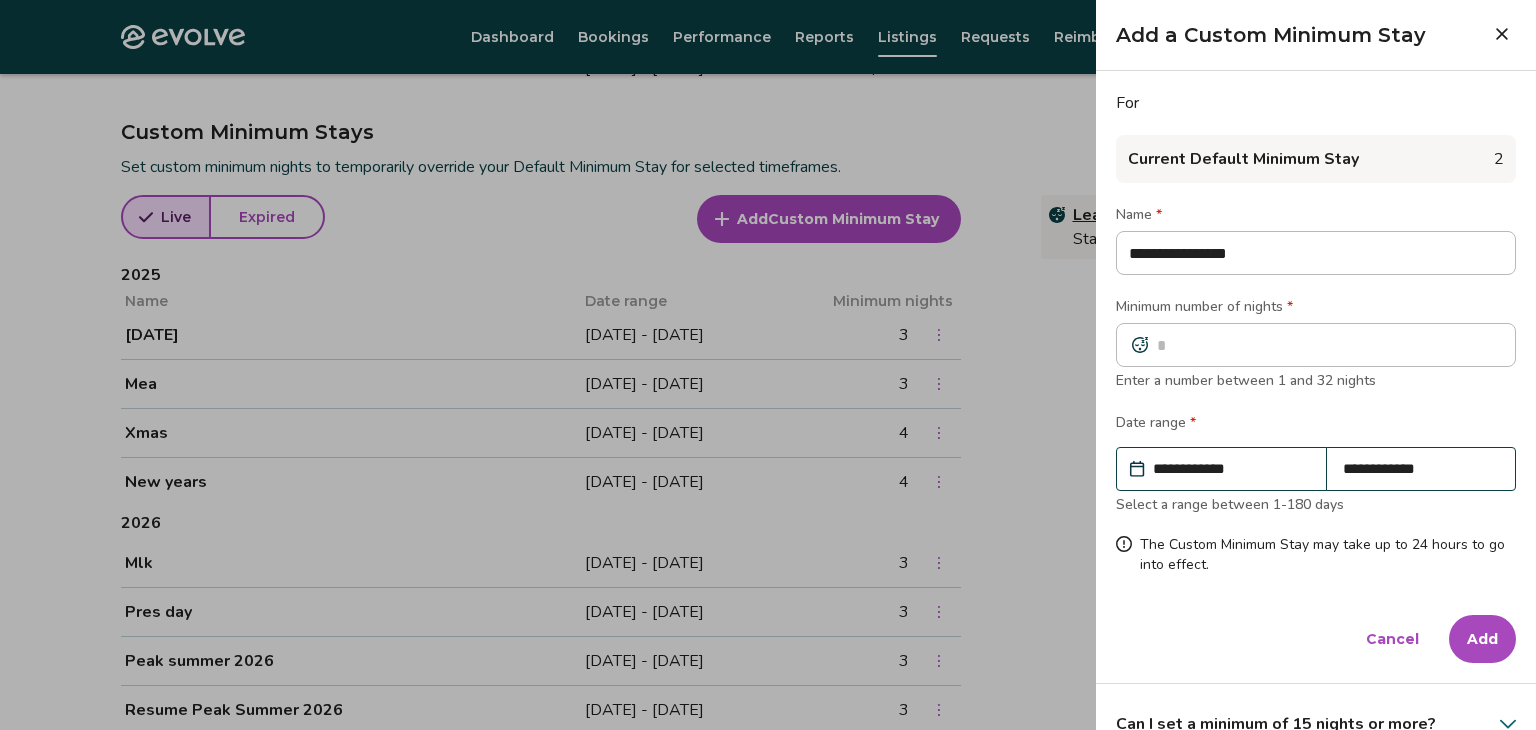 click on "Add" at bounding box center (1482, 639) 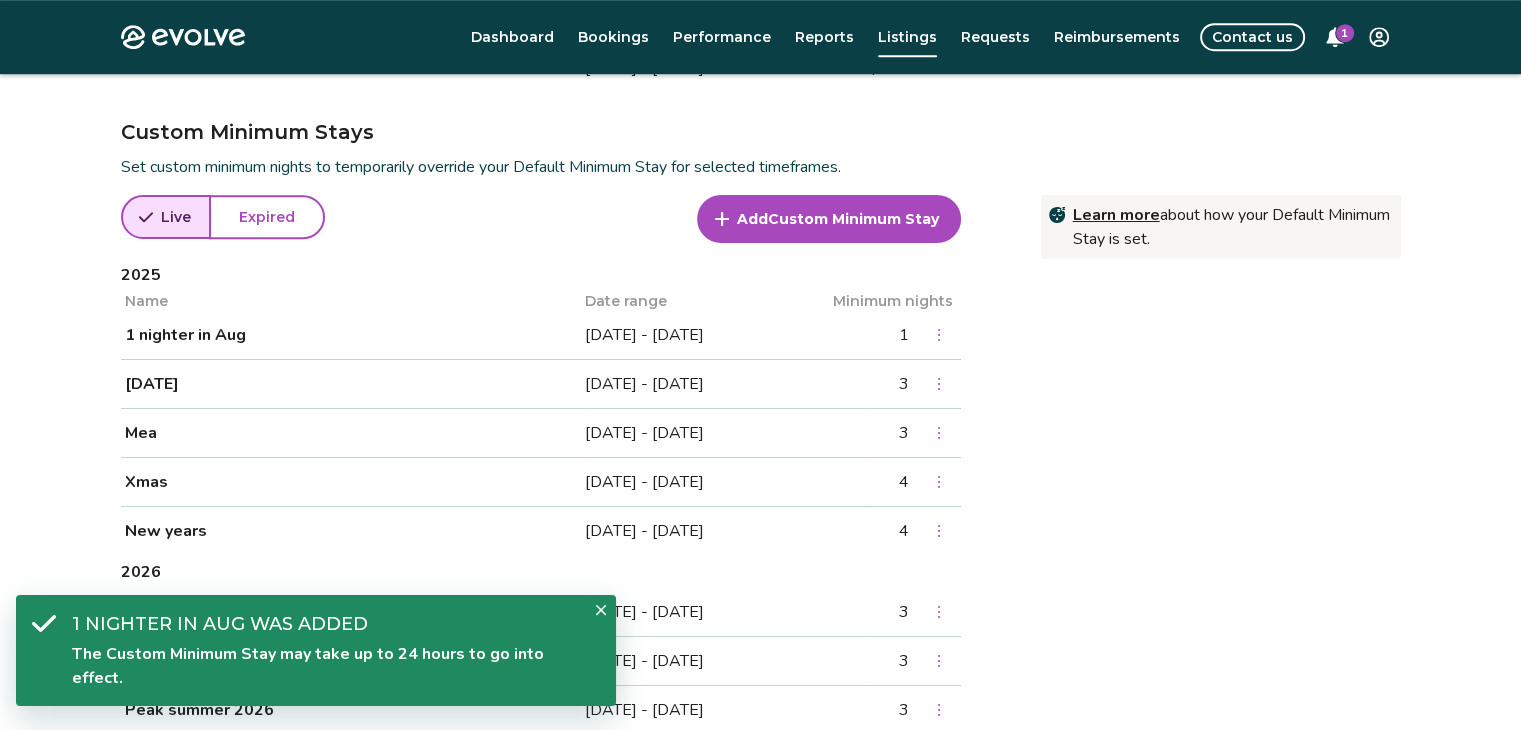 click on "Custom Minimum Stay" at bounding box center [853, 219] 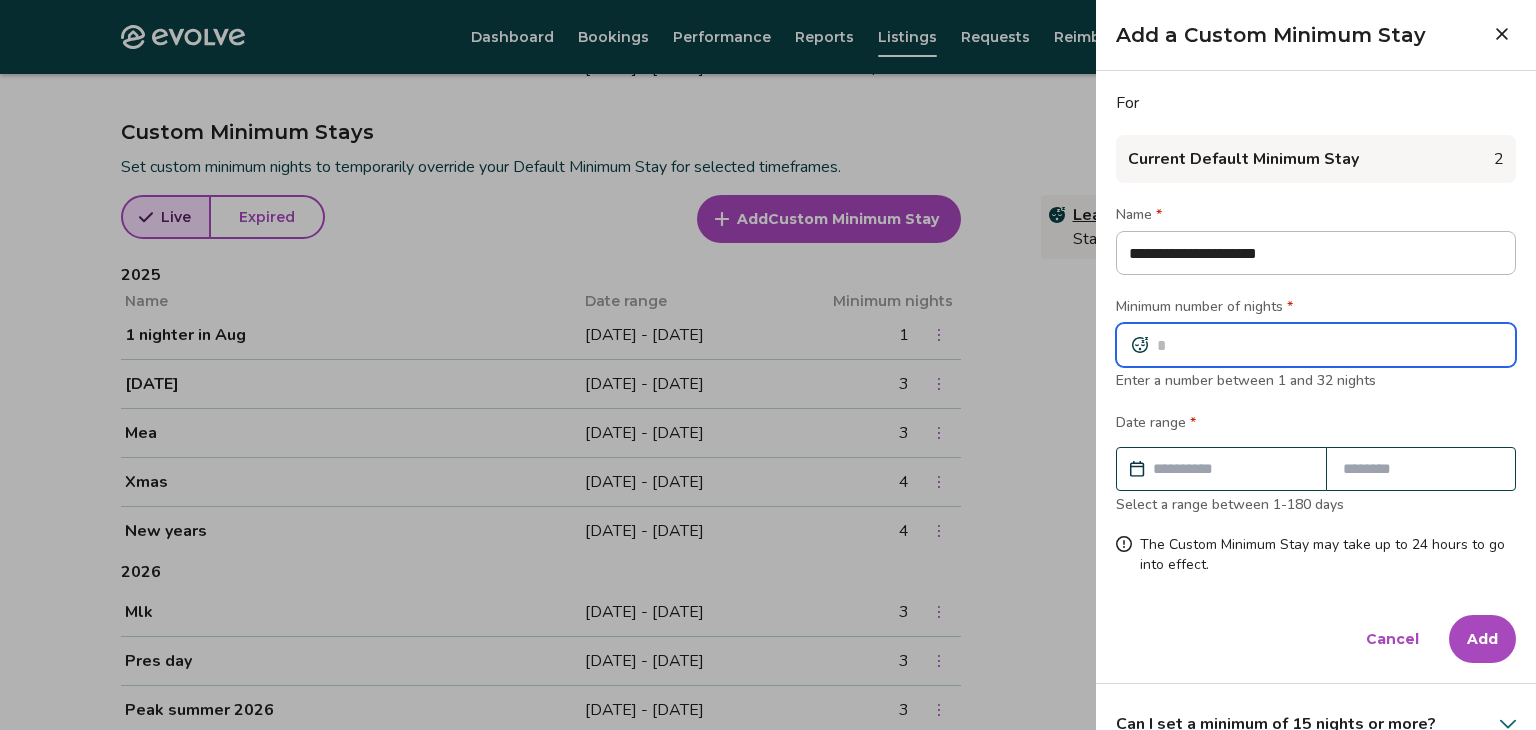 click at bounding box center (1316, 345) 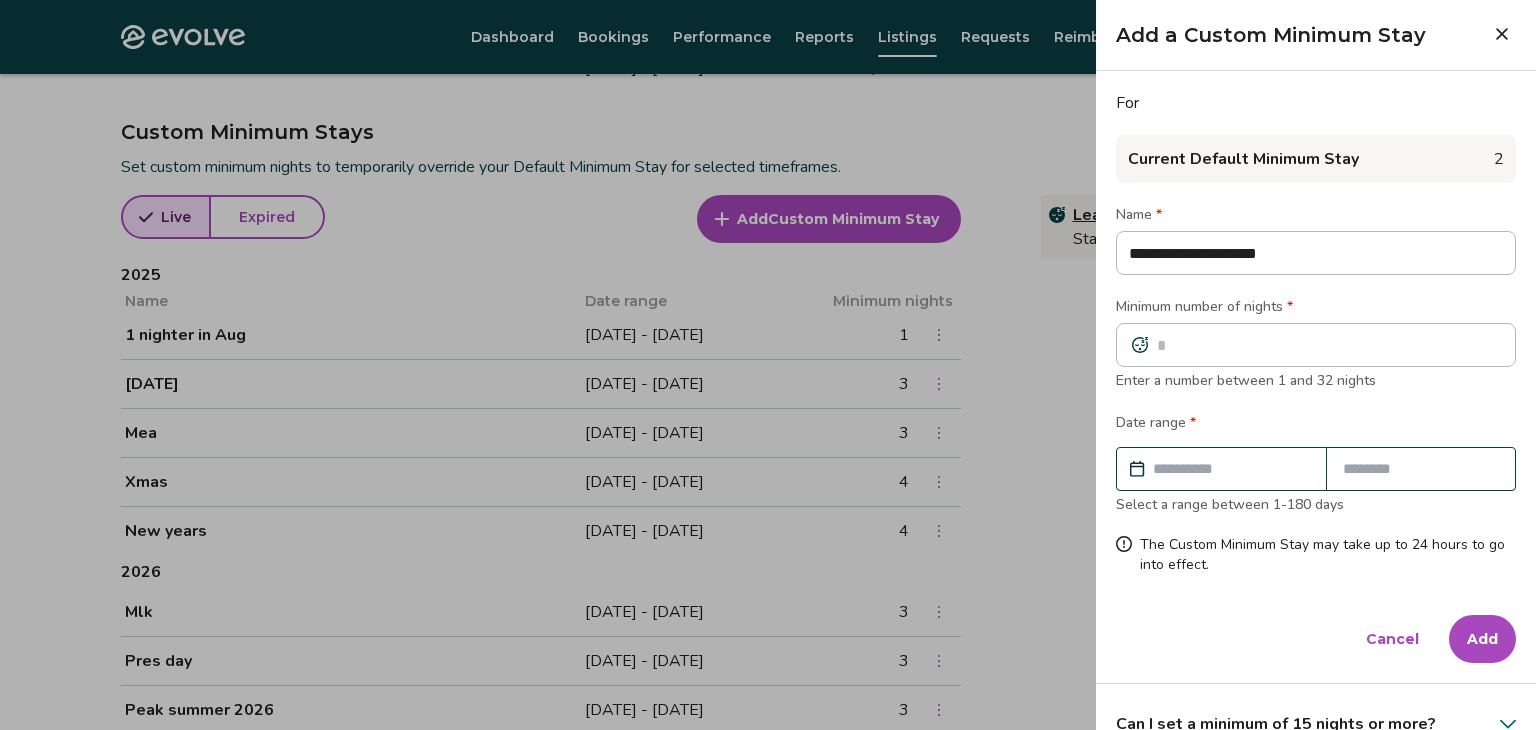 click at bounding box center [1231, 469] 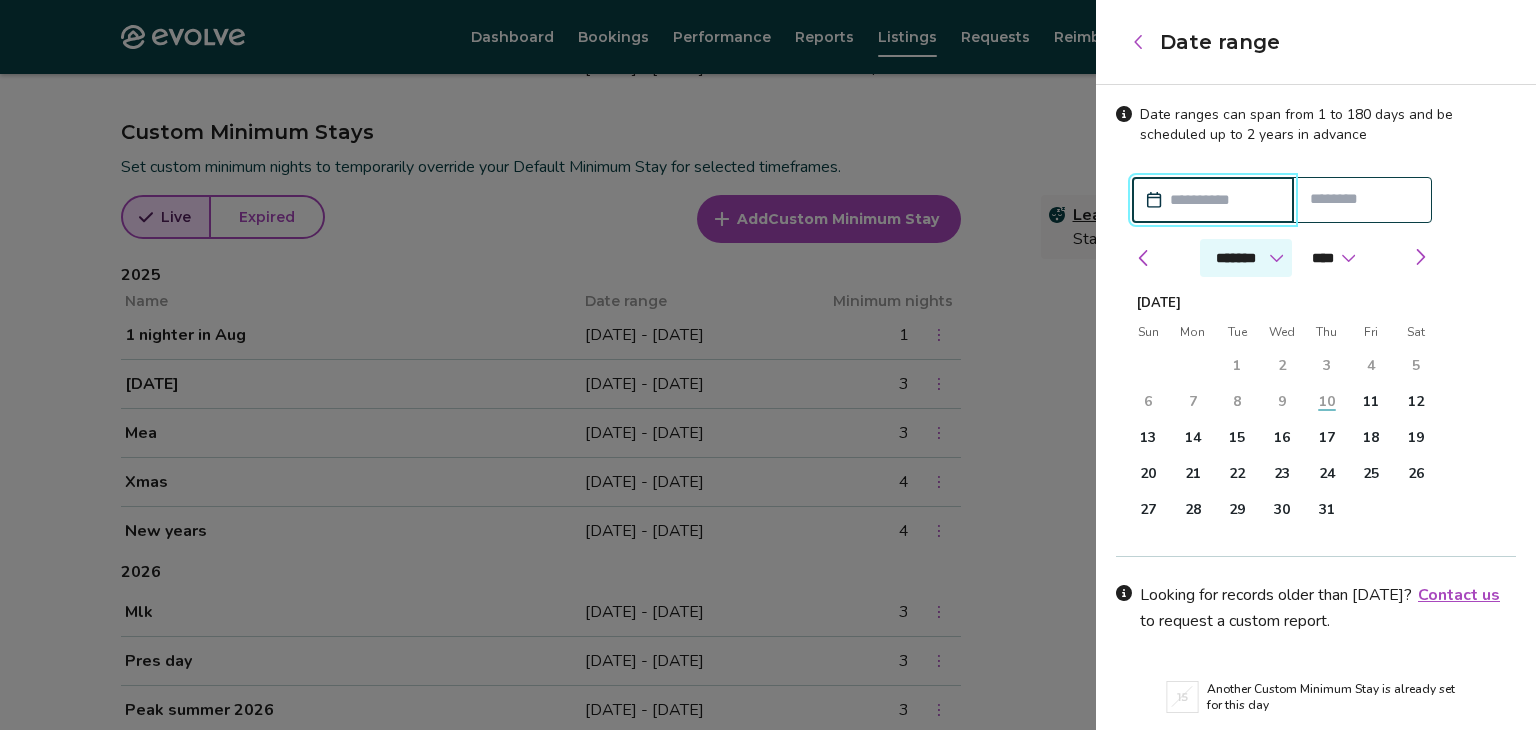 click on "******* ******** ***** ***** *** **** **** ****** ********* ******* ******** ********" at bounding box center [1246, 258] 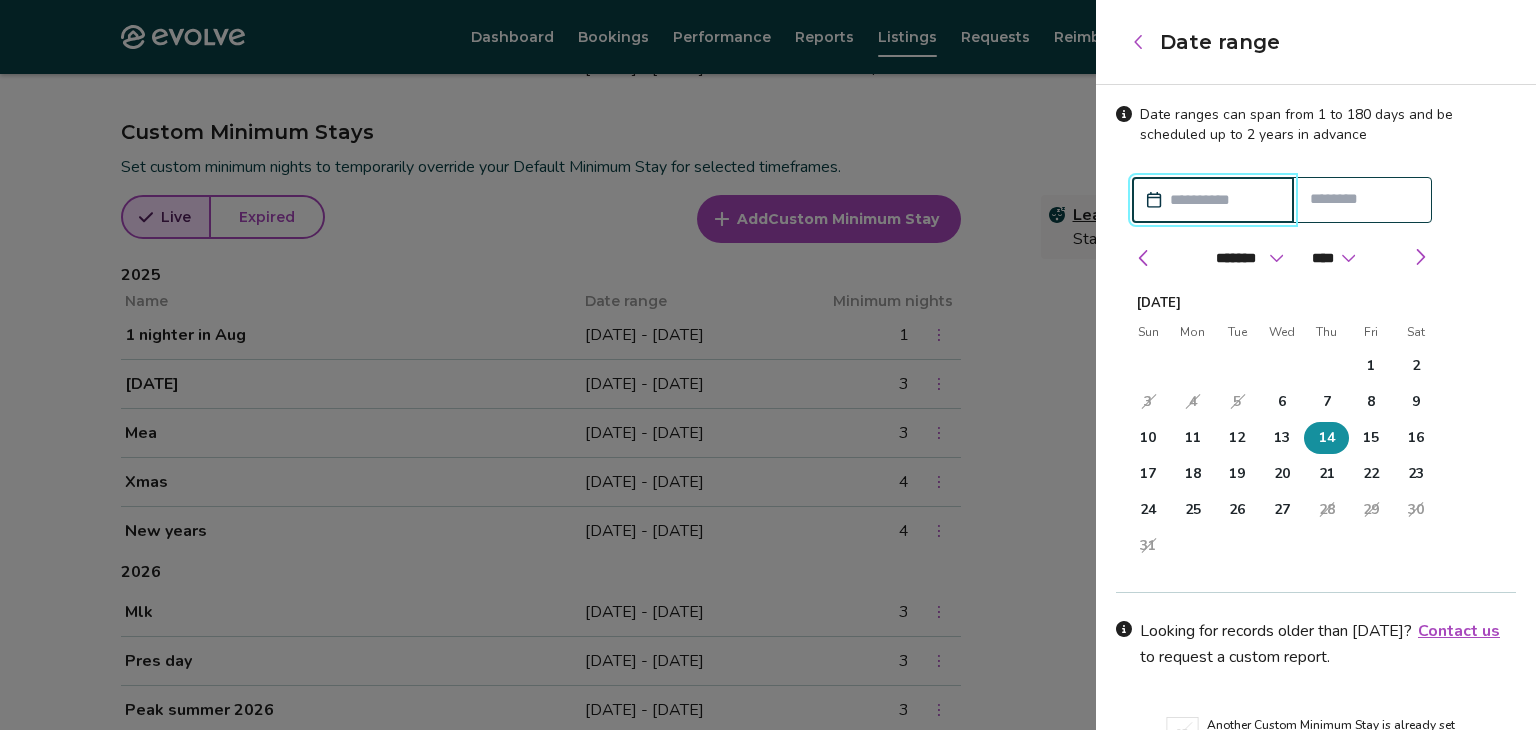 click on "14" at bounding box center (1327, 438) 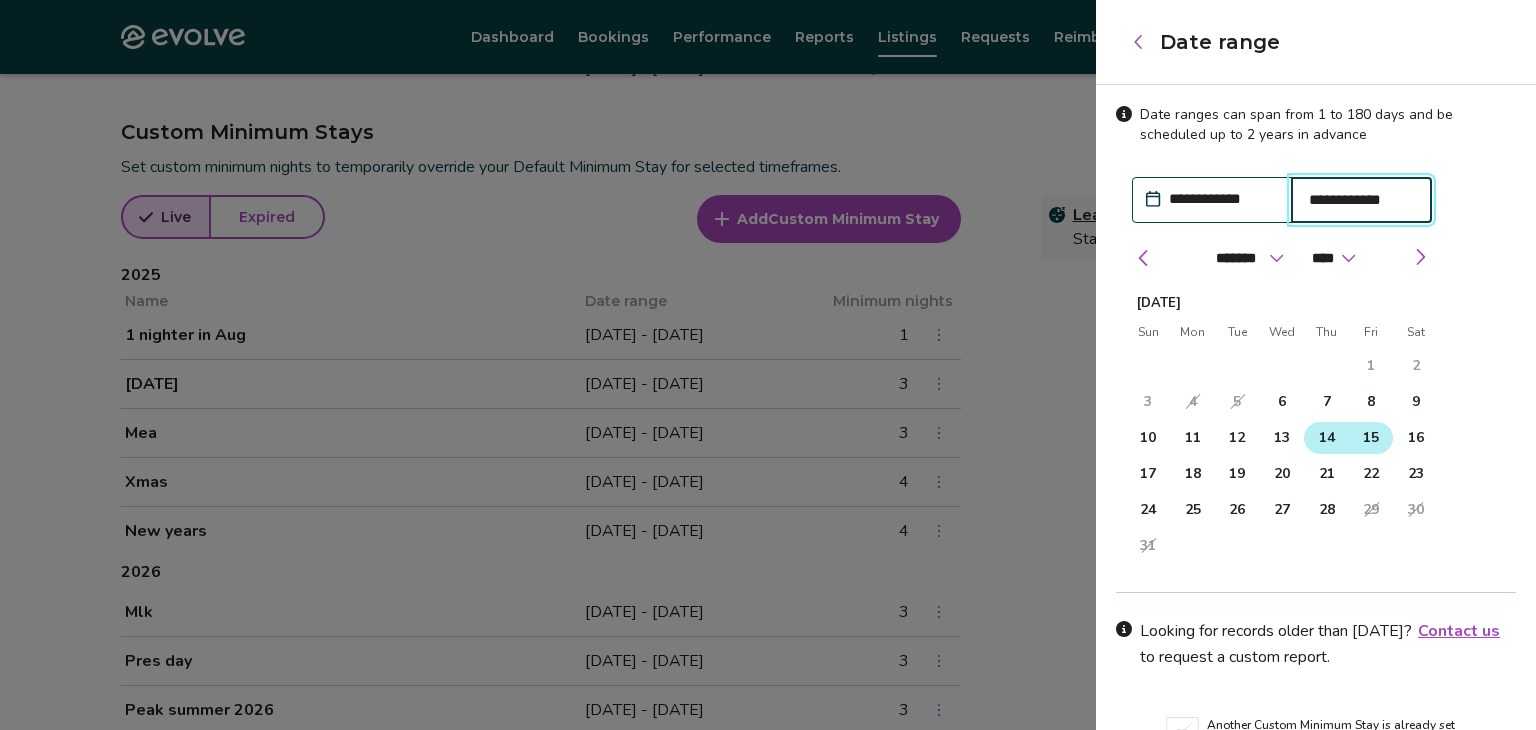 click on "15" at bounding box center (1371, 438) 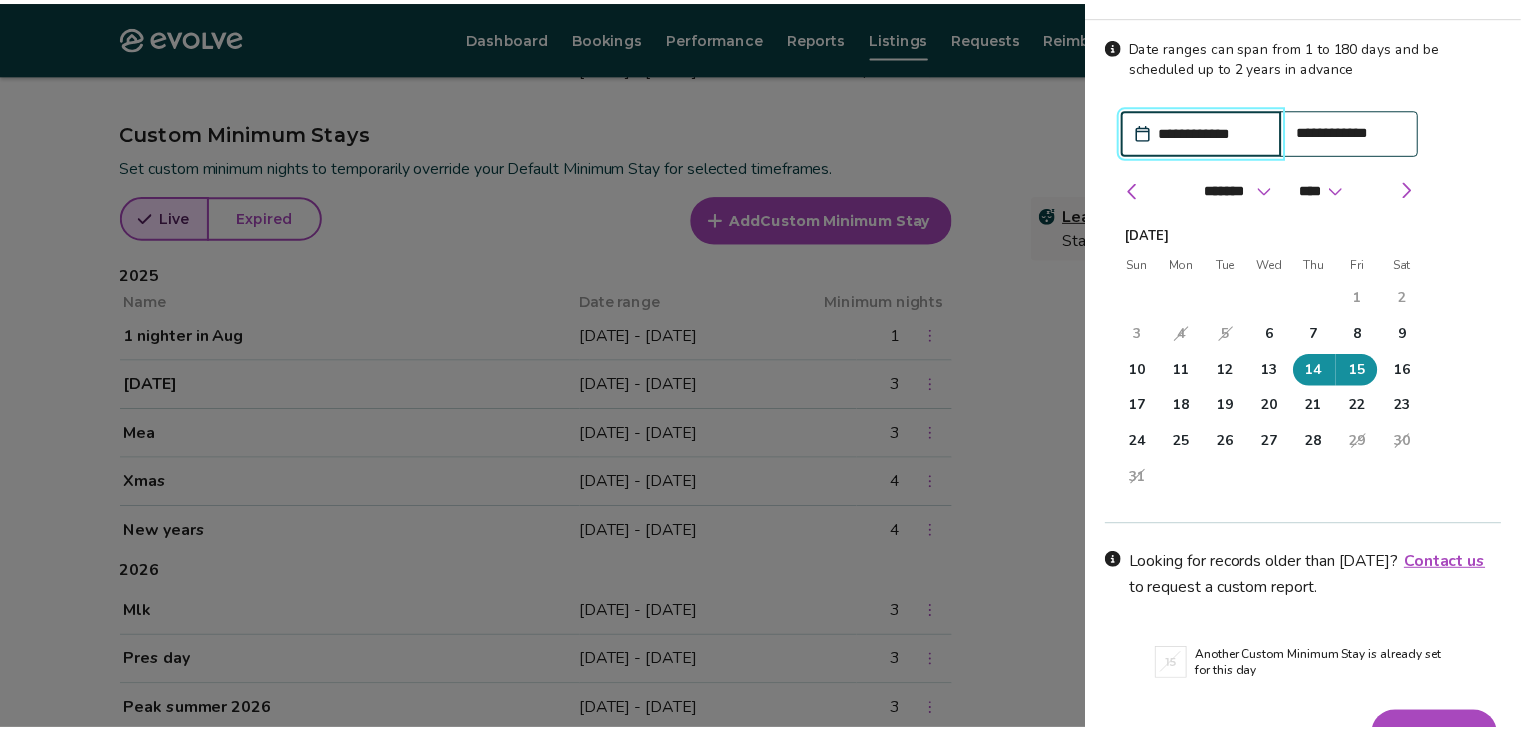 scroll, scrollTop: 108, scrollLeft: 0, axis: vertical 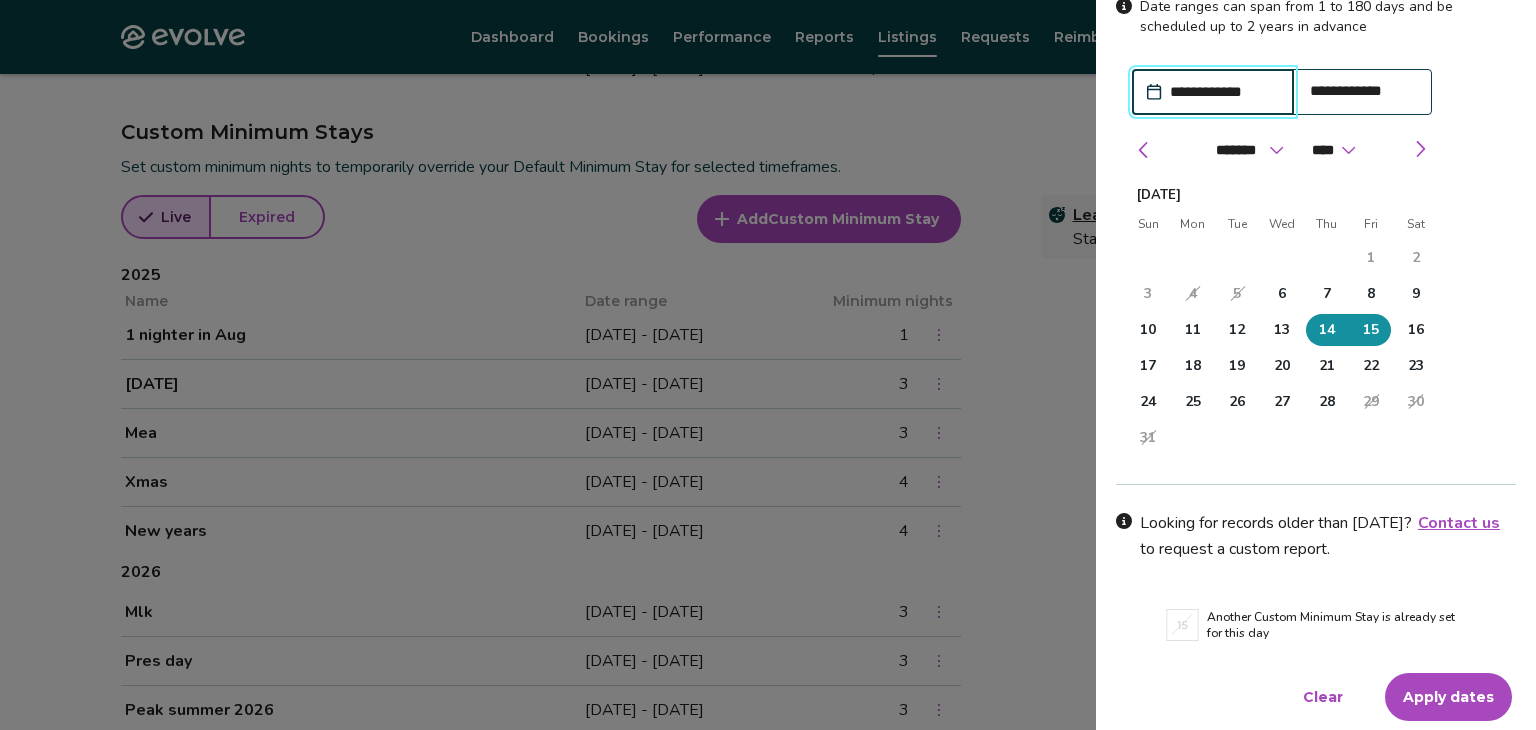 click on "Apply dates" at bounding box center (1448, 697) 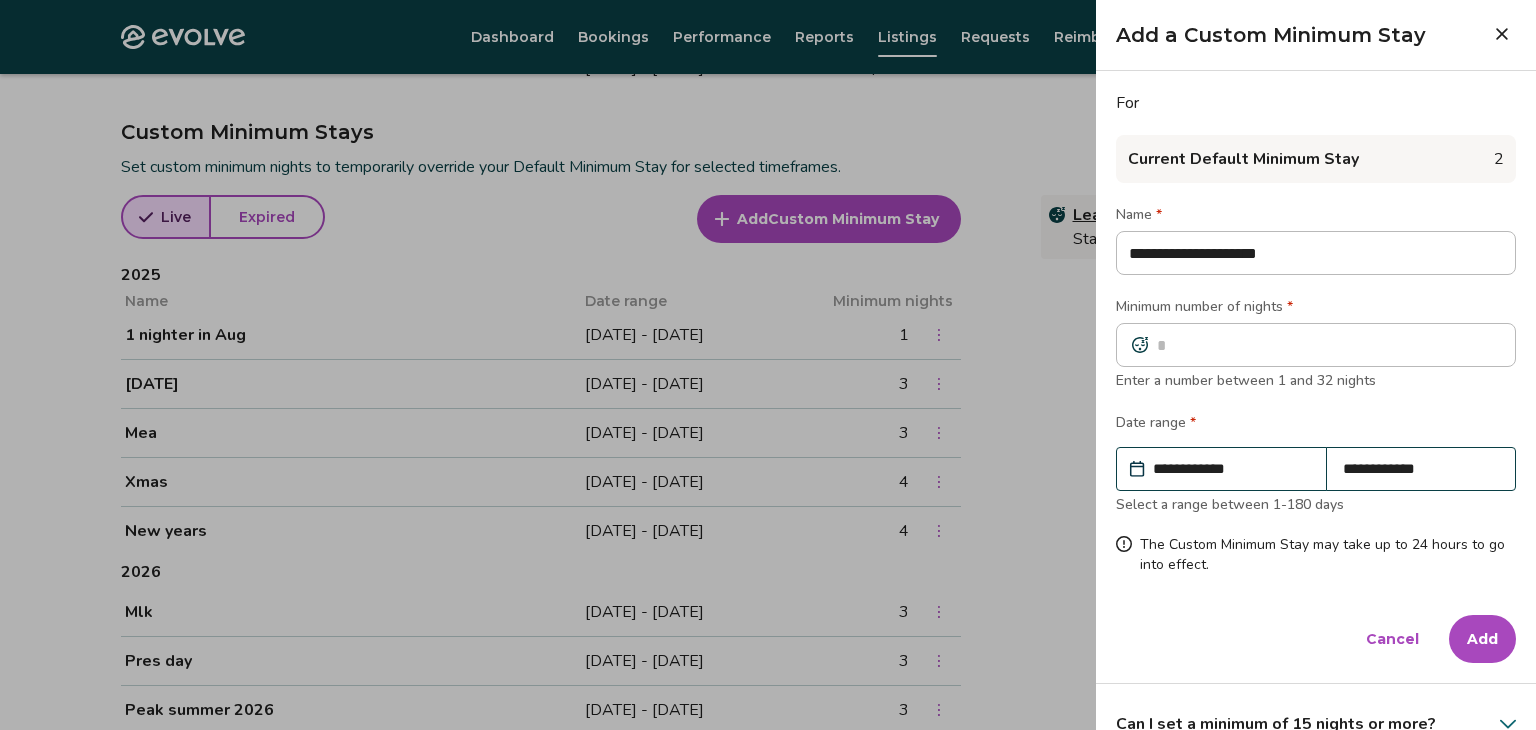 click on "Add" at bounding box center (1482, 639) 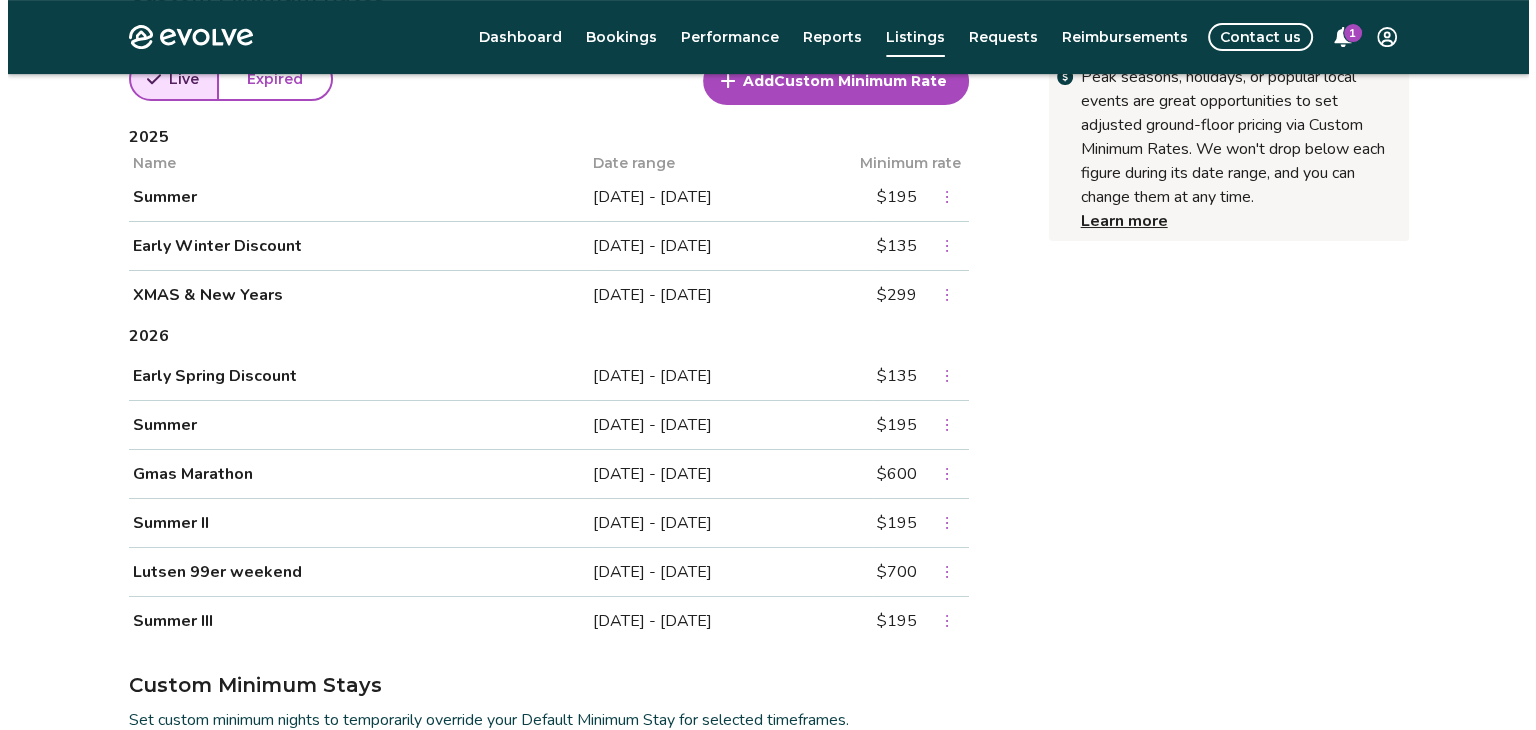 scroll, scrollTop: 725, scrollLeft: 0, axis: vertical 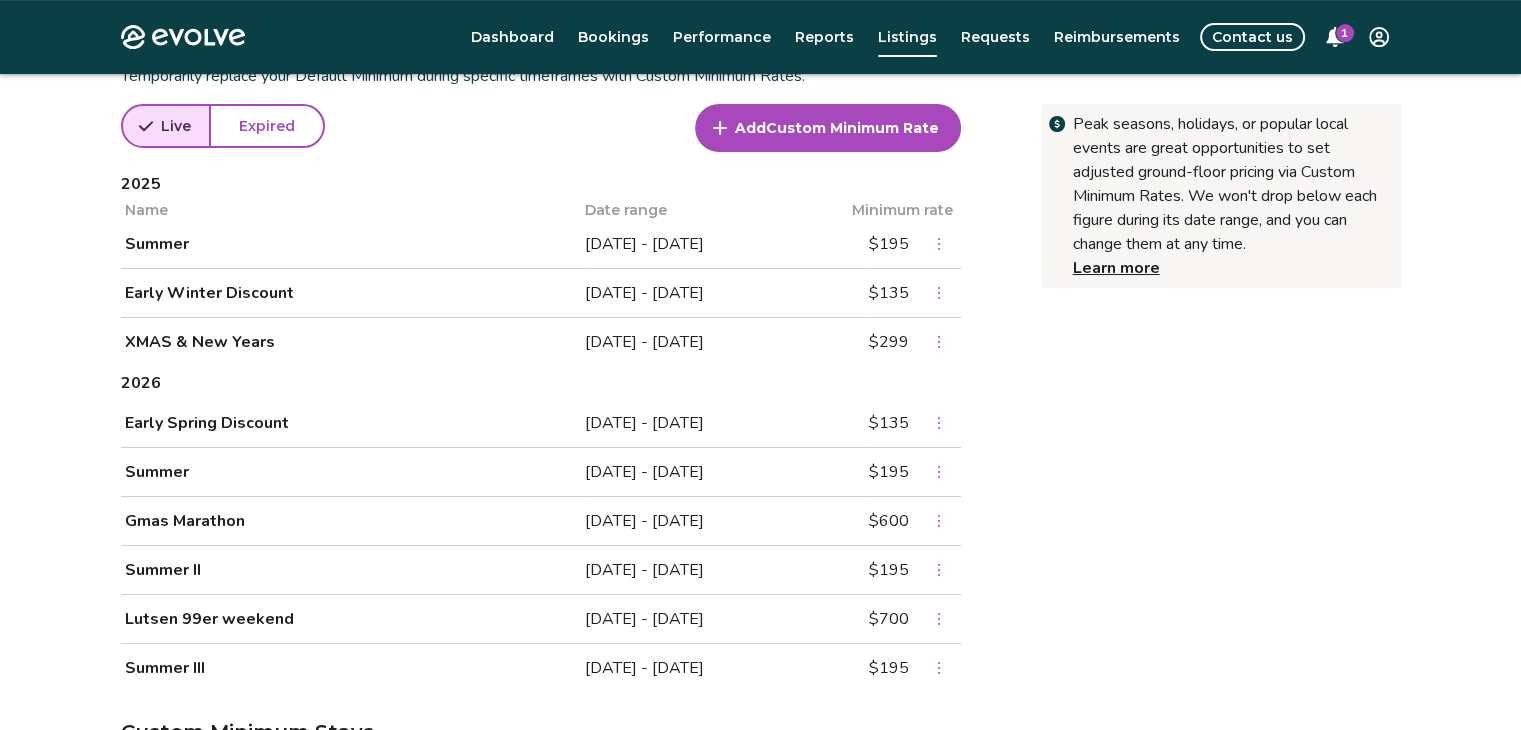 click on "Custom Minimum Rate" at bounding box center (852, 128) 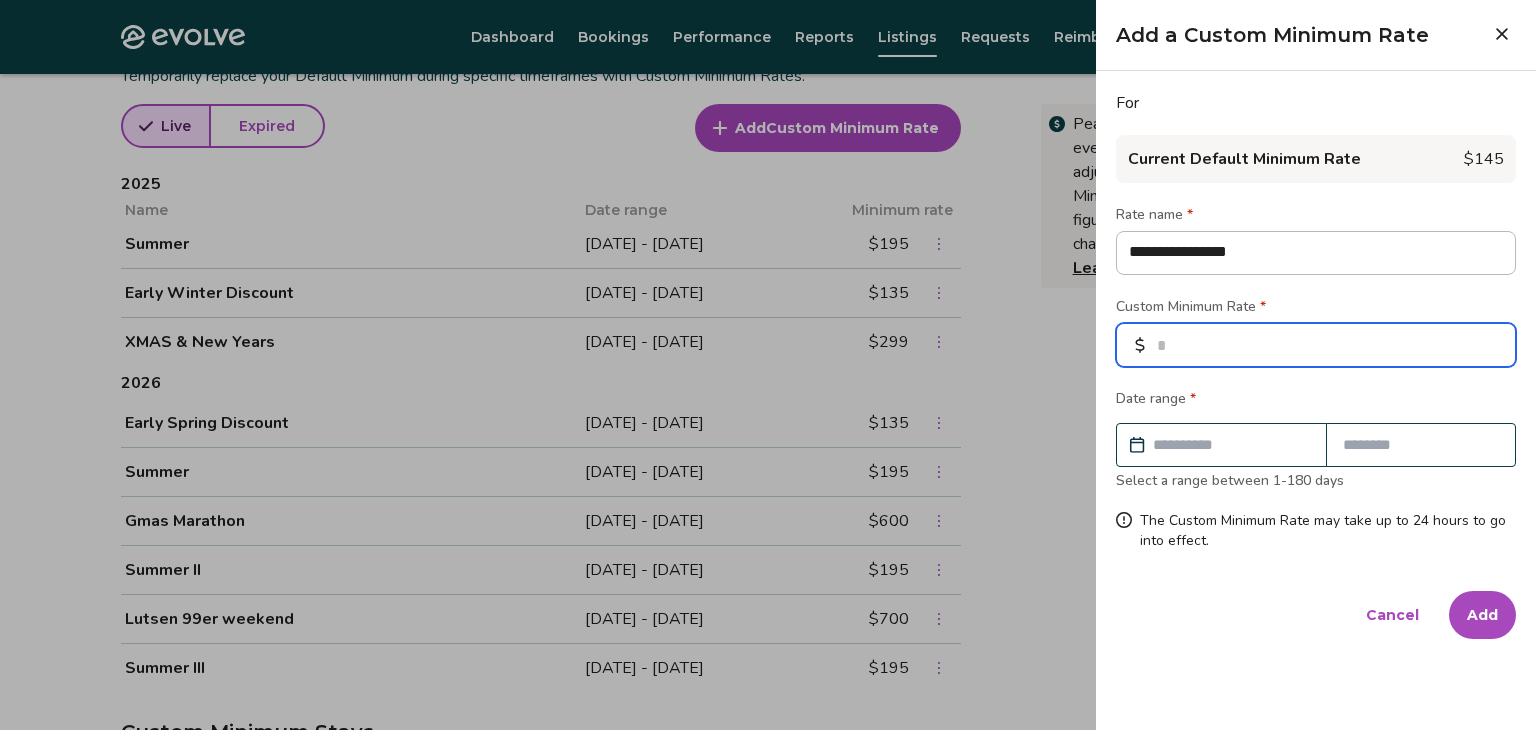 click at bounding box center [1316, 345] 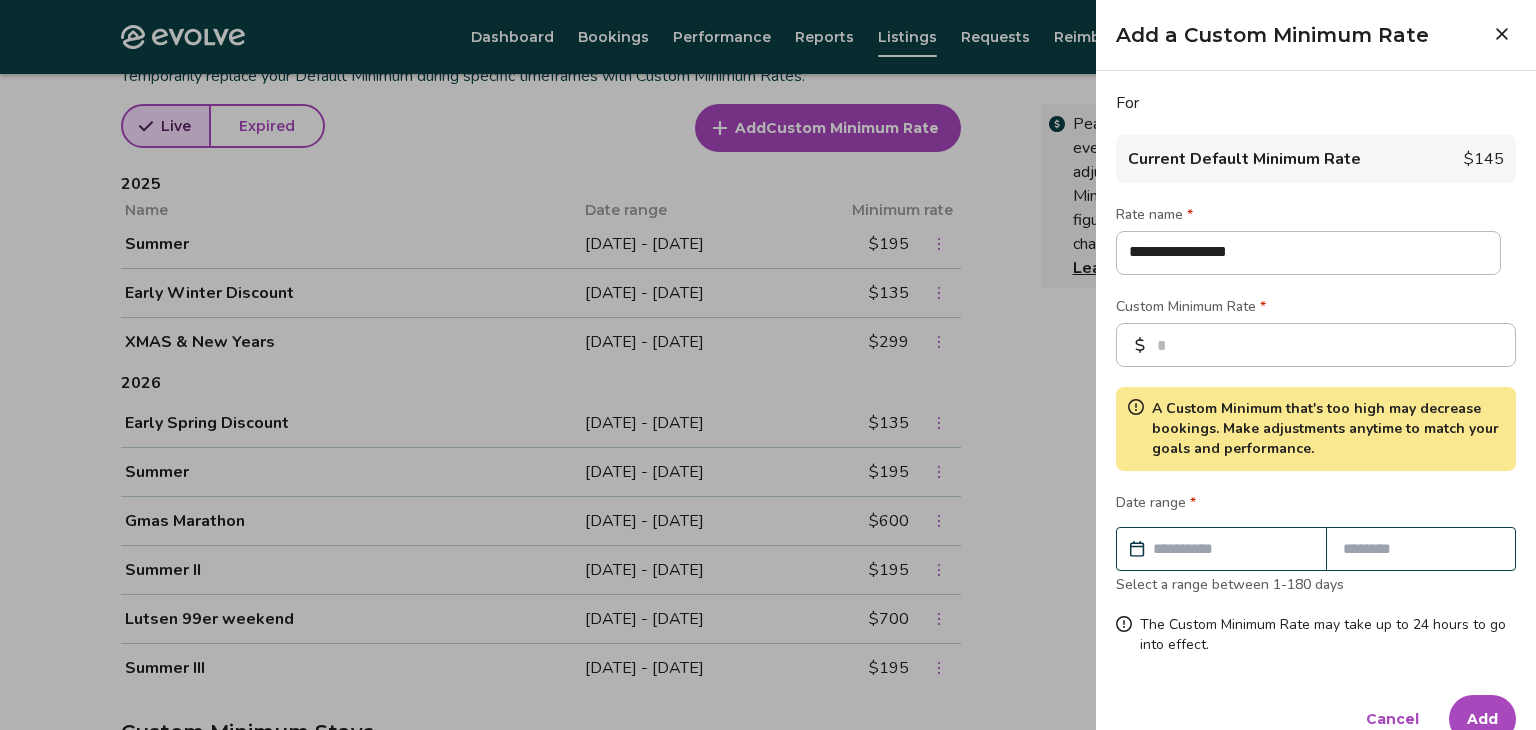 click at bounding box center [1231, 549] 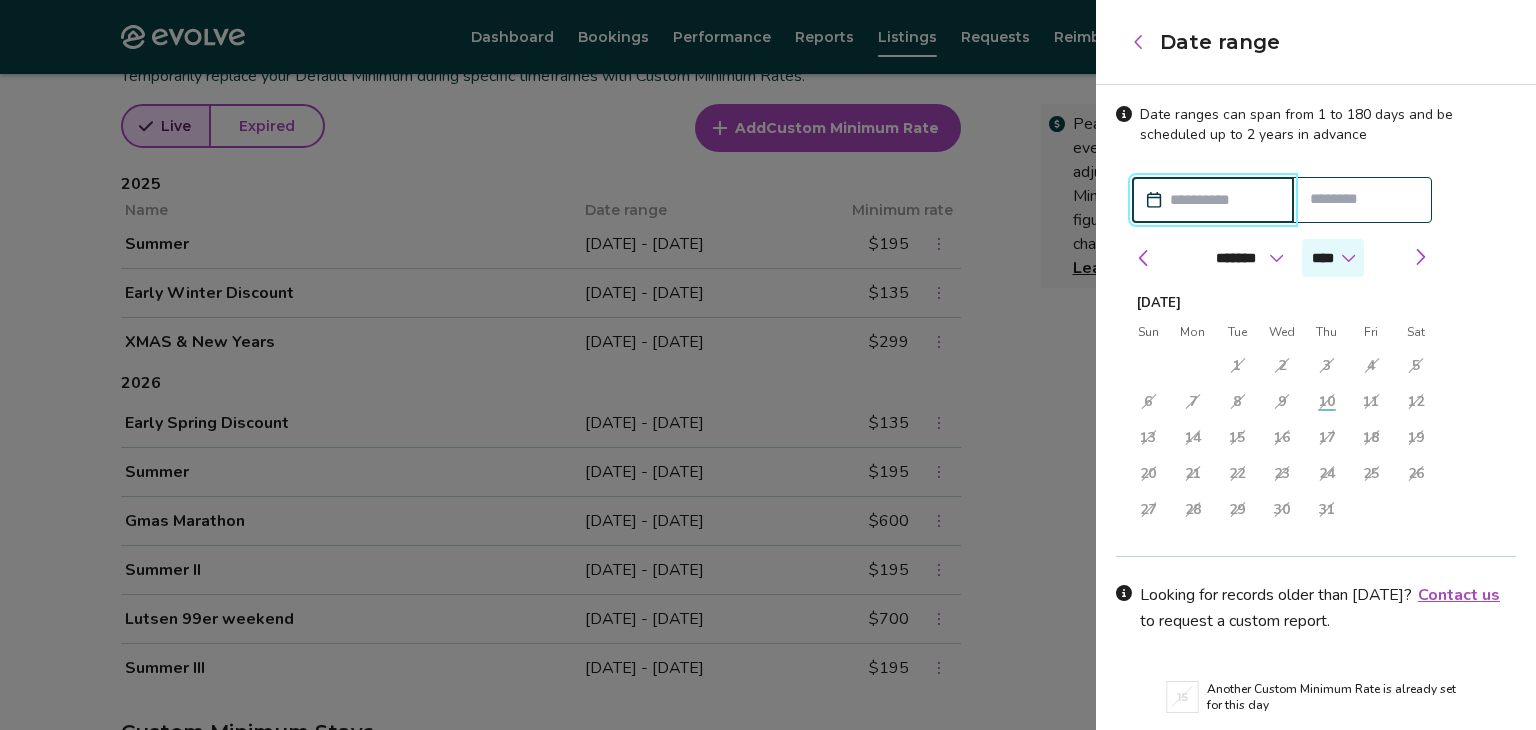 click on "**** **** ****" at bounding box center (1333, 258) 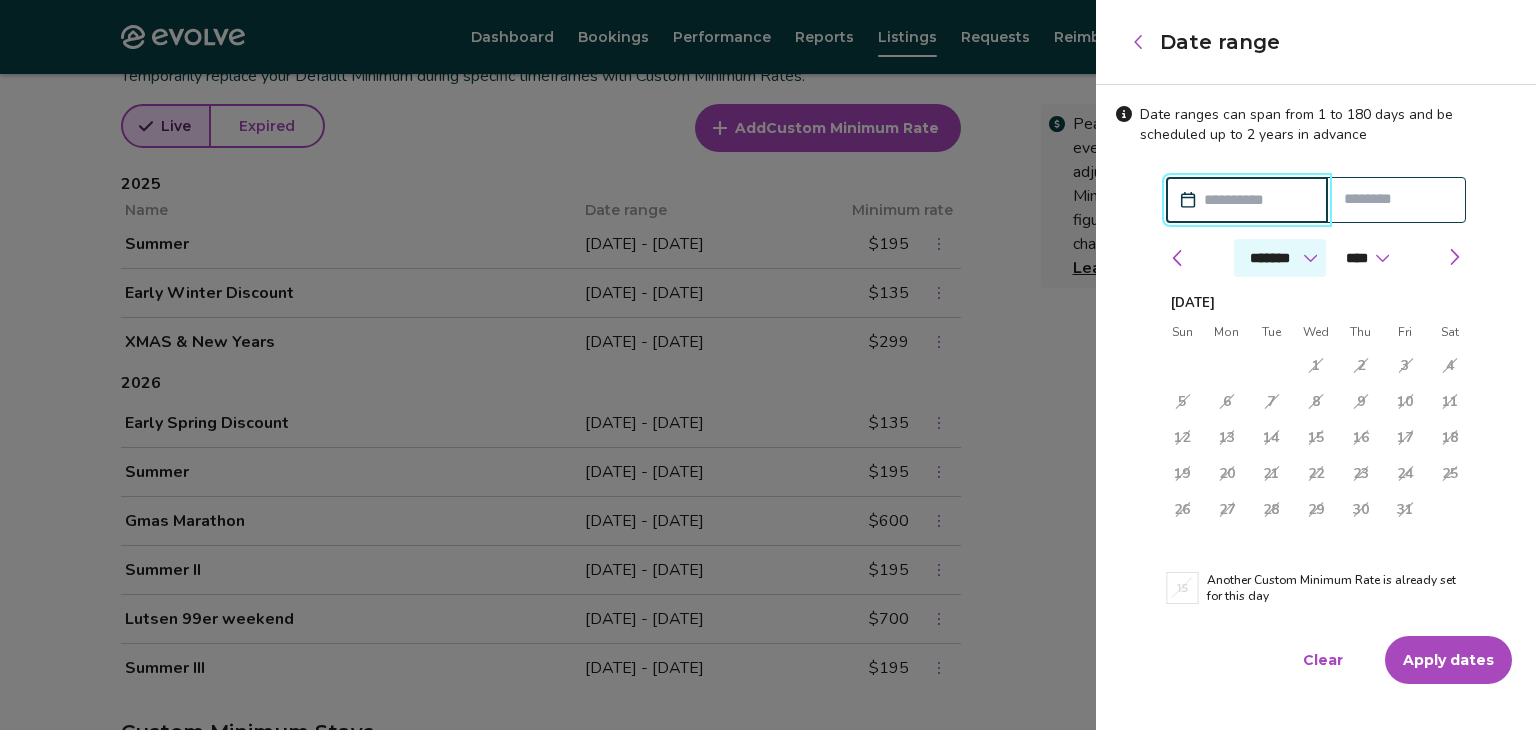 click on "******* ******** ***** ***** *** **** **** ****** ********* ******* ******** ********" at bounding box center (1280, 258) 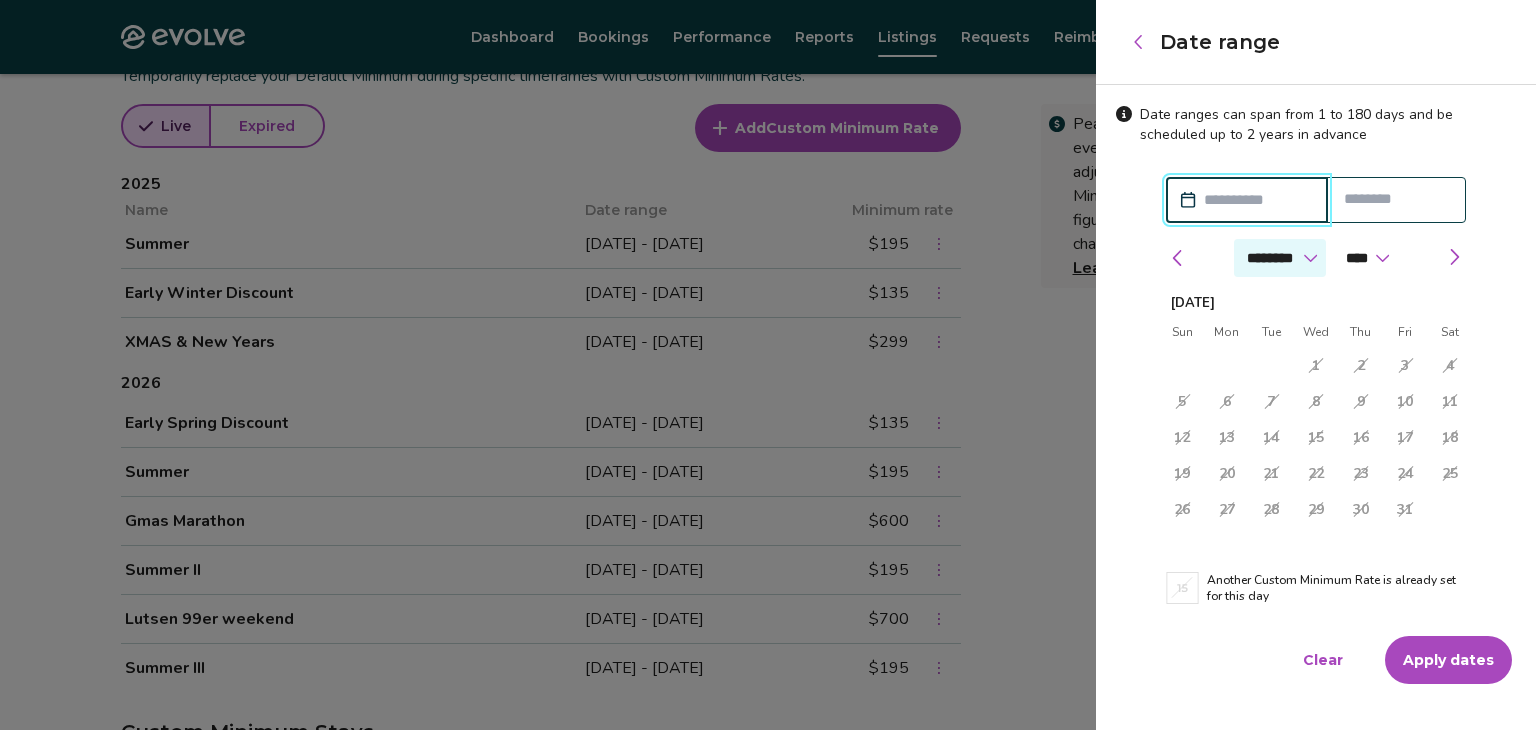 click on "******* ******** ***** ***** *** **** **** ****** ********* ******* ******** ********" at bounding box center (1280, 258) 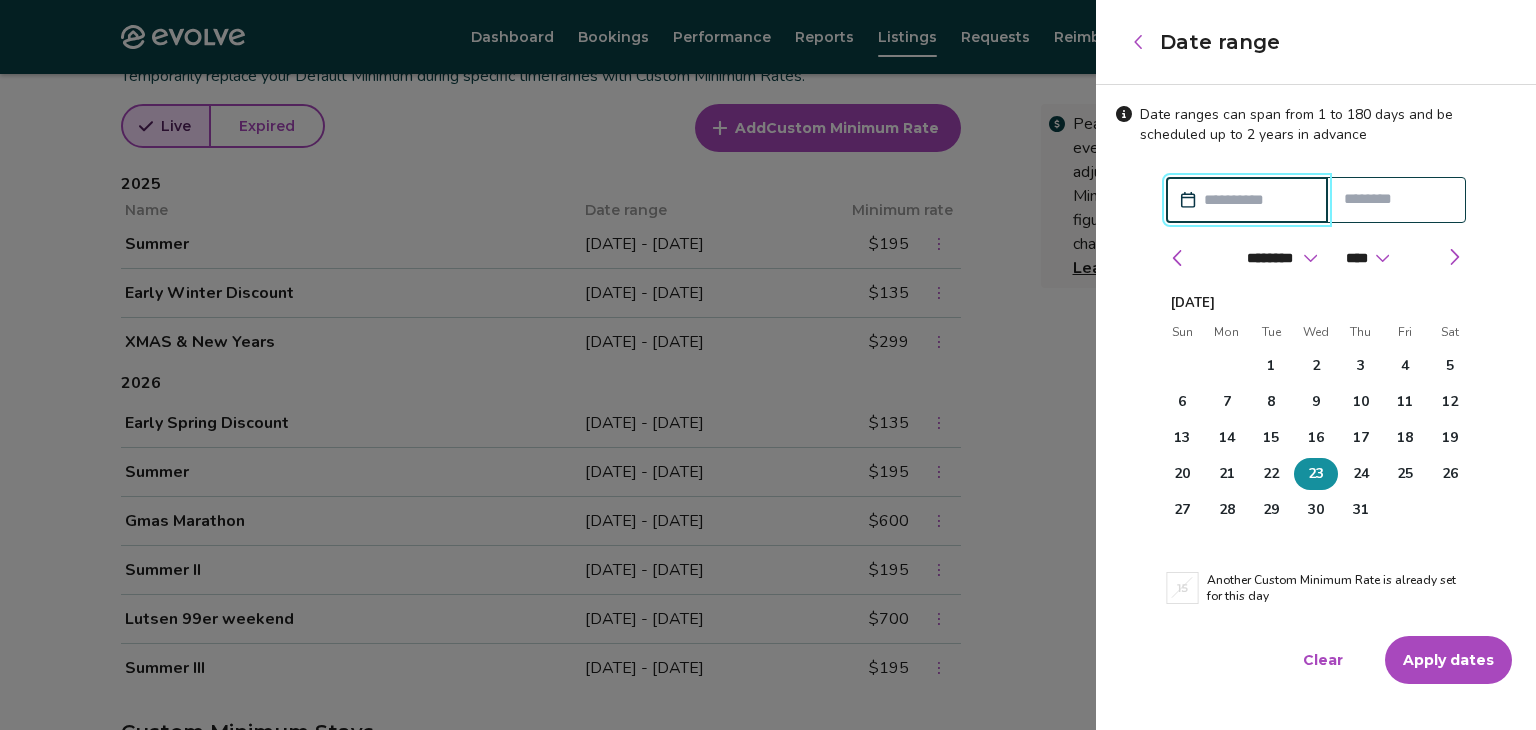 click on "23" at bounding box center (1316, 474) 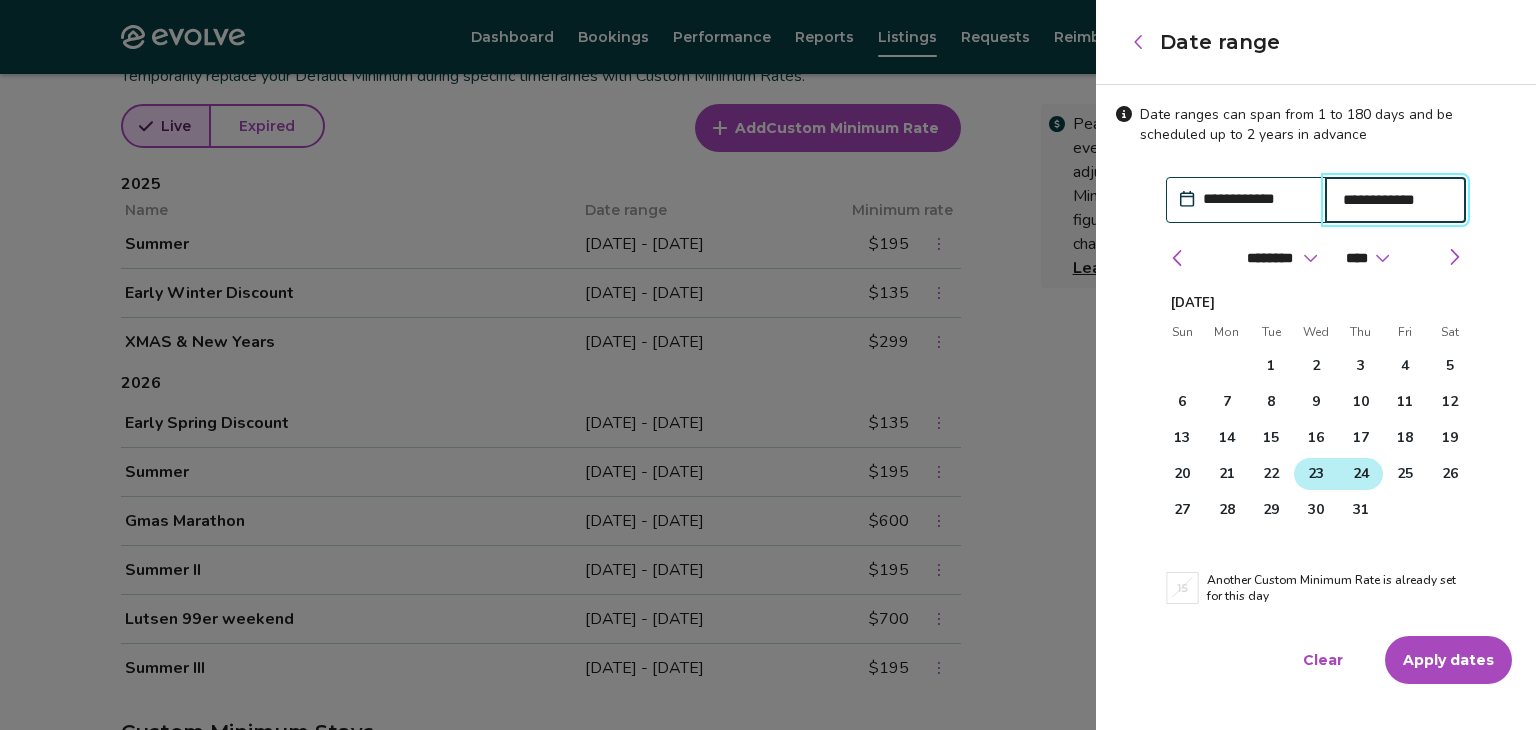 click on "24" at bounding box center (1361, 474) 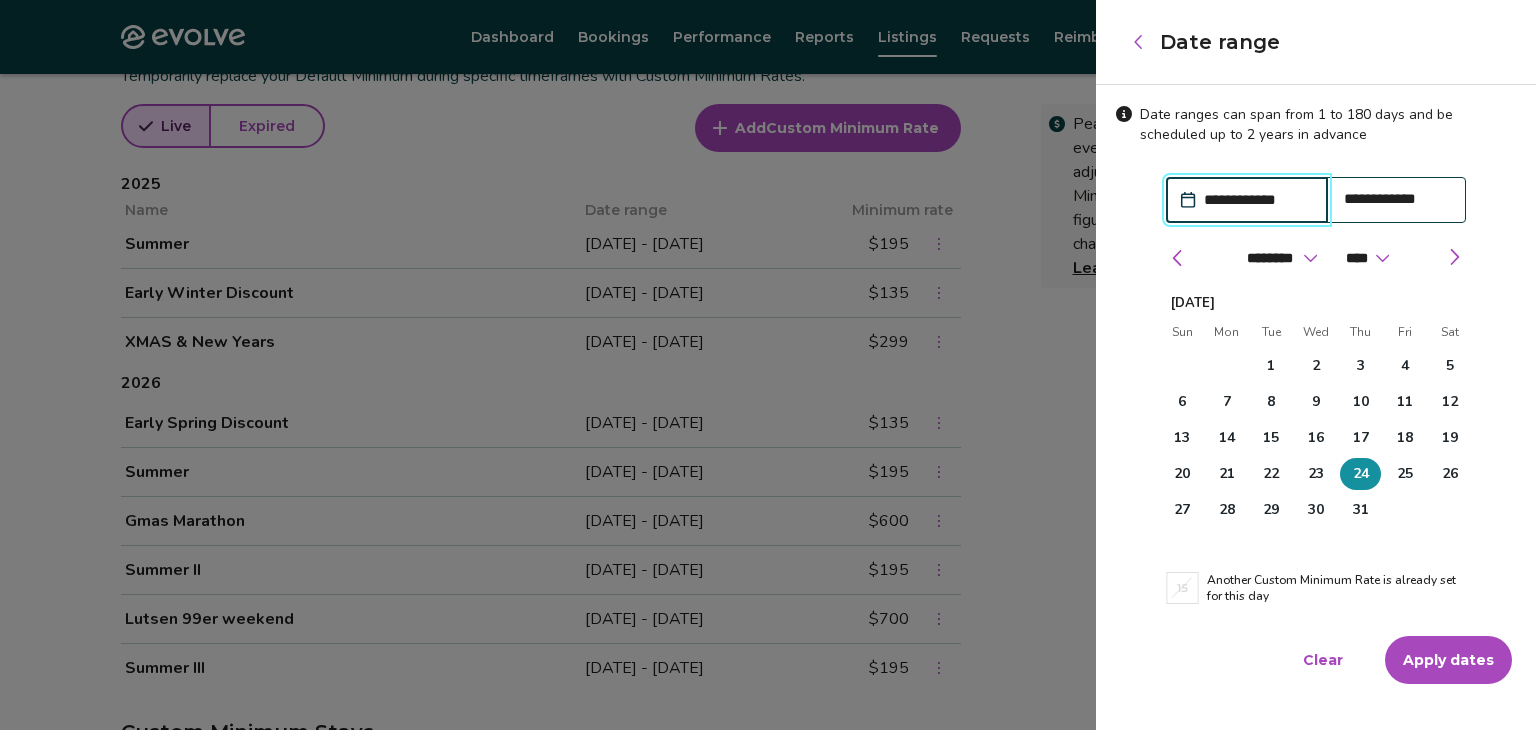 click on "24" at bounding box center [1361, 474] 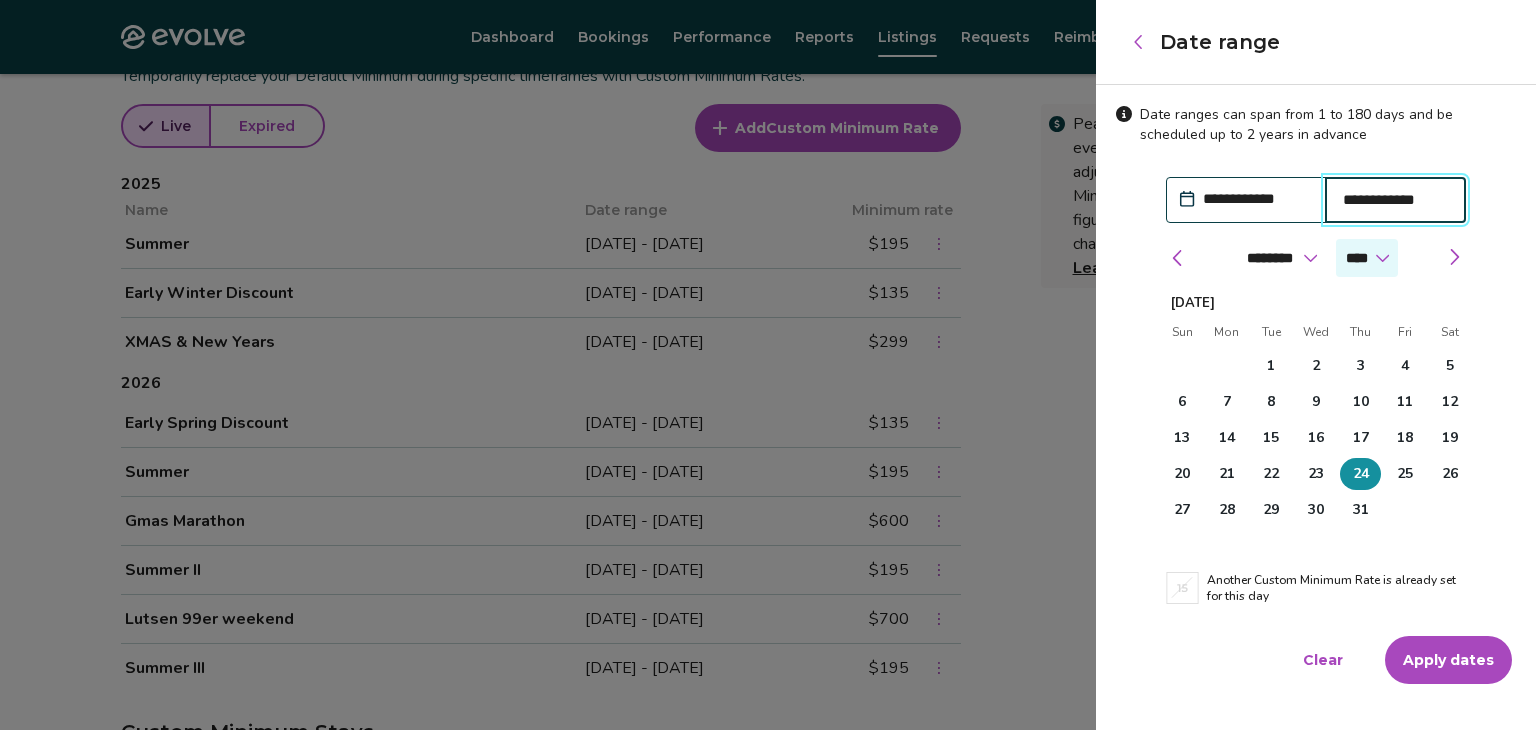 click on "**** **** **** **** **** **** **** **** **** **** **** **** **** **** **** **** **** **** **** ****" at bounding box center [1367, 258] 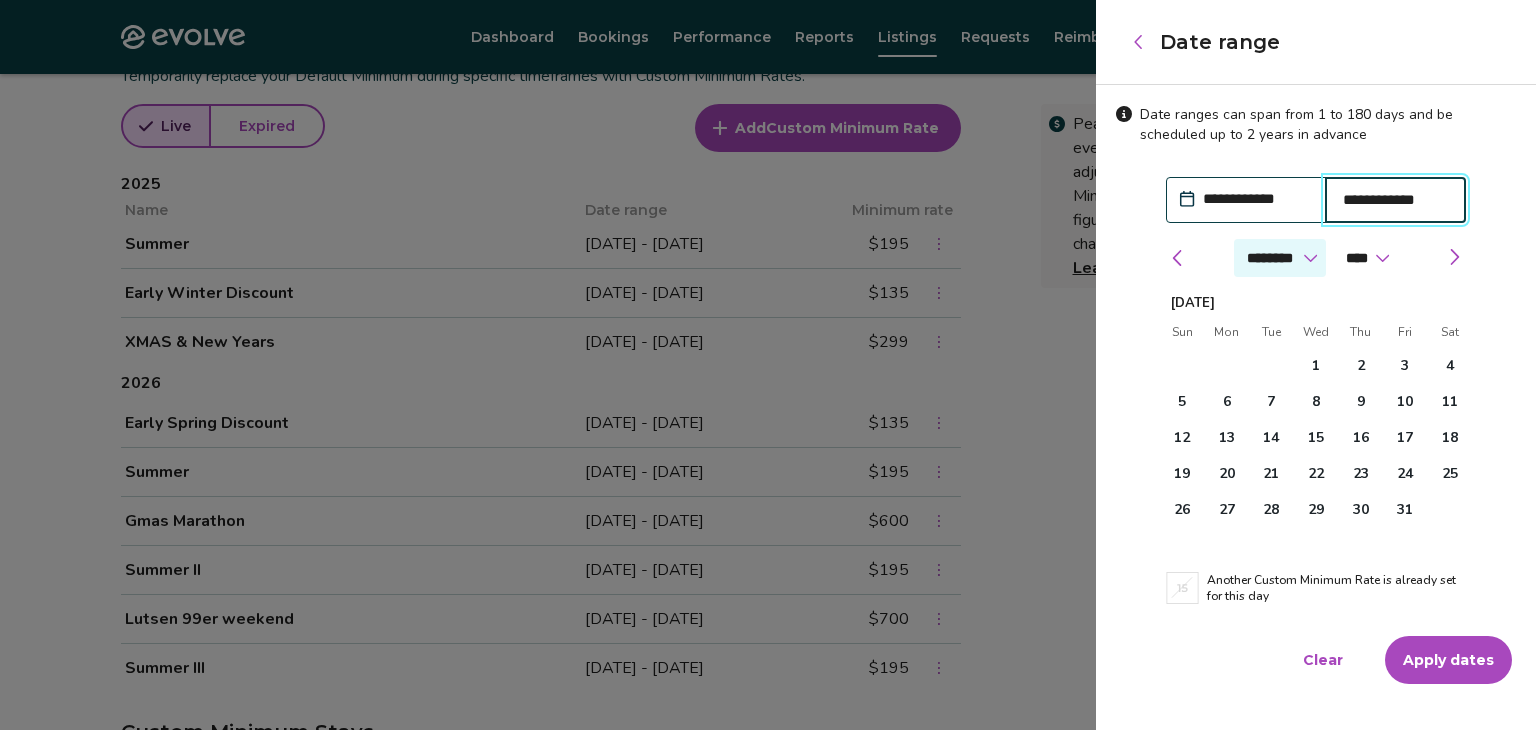 click on "******* ******** ***** ***** *** **** **** ****** ********* ******* ******** ********" at bounding box center [1280, 258] 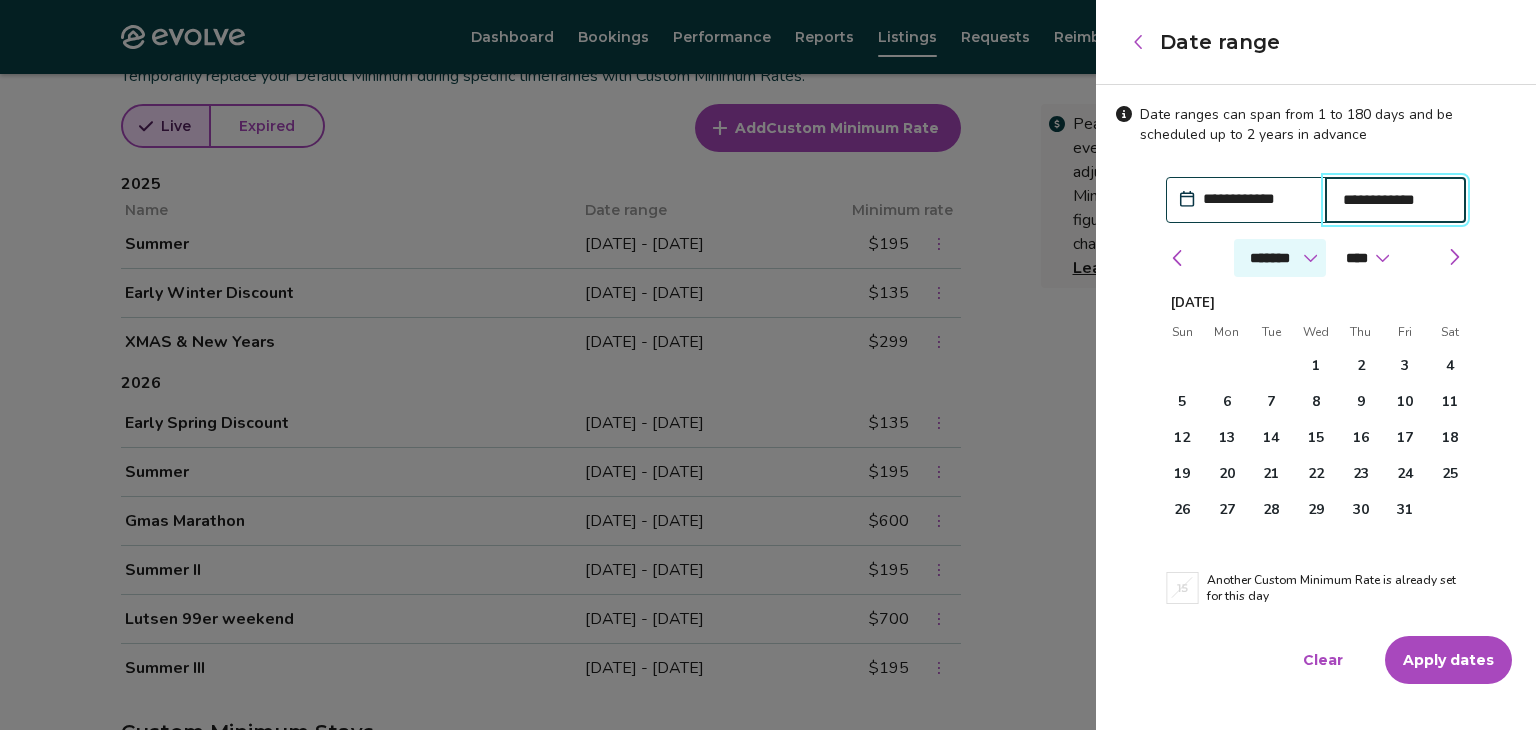 click on "******* ******** ***** ***** *** **** **** ****** ********* ******* ******** ********" at bounding box center [1280, 258] 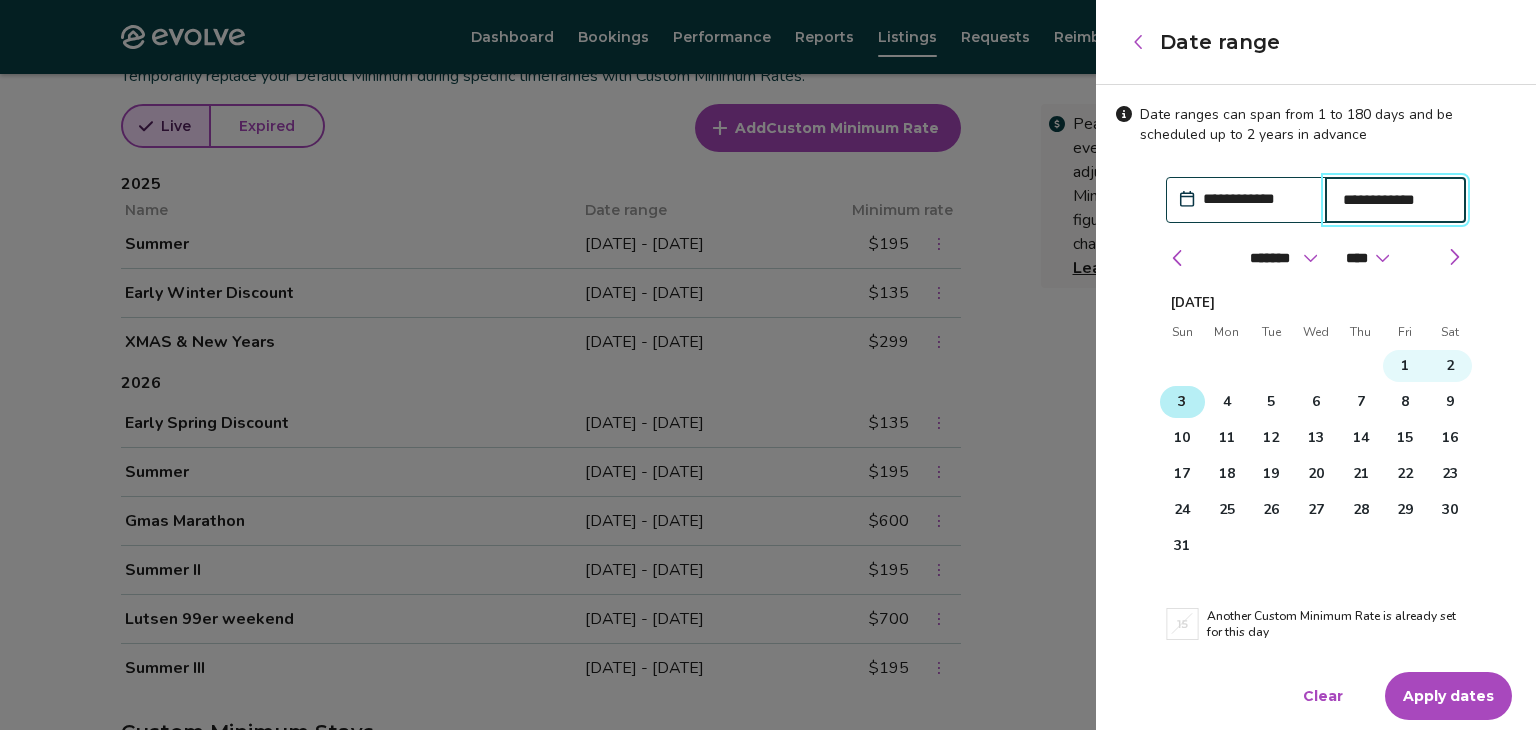 click on "3" at bounding box center (1182, 402) 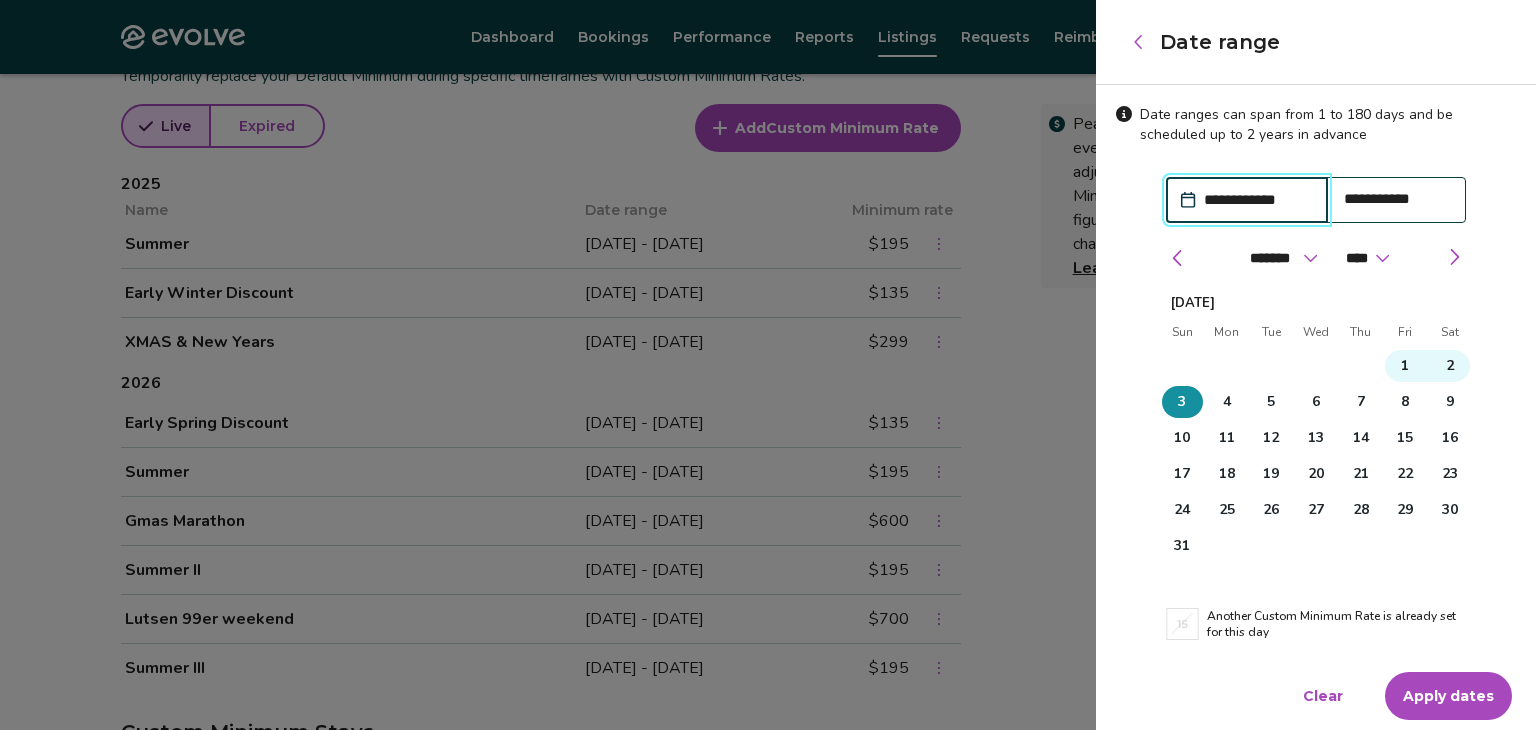 click on "Apply dates" at bounding box center [1448, 696] 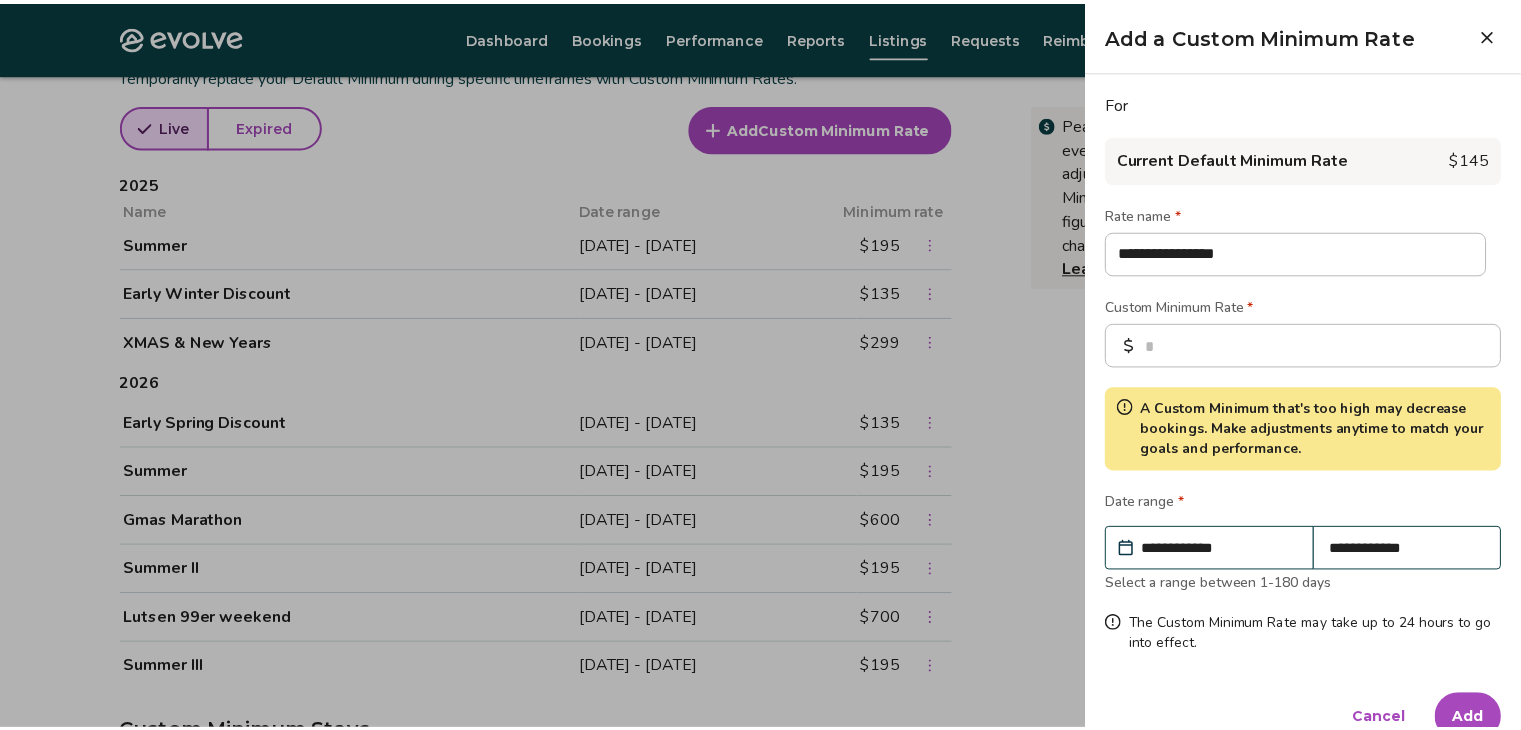 scroll, scrollTop: 32, scrollLeft: 0, axis: vertical 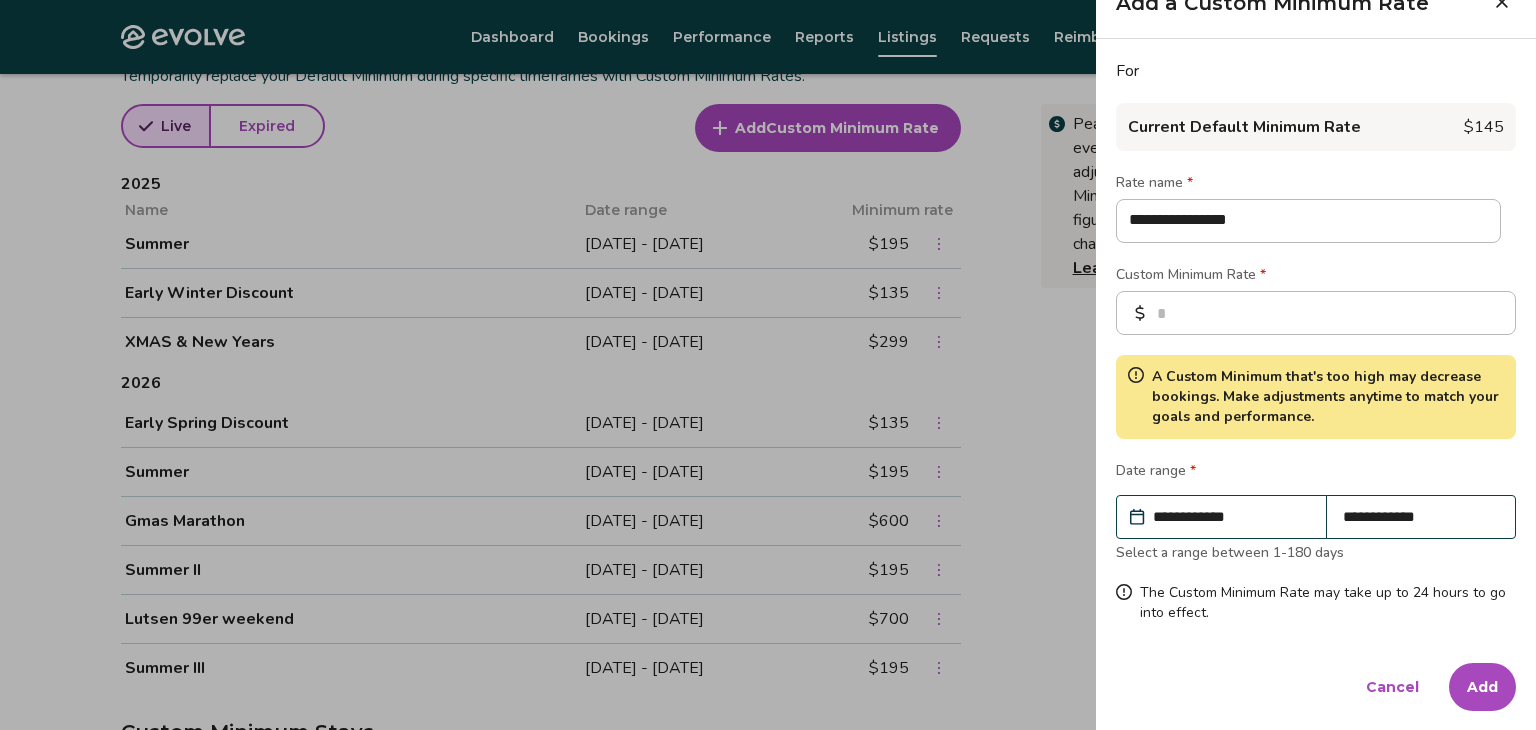 click on "Add" at bounding box center [1482, 687] 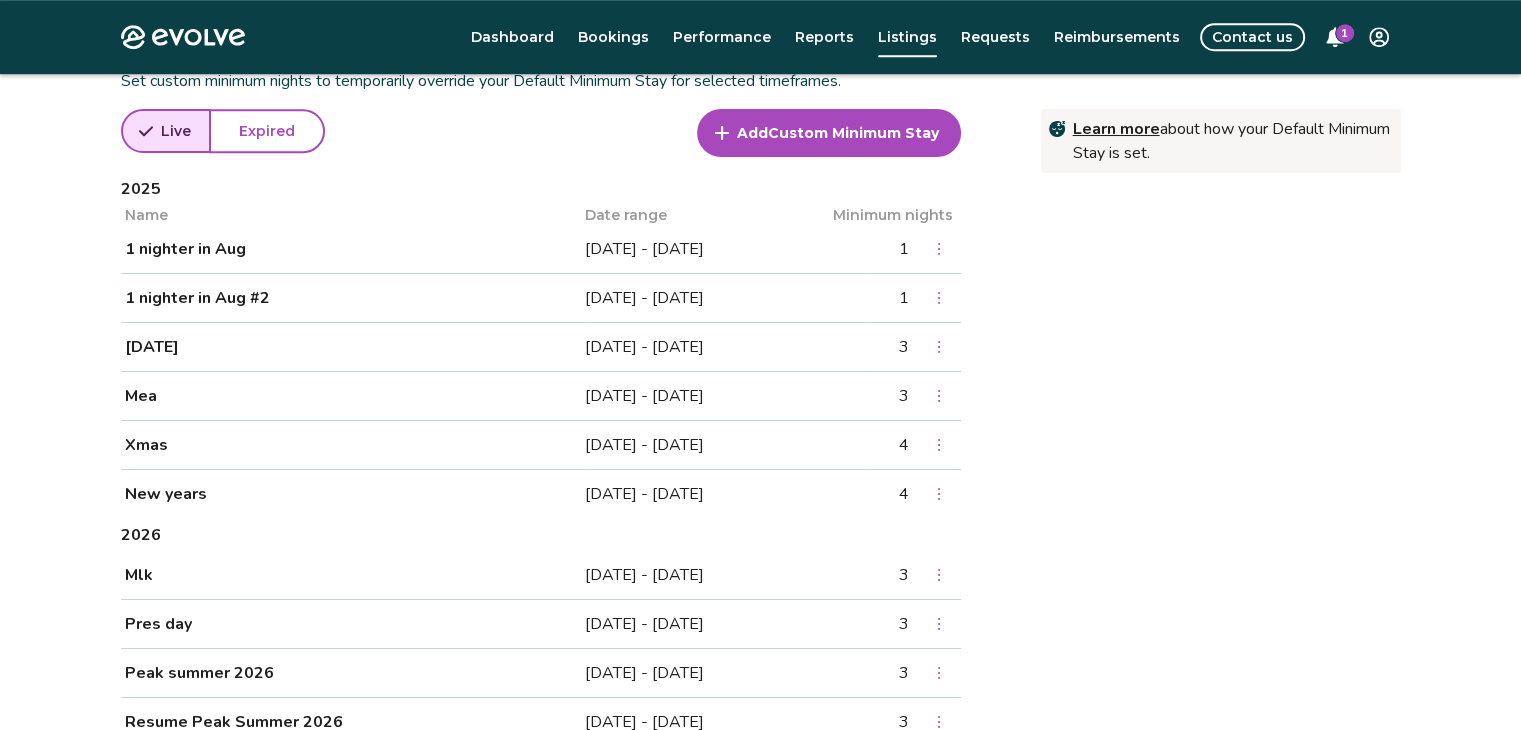 scroll, scrollTop: 1425, scrollLeft: 0, axis: vertical 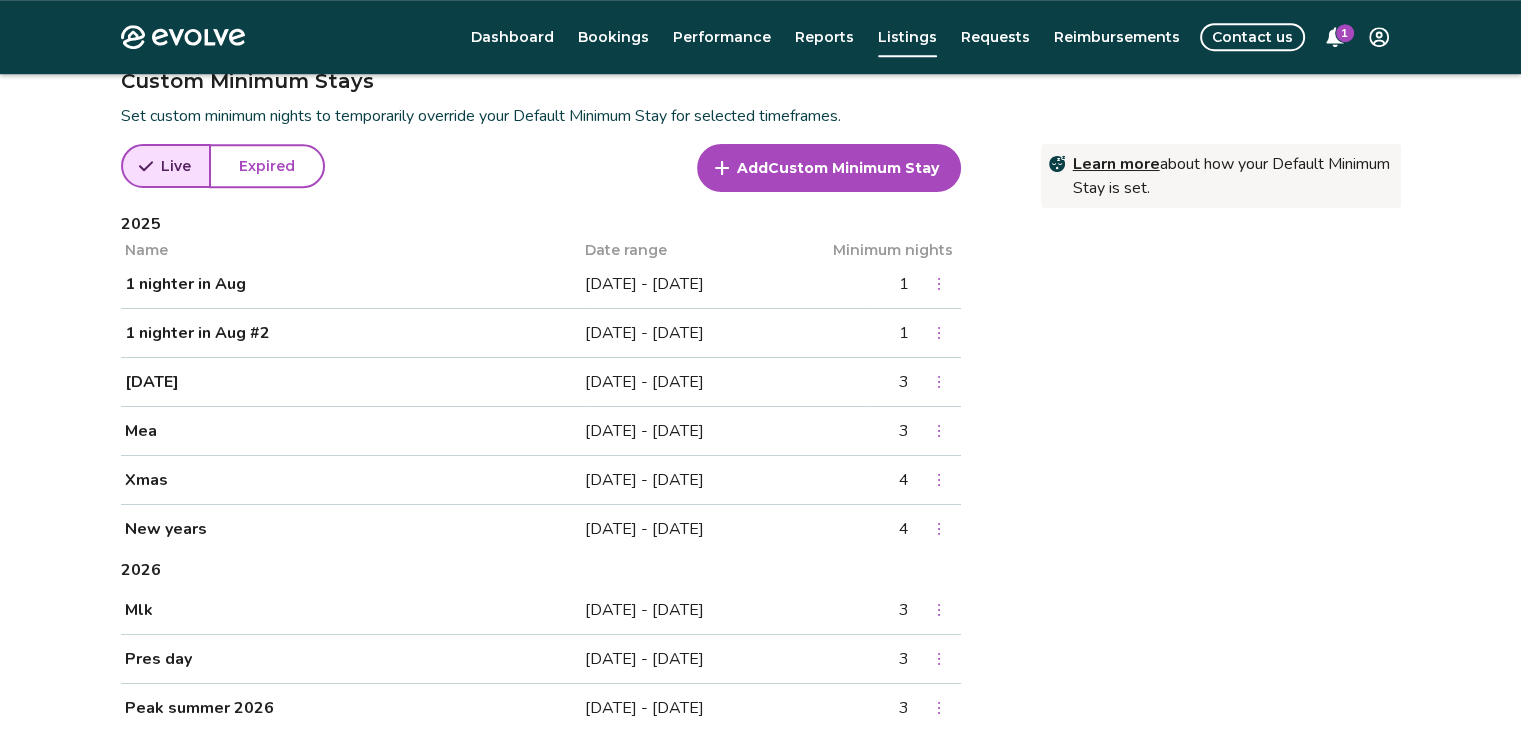 click on "Add  Custom Minimum Stay" at bounding box center [829, 168] 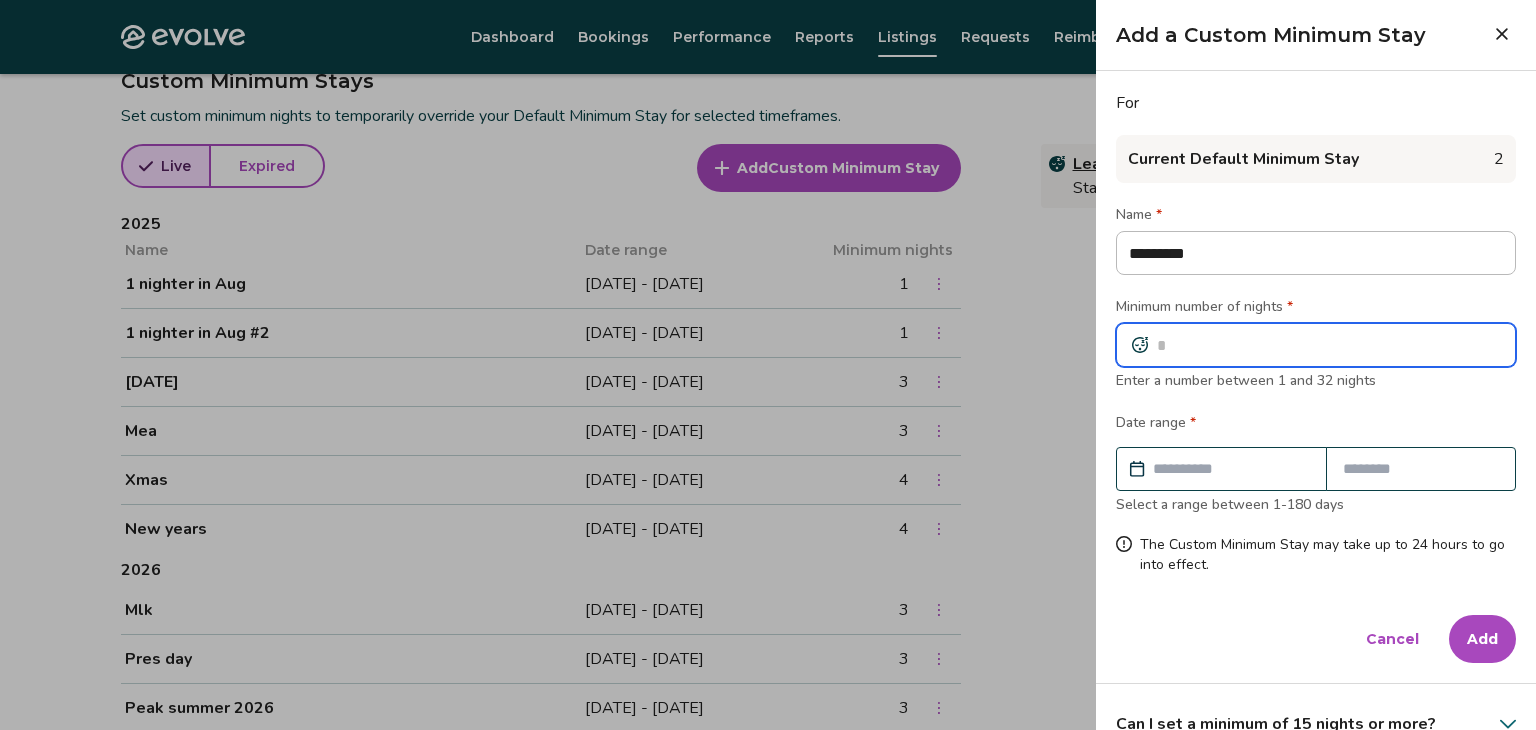 click at bounding box center [1316, 345] 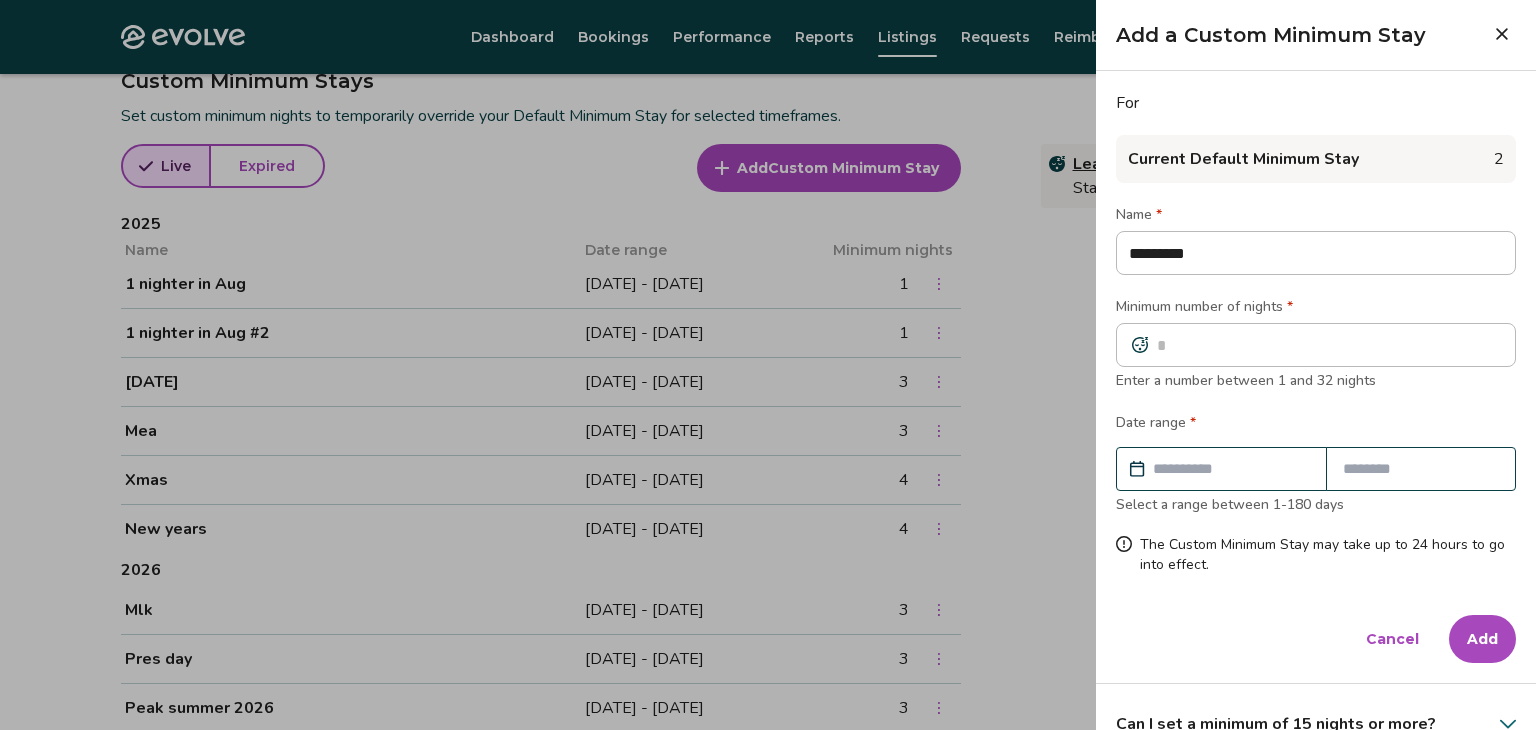 click at bounding box center [1231, 469] 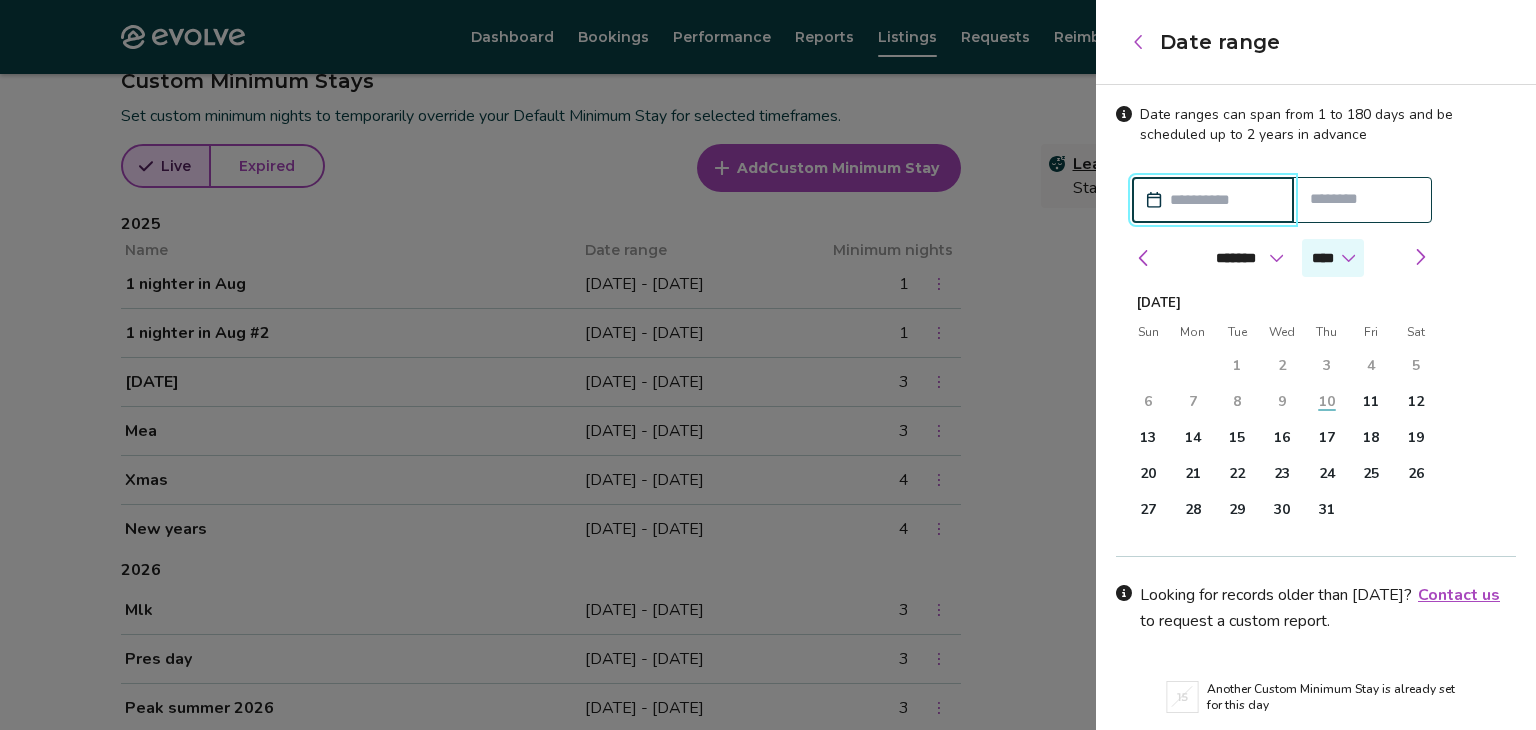 click on "**** **** ****" at bounding box center [1333, 258] 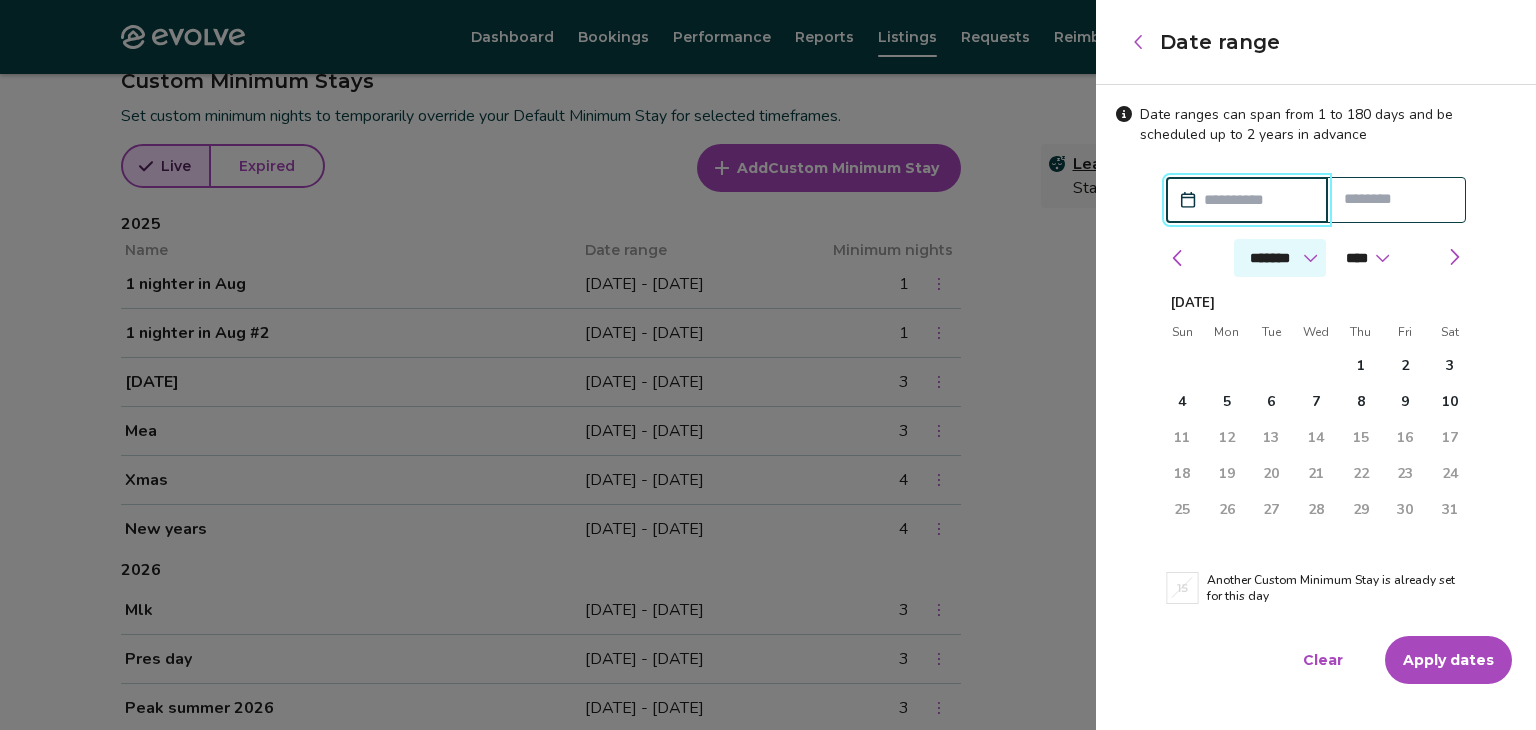 click on "******* ******** ***** ***** *** **** **** ****** ********* ******* ******** ********" at bounding box center (1280, 258) 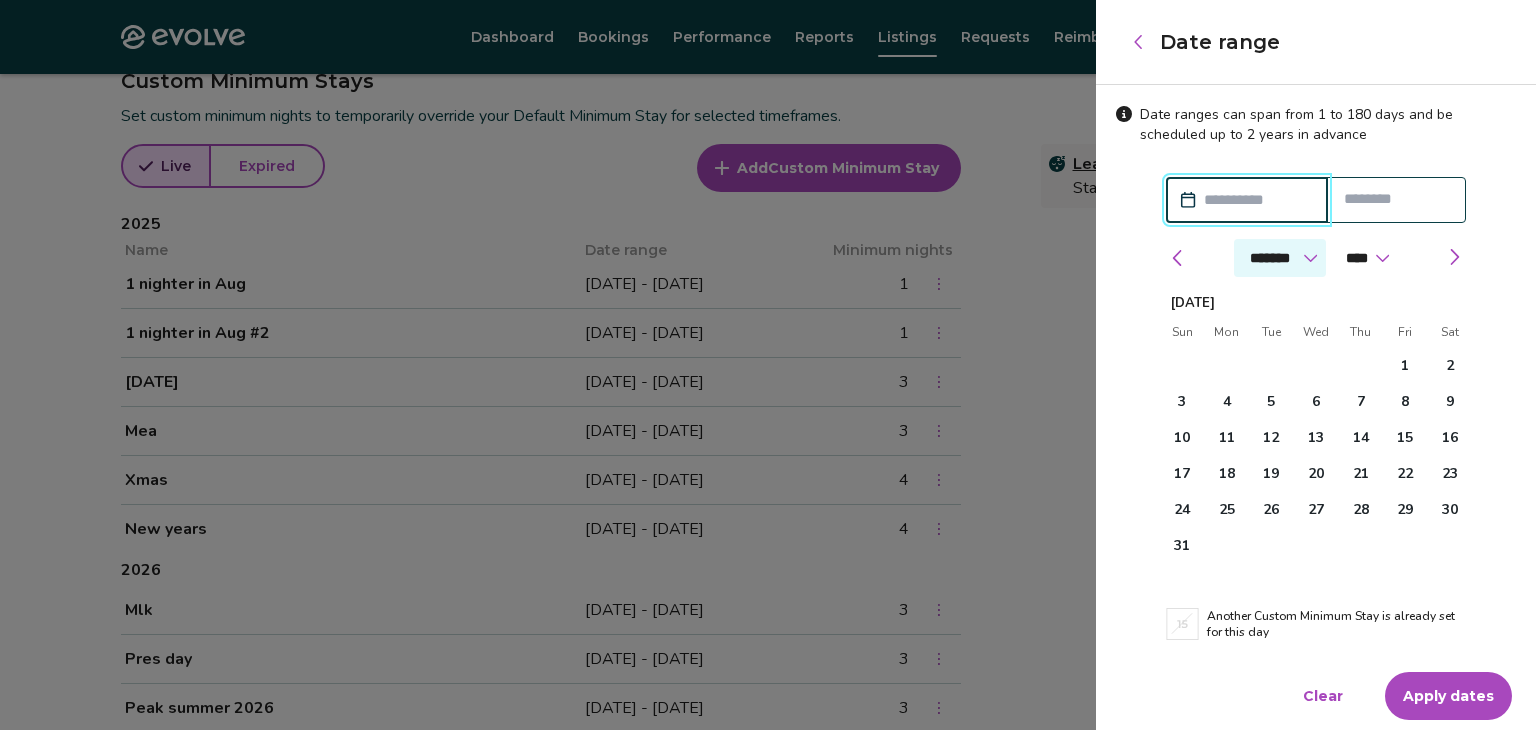 click on "******* ******** ***** ***** *** **** **** ****** ********* ******* ******** ********" at bounding box center (1280, 258) 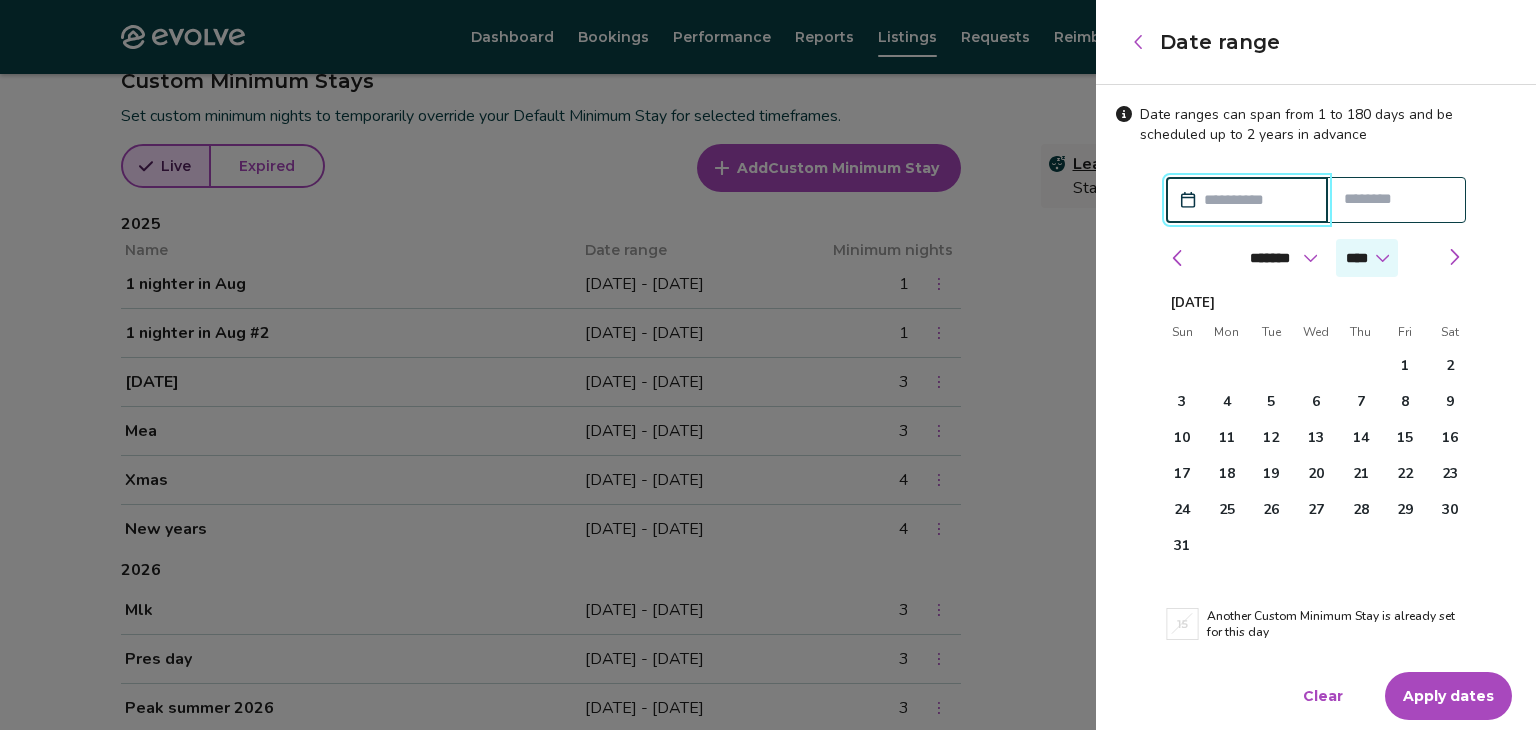 click on "**** **** ****" at bounding box center (1367, 258) 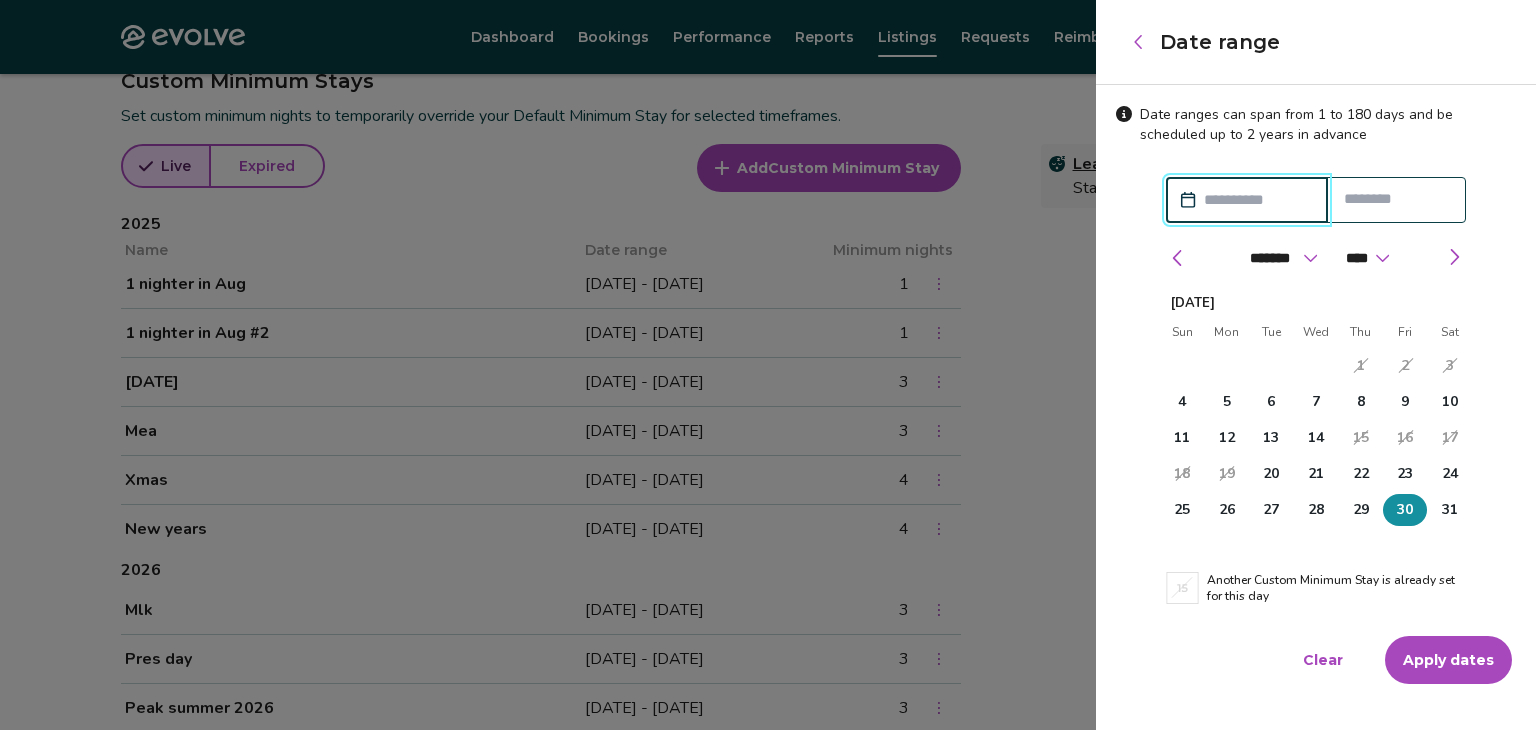 click on "30" at bounding box center [1405, 510] 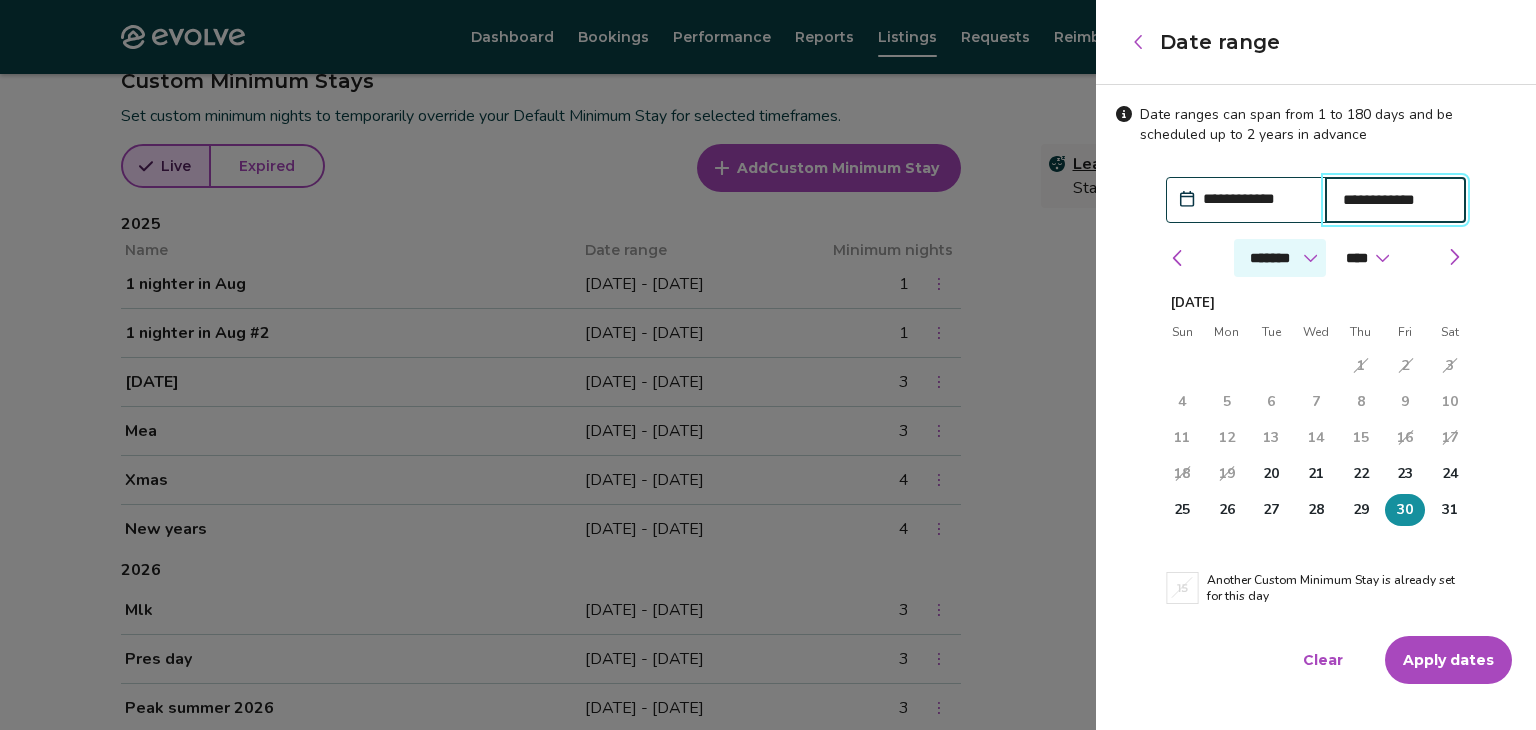 click on "******* ******** ***** ***** *** **** **** ****** ********* ******* ******** ********" at bounding box center (1280, 258) 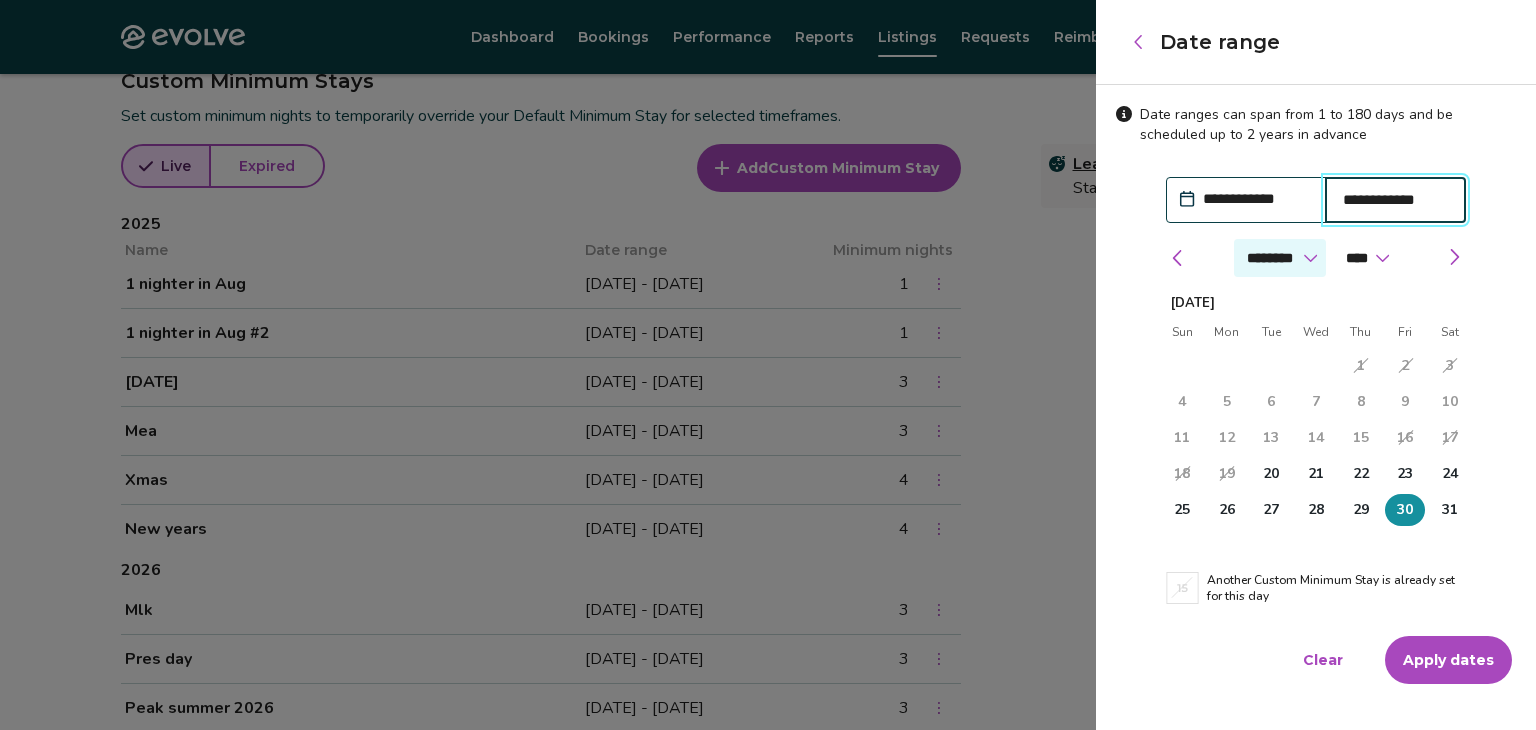 click on "******* ******** ***** ***** *** **** **** ****** ********* ******* ******** ********" at bounding box center (1280, 258) 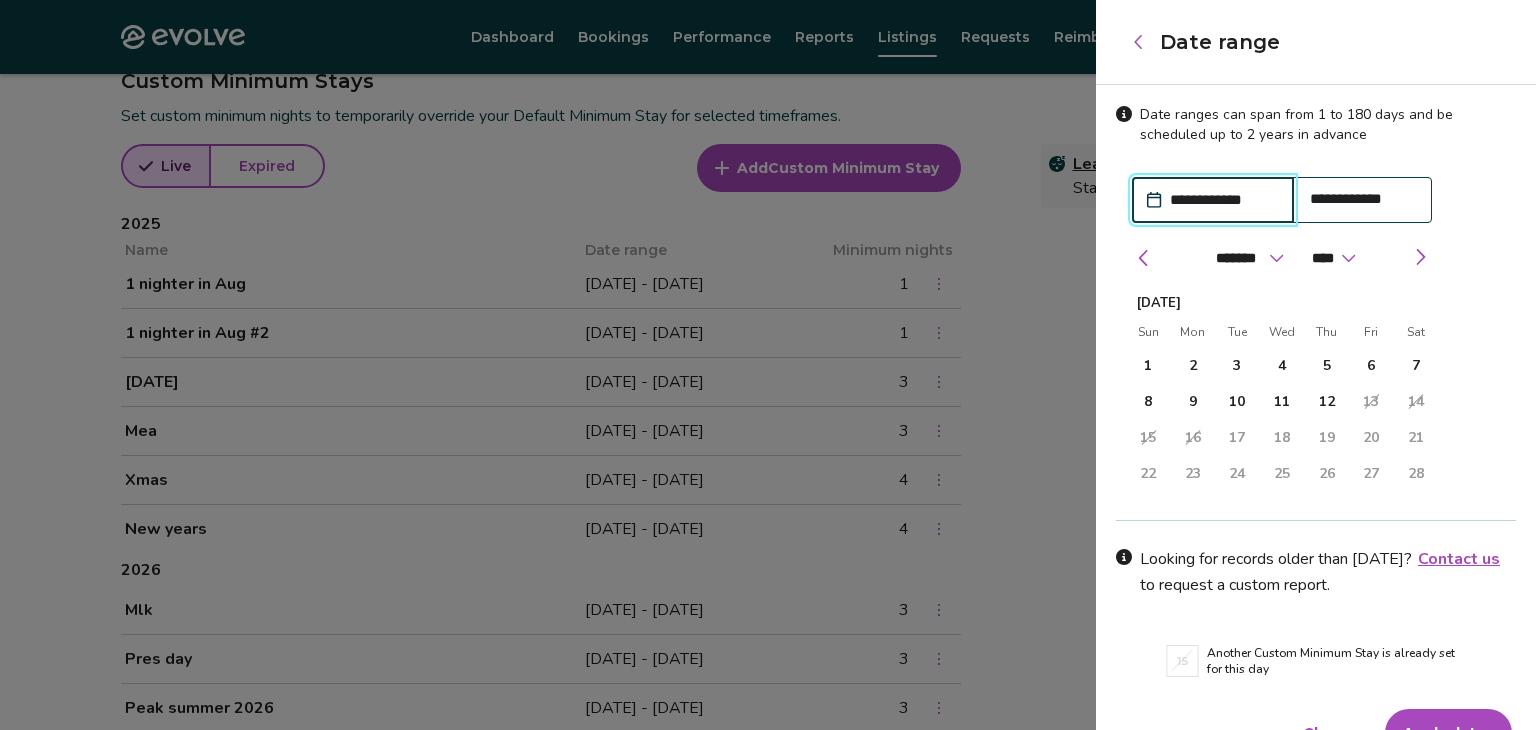 click on "**********" at bounding box center [1223, 200] 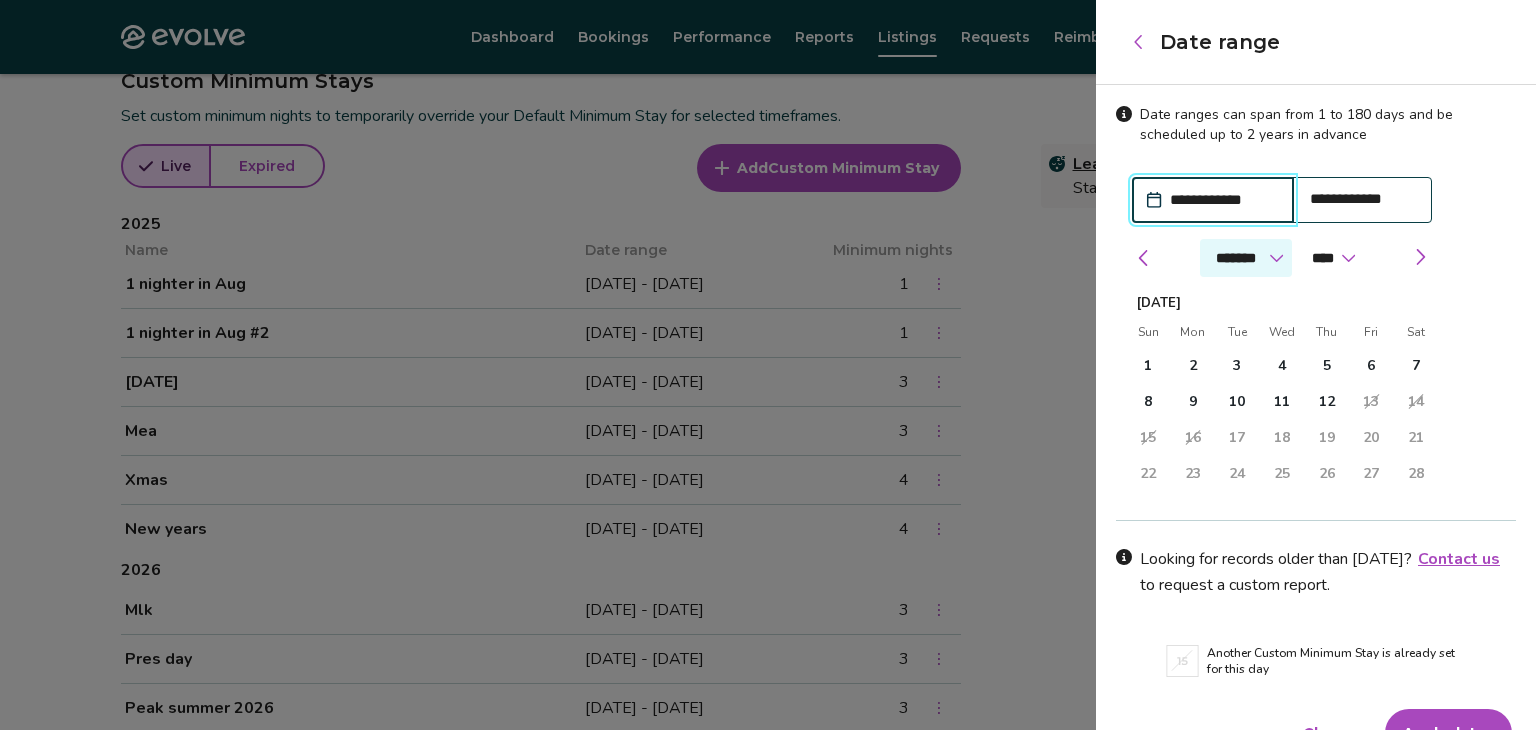 click on "******* ******** ***** ***** *** **** **** ****** ********* ******* ******** ********" at bounding box center [1246, 258] 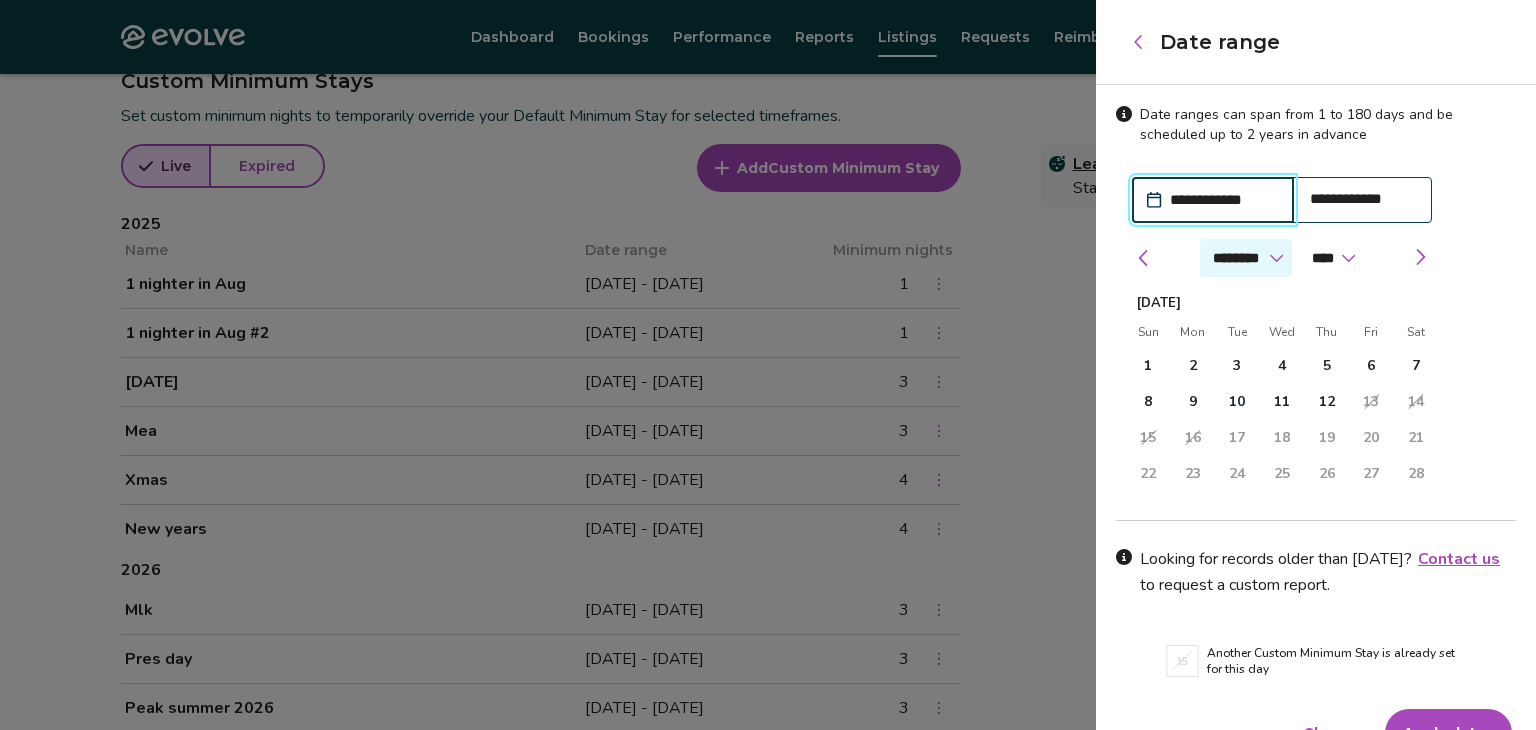click on "******* ******** ***** ***** *** **** **** ****** ********* ******* ******** ********" at bounding box center [1246, 258] 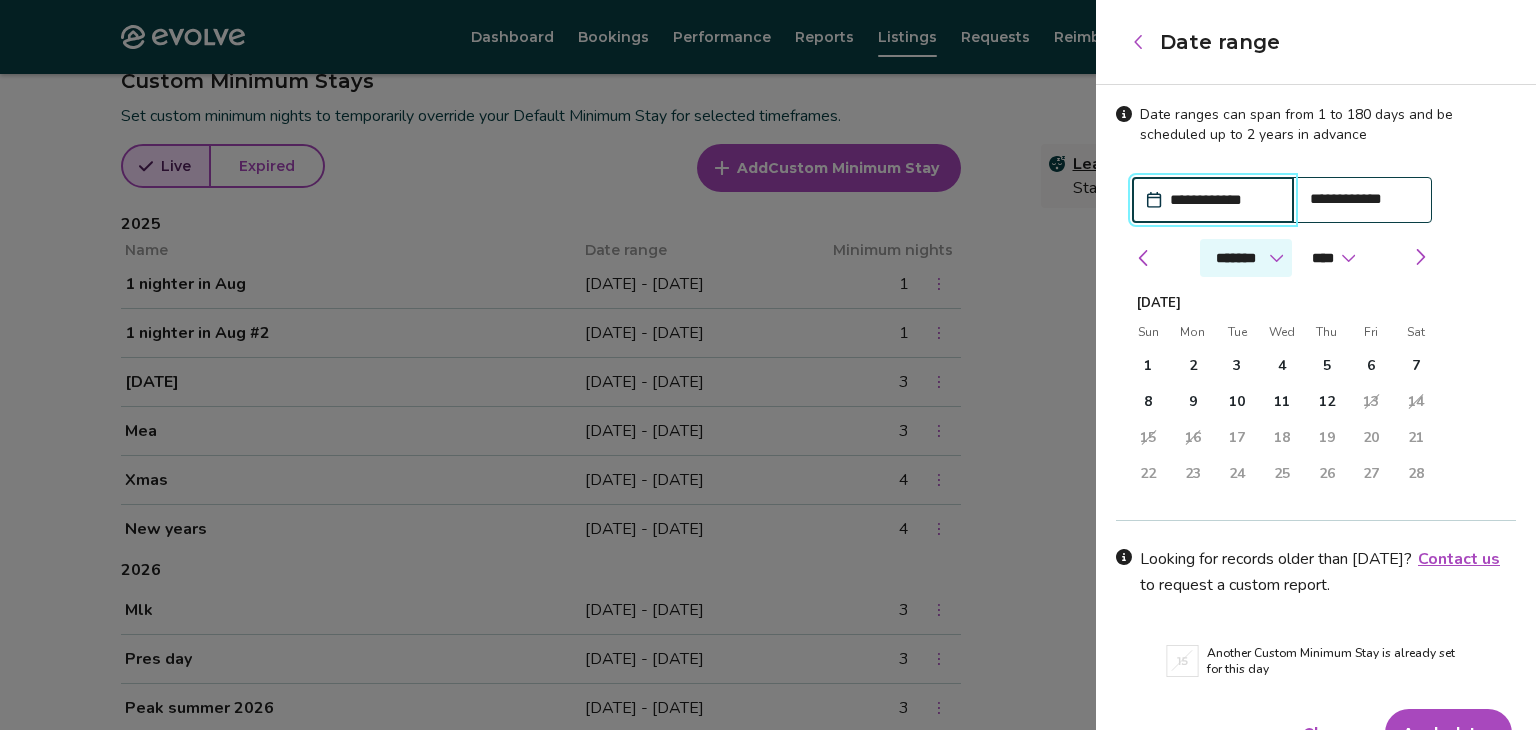 click on "******* ******** ***** ***** *** **** **** ****** ********* ******* ******** ********" at bounding box center [1246, 258] 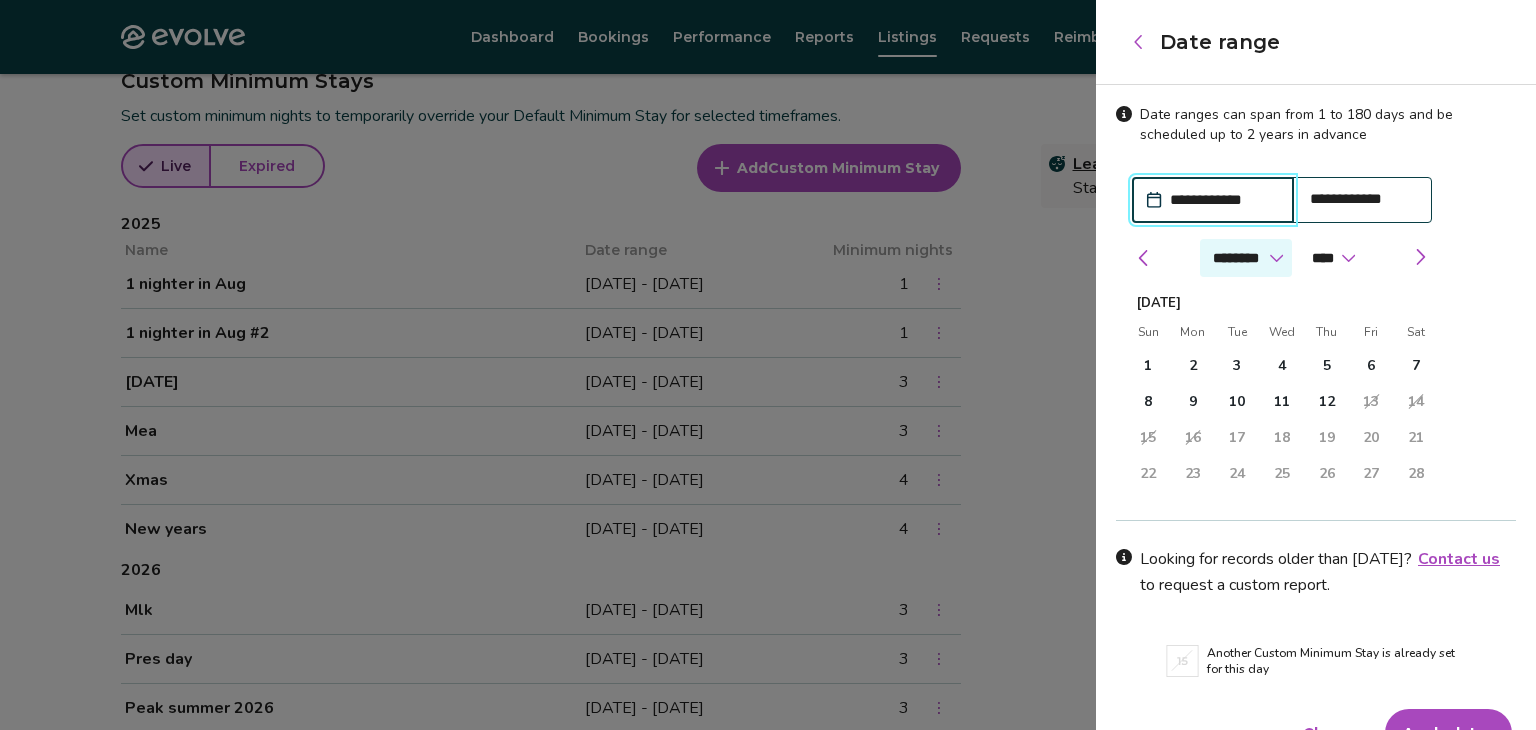 click on "******* ******** ***** ***** *** **** **** ****** ********* ******* ******** ********" at bounding box center [1246, 258] 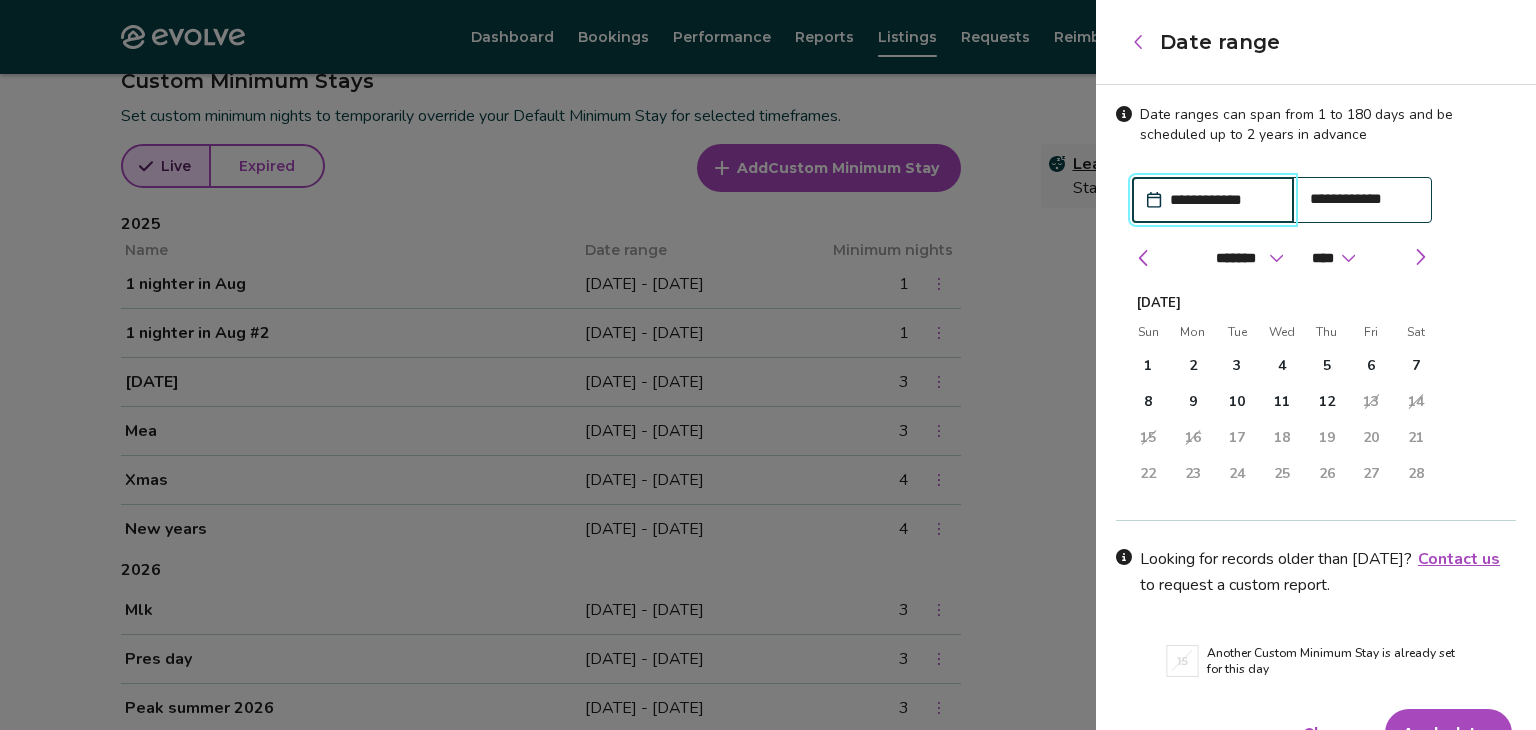 click 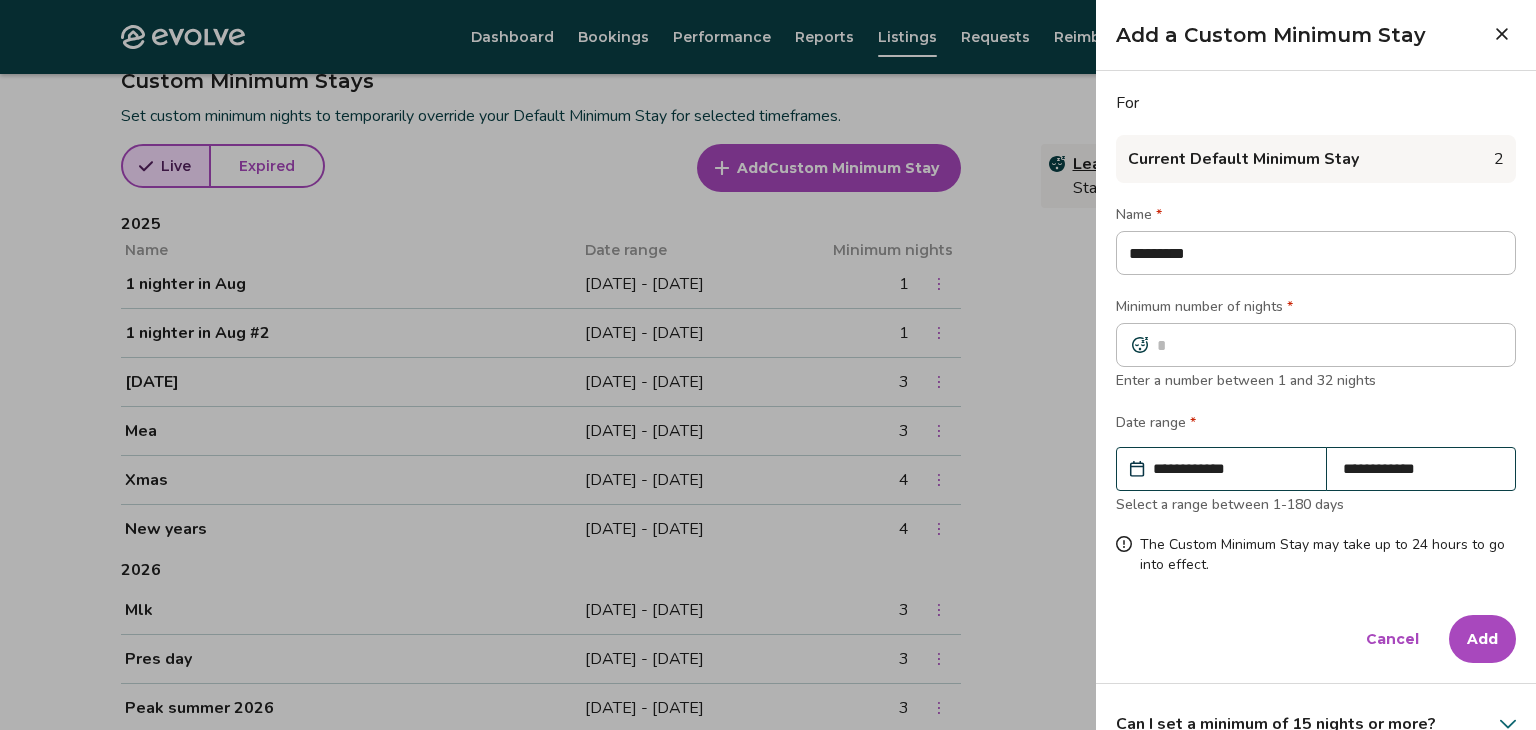 click 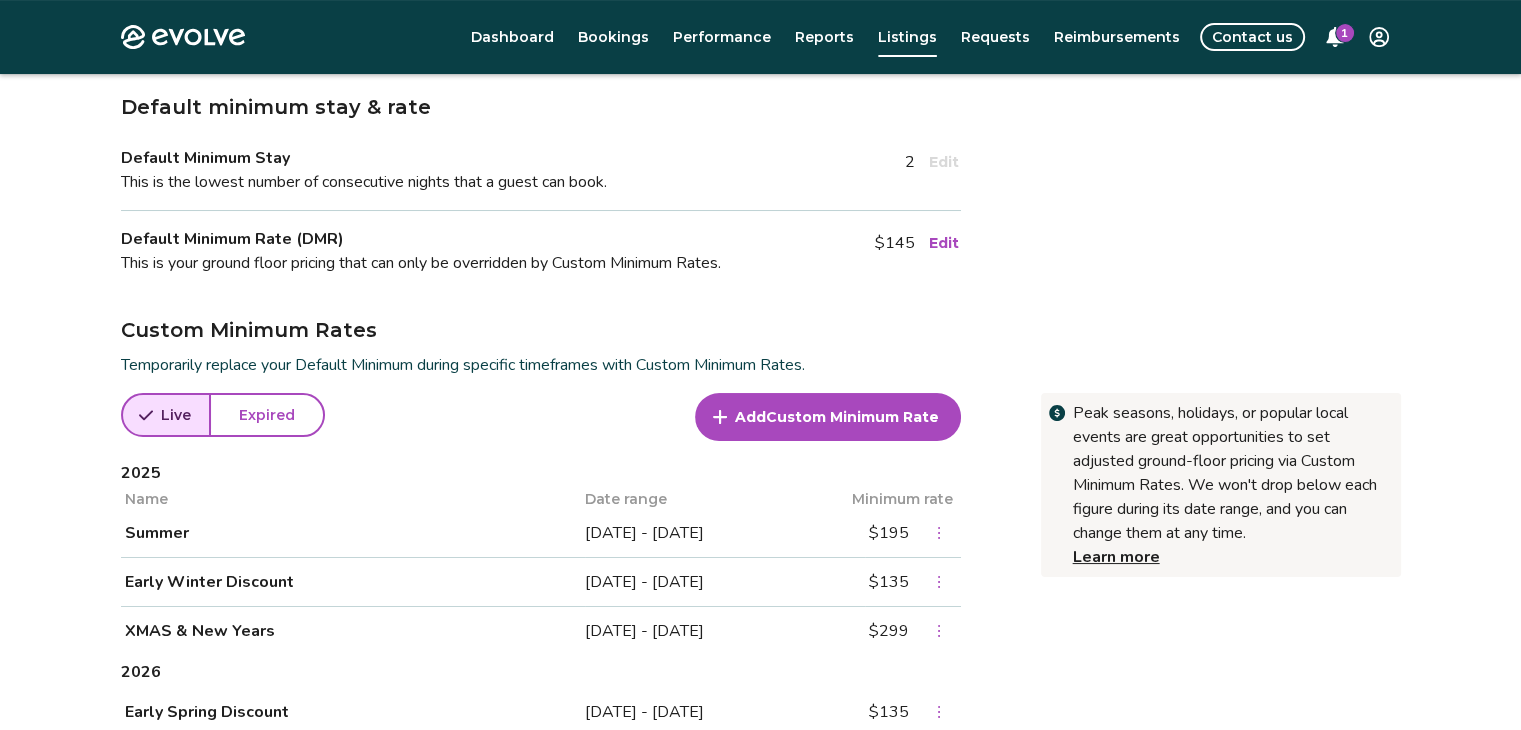 scroll, scrollTop: 400, scrollLeft: 0, axis: vertical 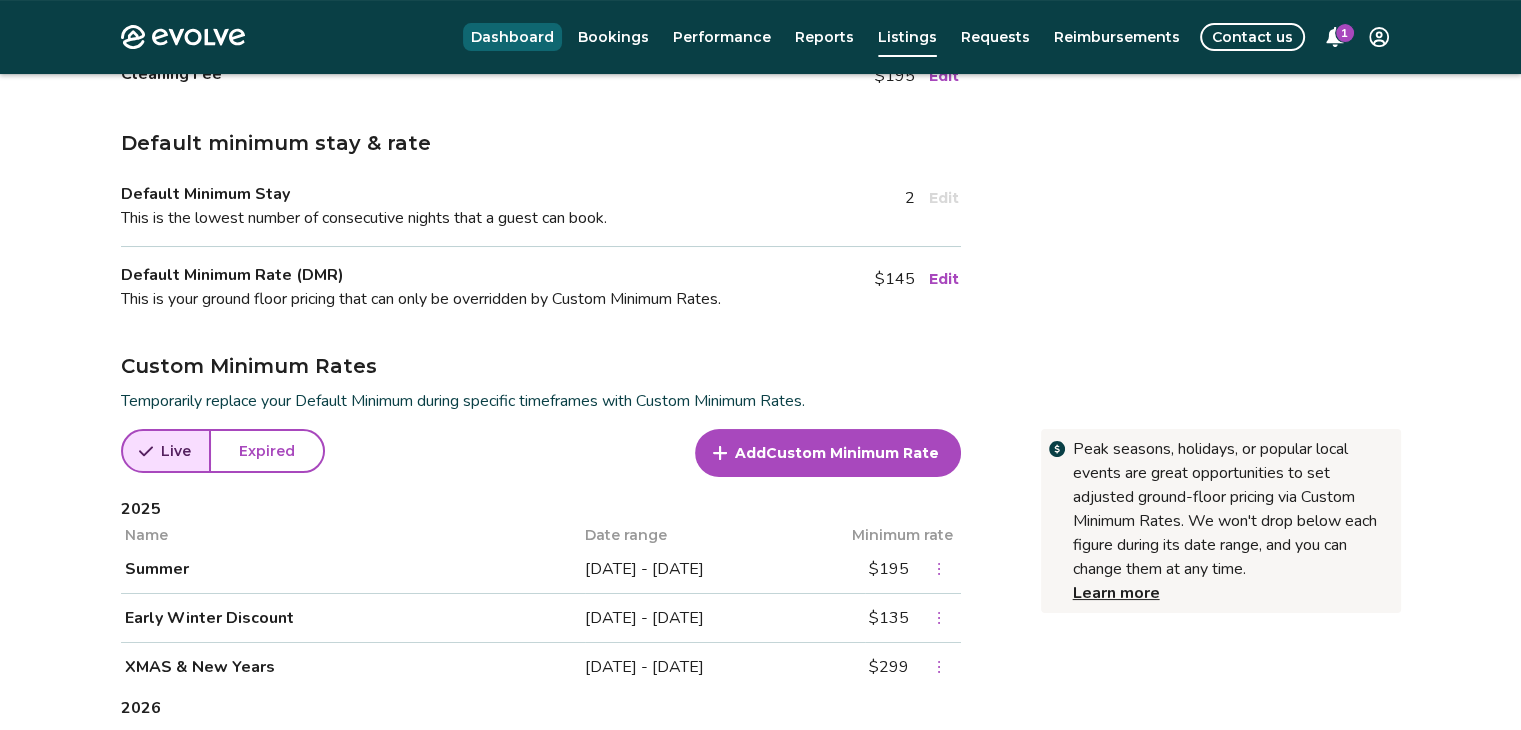 click on "Dashboard" at bounding box center (512, 37) 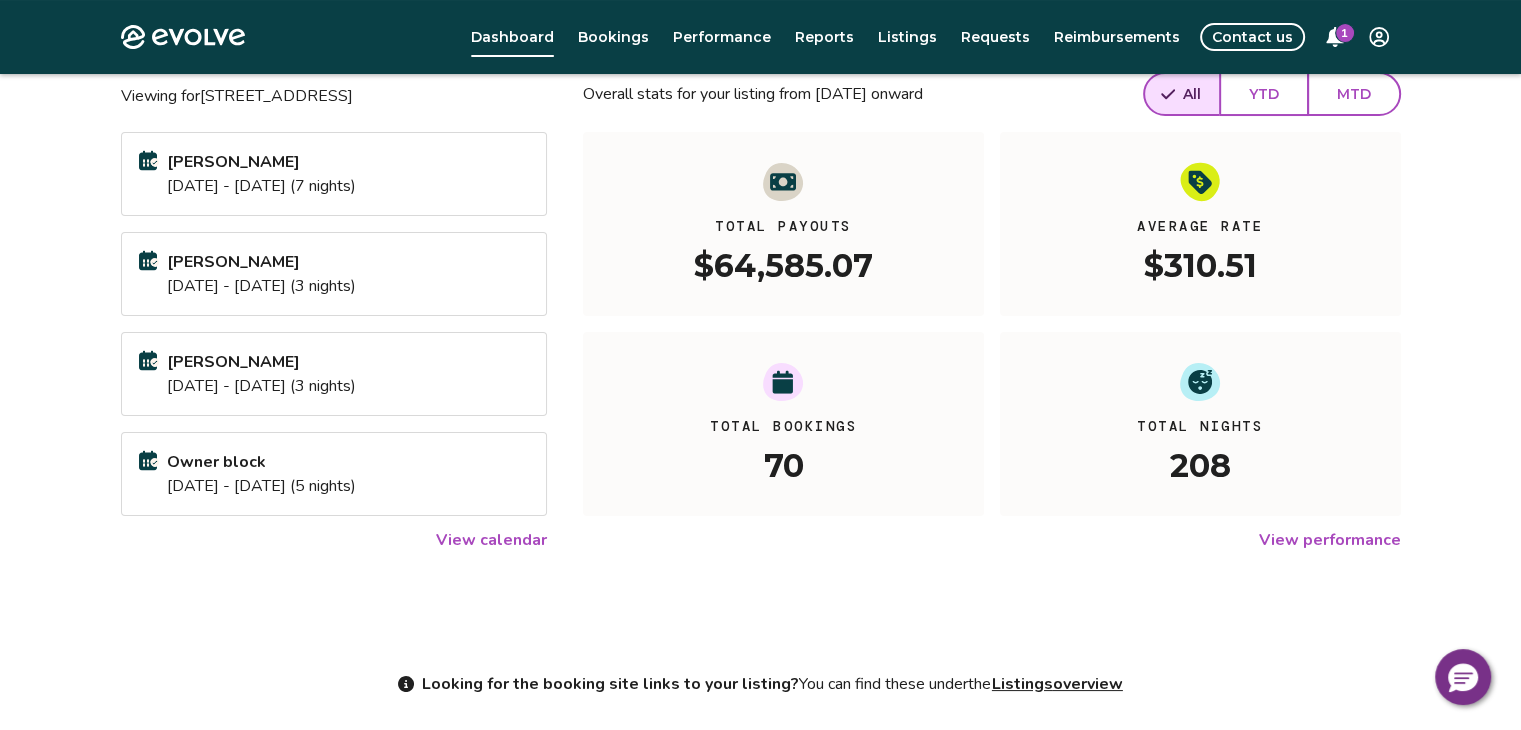 scroll, scrollTop: 204, scrollLeft: 0, axis: vertical 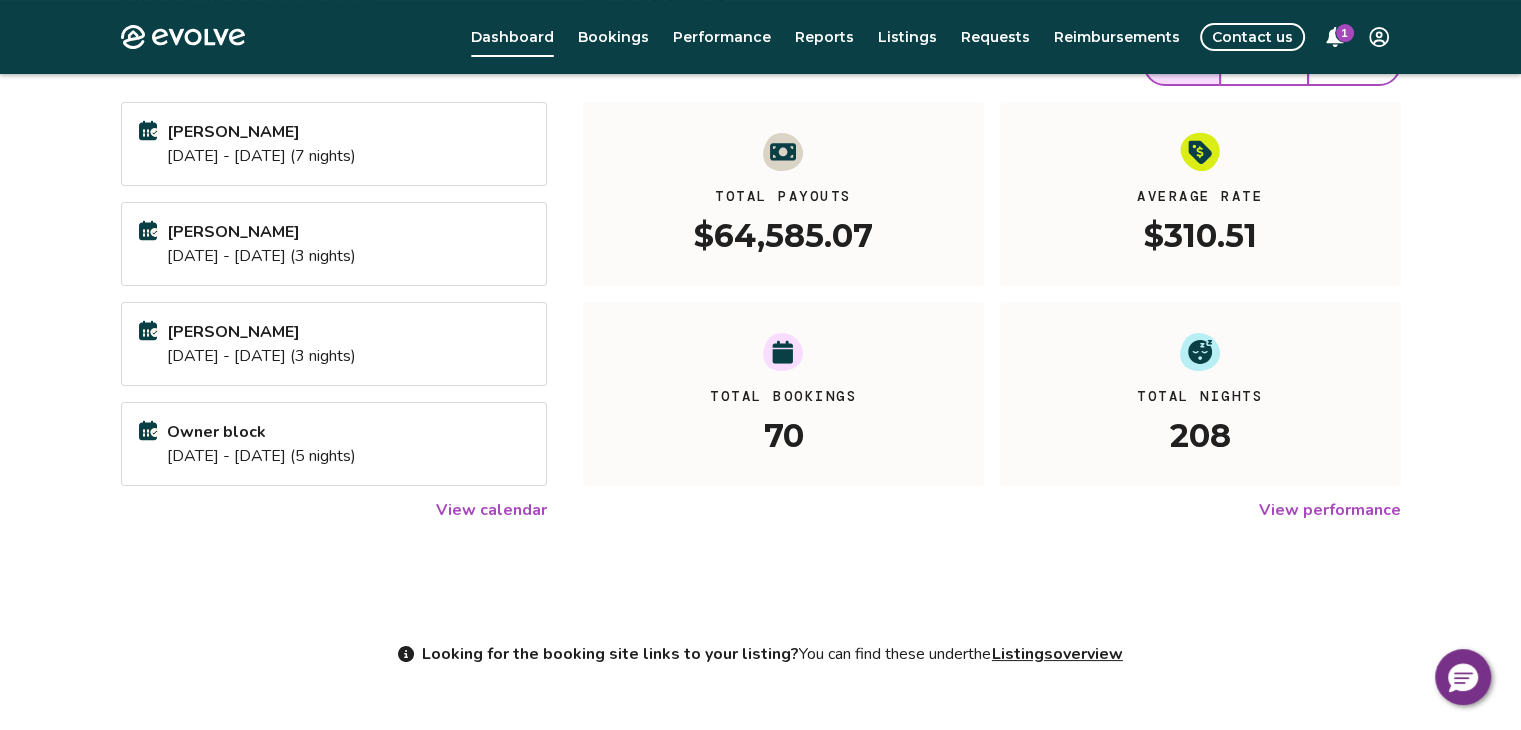 click on "View calendar" at bounding box center [491, 510] 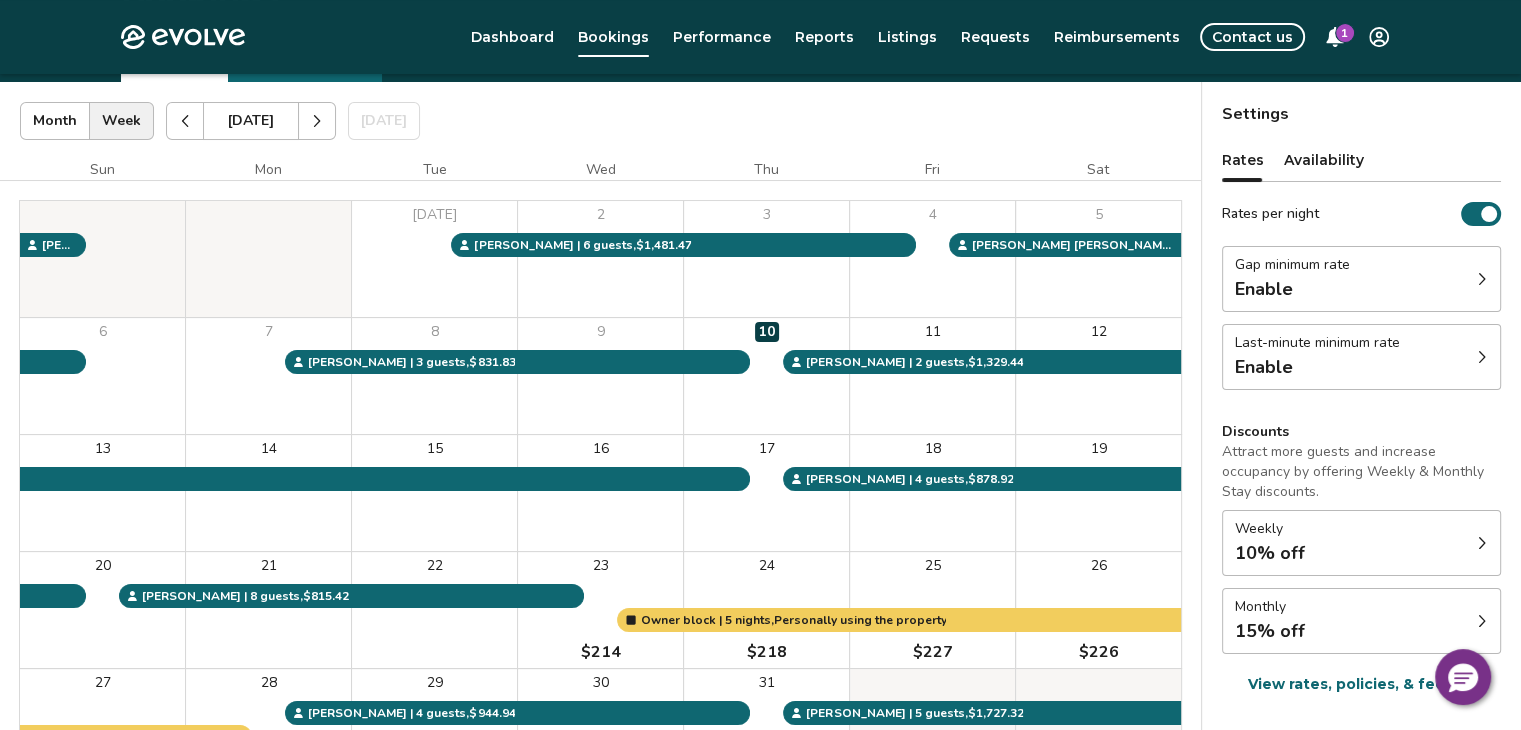 scroll, scrollTop: 0, scrollLeft: 0, axis: both 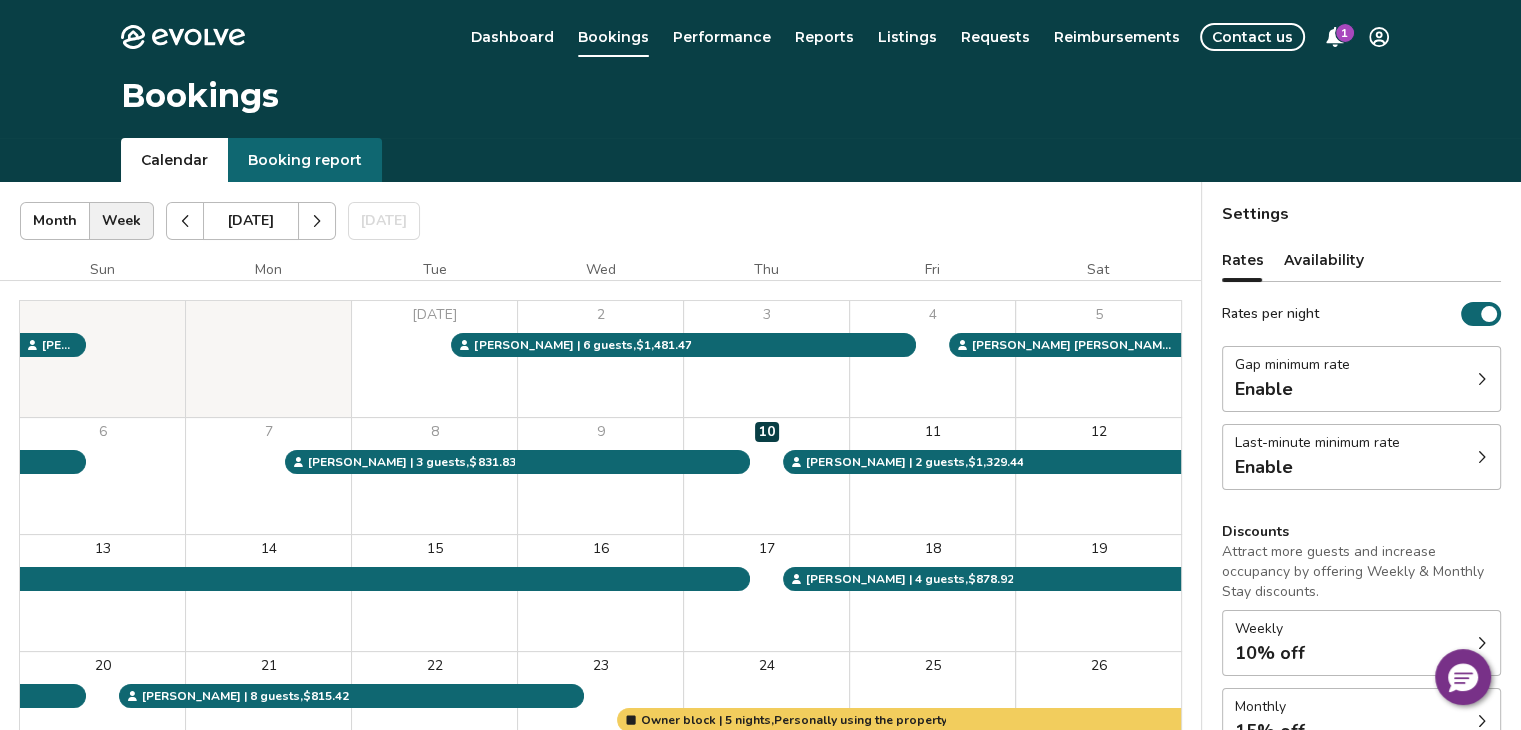 click 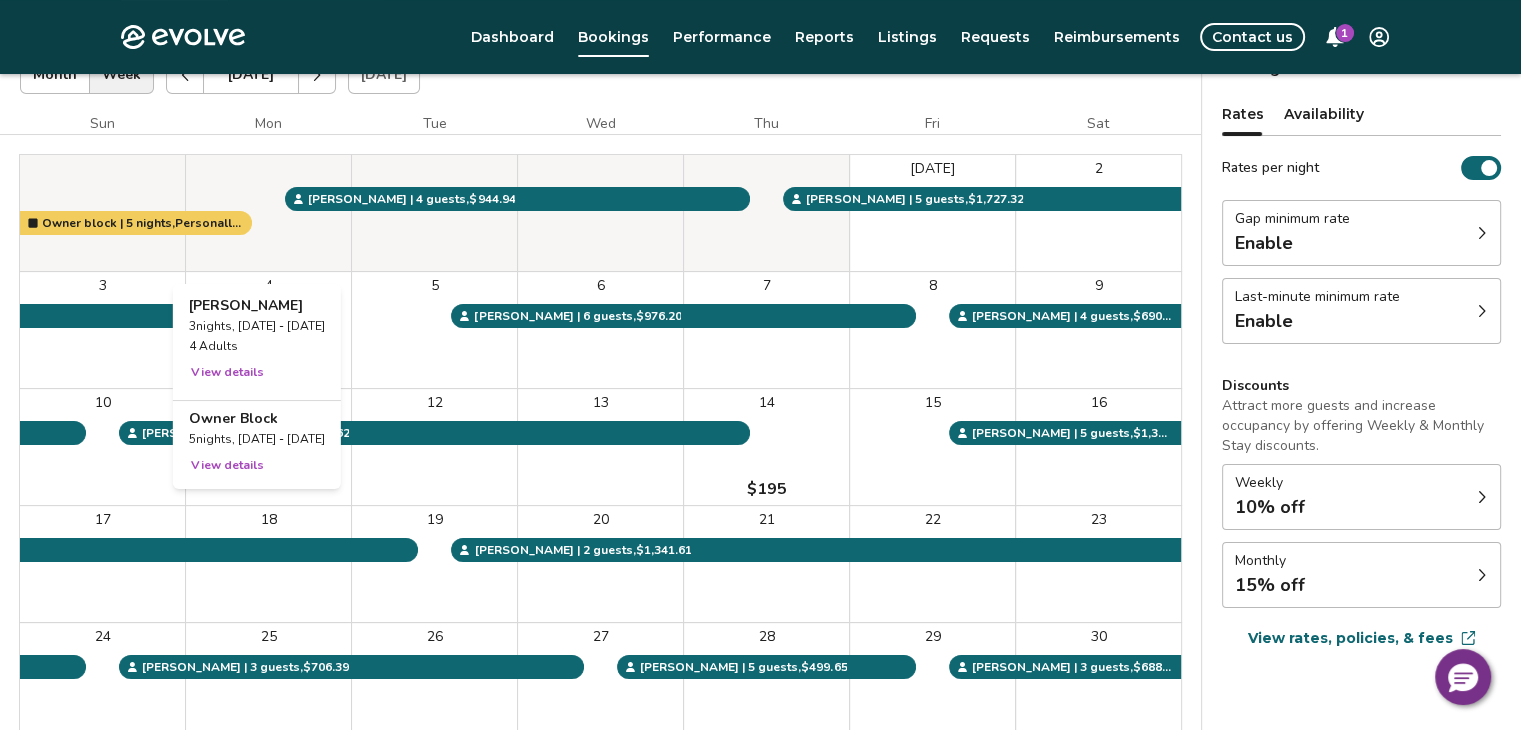 scroll, scrollTop: 0, scrollLeft: 0, axis: both 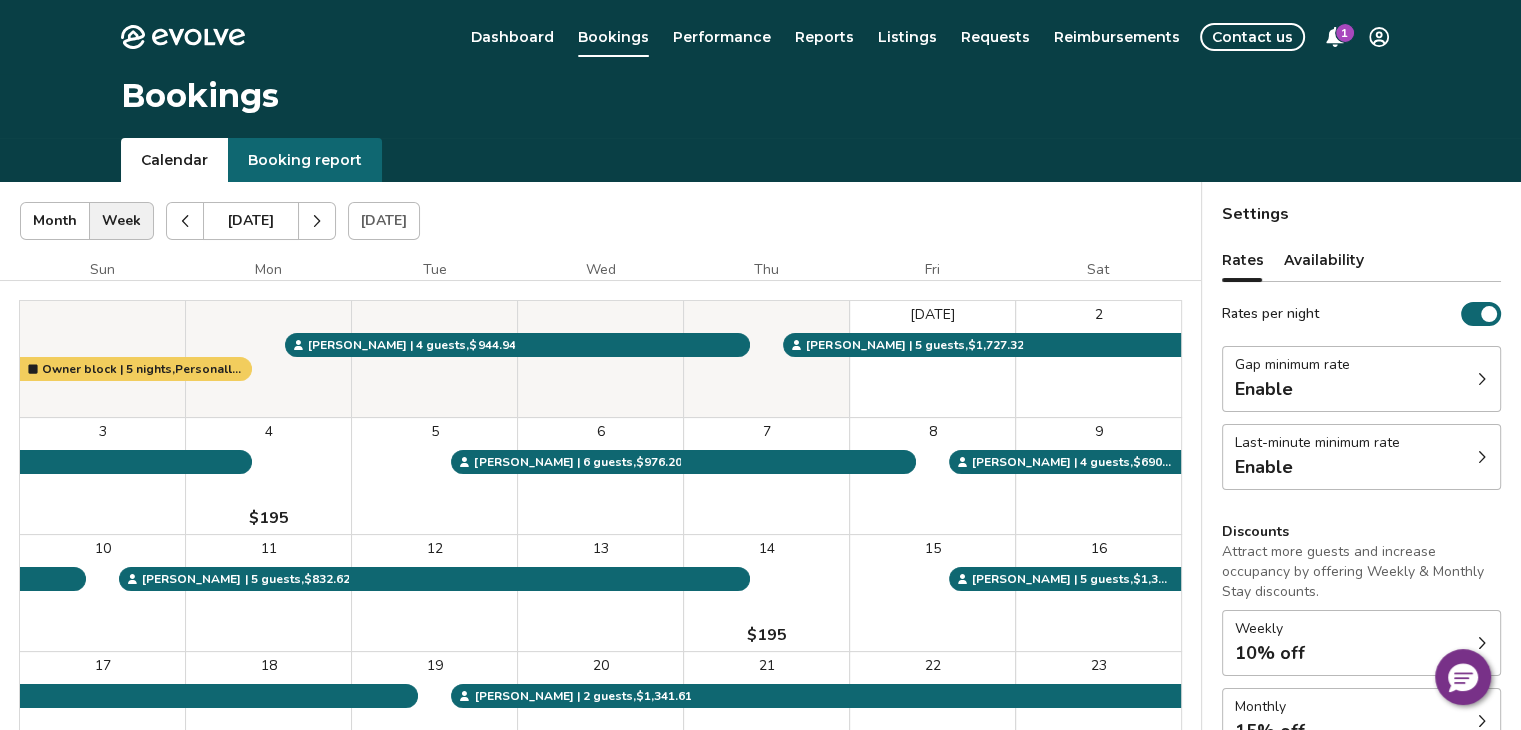 click at bounding box center (317, 221) 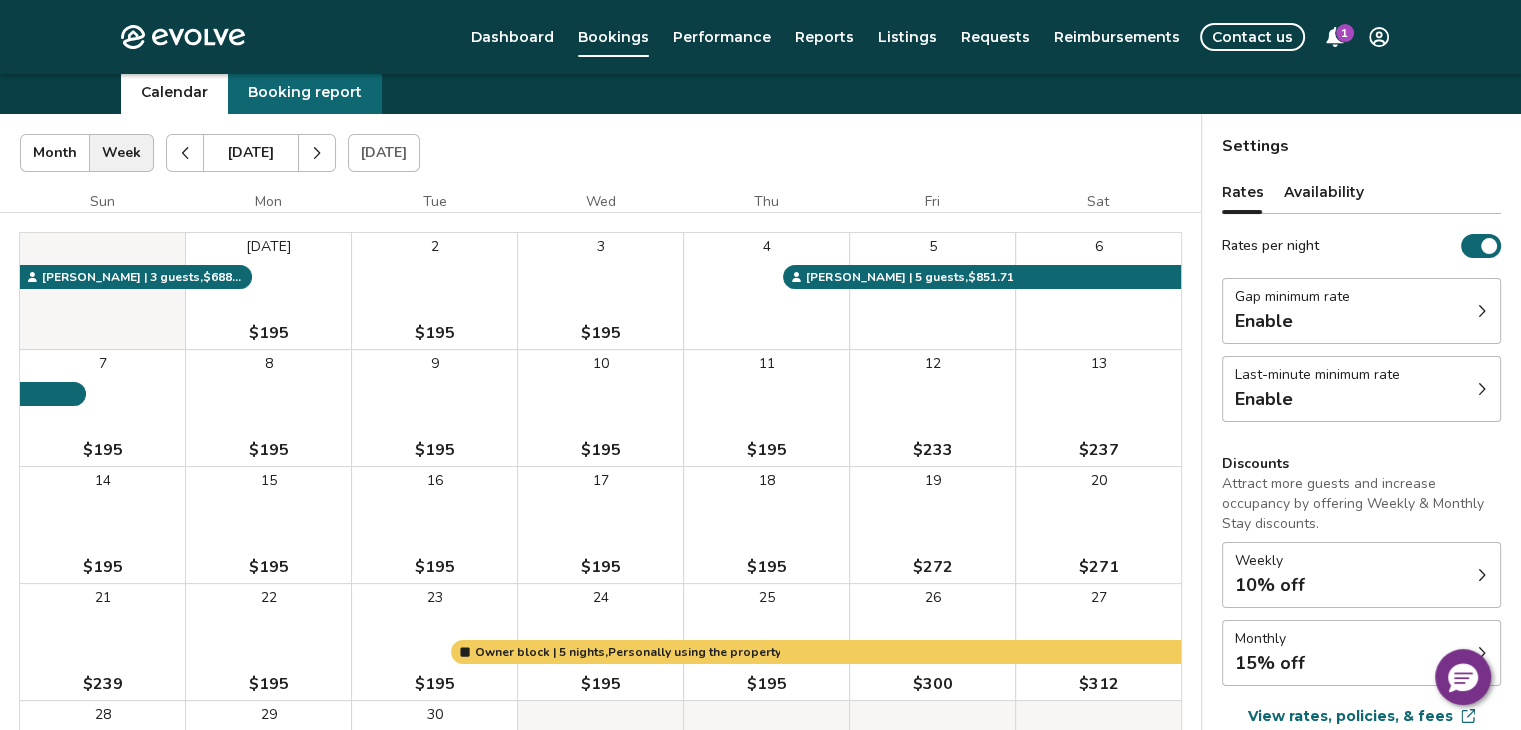 scroll, scrollTop: 100, scrollLeft: 0, axis: vertical 